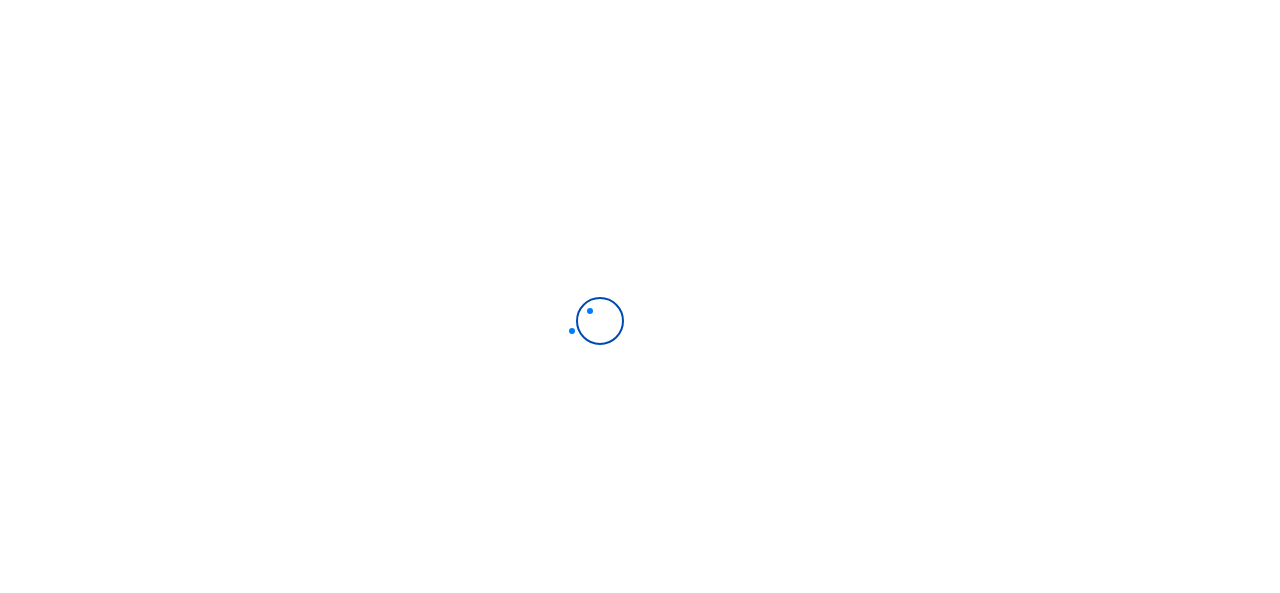 scroll, scrollTop: 0, scrollLeft: 0, axis: both 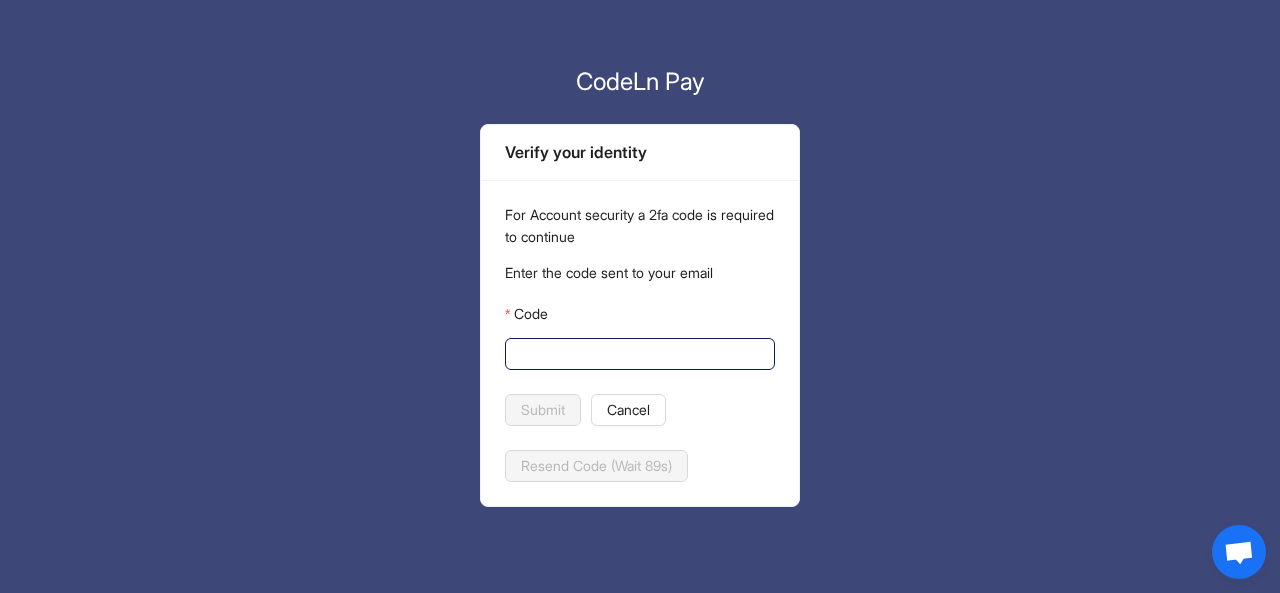 click on "Code" at bounding box center [638, 354] 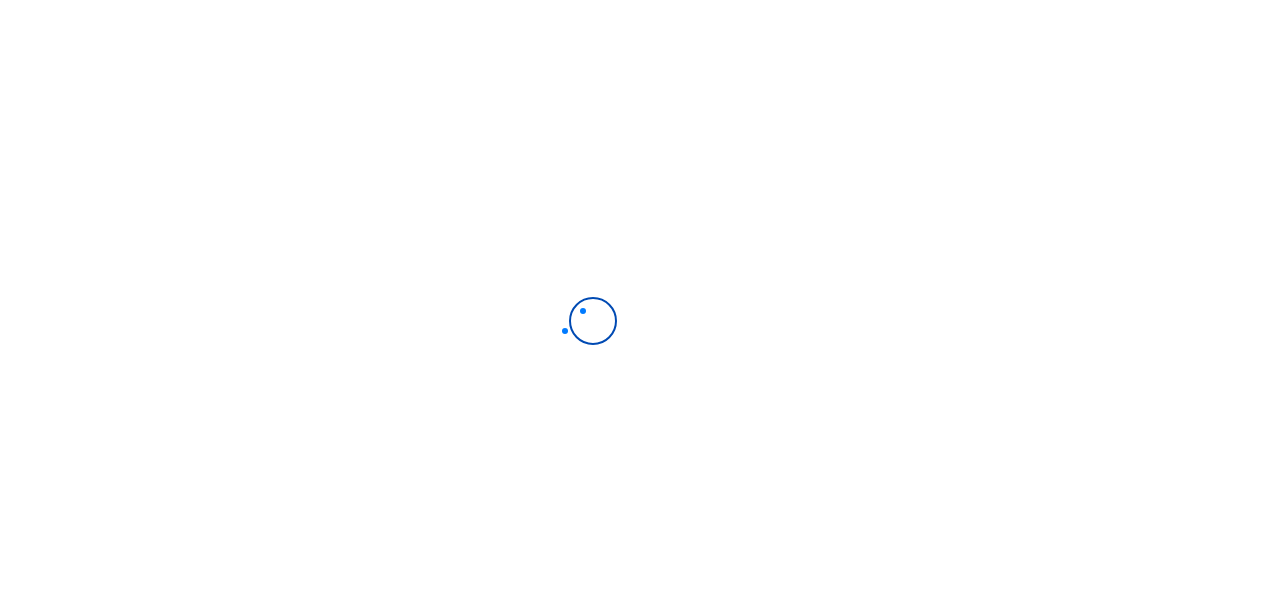 scroll, scrollTop: 0, scrollLeft: 0, axis: both 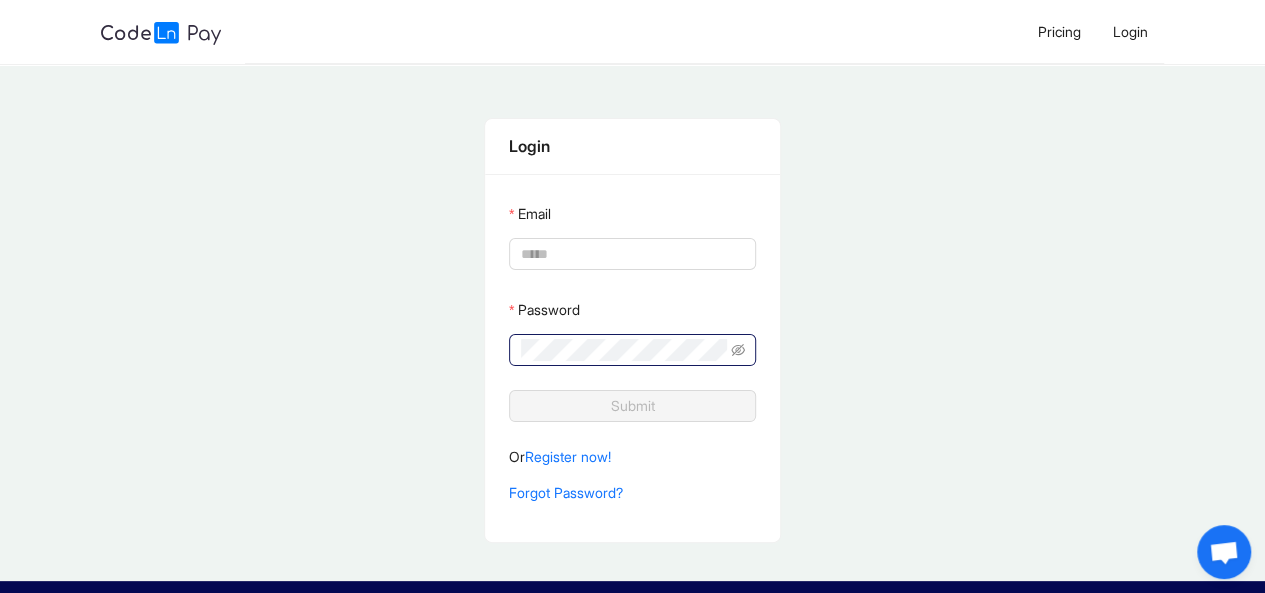 type on "**********" 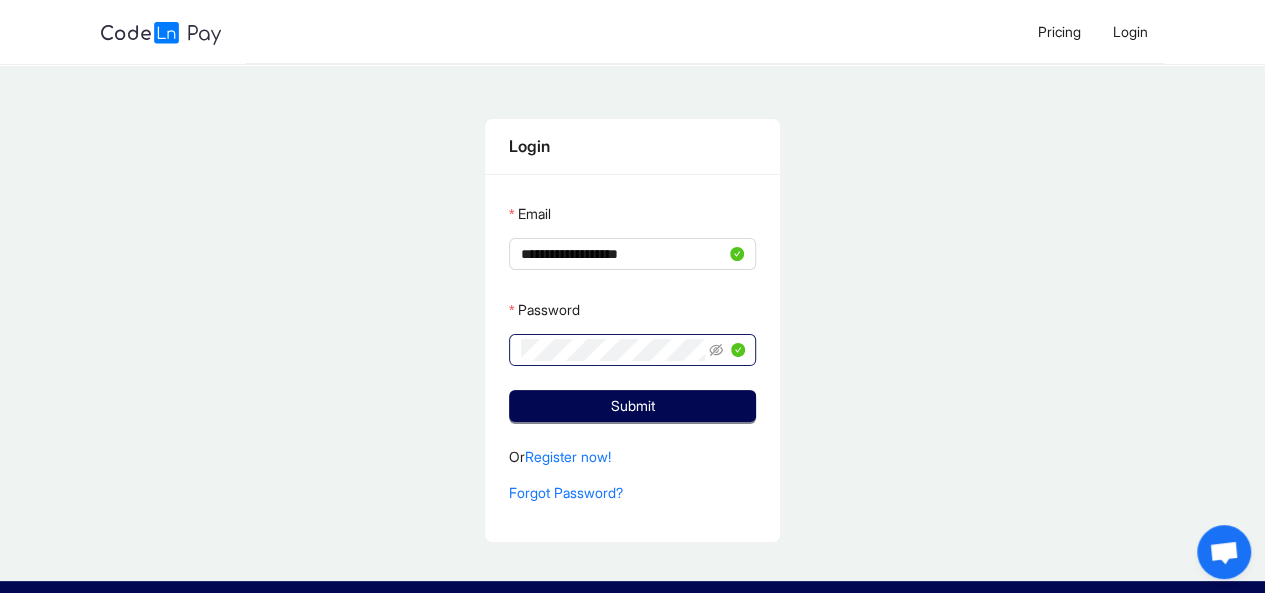 click 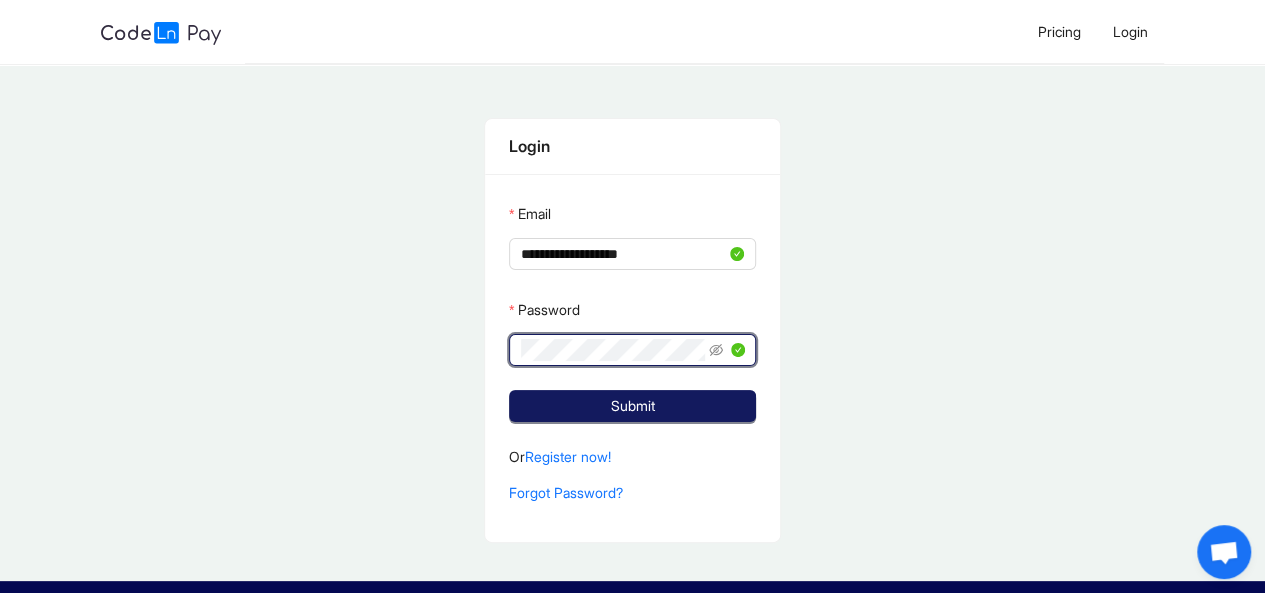 click on "Submit" 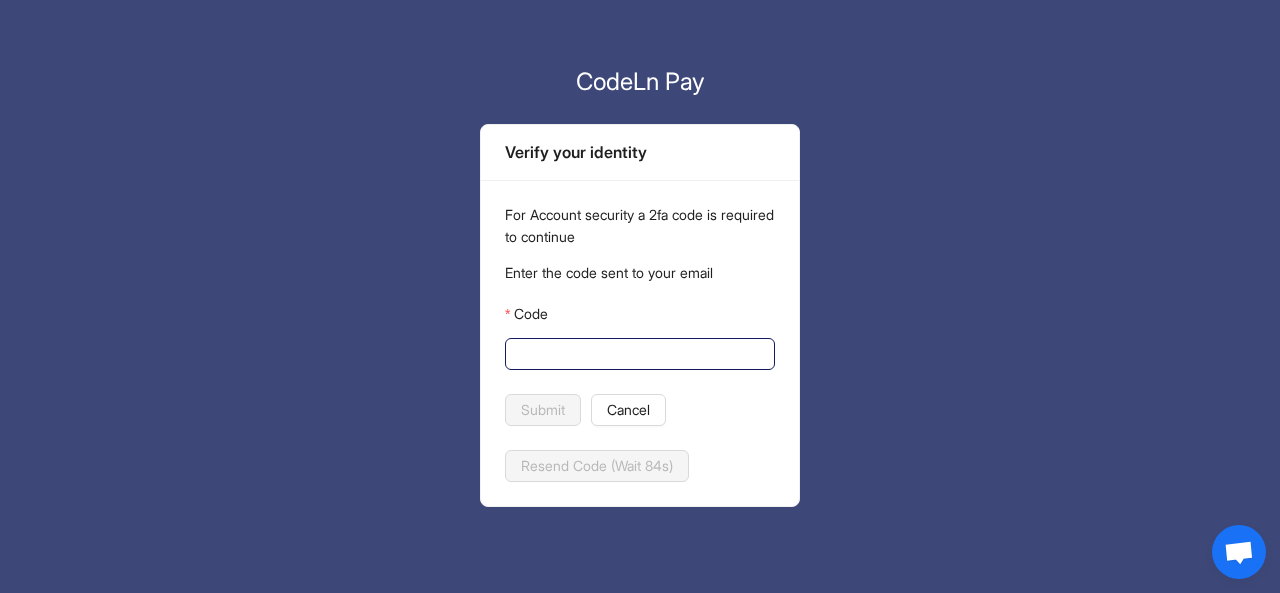 click on "Code" at bounding box center (638, 354) 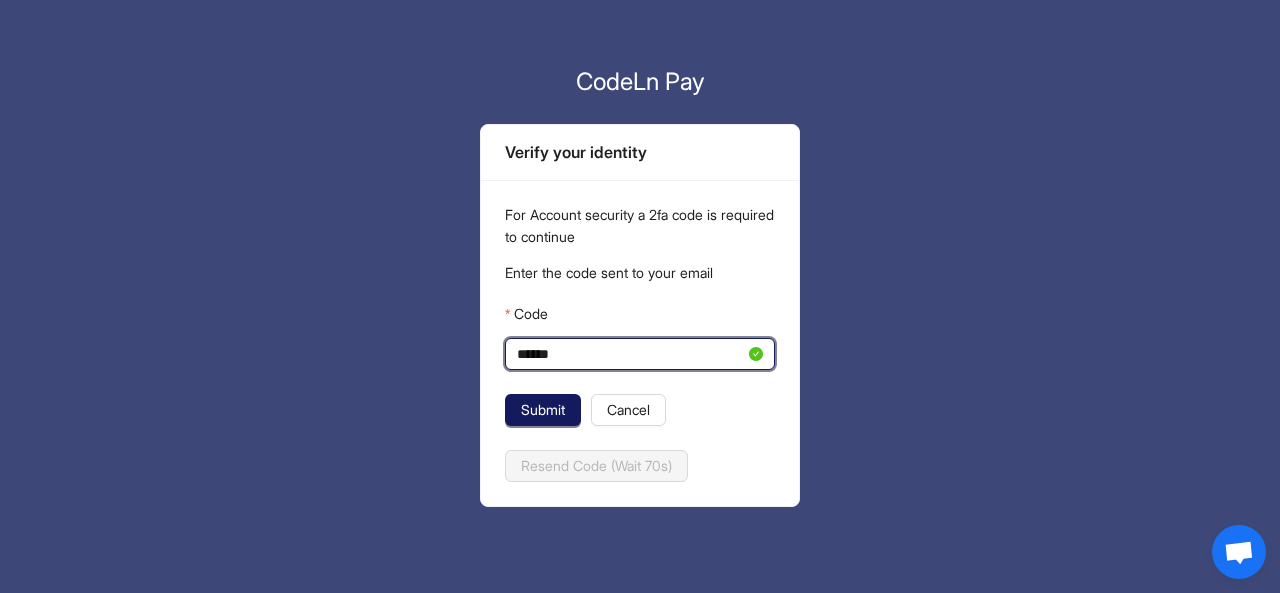 type on "******" 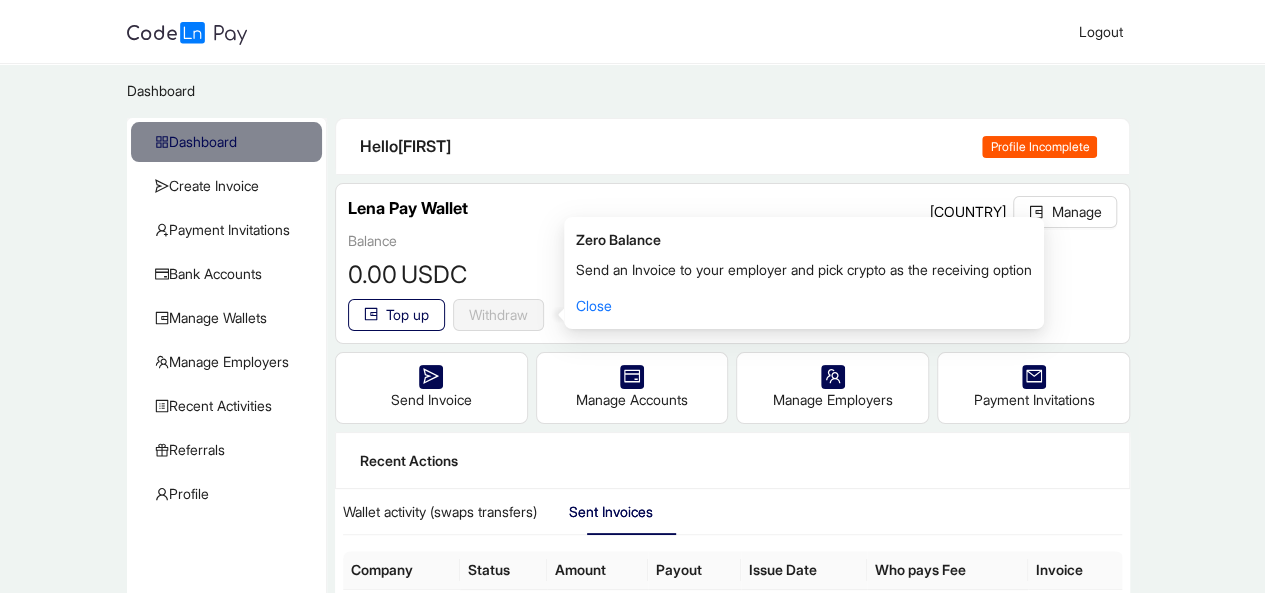 click on "Profile Incomplete" at bounding box center [1039, 147] 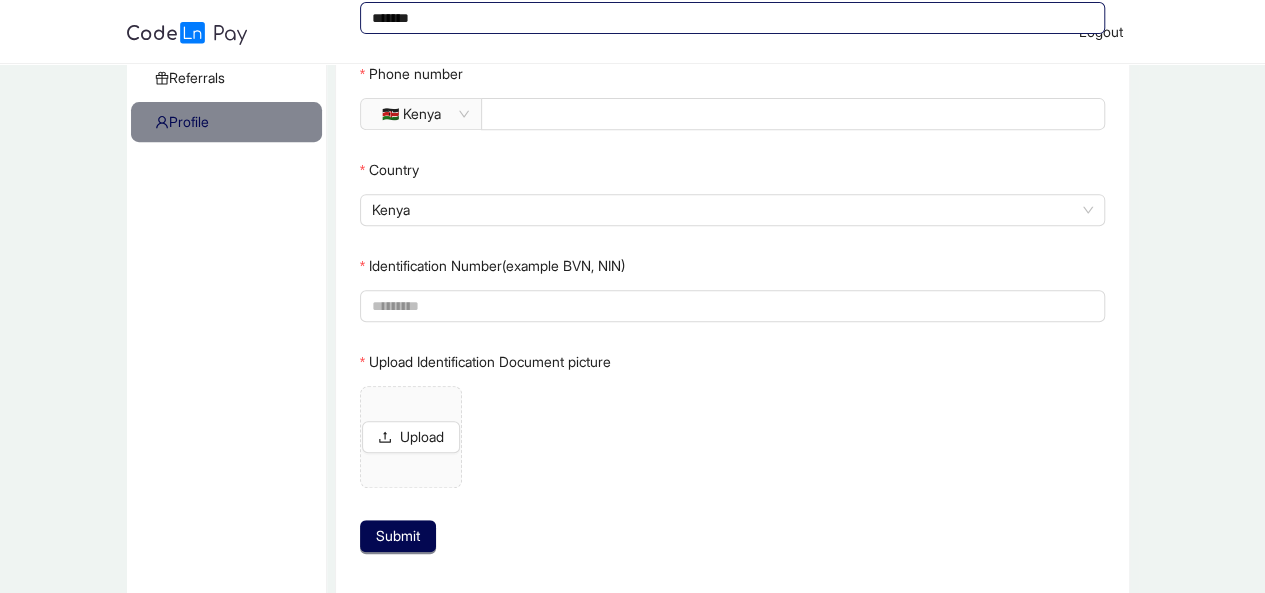 scroll, scrollTop: 447, scrollLeft: 0, axis: vertical 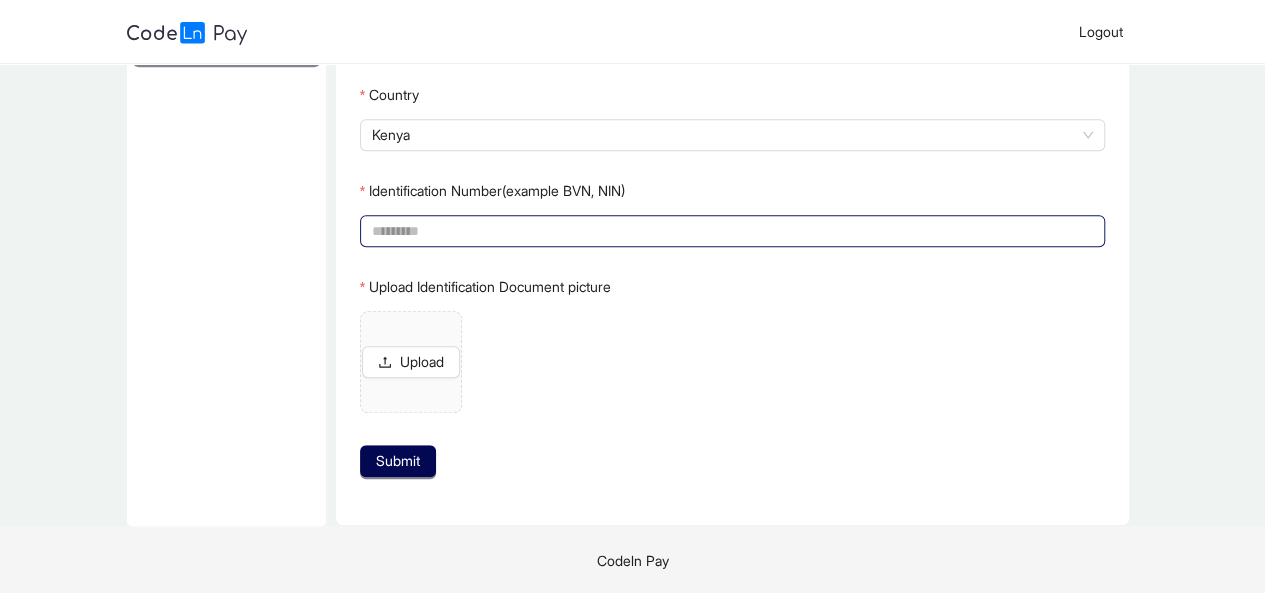 click on "Identification Number(example BVN, NIN)" at bounding box center (731, 231) 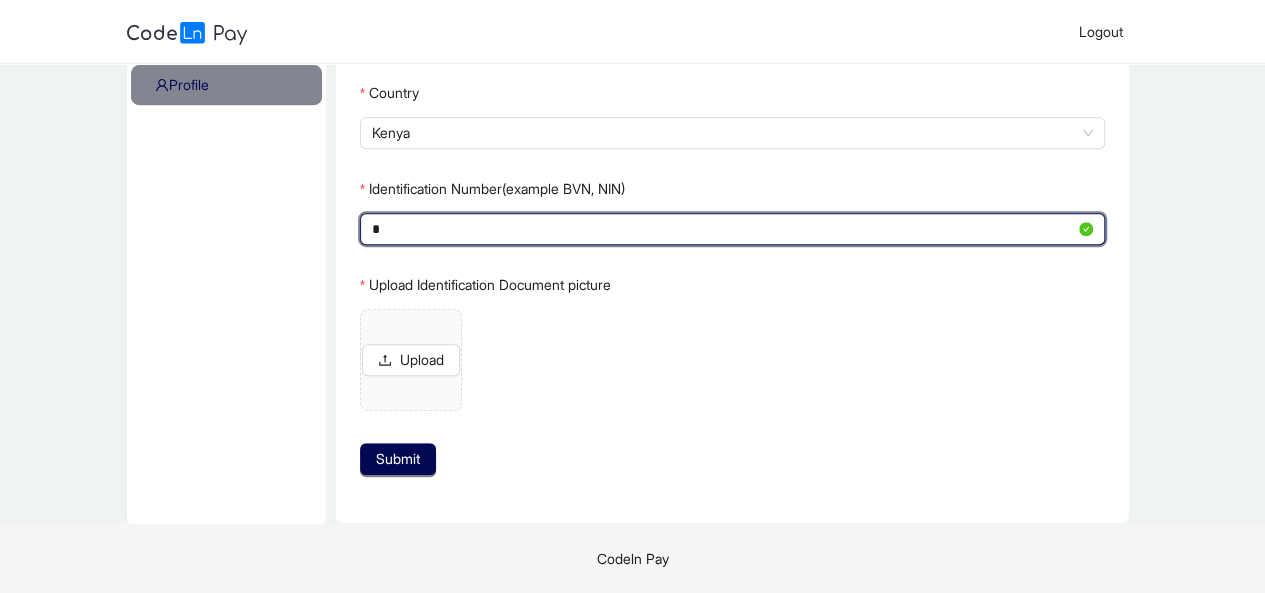 scroll, scrollTop: 408, scrollLeft: 0, axis: vertical 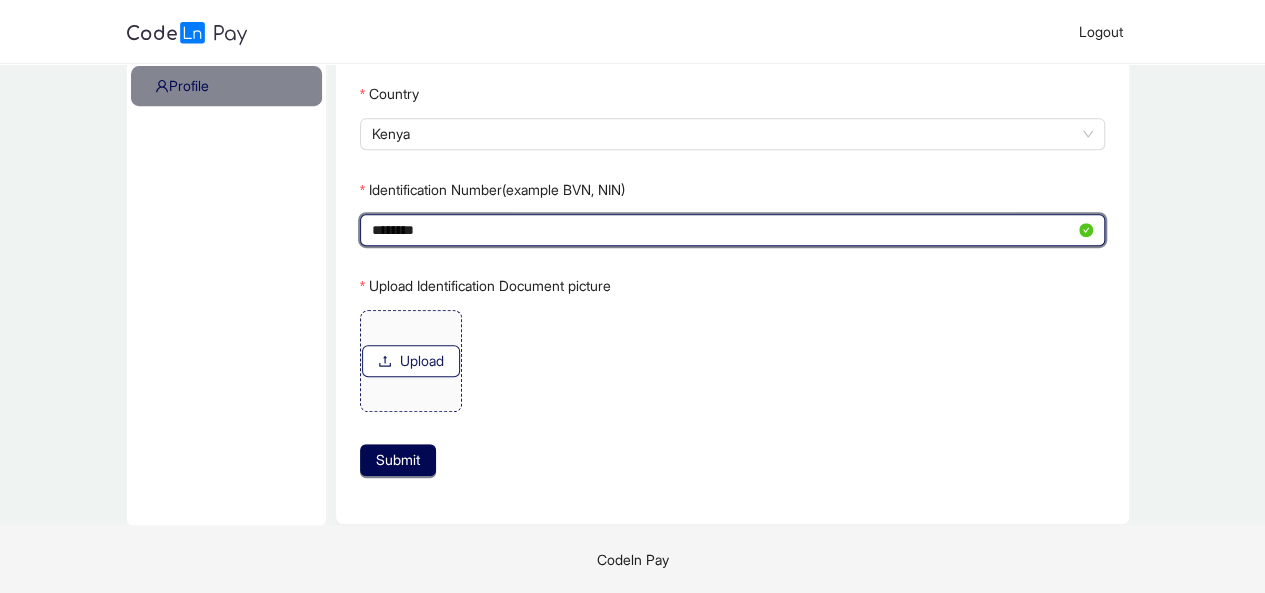 type on "********" 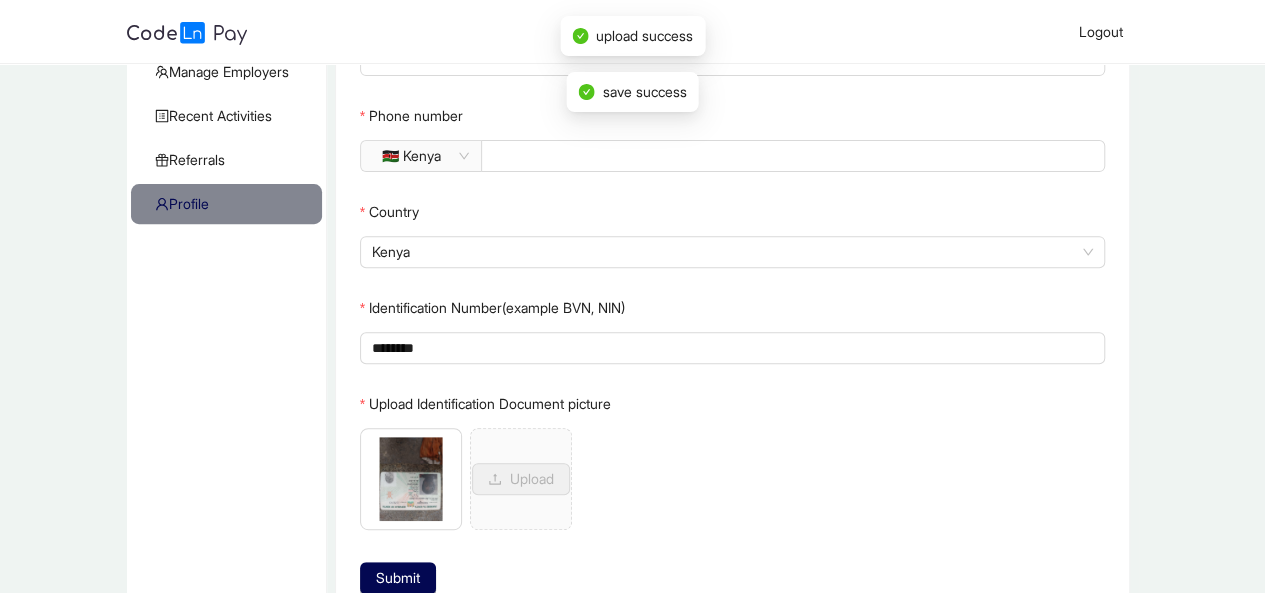 scroll, scrollTop: 408, scrollLeft: 0, axis: vertical 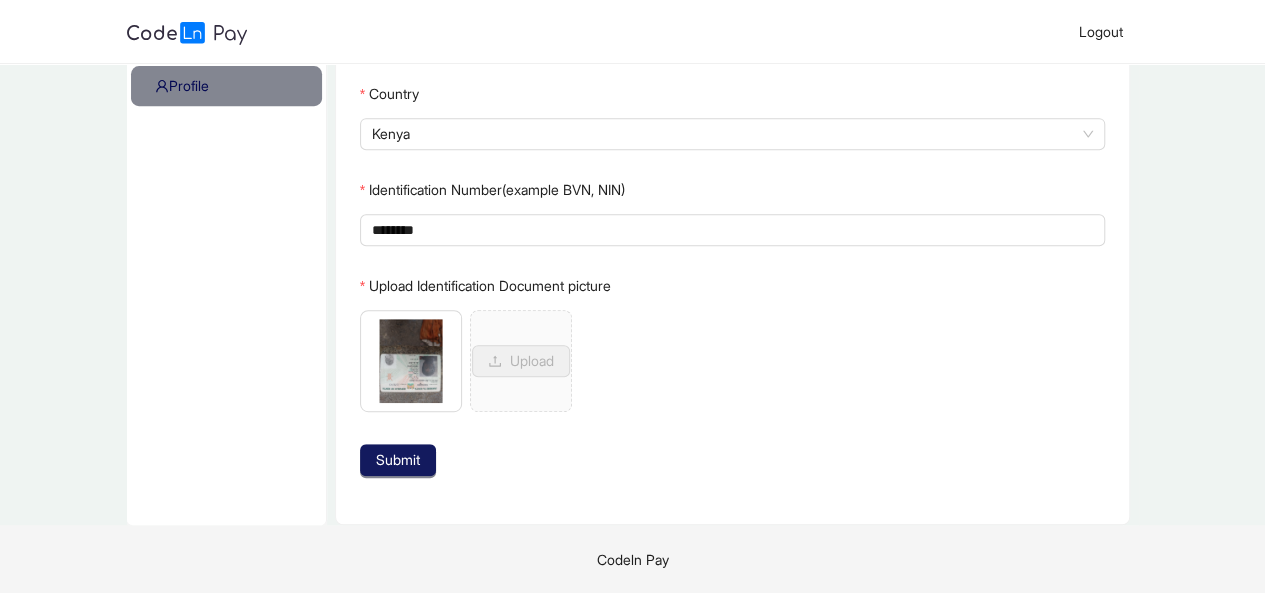 click on "Submit" 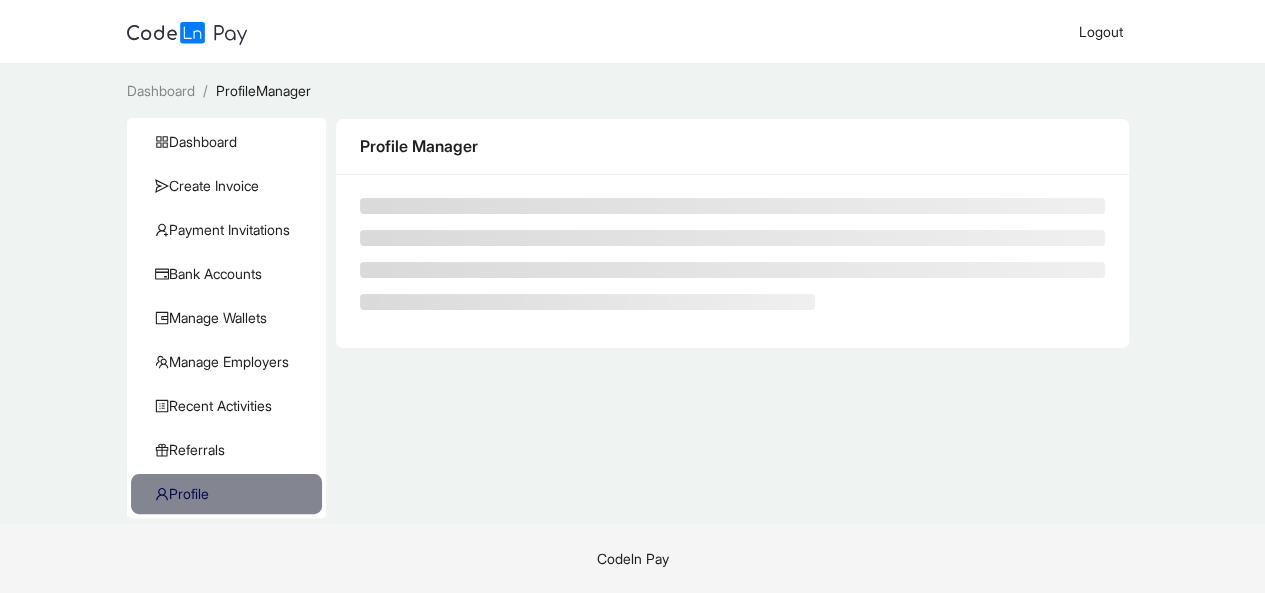 scroll, scrollTop: 0, scrollLeft: 0, axis: both 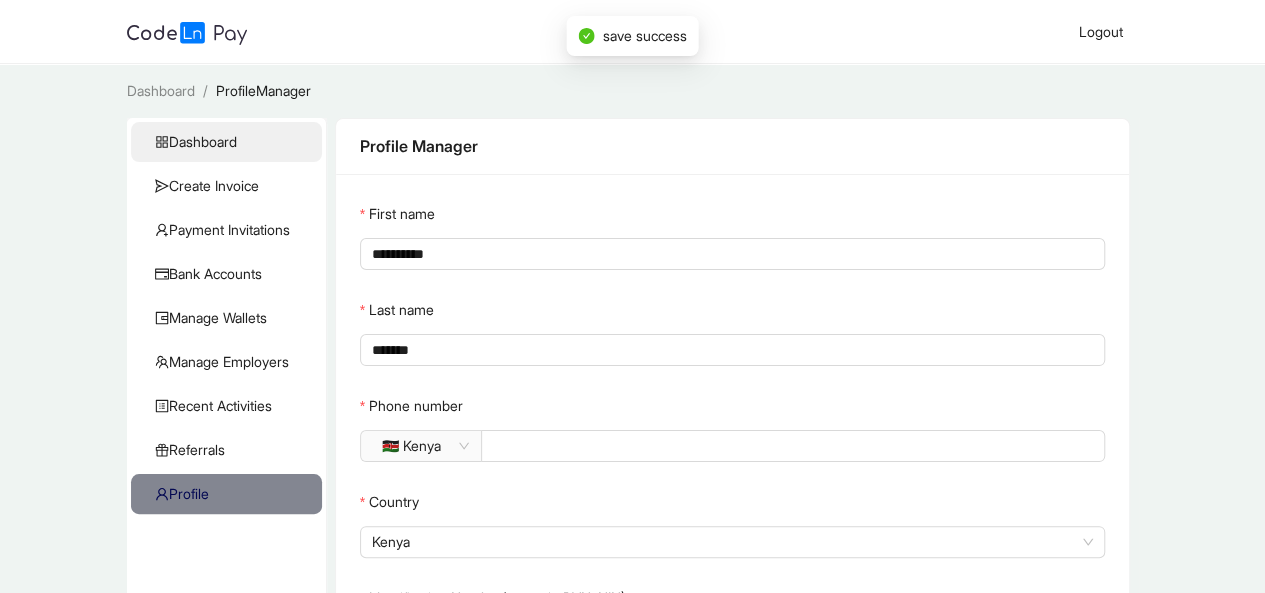 click on "Dashboard" 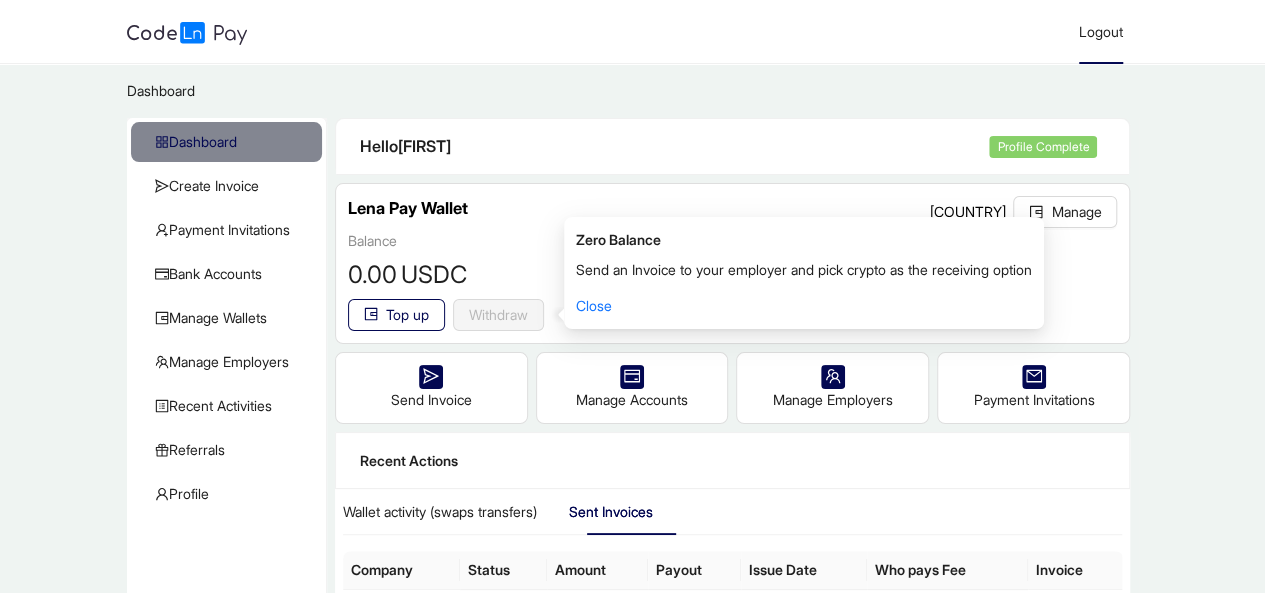click on "Logout" 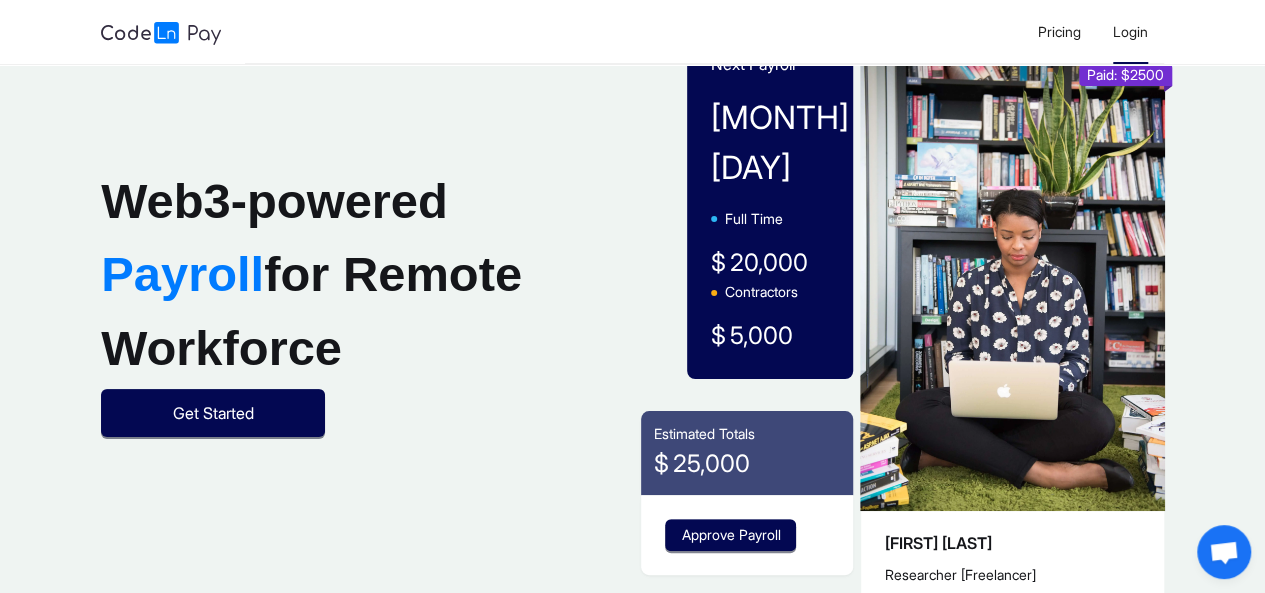 click on "Login" 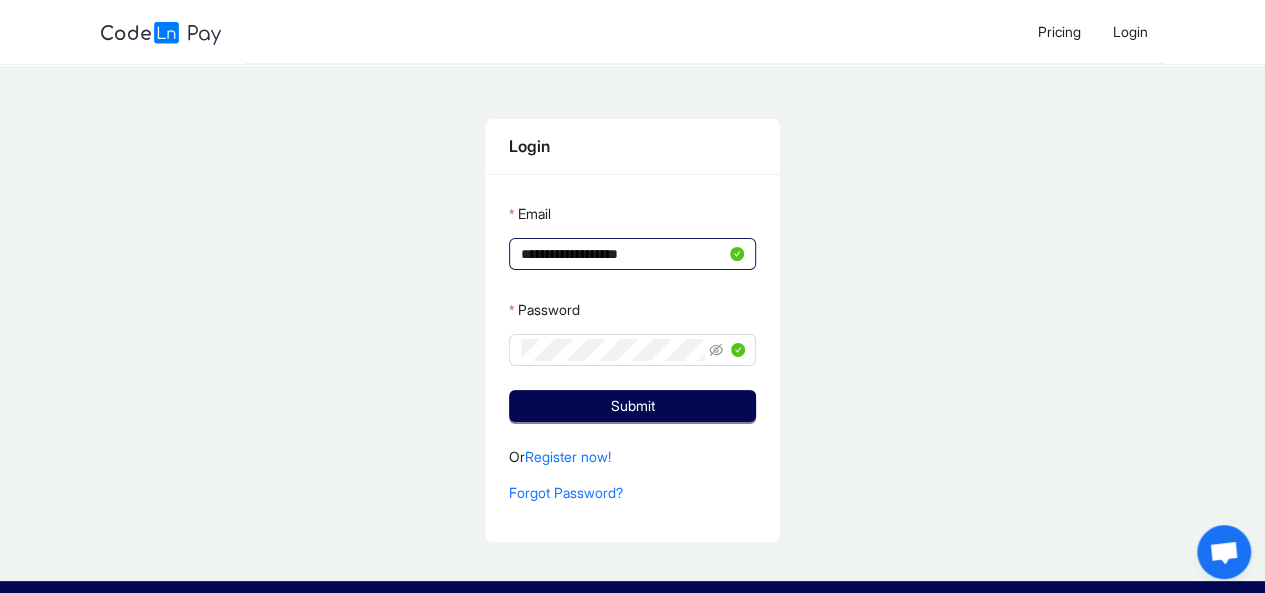 click on "**********" 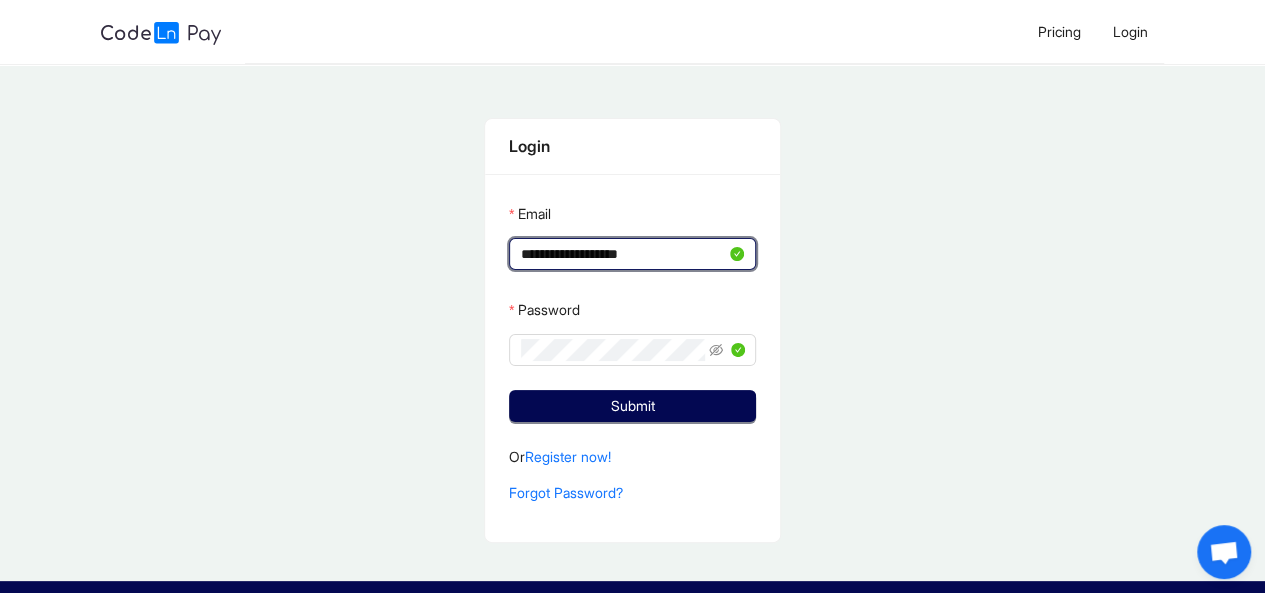 click on "**********" at bounding box center [623, 254] 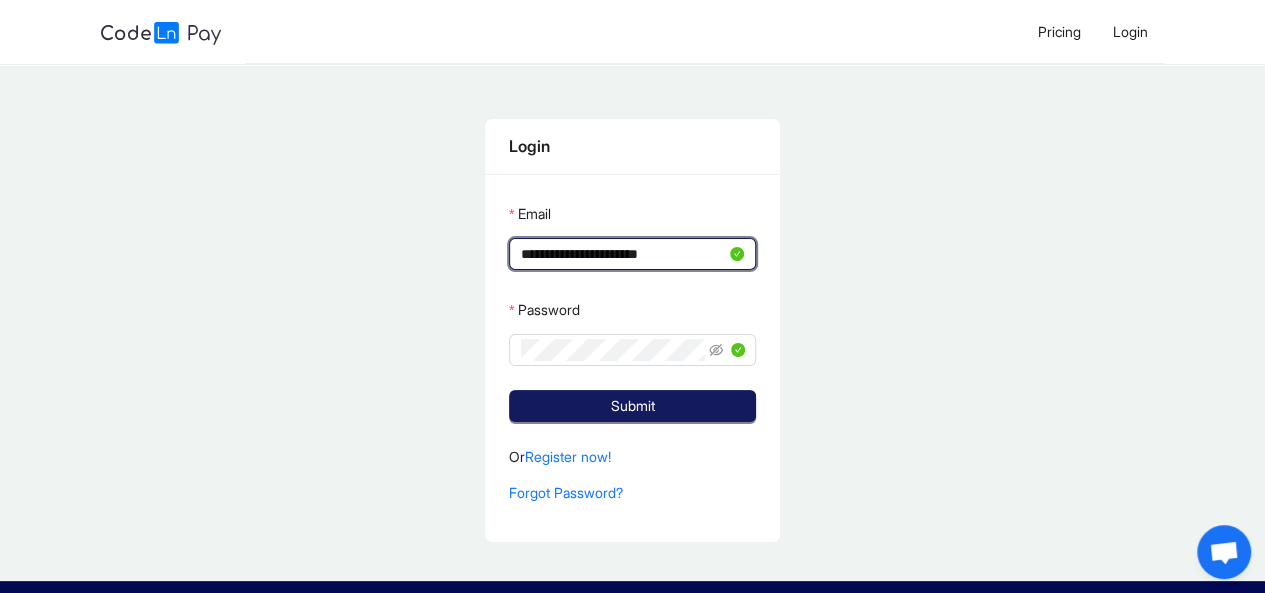 click on "Submit" 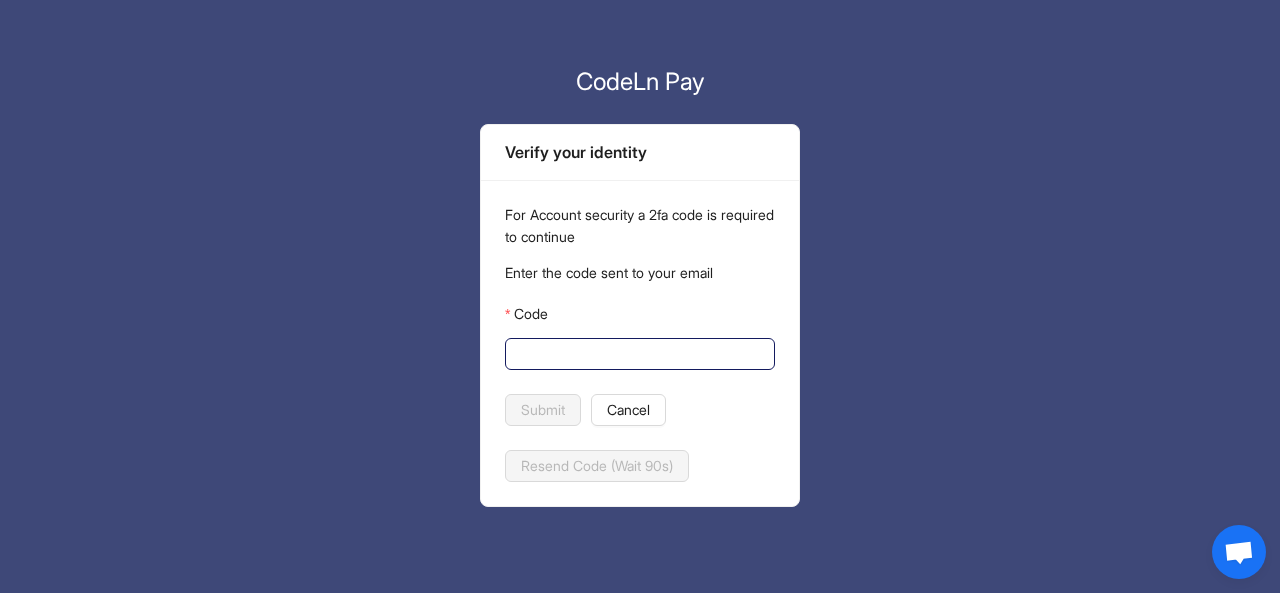 click on "Code" at bounding box center (638, 354) 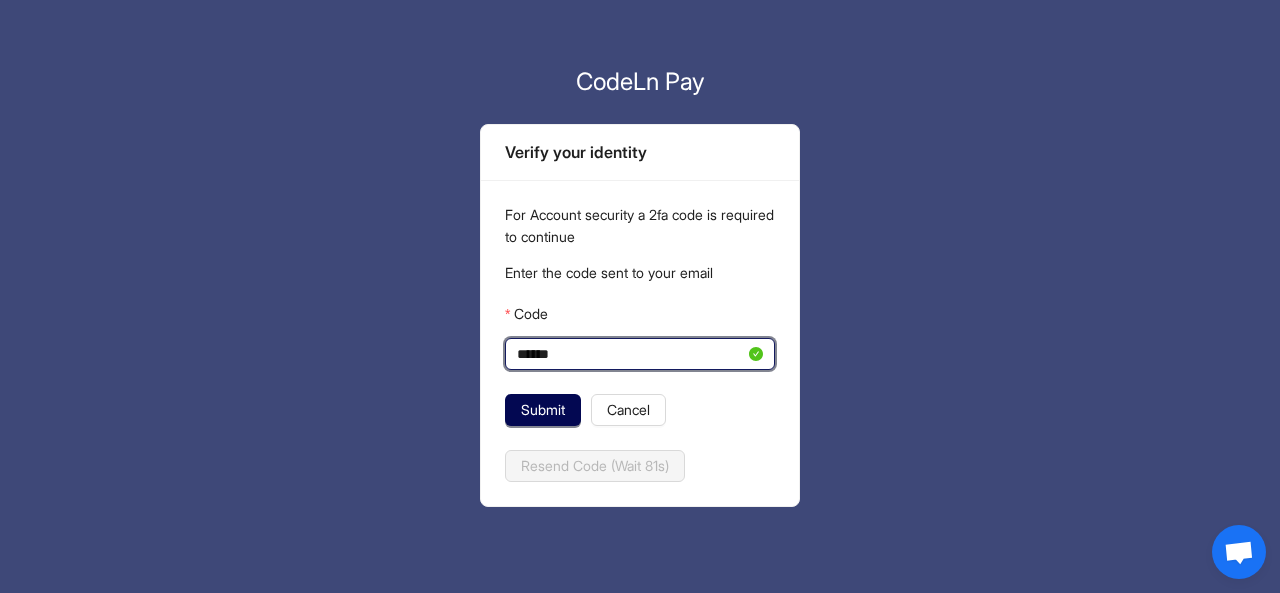 type on "******" 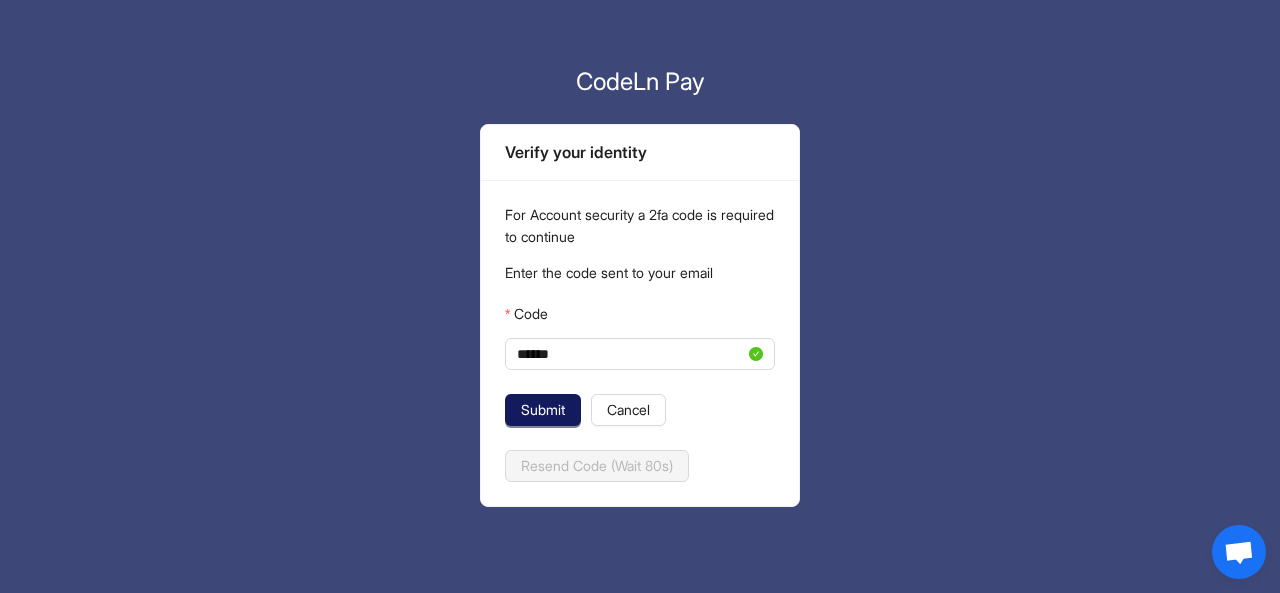 click on "Submit" 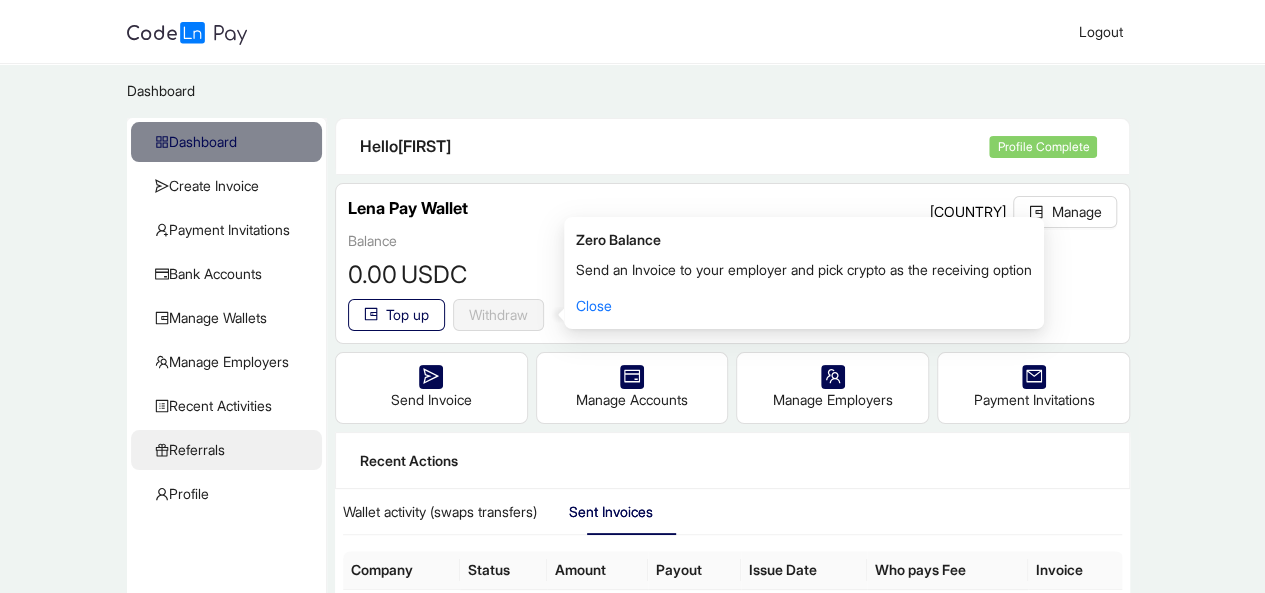 click on "Referrals" 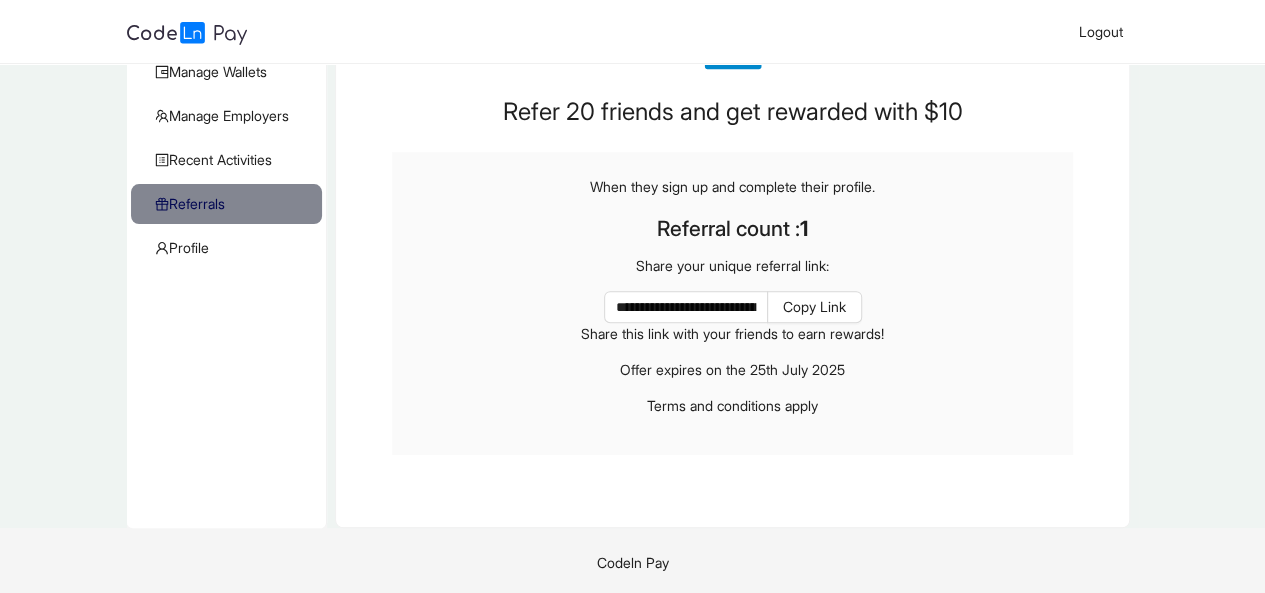 scroll, scrollTop: 249, scrollLeft: 0, axis: vertical 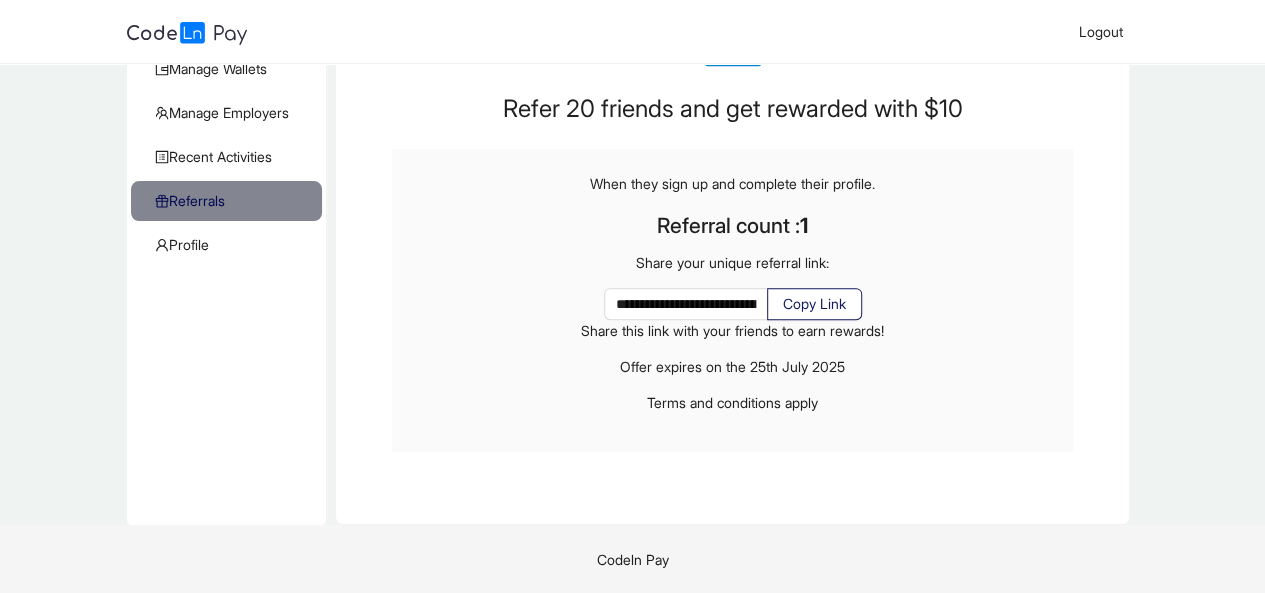 click on "Copy Link" 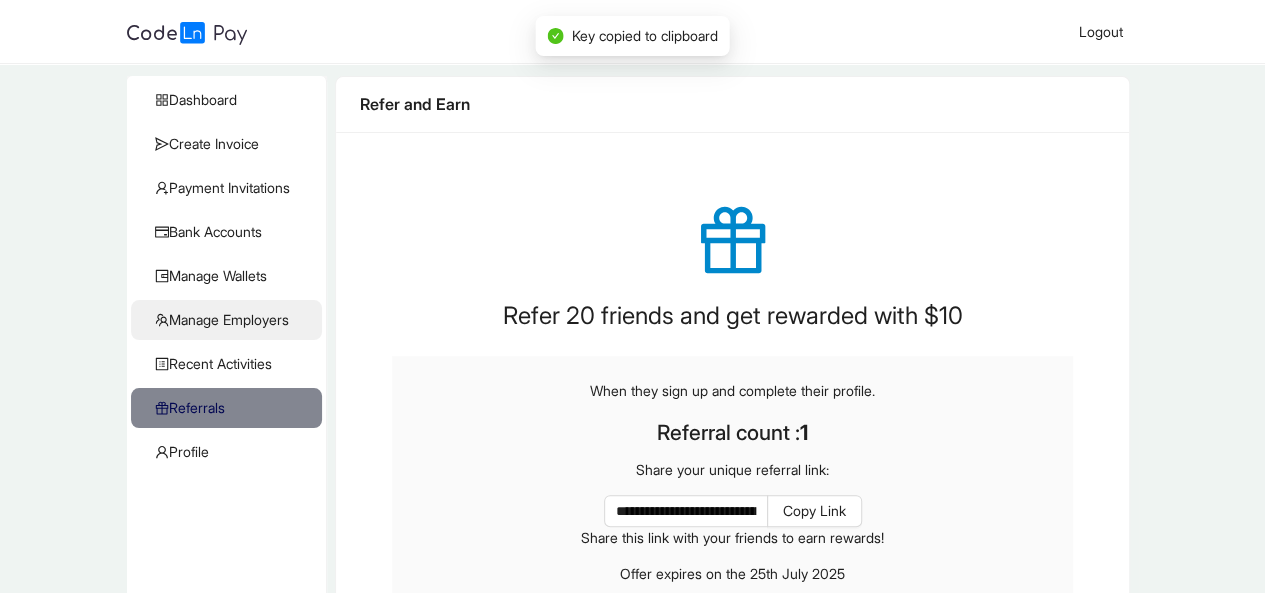 scroll, scrollTop: 0, scrollLeft: 0, axis: both 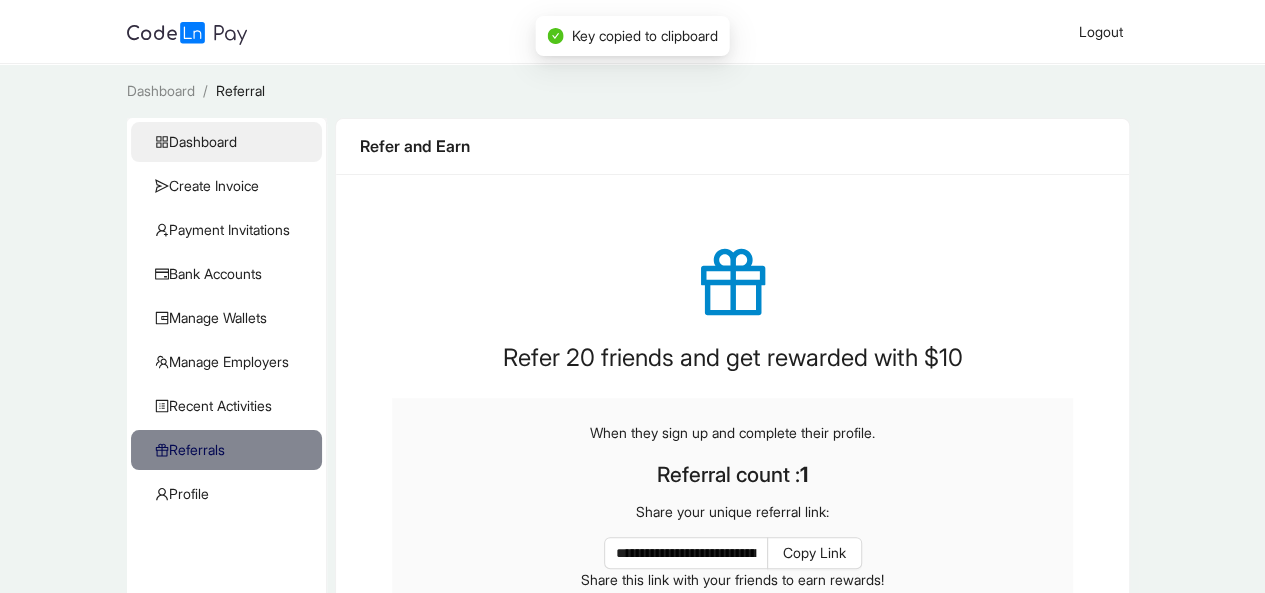 click on "Dashboard" 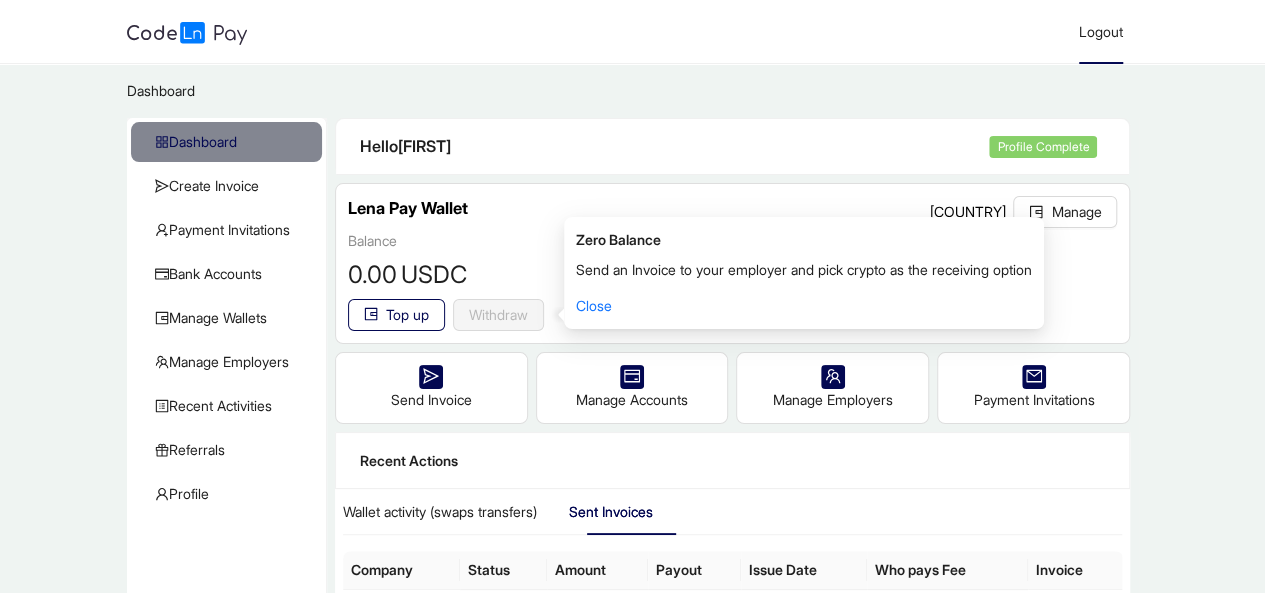 click on "Logout" 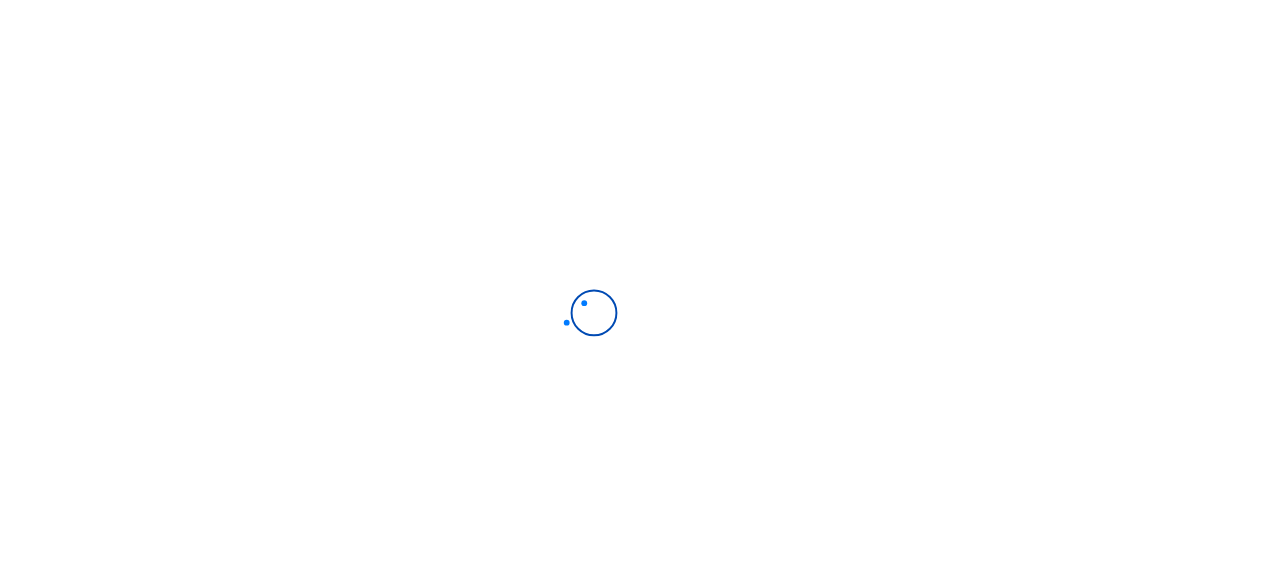 scroll, scrollTop: 0, scrollLeft: 0, axis: both 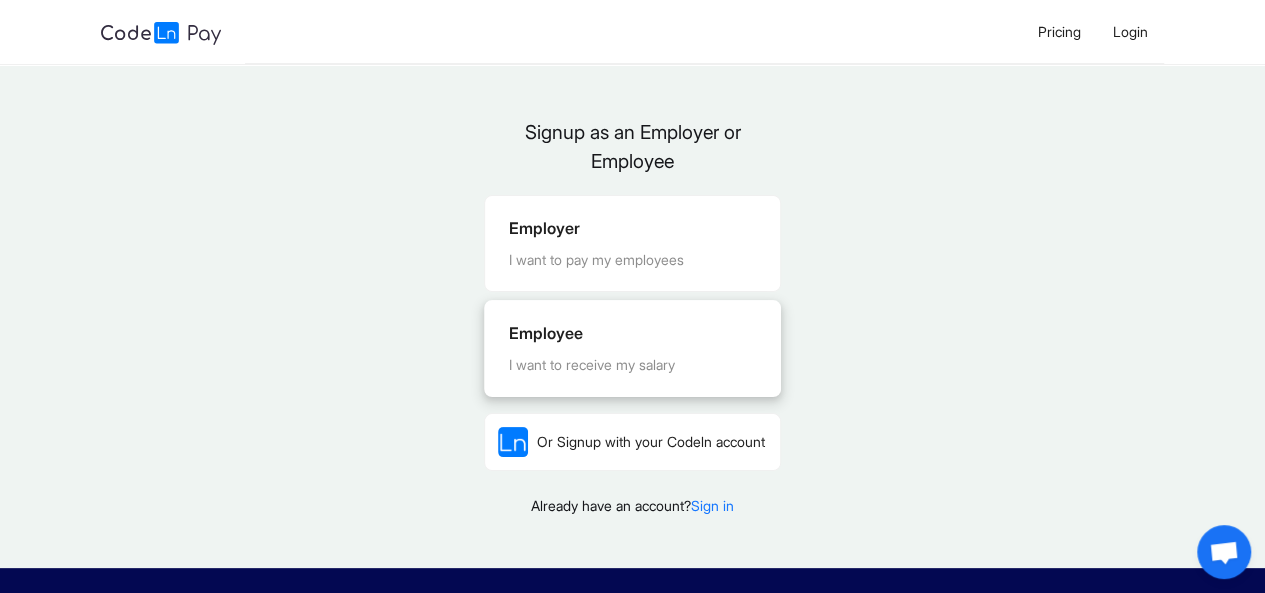 click on "Employee" at bounding box center (632, 333) 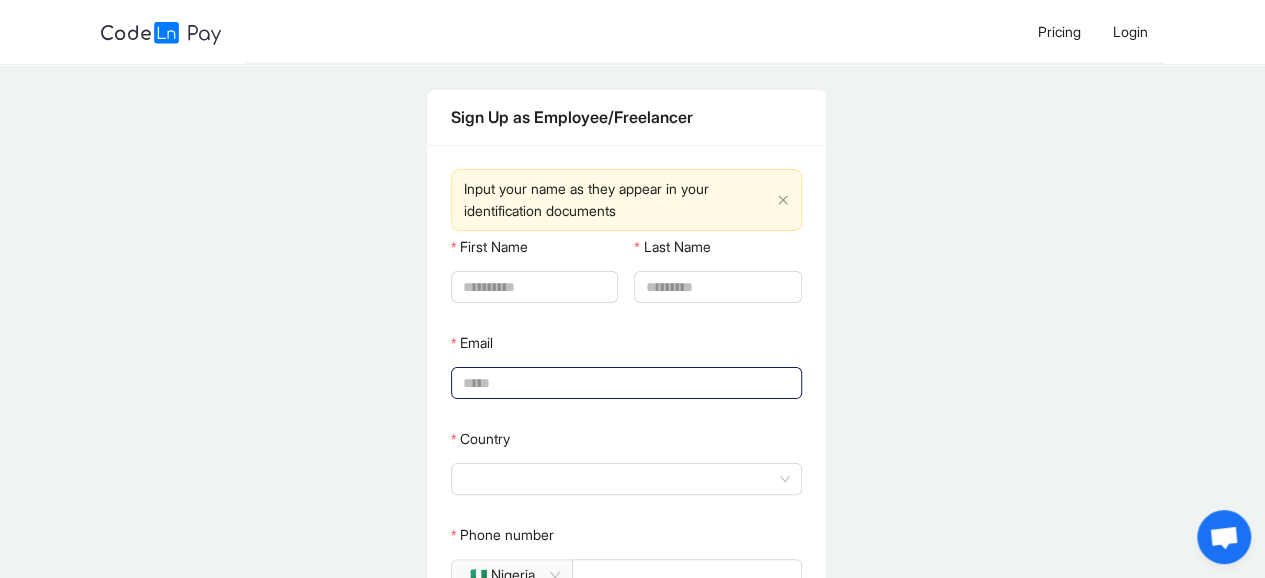 click on "Email" at bounding box center (624, 383) 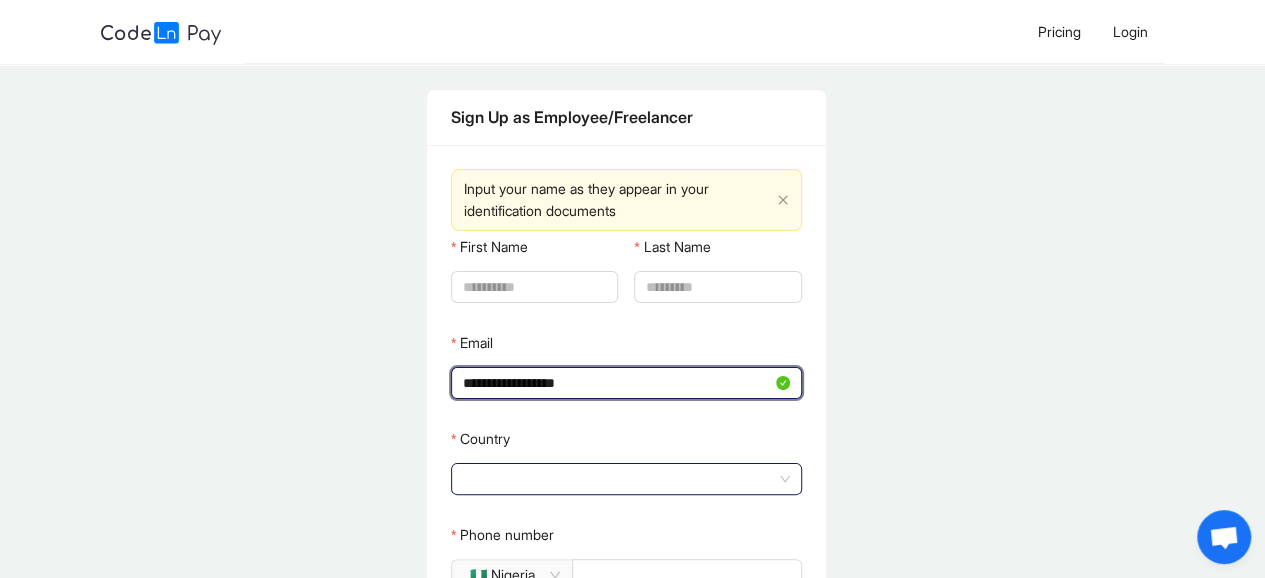 click 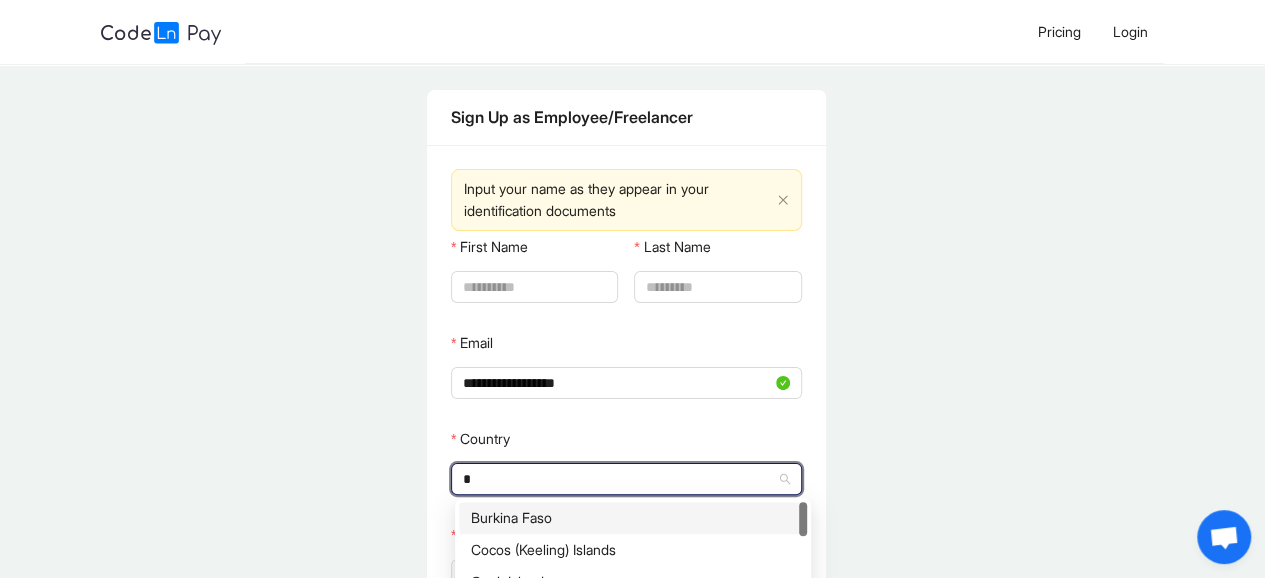 type on "**" 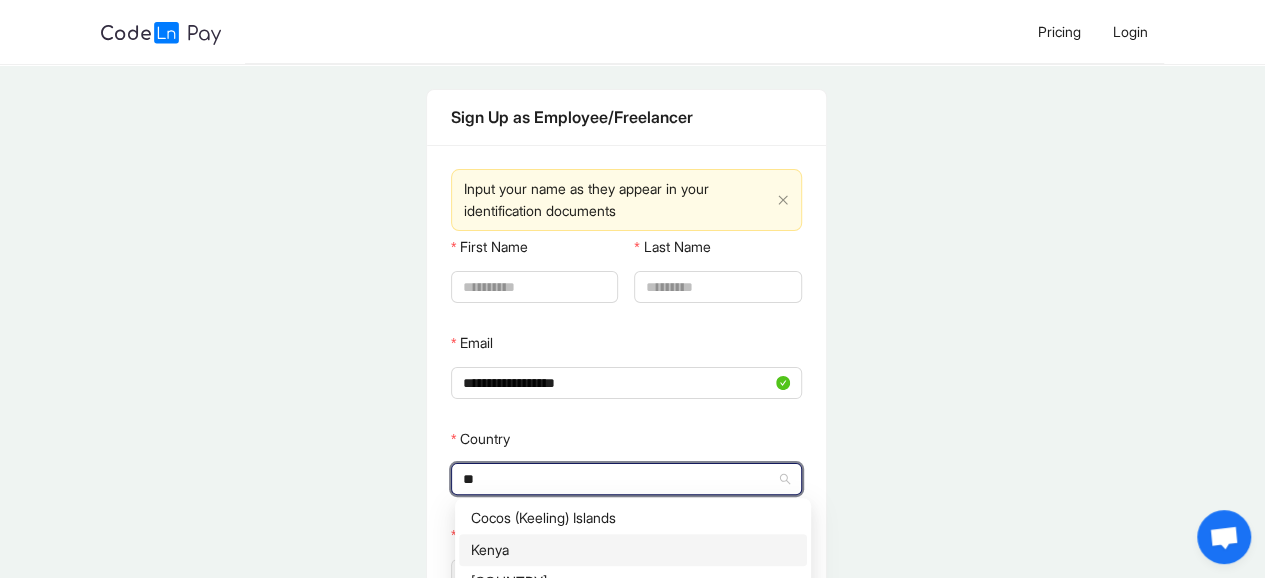 click on "Kenya" 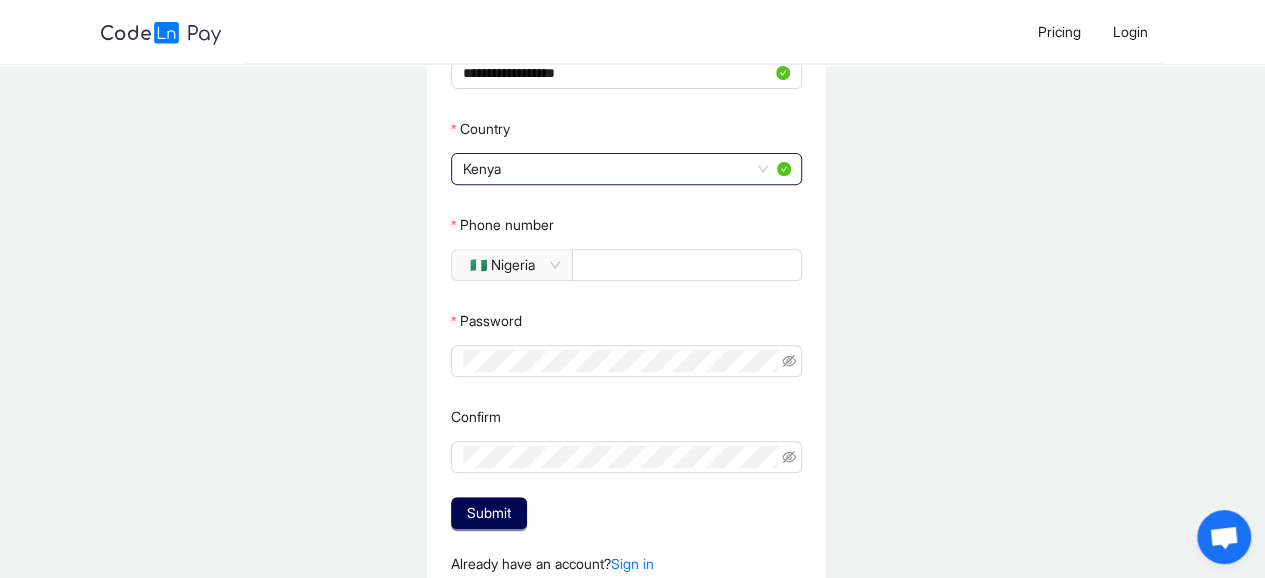 scroll, scrollTop: 400, scrollLeft: 0, axis: vertical 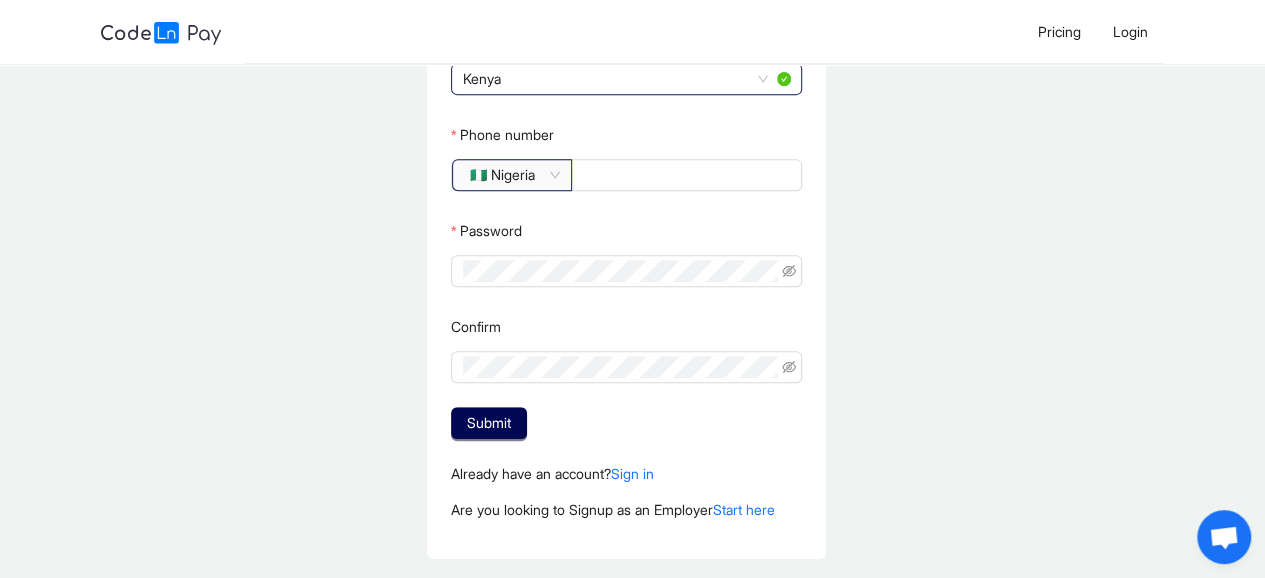 click on "🇳🇬 Nigeria" 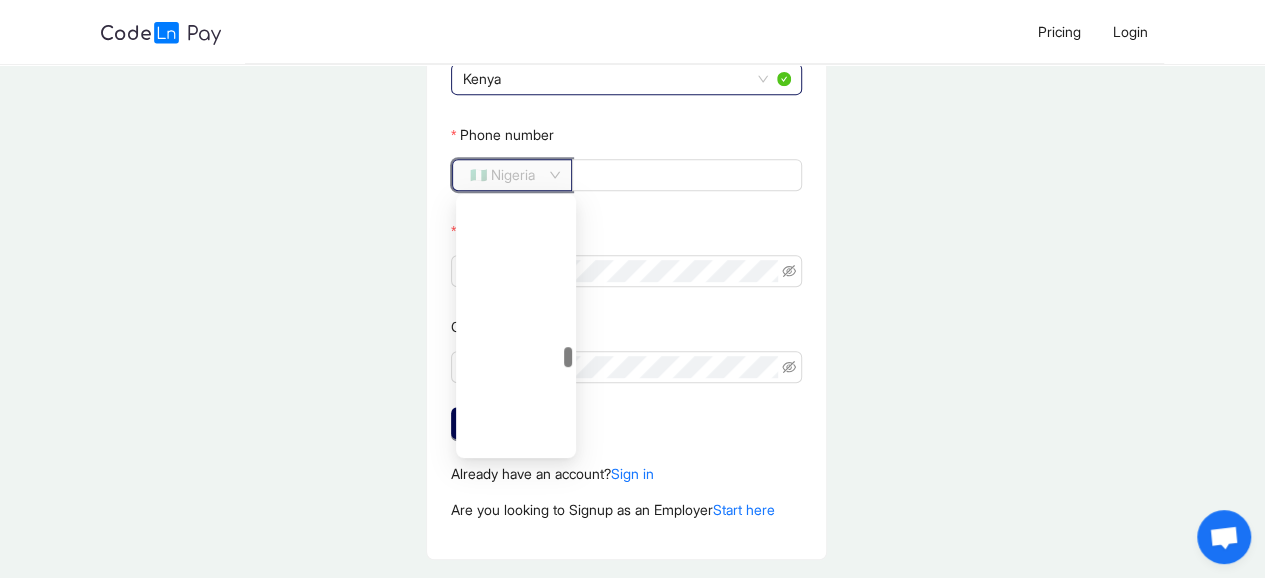 scroll, scrollTop: 3432, scrollLeft: 0, axis: vertical 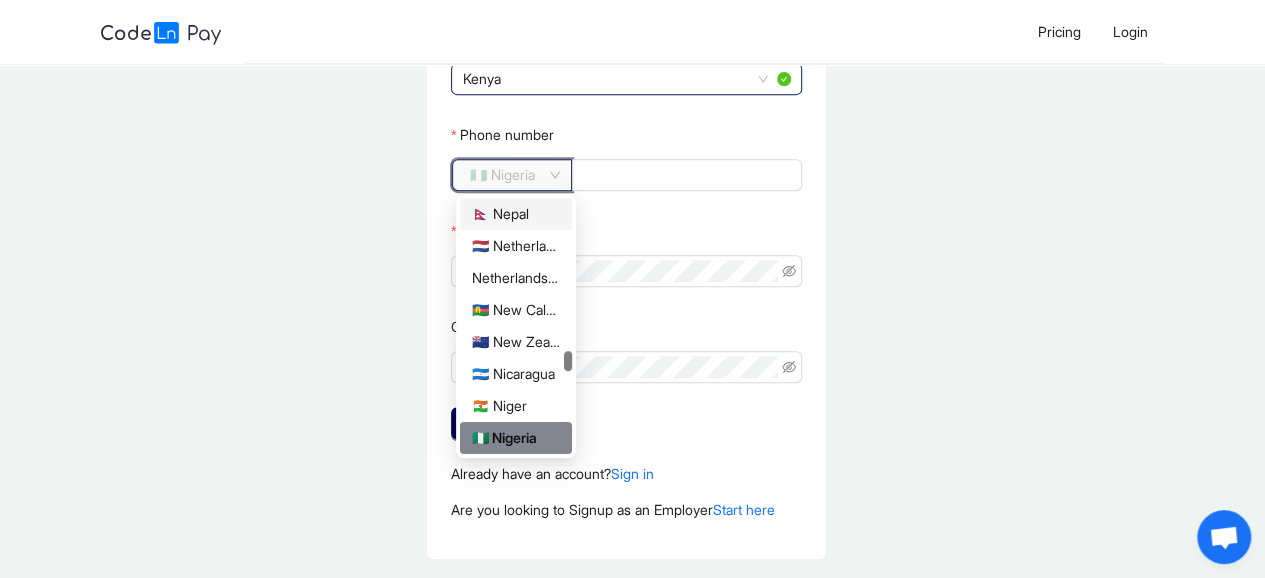 click on "🇳🇬 Nigeria" 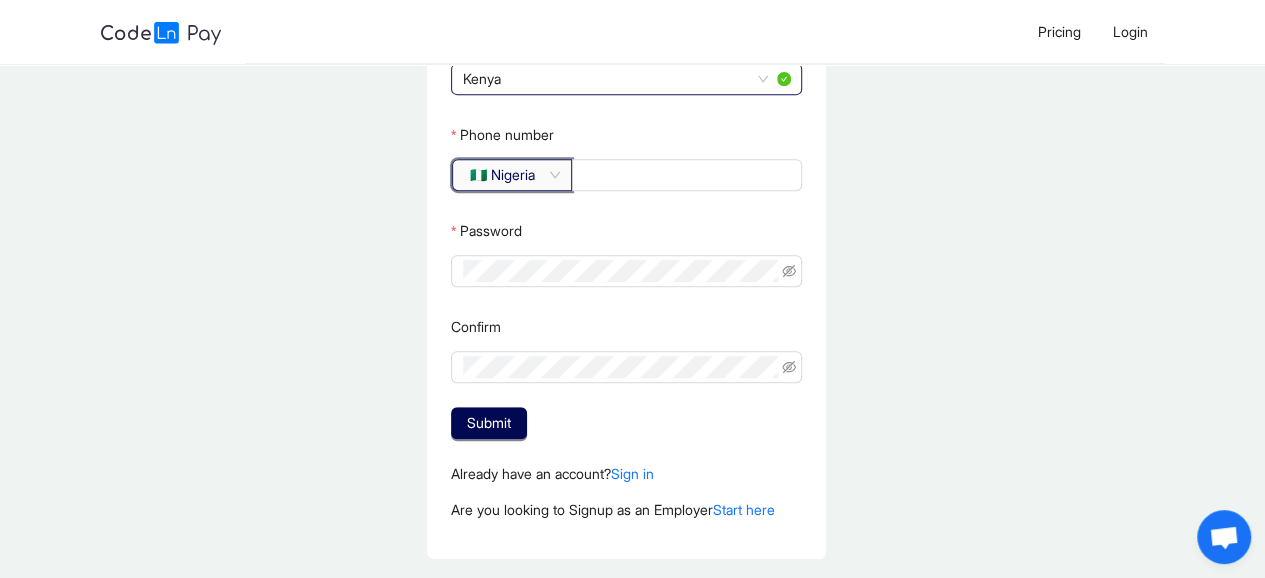 click on "🇳🇬 Nigeria" 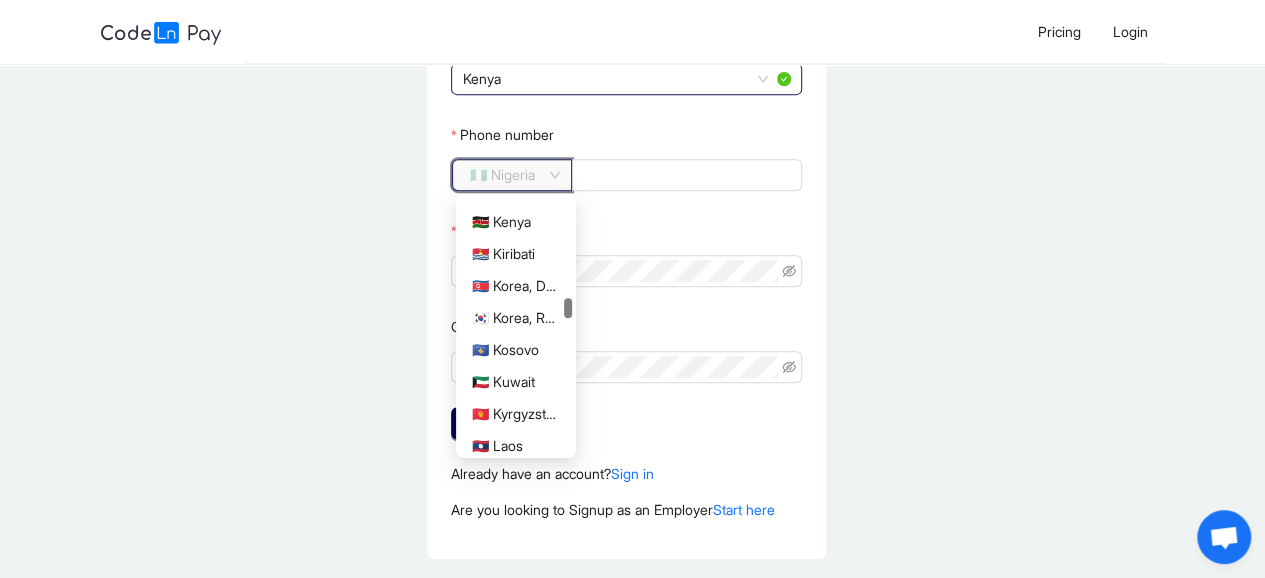 scroll, scrollTop: 2398, scrollLeft: 0, axis: vertical 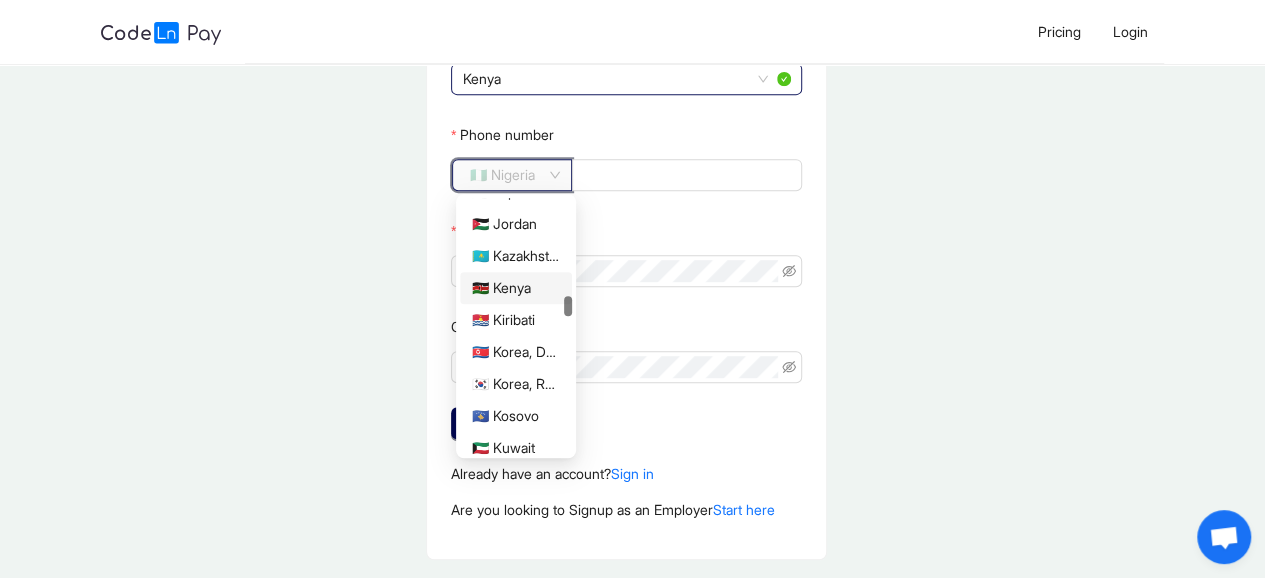click on "🇰🇪 Kenya" at bounding box center [516, 288] 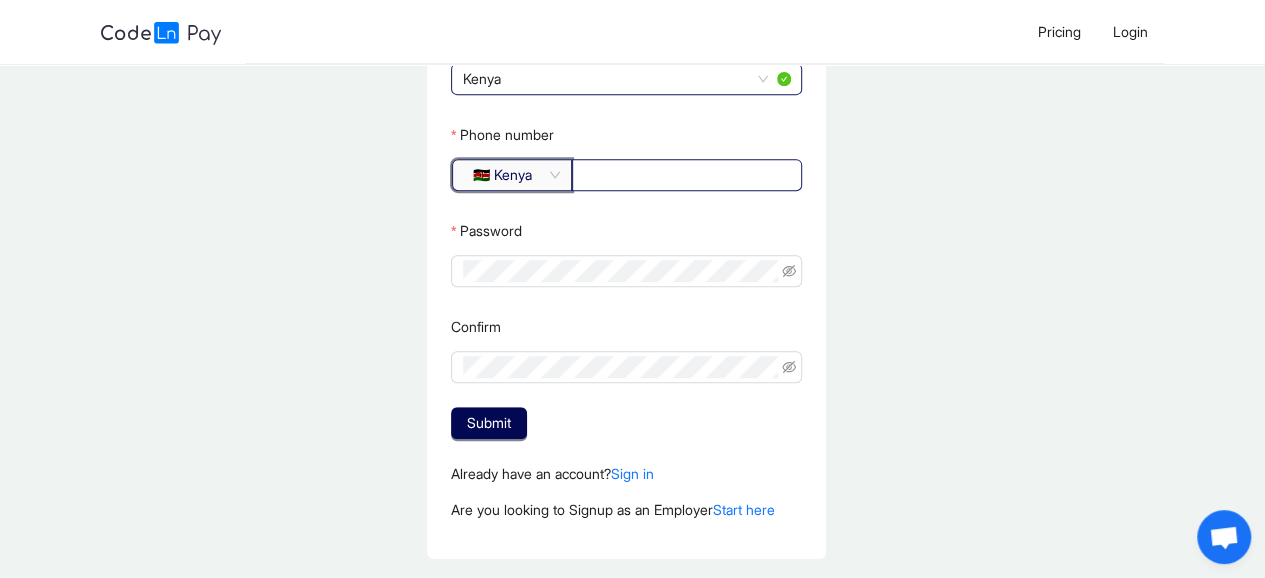 click on "Phone number" at bounding box center (685, 175) 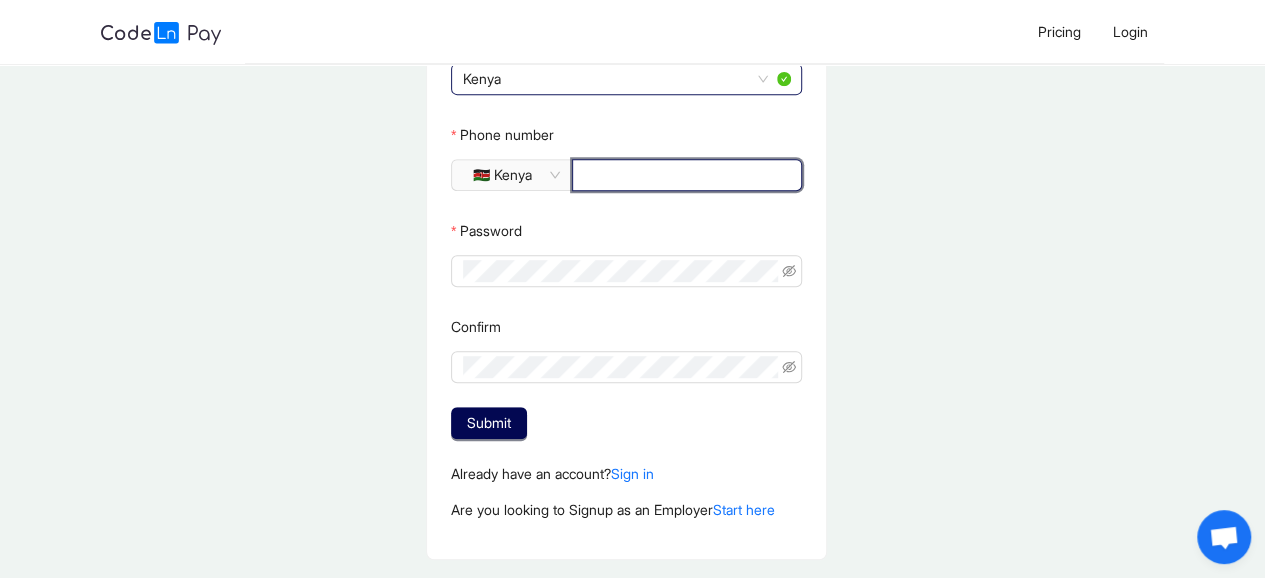 click on "**" at bounding box center (685, 175) 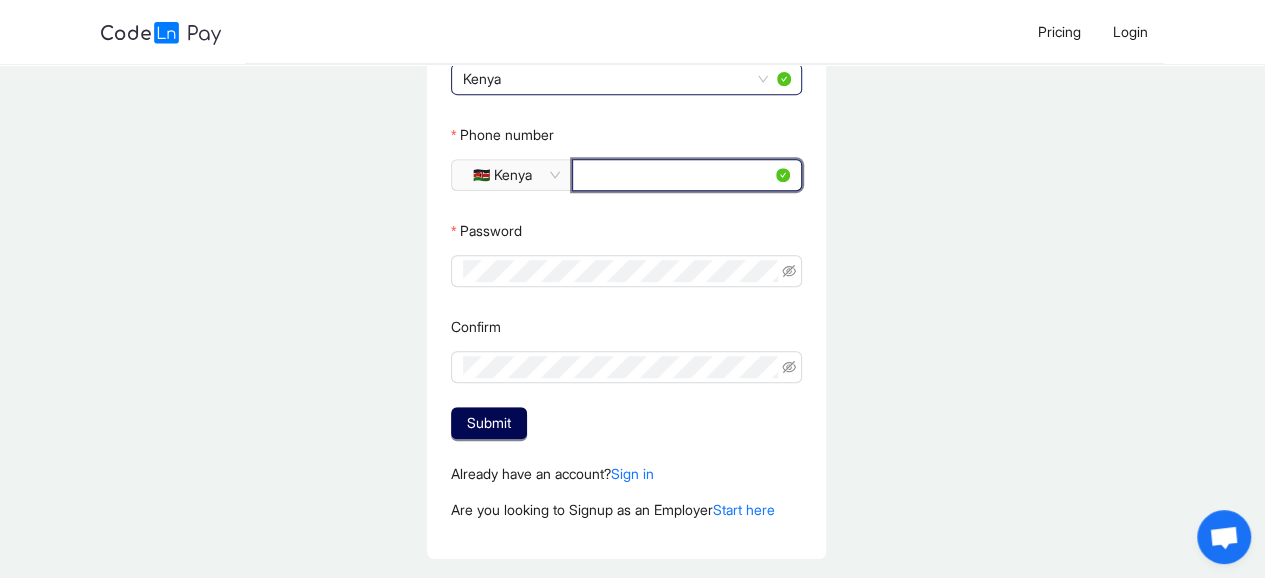 type on "**********" 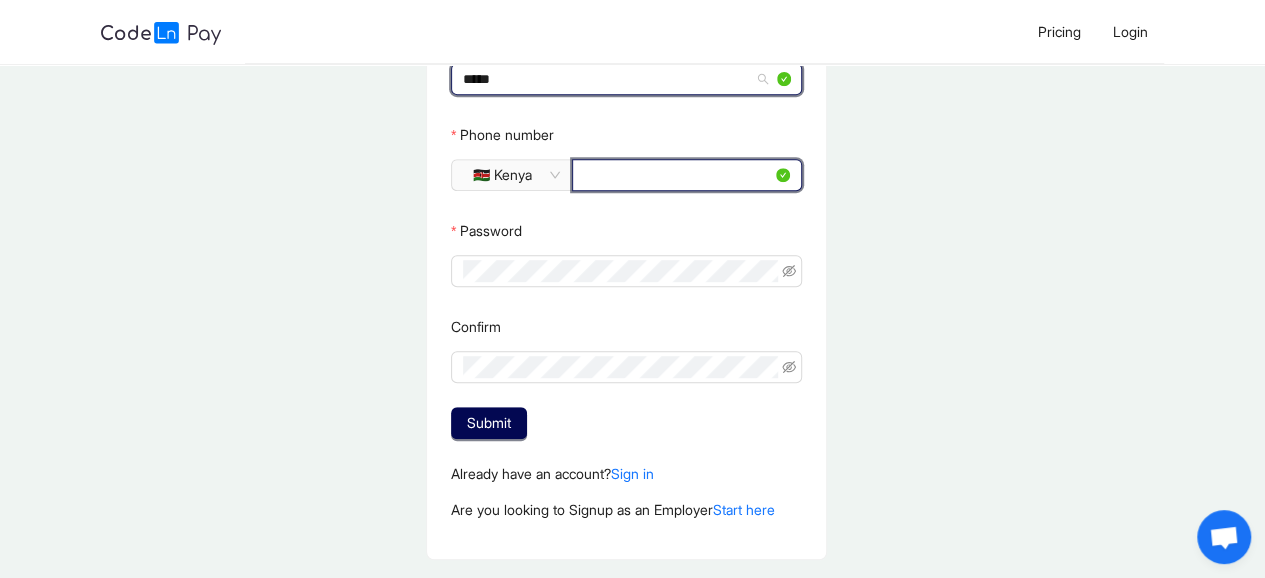 type 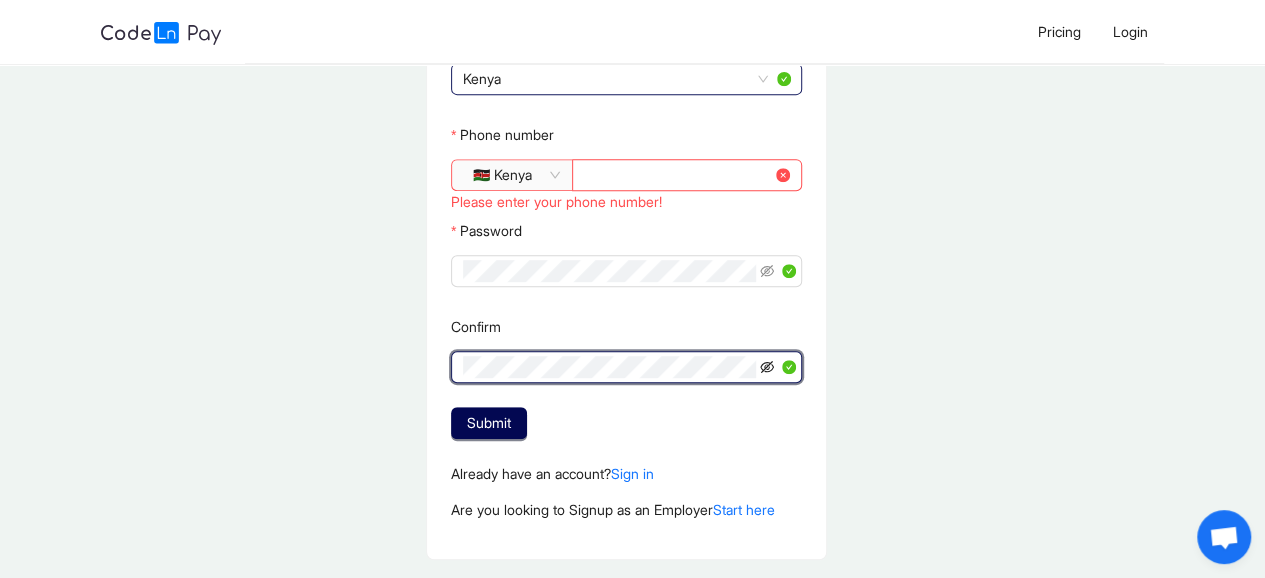 click 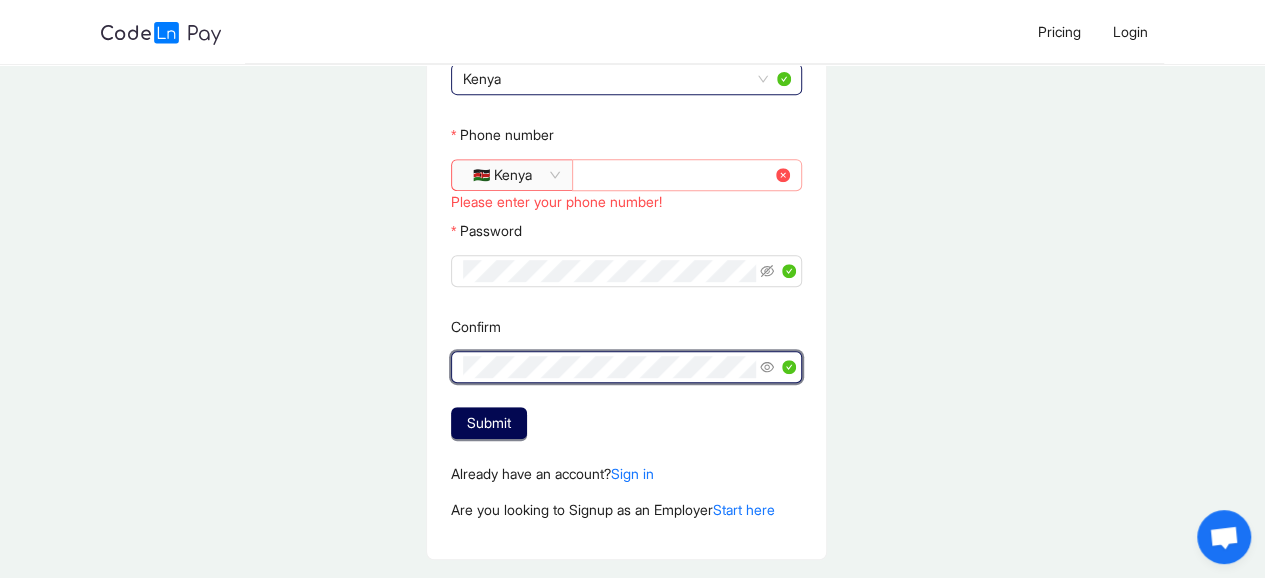 click on "Phone number" at bounding box center [678, 175] 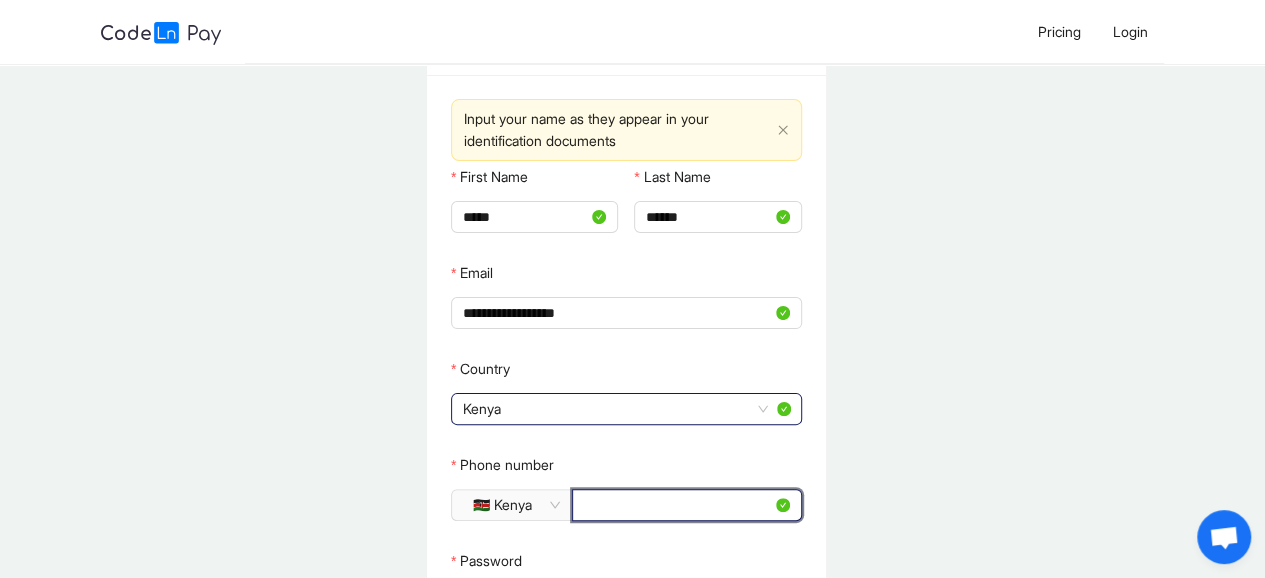 scroll, scrollTop: 0, scrollLeft: 0, axis: both 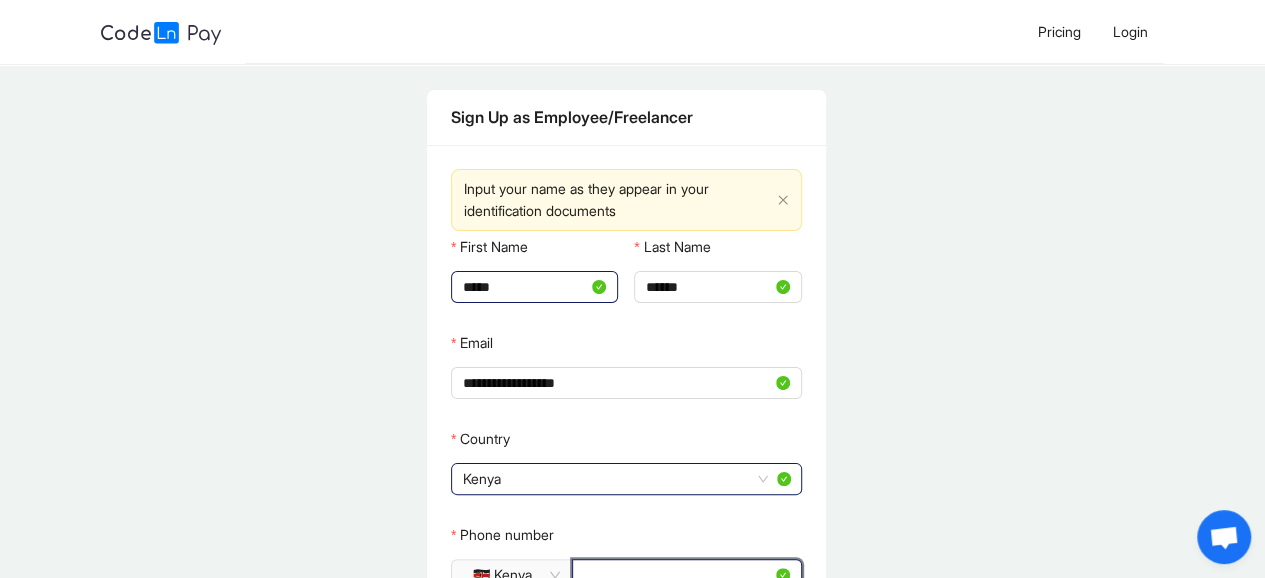 type on "*********" 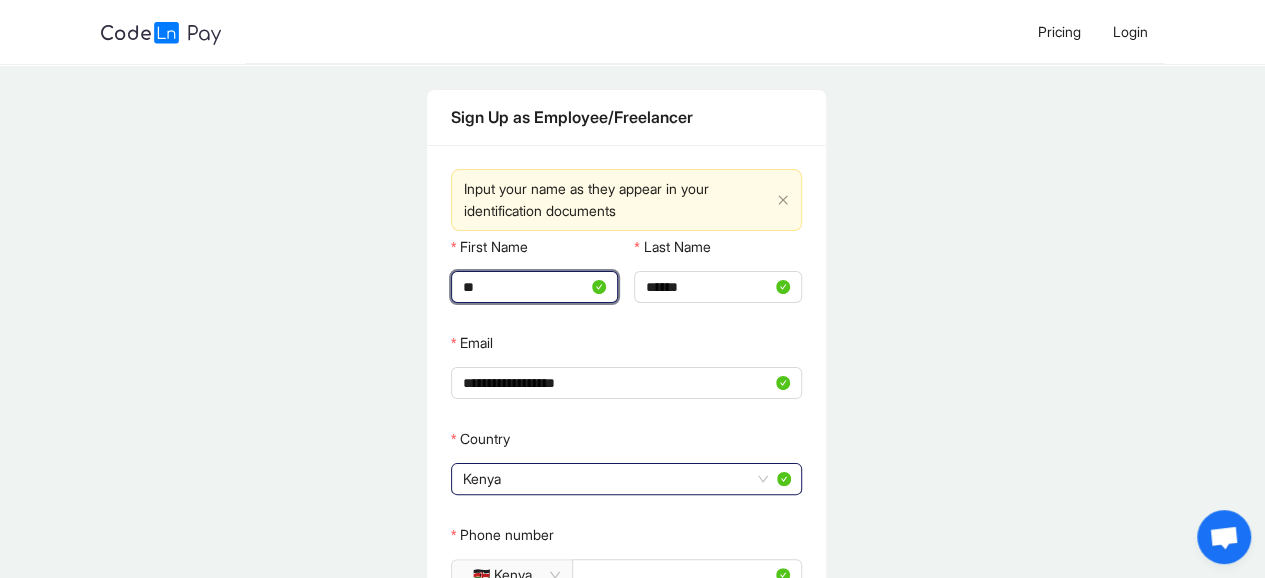 type on "*" 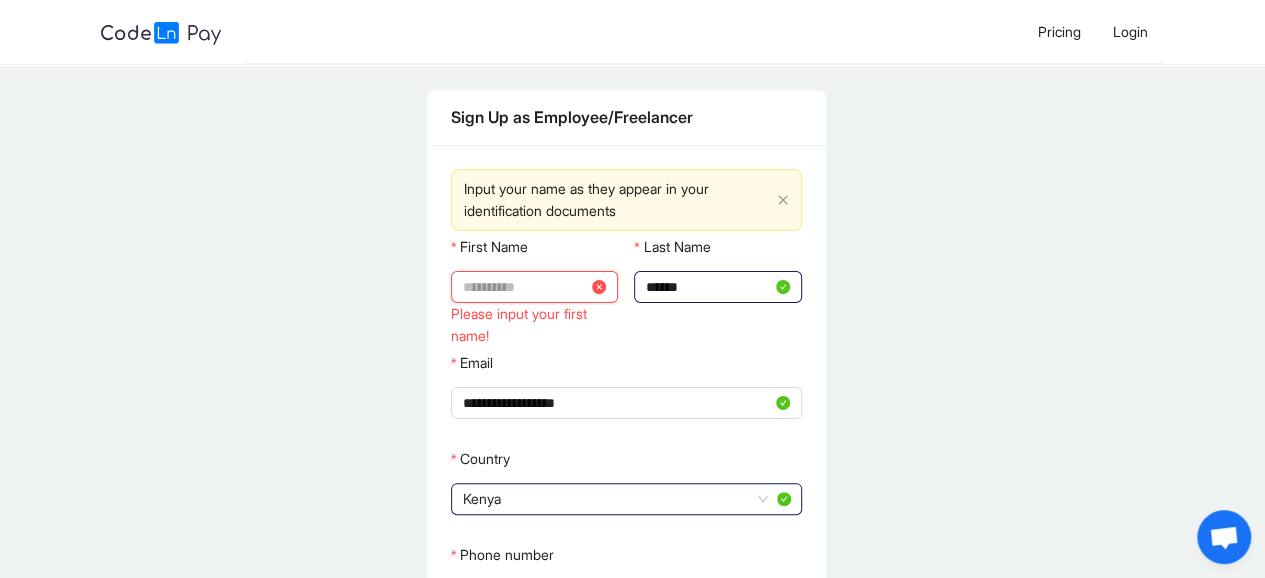 type 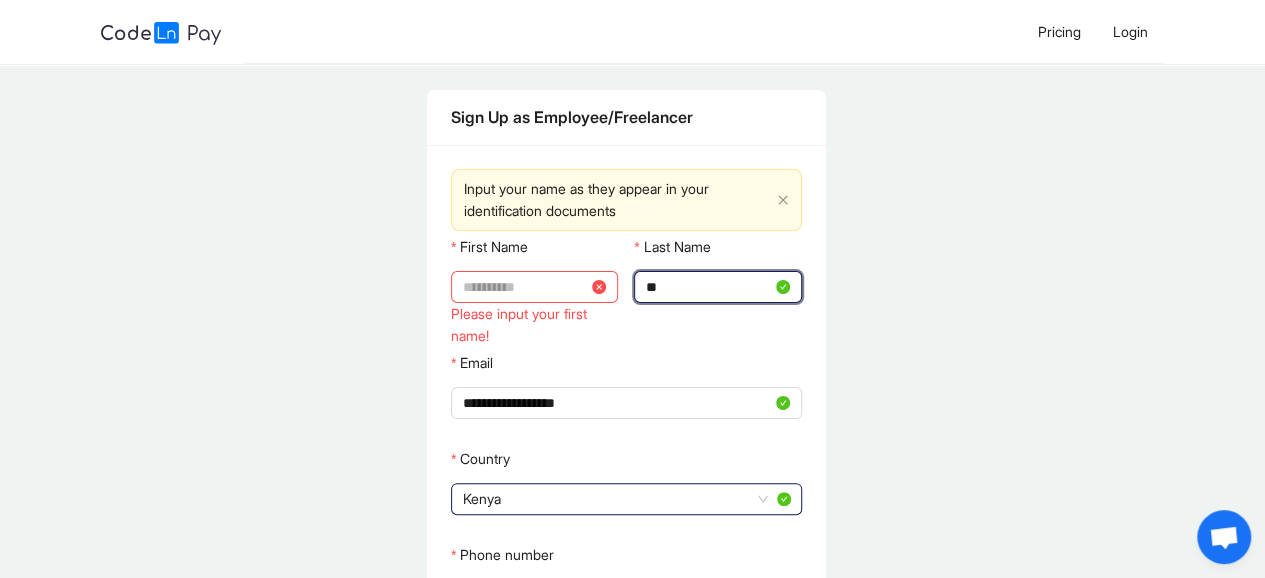 type on "*" 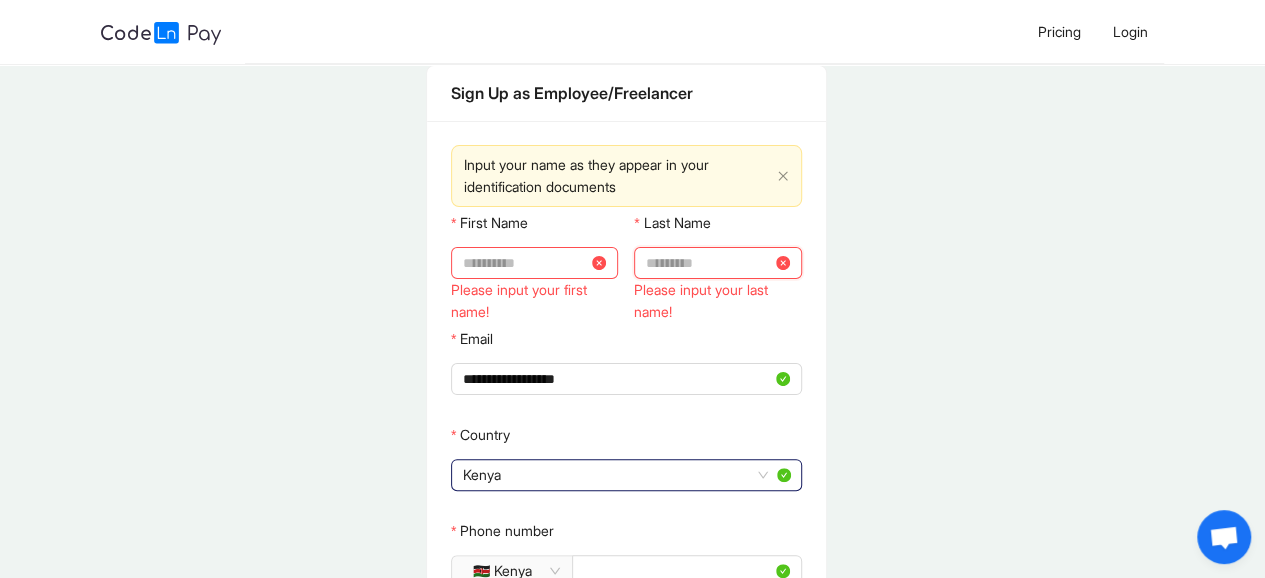 scroll, scrollTop: 0, scrollLeft: 0, axis: both 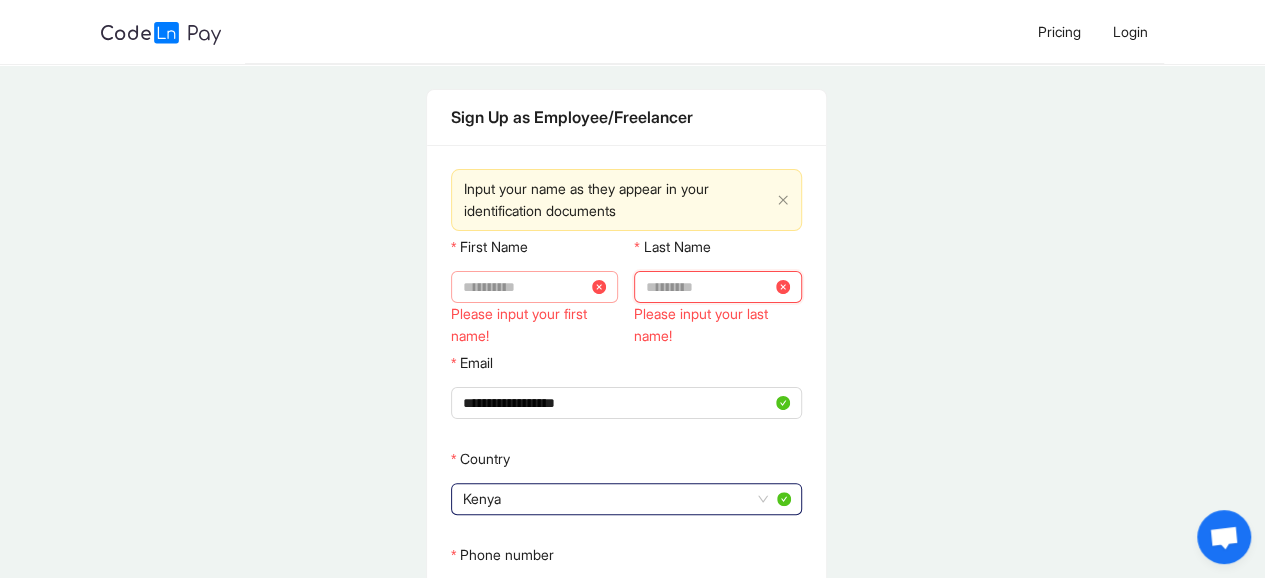 type 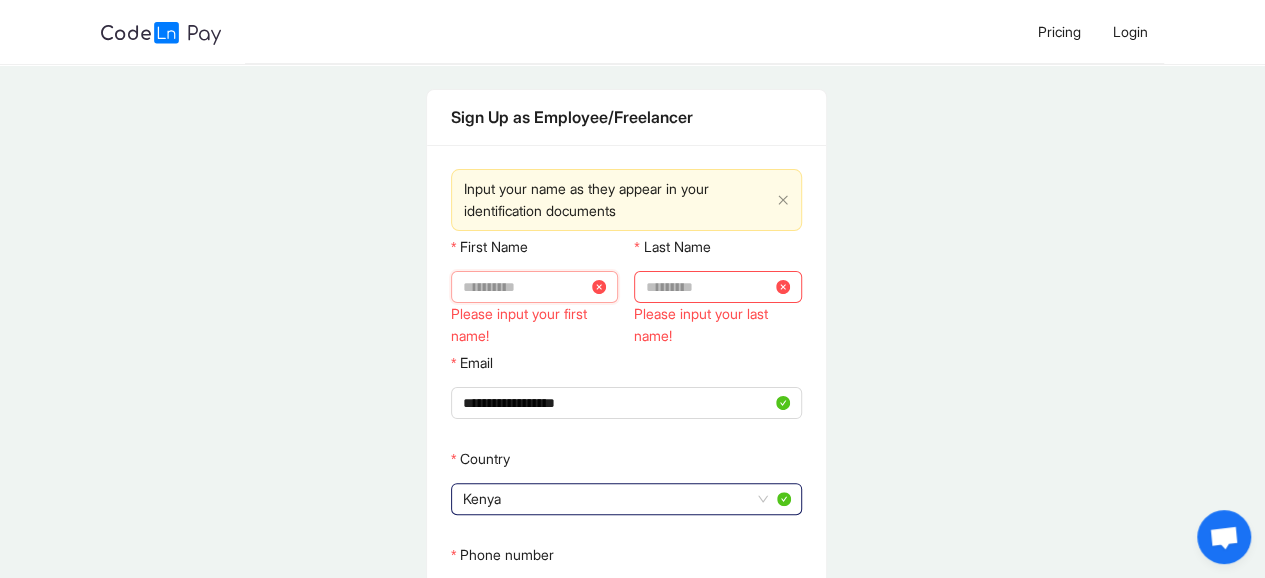 click on "First Name" at bounding box center (525, 287) 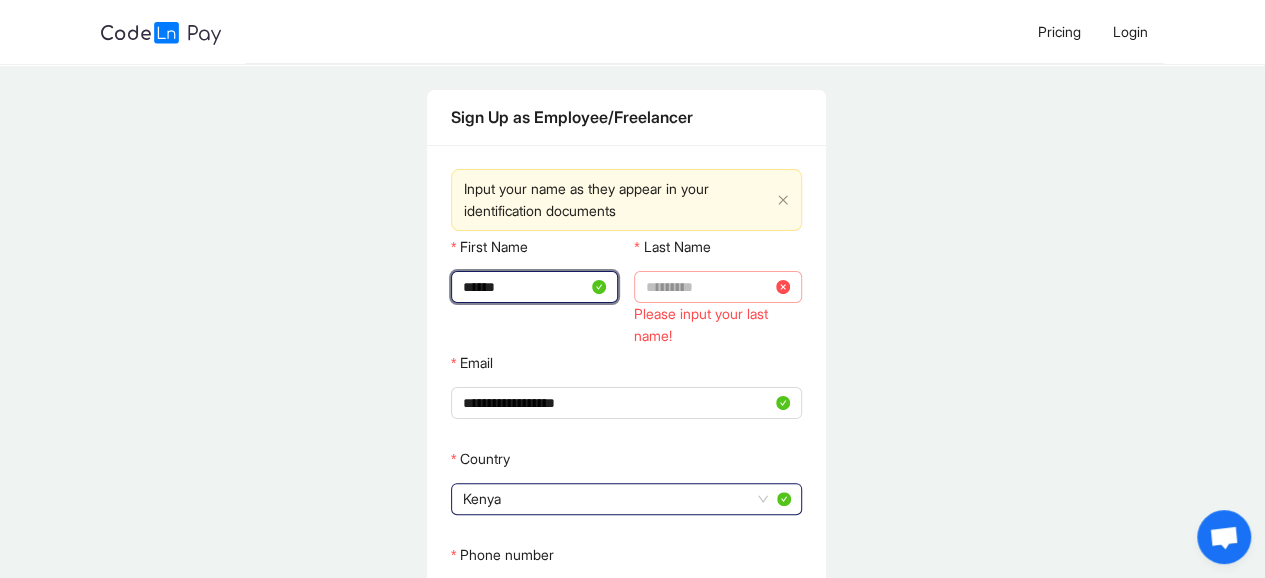 type on "******" 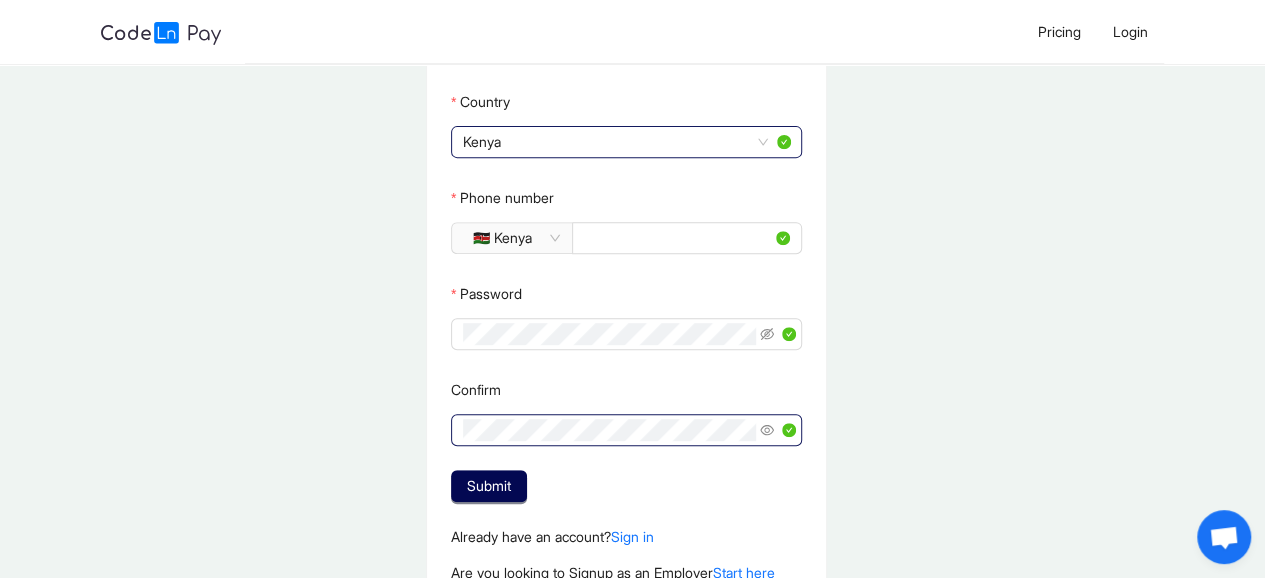 scroll, scrollTop: 416, scrollLeft: 0, axis: vertical 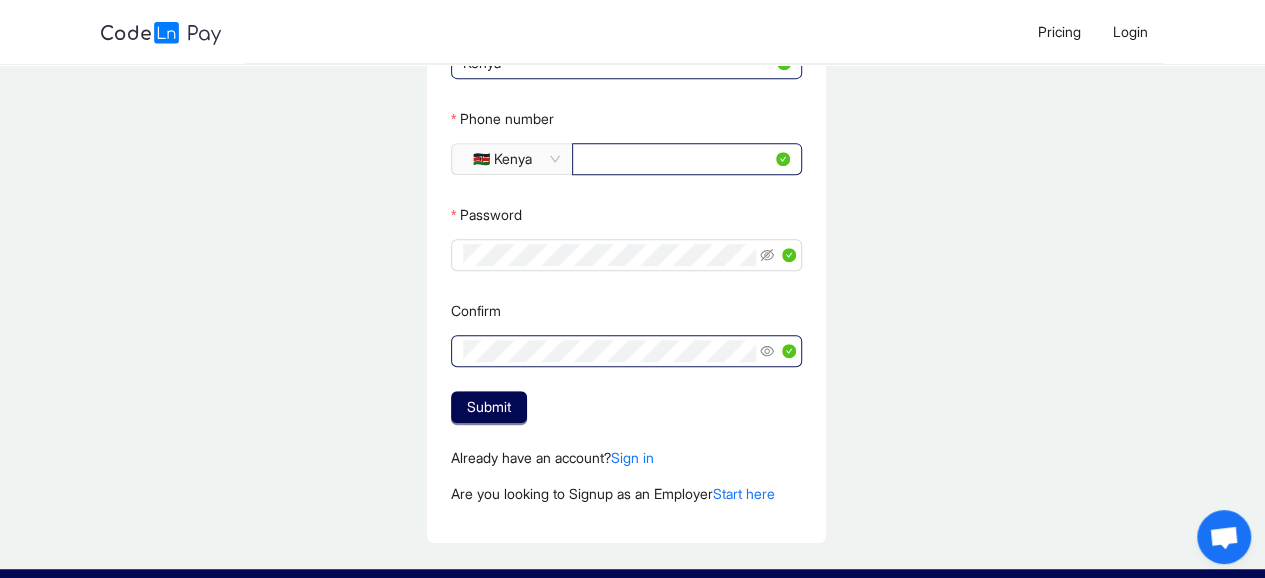type on "*******" 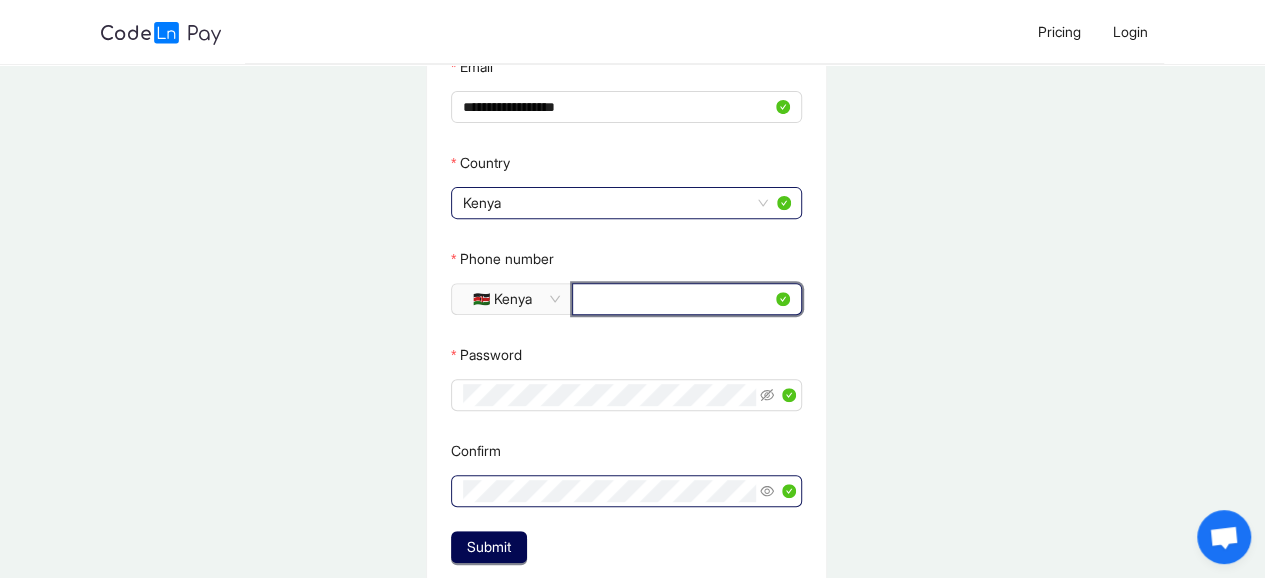 scroll, scrollTop: 458, scrollLeft: 0, axis: vertical 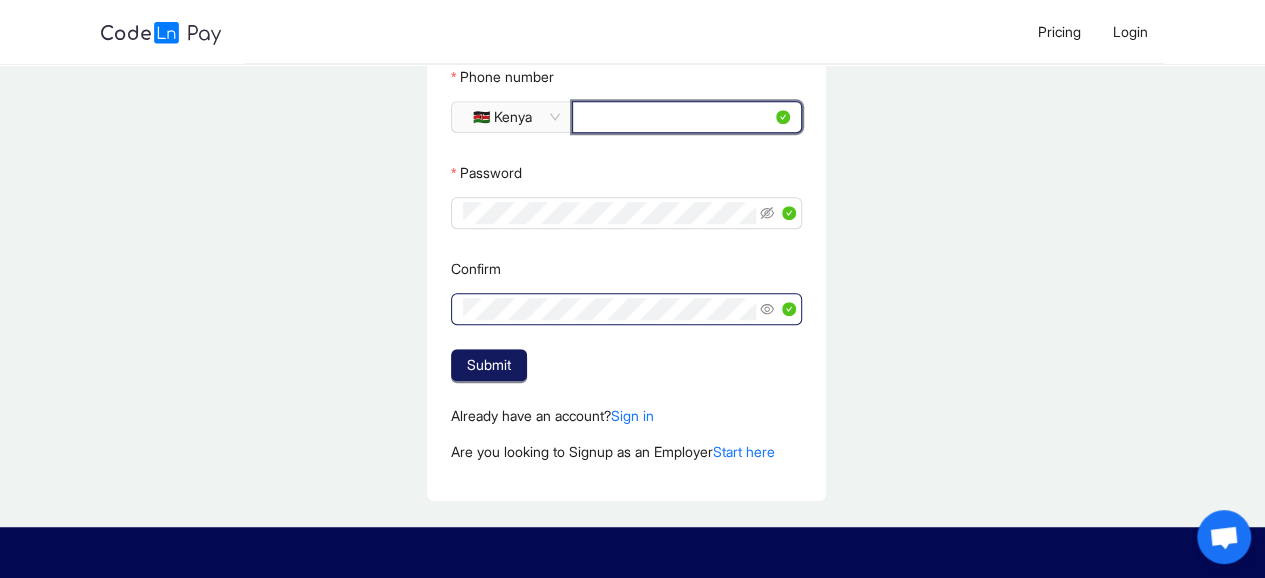 type on "*********" 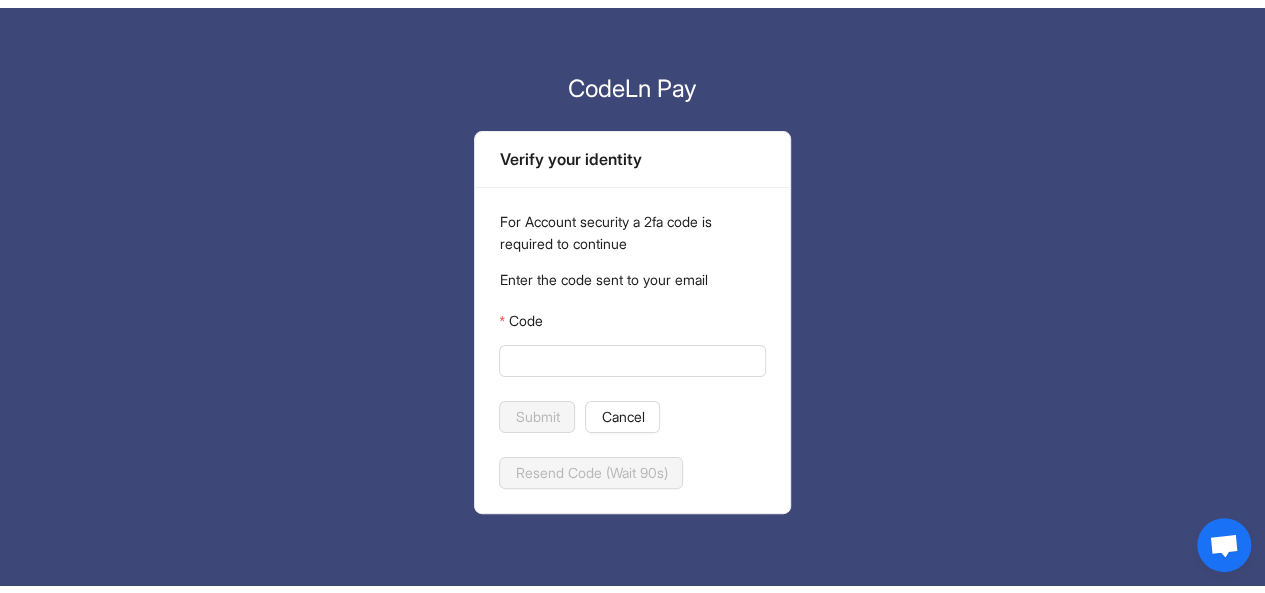 scroll, scrollTop: 0, scrollLeft: 0, axis: both 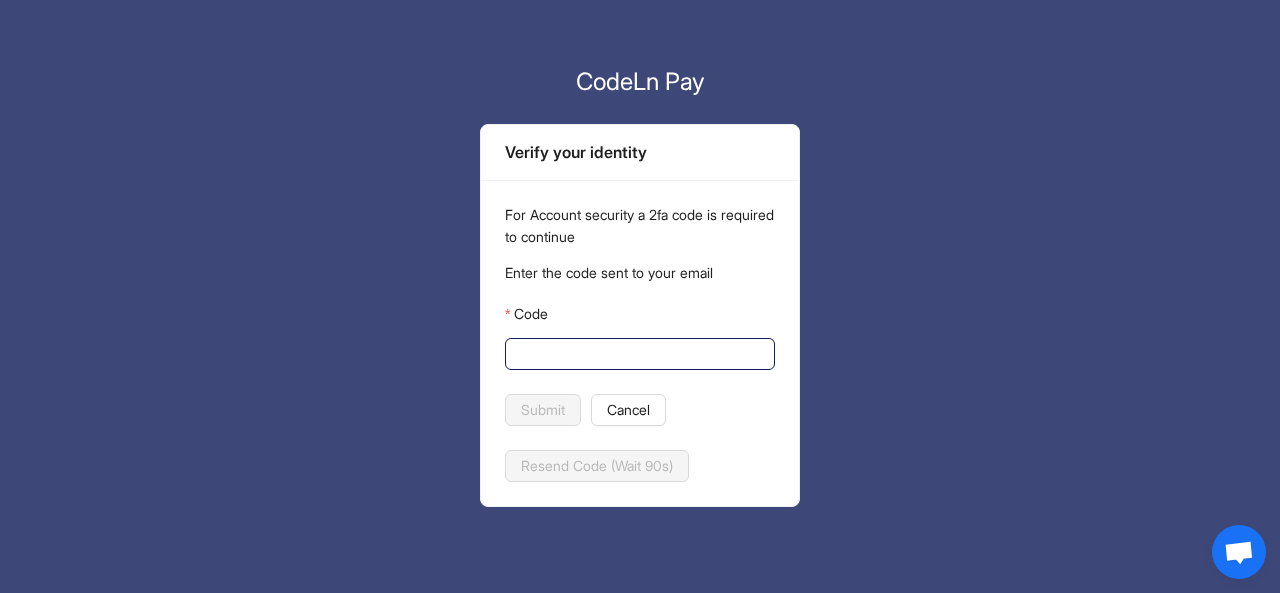 click on "Code" at bounding box center (638, 354) 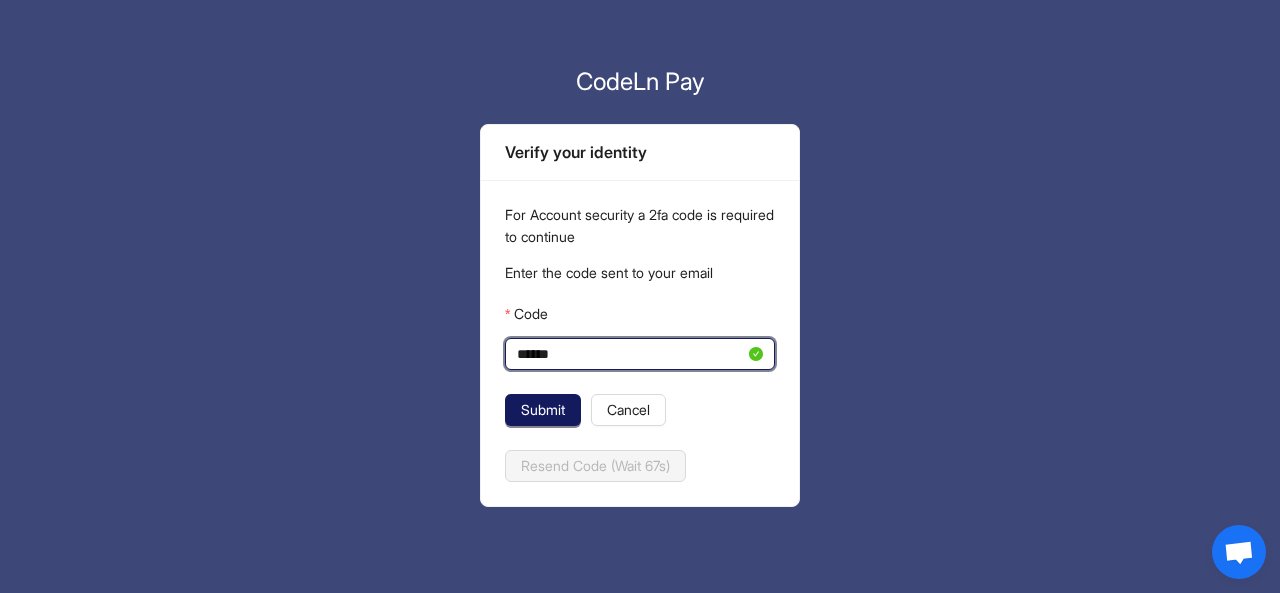 type on "******" 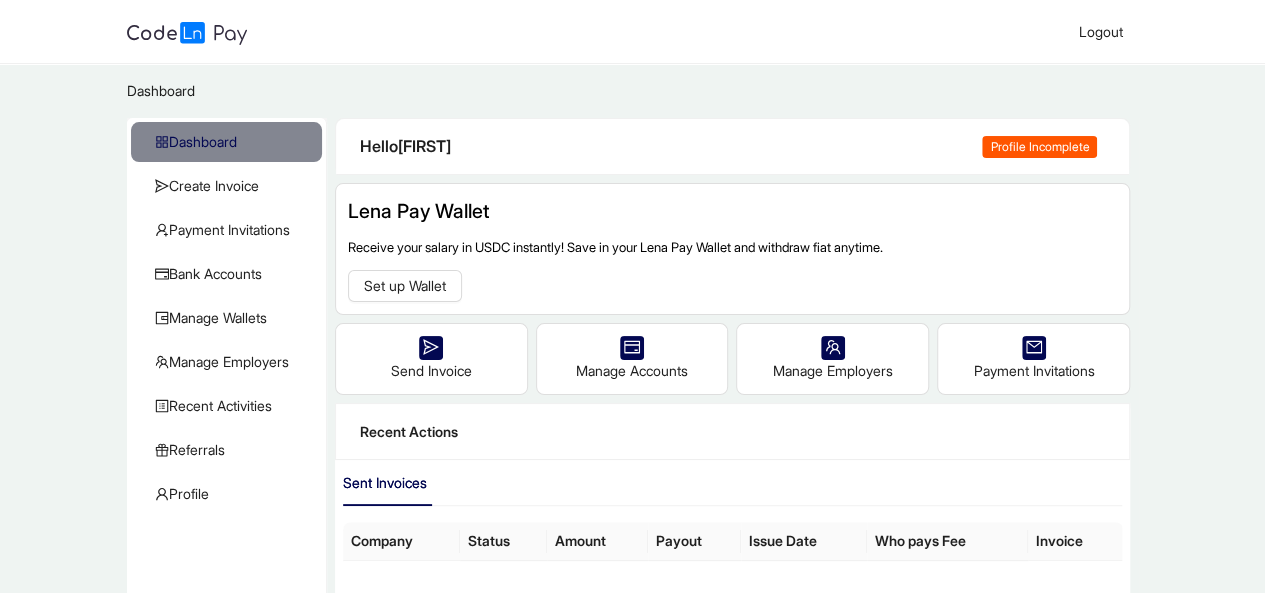click on "Profile Incomplete" at bounding box center [1039, 147] 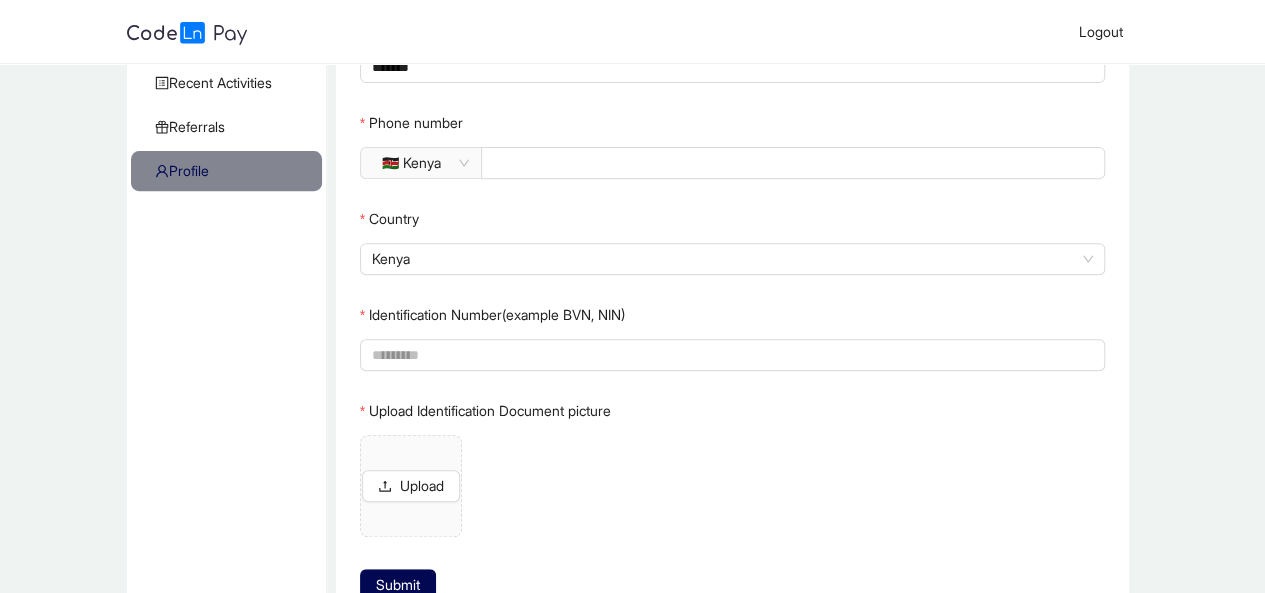 scroll, scrollTop: 366, scrollLeft: 0, axis: vertical 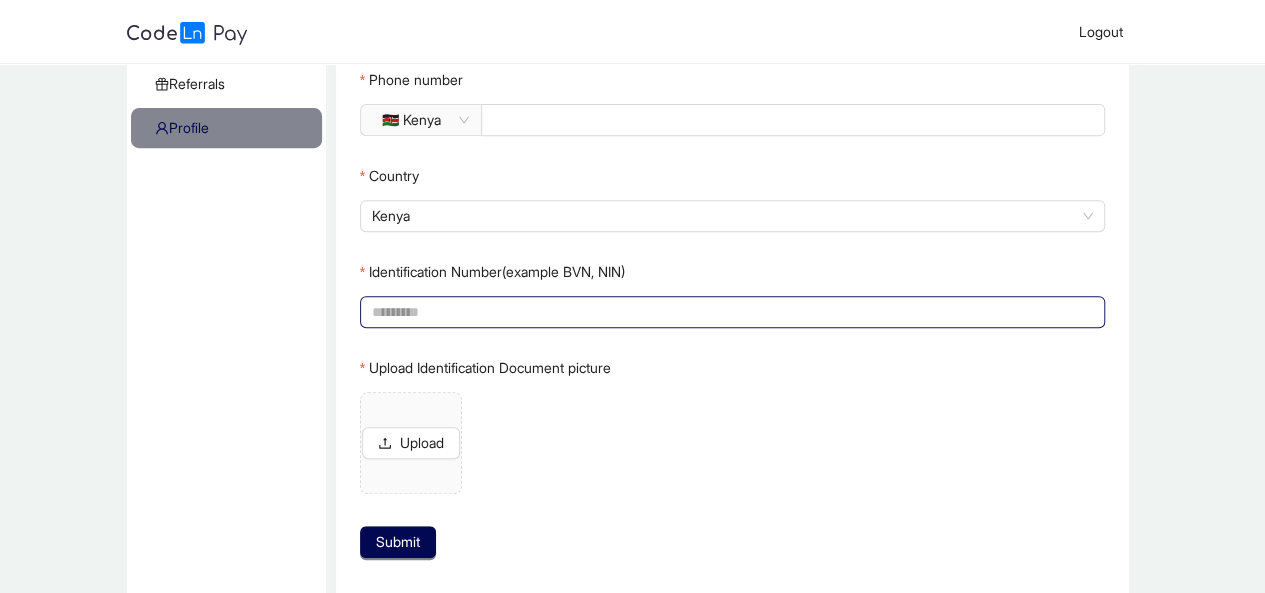 click on "Identification Number(example BVN, NIN)" at bounding box center (731, 312) 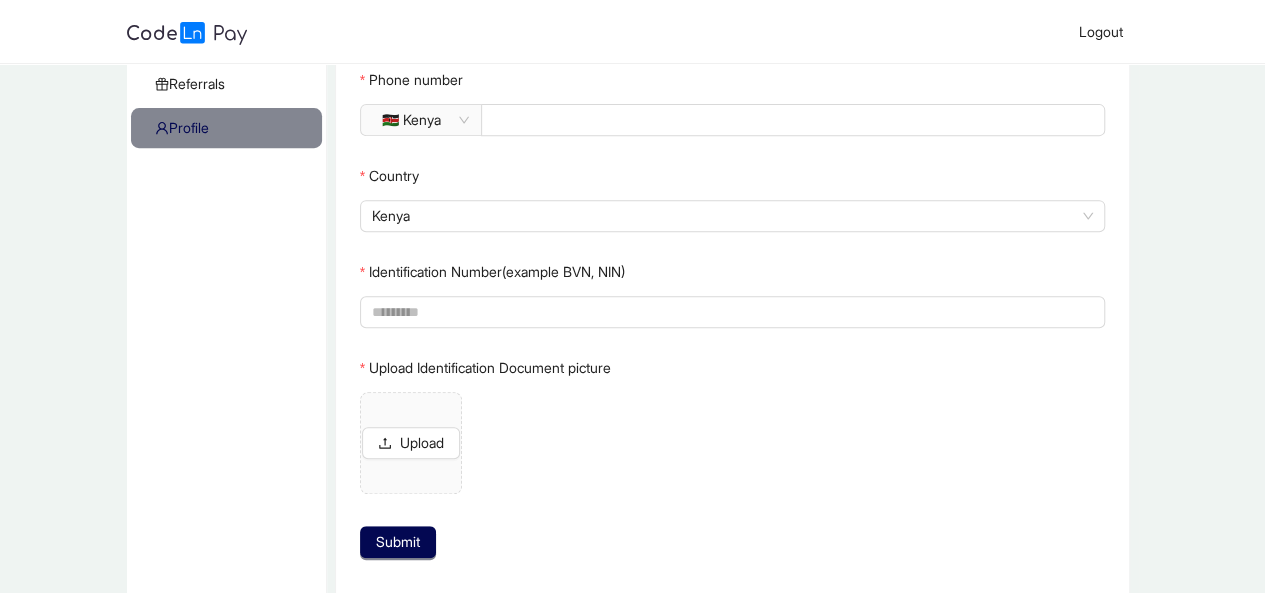 click on "Dashboard / ProfileManager /  Dashboard   Create Invoice   Payment Invitations   Bank Accounts   Manage Wallets   Manage Employers   Recent Activities   KYC   Referrals   Profile   Profile Manager  Reset Verification We need some extra information to enable us to serve you better First name  ****** Last name  ******* Phone number 🇰🇪 Kenya ********* Country Kenya Identification Number(example BVN, NIN)  Upload Identification Document  picture Upload Submit" at bounding box center (632, 152) 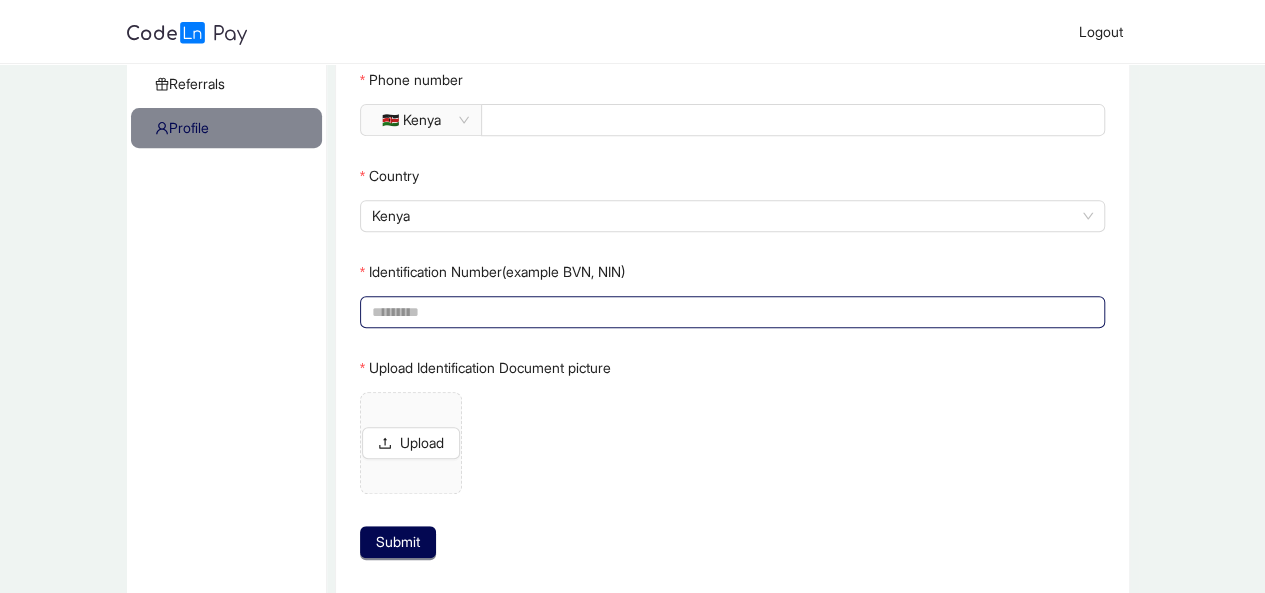 click on "Identification Number(example BVN, NIN)" at bounding box center (731, 312) 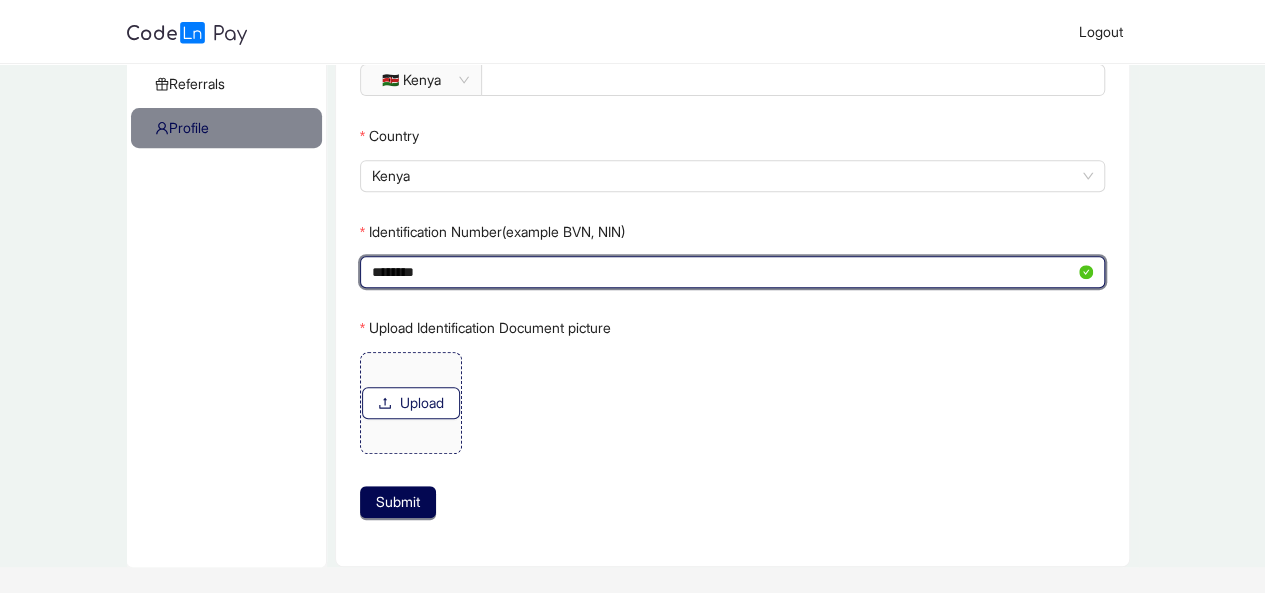 type on "********" 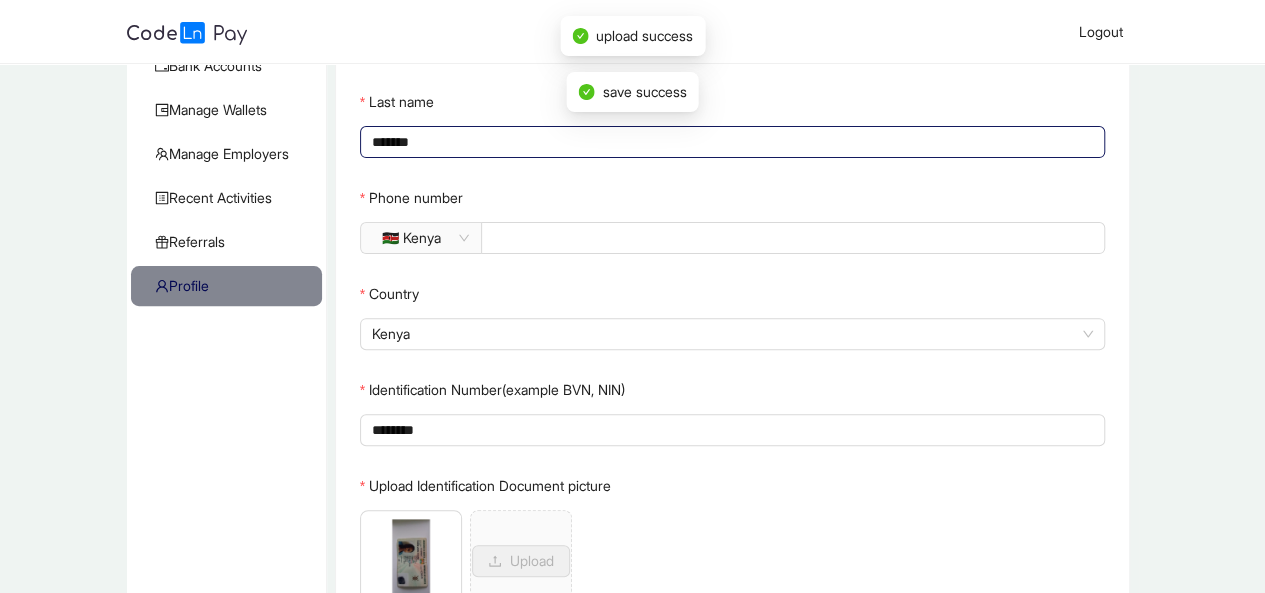 scroll, scrollTop: 408, scrollLeft: 0, axis: vertical 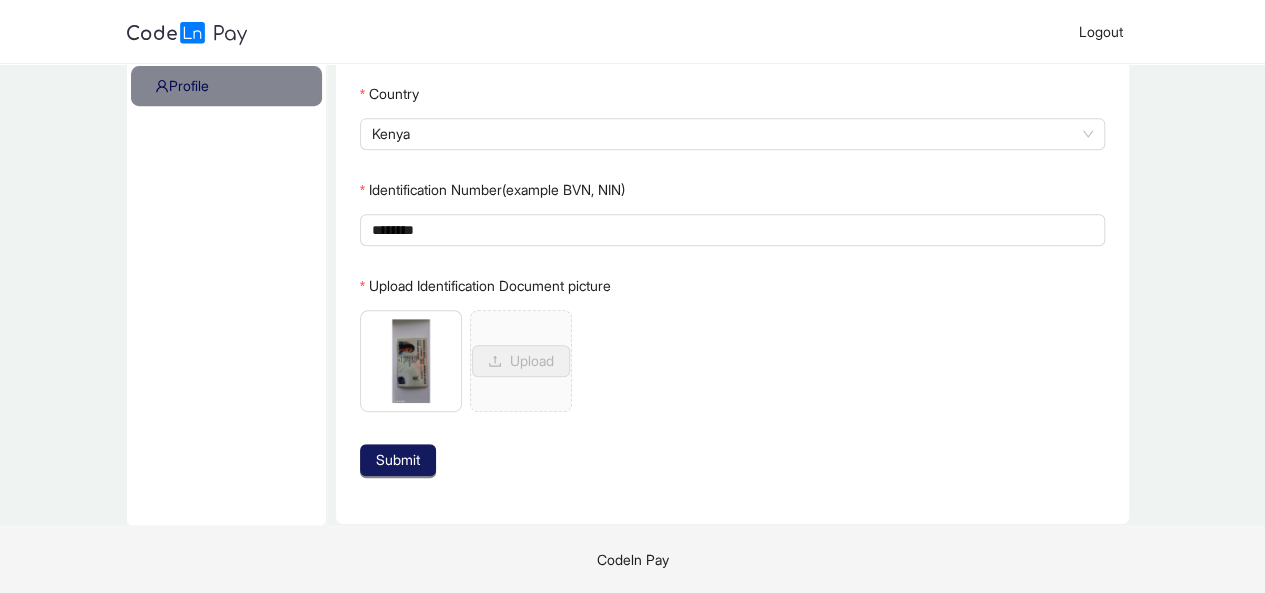 click on "Submit" 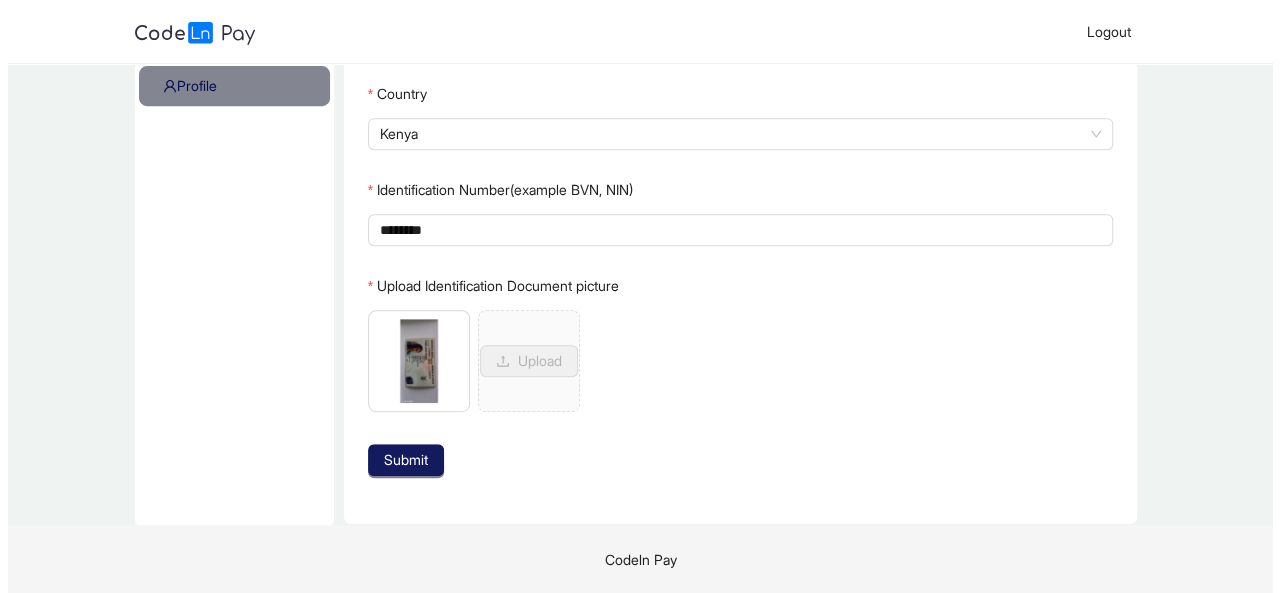 scroll, scrollTop: 0, scrollLeft: 0, axis: both 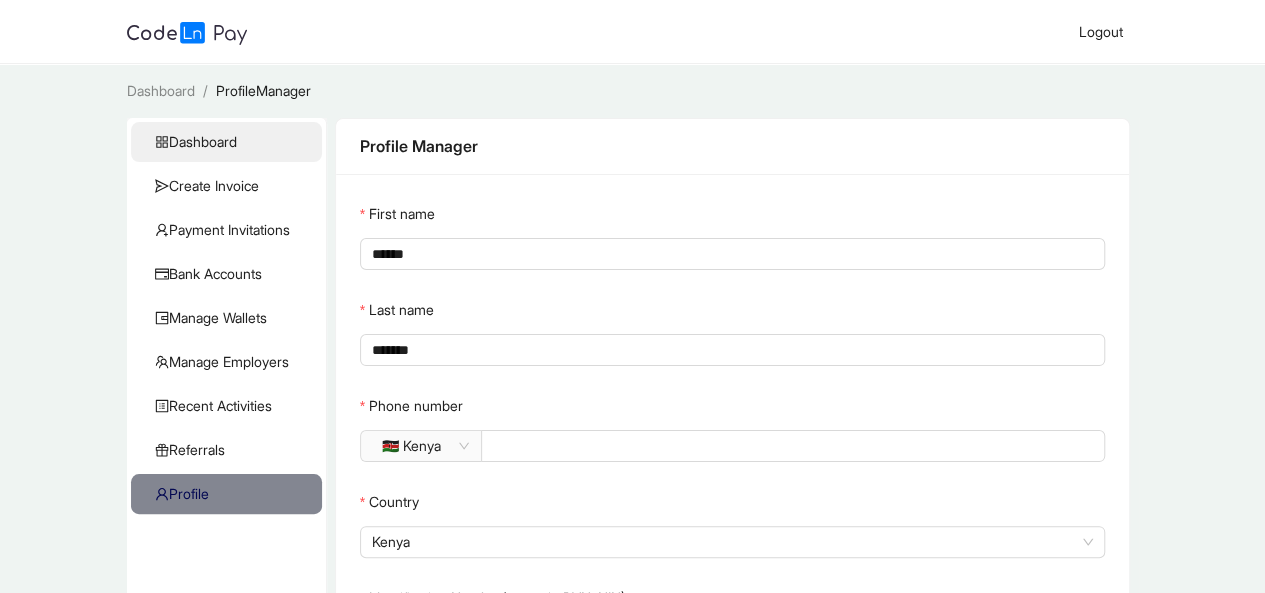 click 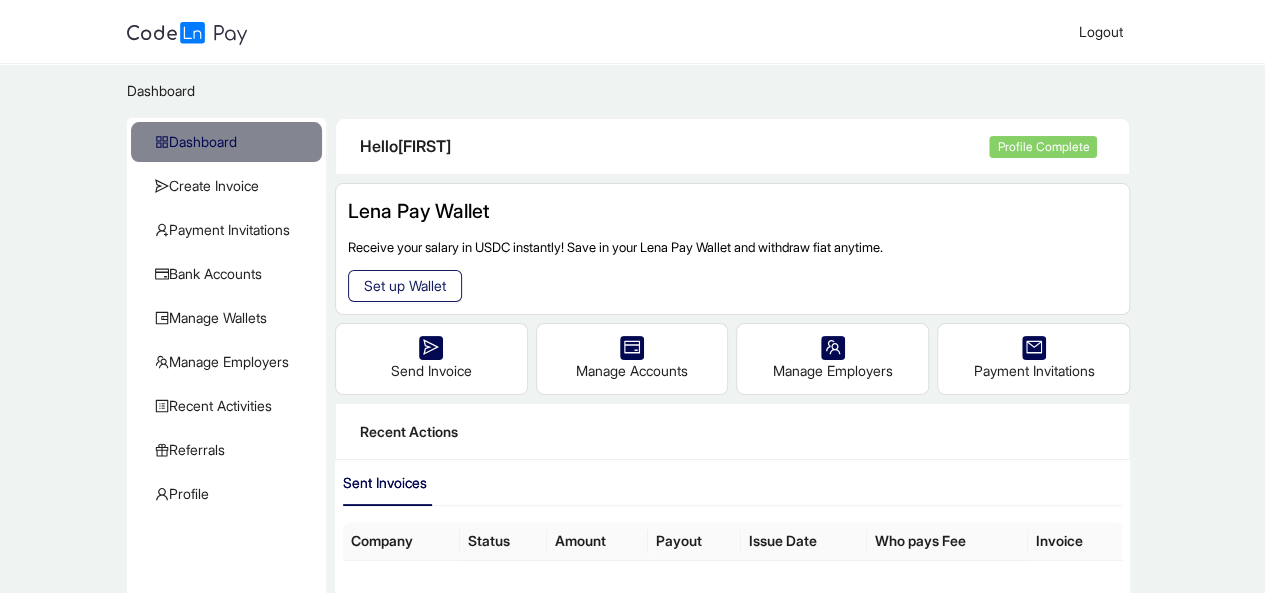 click on "Set up Wallet" 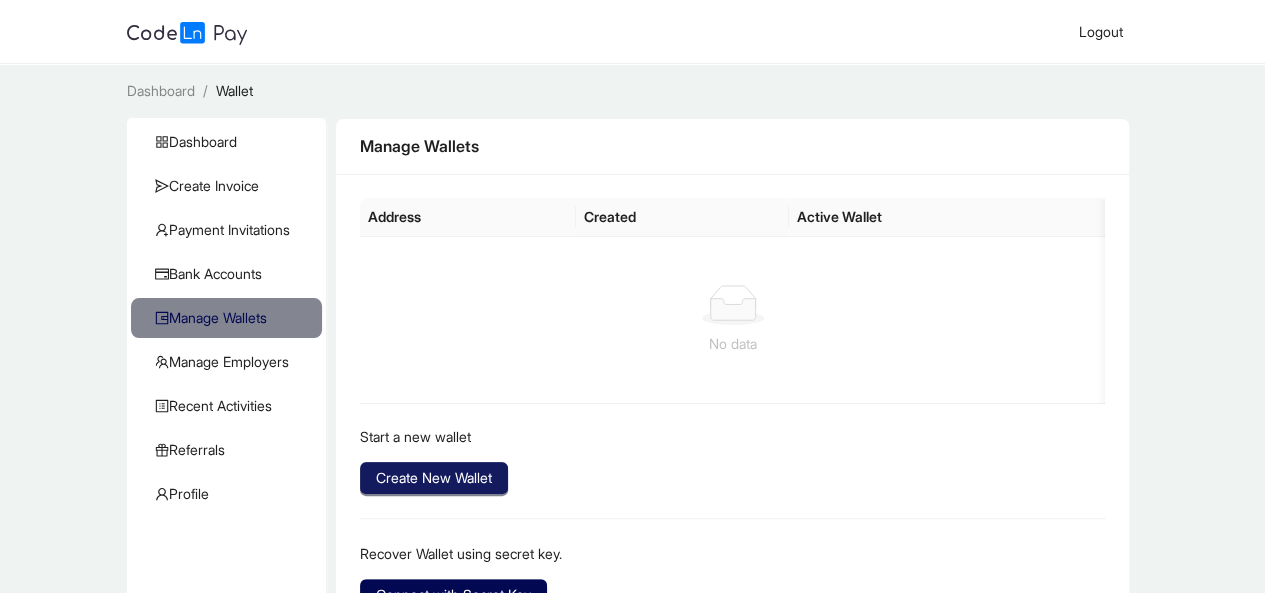click on "Create New Wallet" 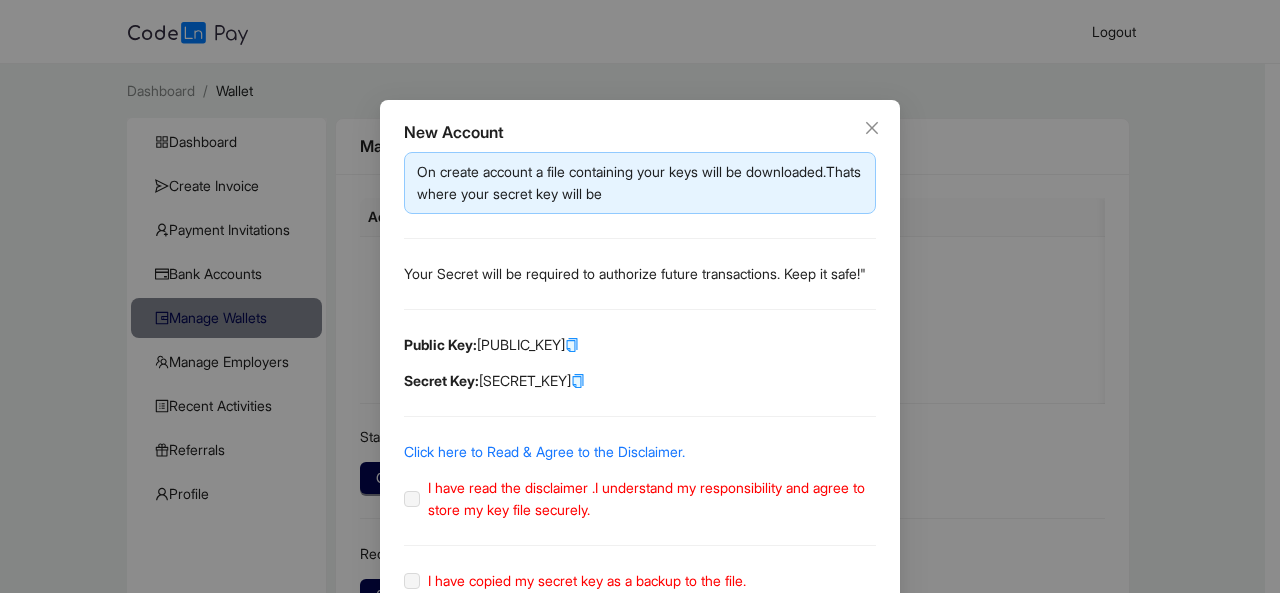 click 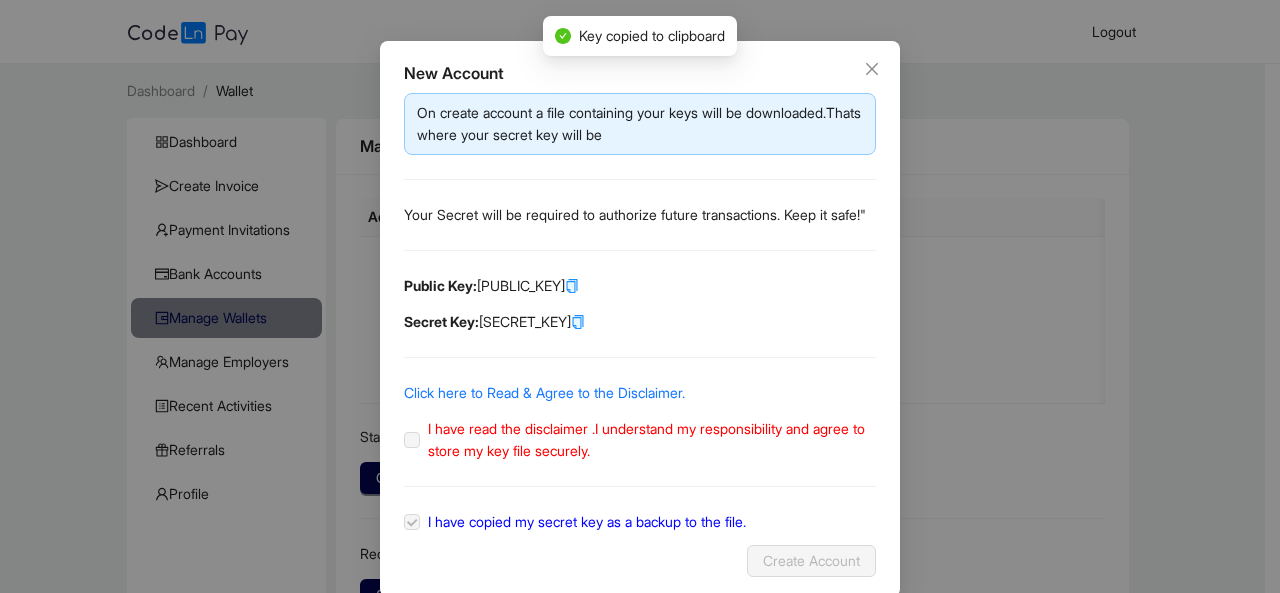scroll, scrollTop: 106, scrollLeft: 0, axis: vertical 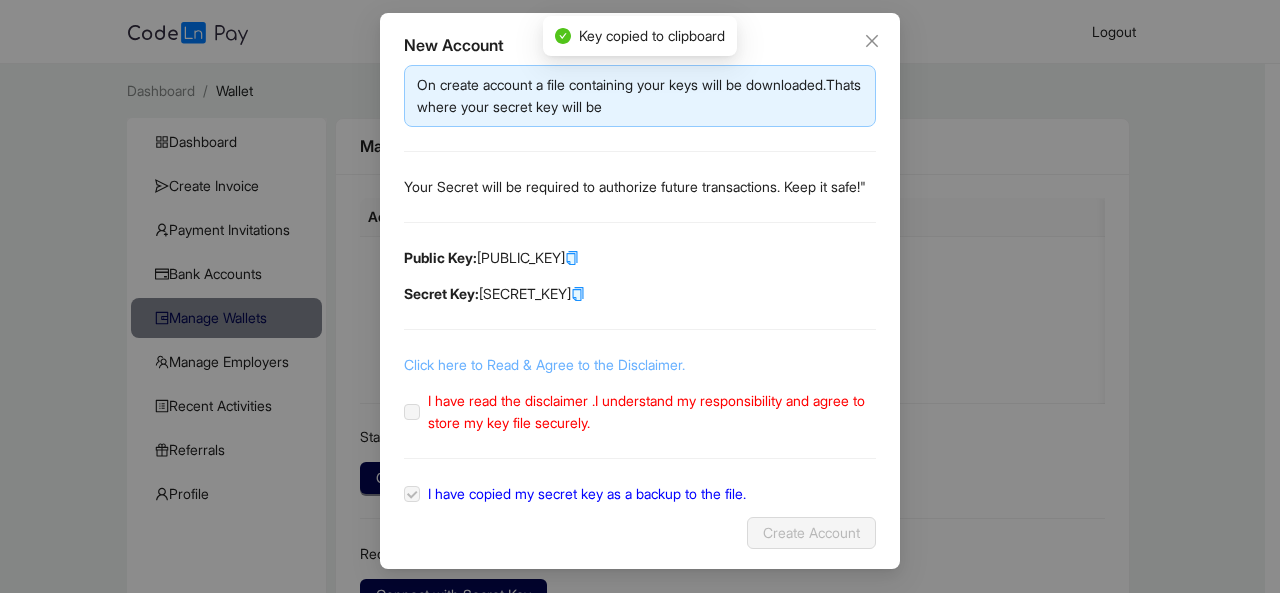 click on "Click here to Read & Agree to the Disclaimer." at bounding box center [544, 364] 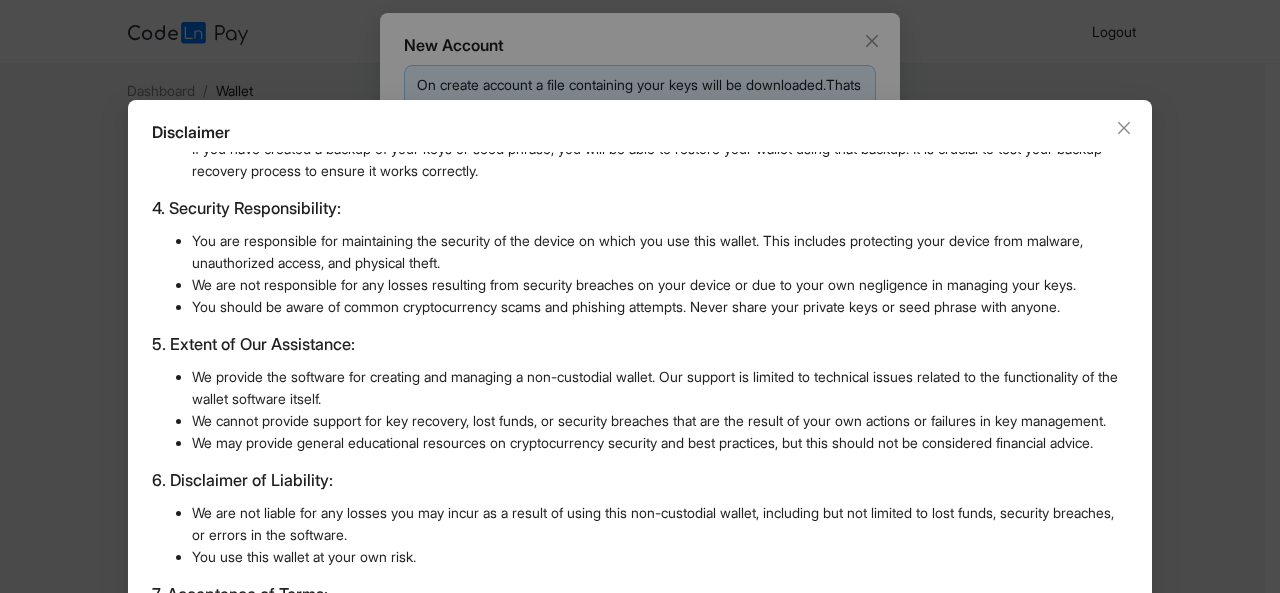 scroll, scrollTop: 574, scrollLeft: 0, axis: vertical 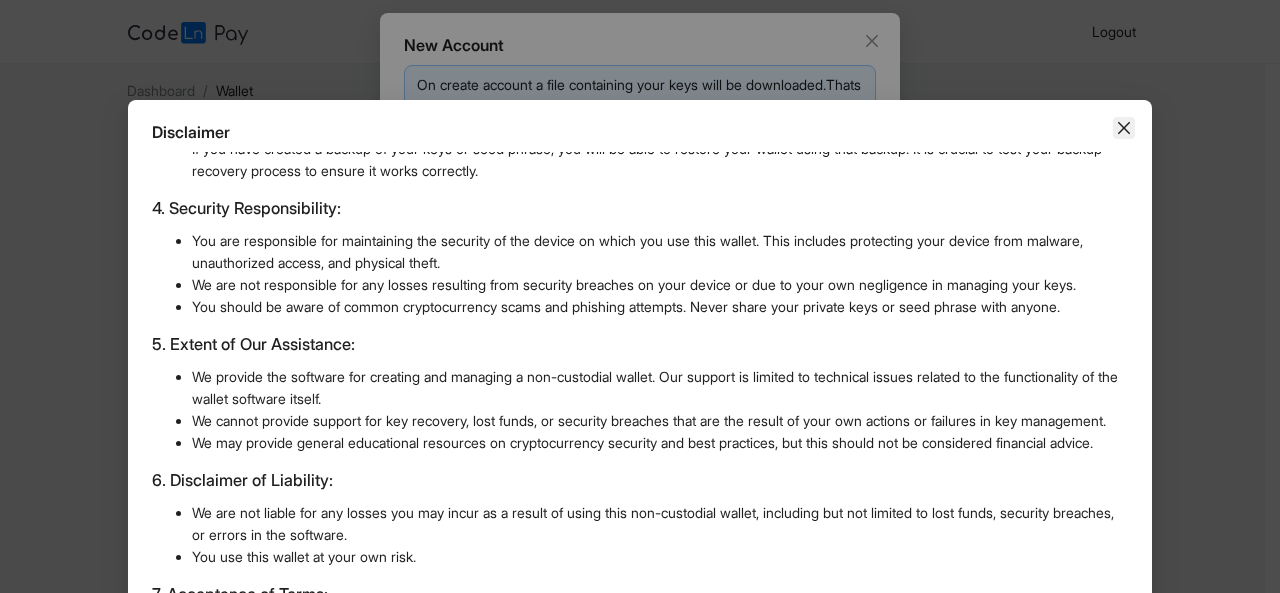 click 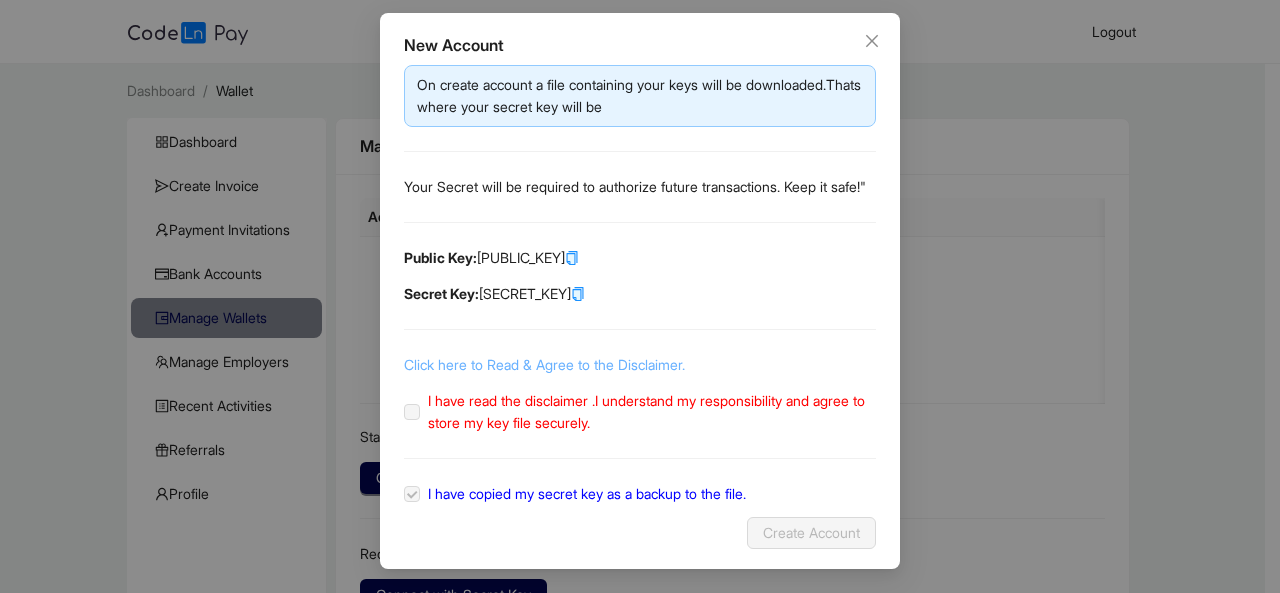 click on "Click here to Read & Agree to the Disclaimer." at bounding box center (544, 364) 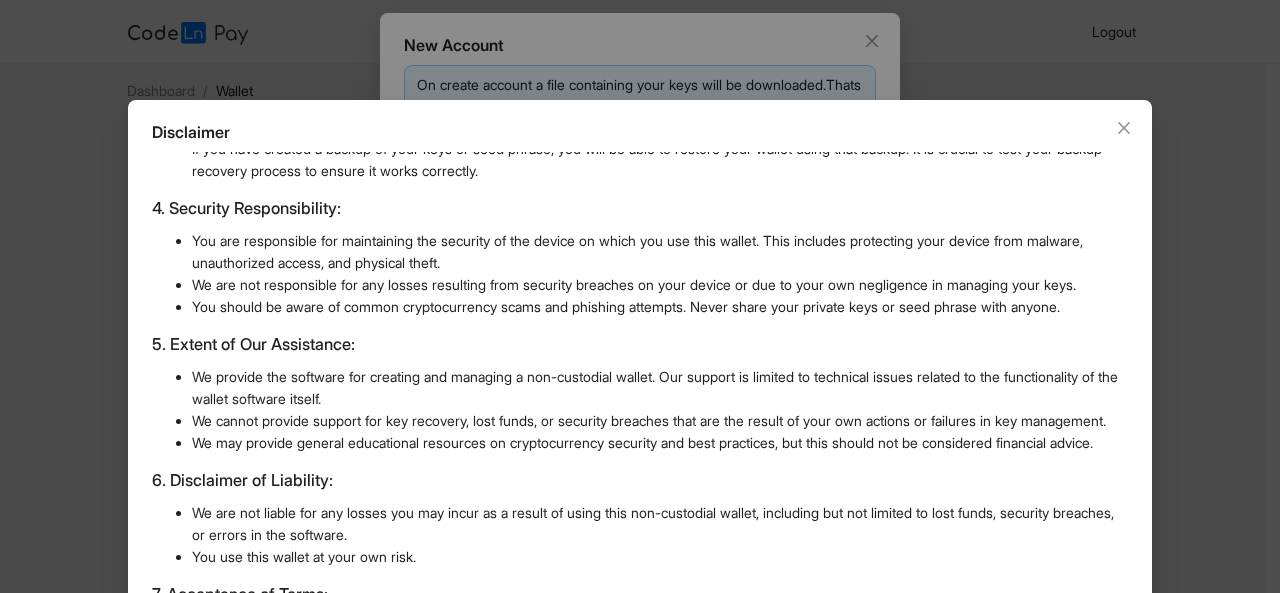 scroll, scrollTop: 574, scrollLeft: 0, axis: vertical 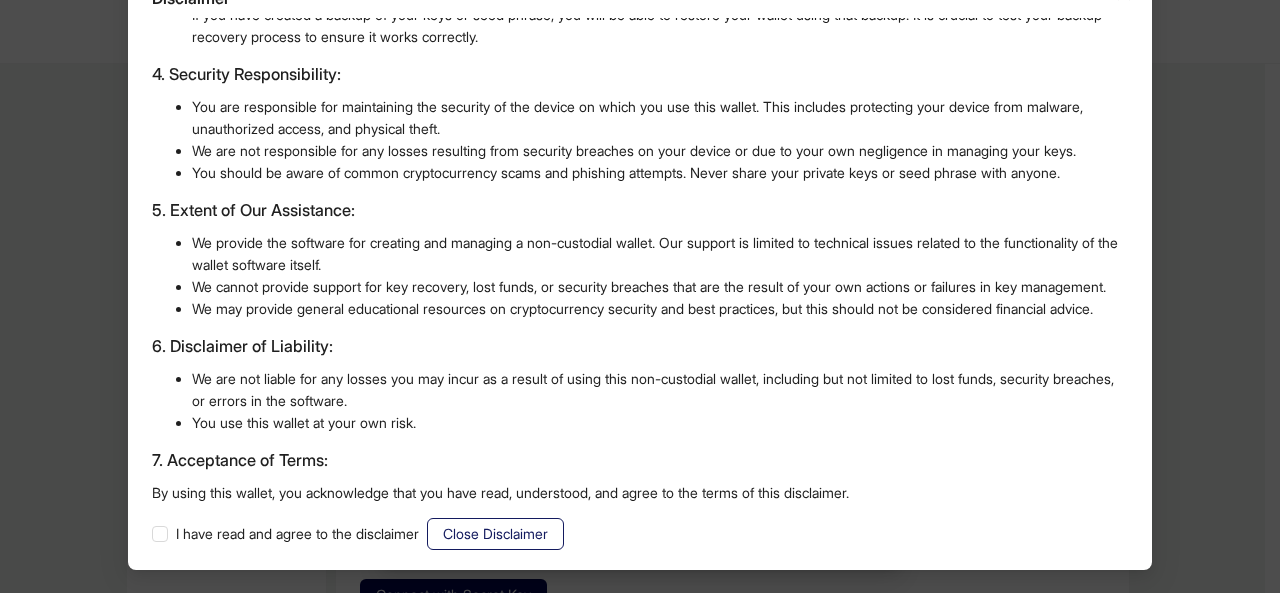 click on "Close Disclaimer" 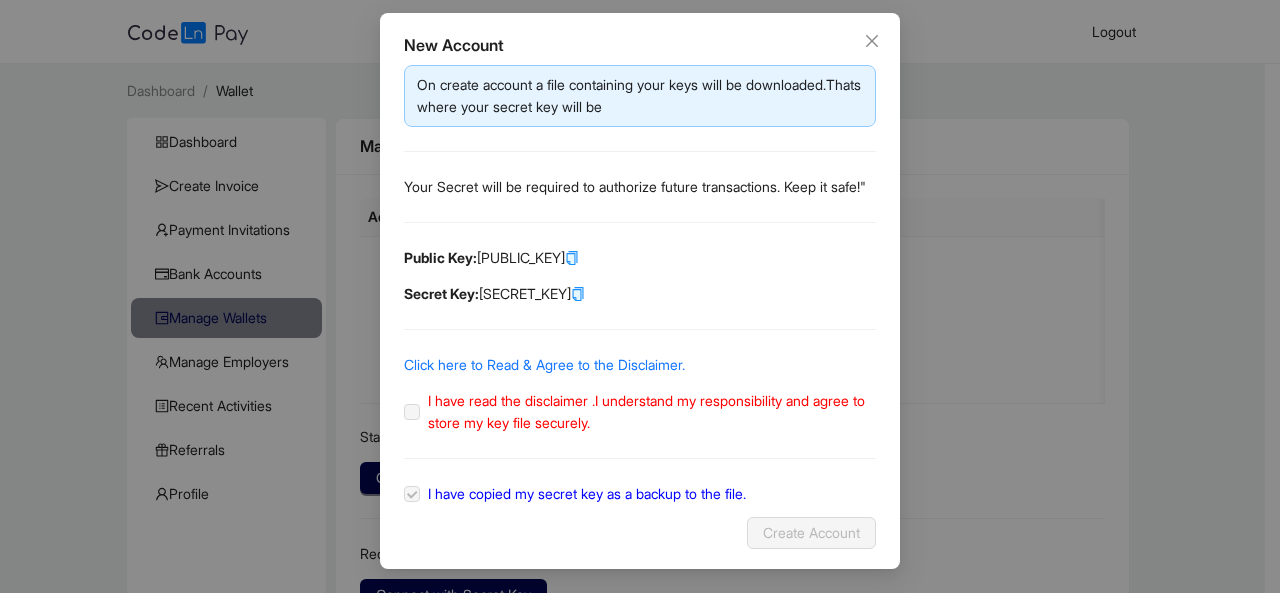 scroll, scrollTop: 34, scrollLeft: 0, axis: vertical 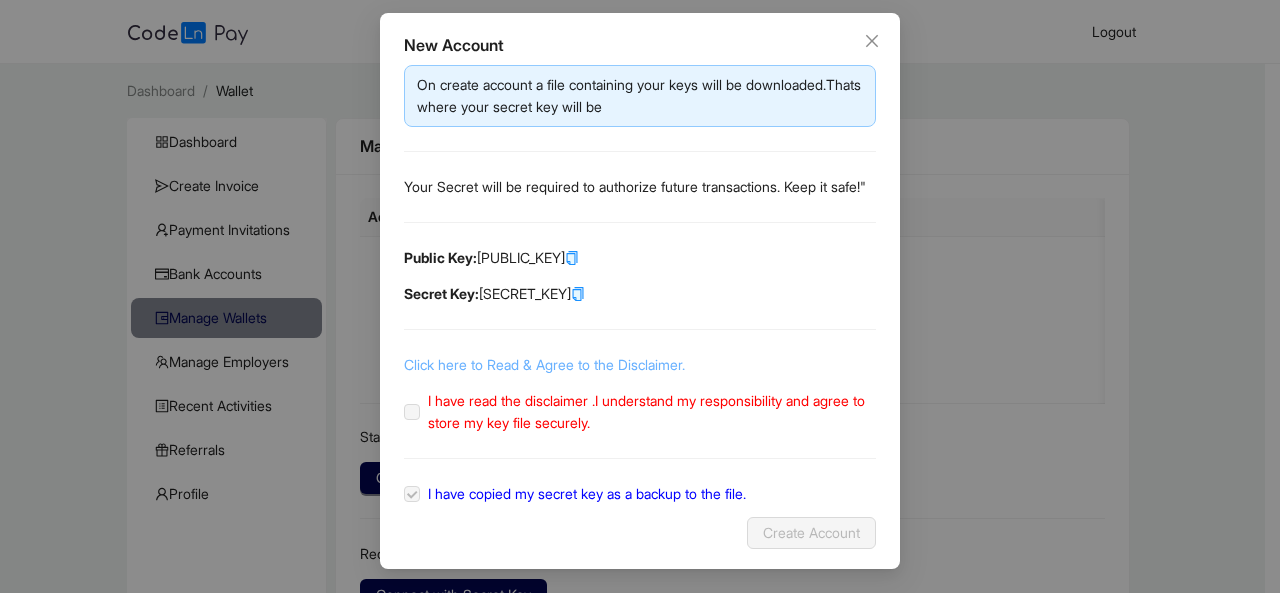 click on "Click here to Read & Agree to the Disclaimer." at bounding box center [544, 364] 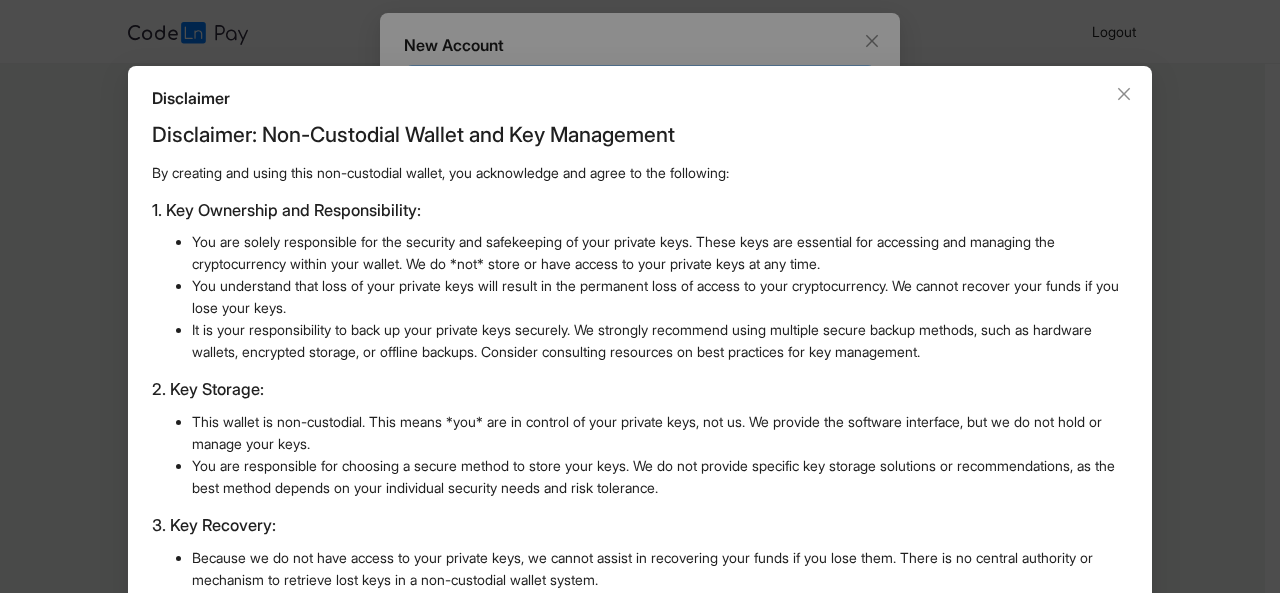 scroll, scrollTop: 574, scrollLeft: 0, axis: vertical 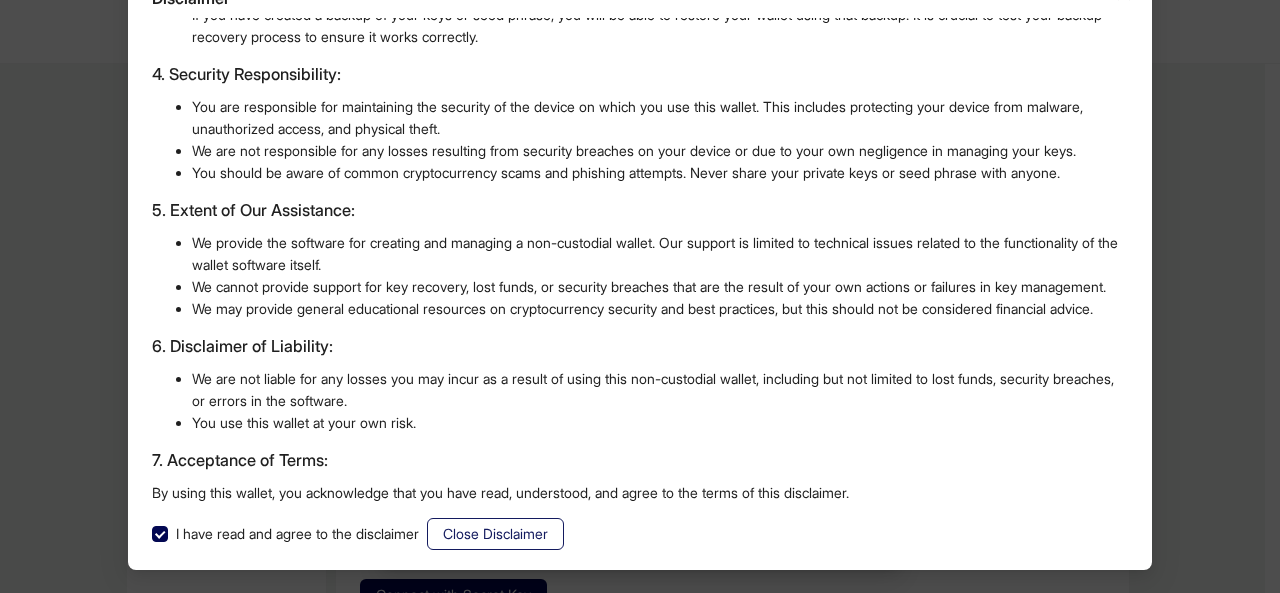 click on "Close Disclaimer" 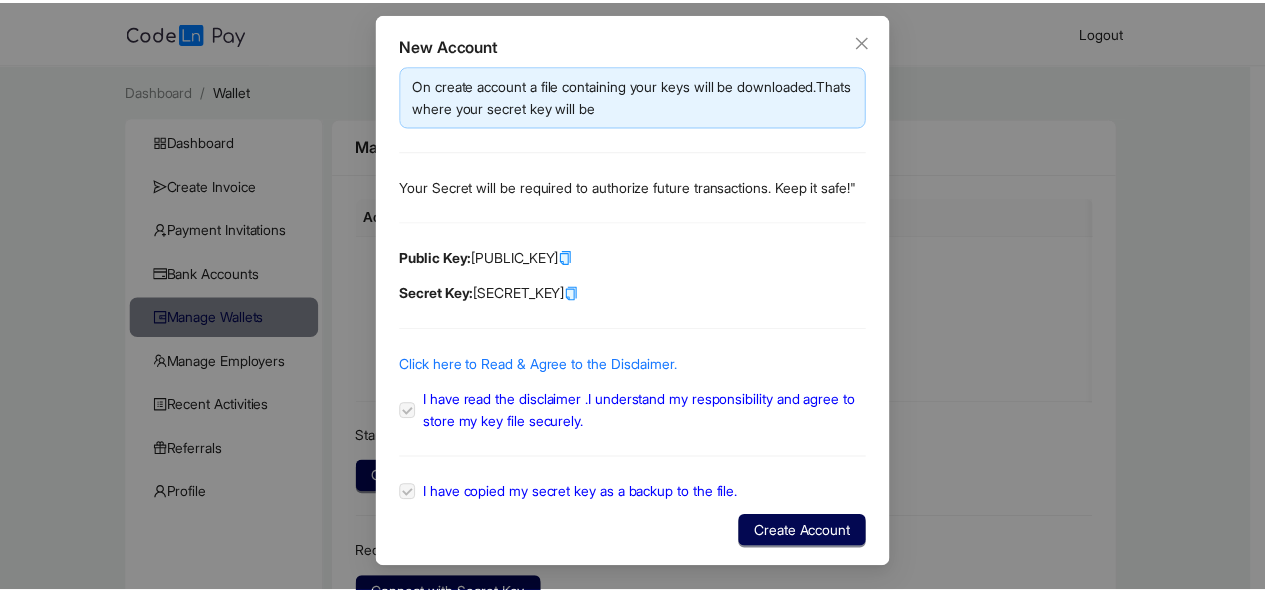 scroll, scrollTop: 34, scrollLeft: 0, axis: vertical 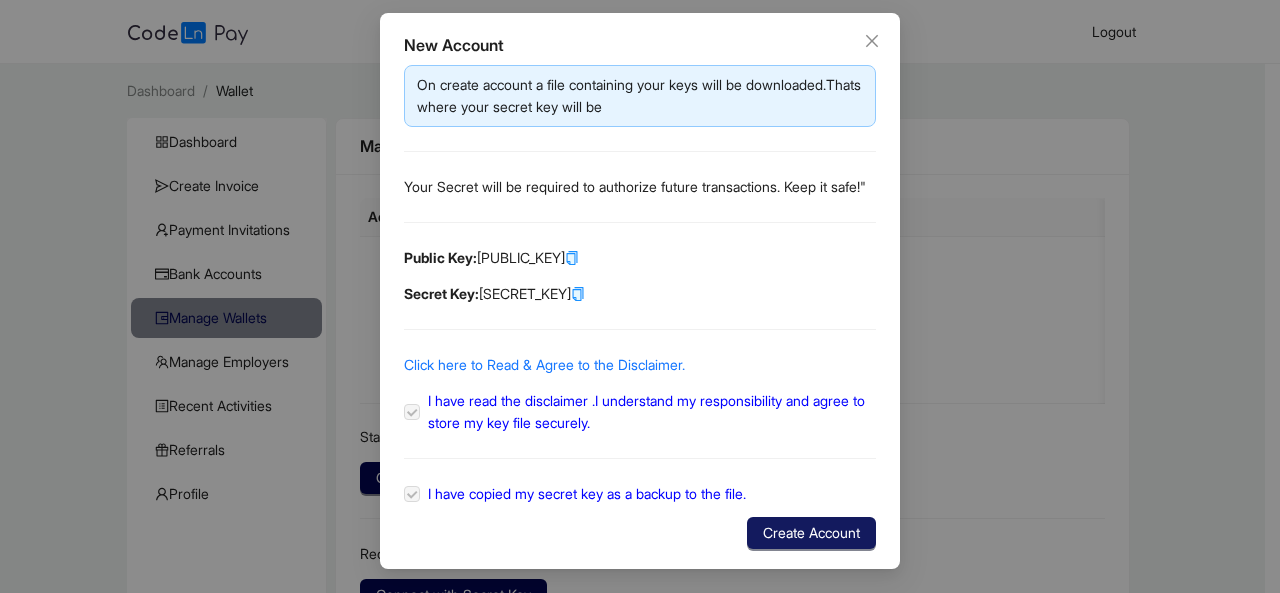 click on "Create Account" 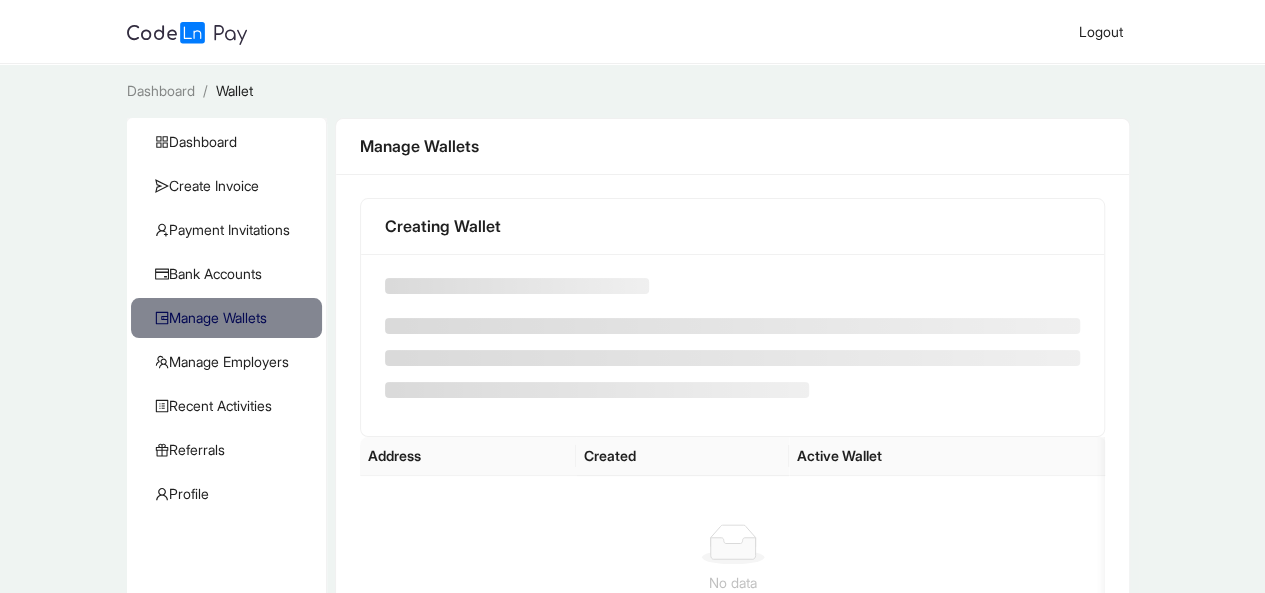 scroll, scrollTop: 6, scrollLeft: 0, axis: vertical 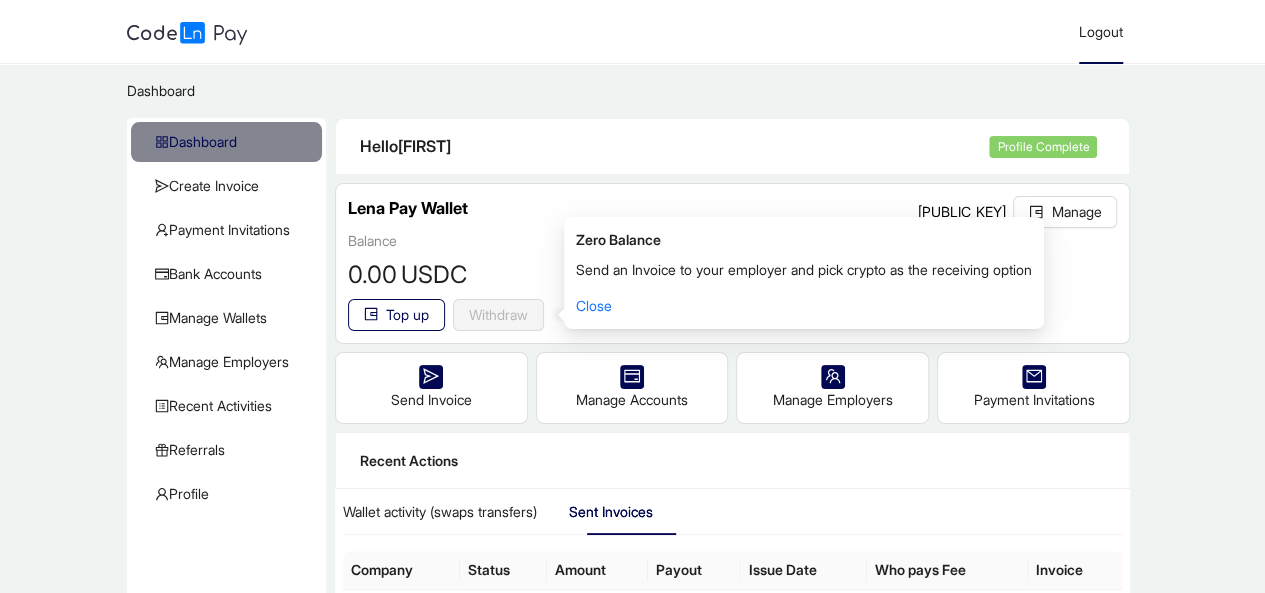 click on "Logout" 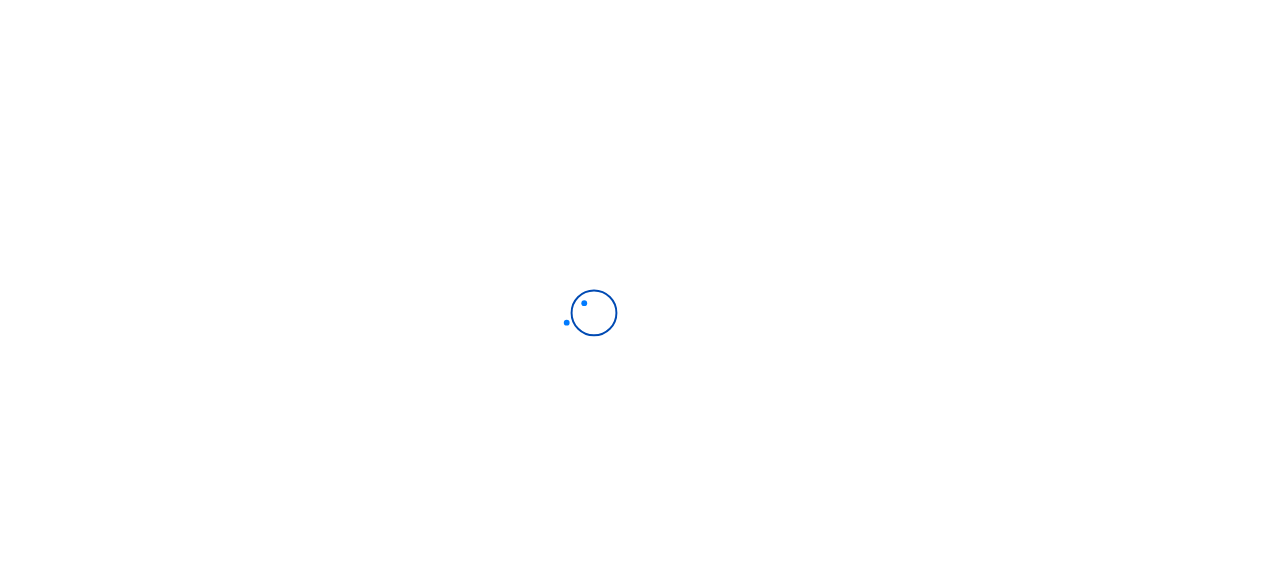 scroll, scrollTop: 0, scrollLeft: 0, axis: both 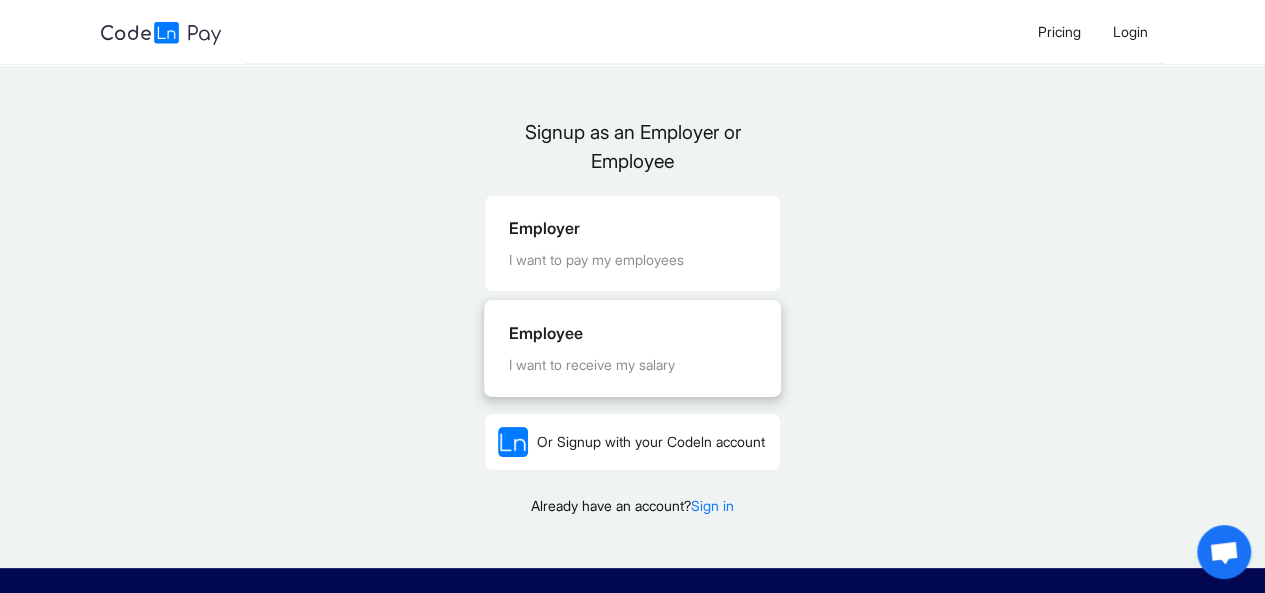 click on "Employee" at bounding box center [632, 333] 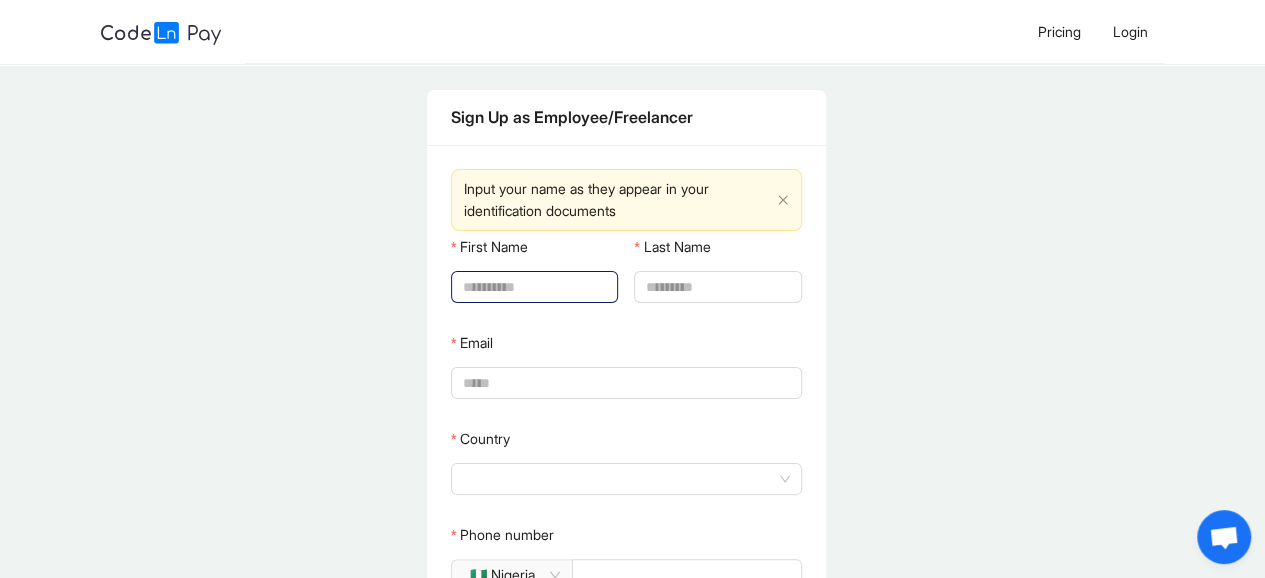click on "First Name" at bounding box center (532, 287) 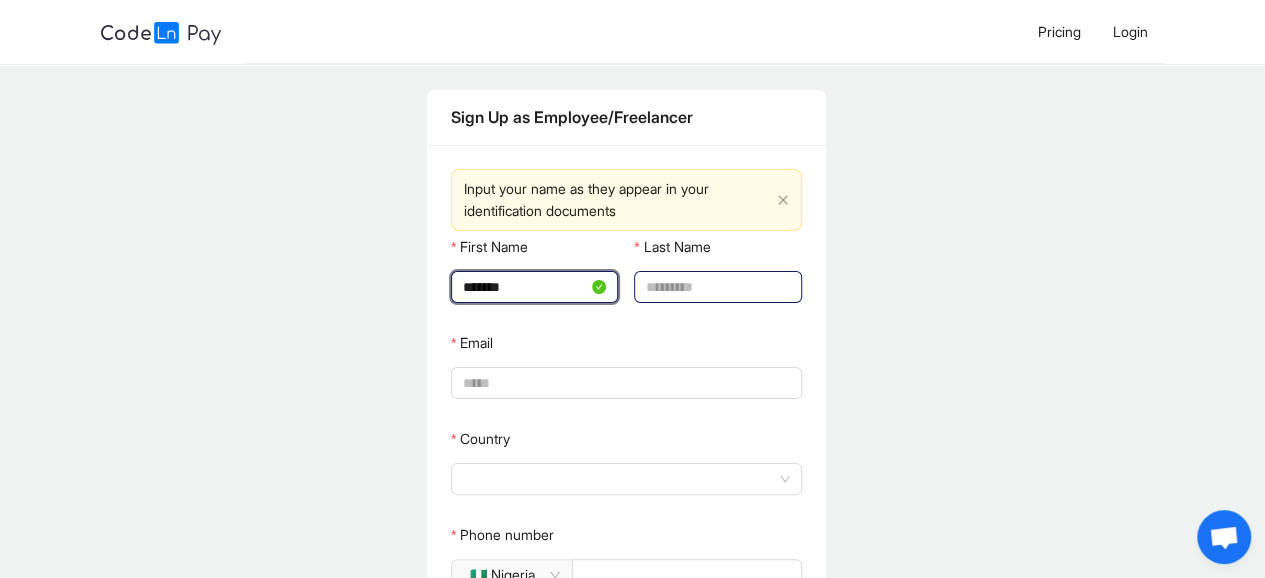 type on "*******" 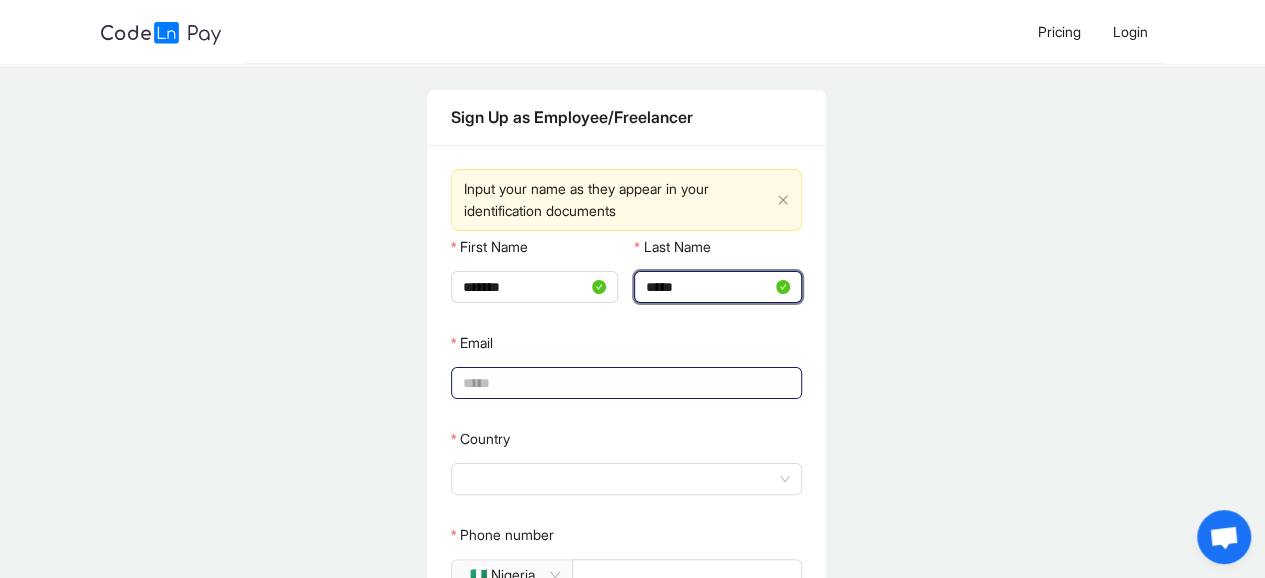 type on "*****" 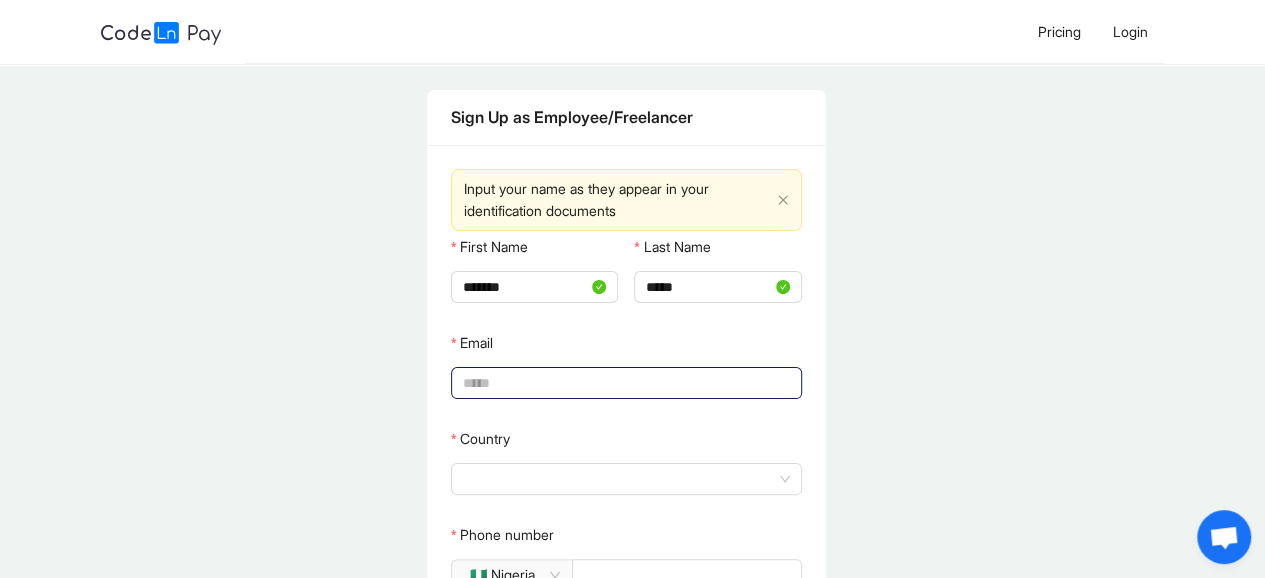 click on "Email" at bounding box center (624, 383) 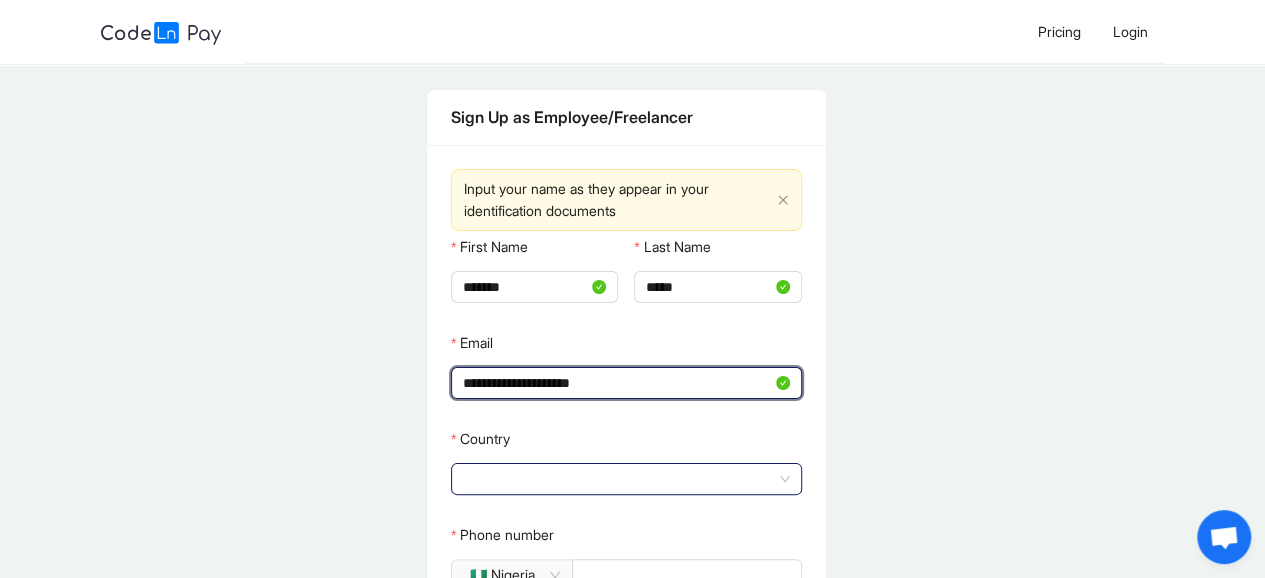 click 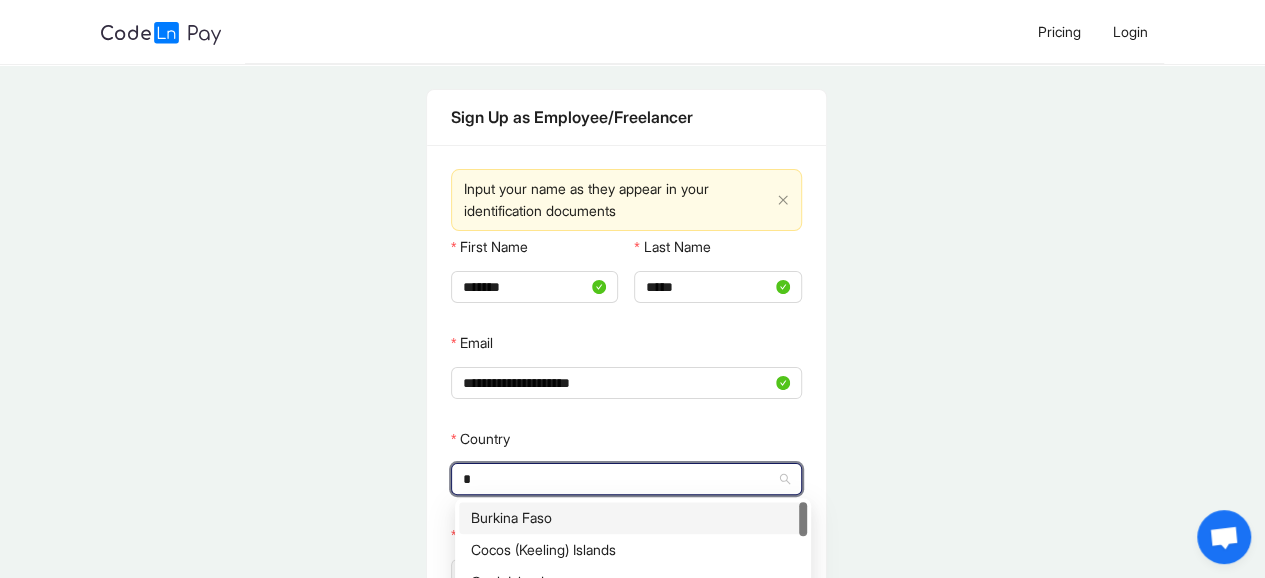 type on "**" 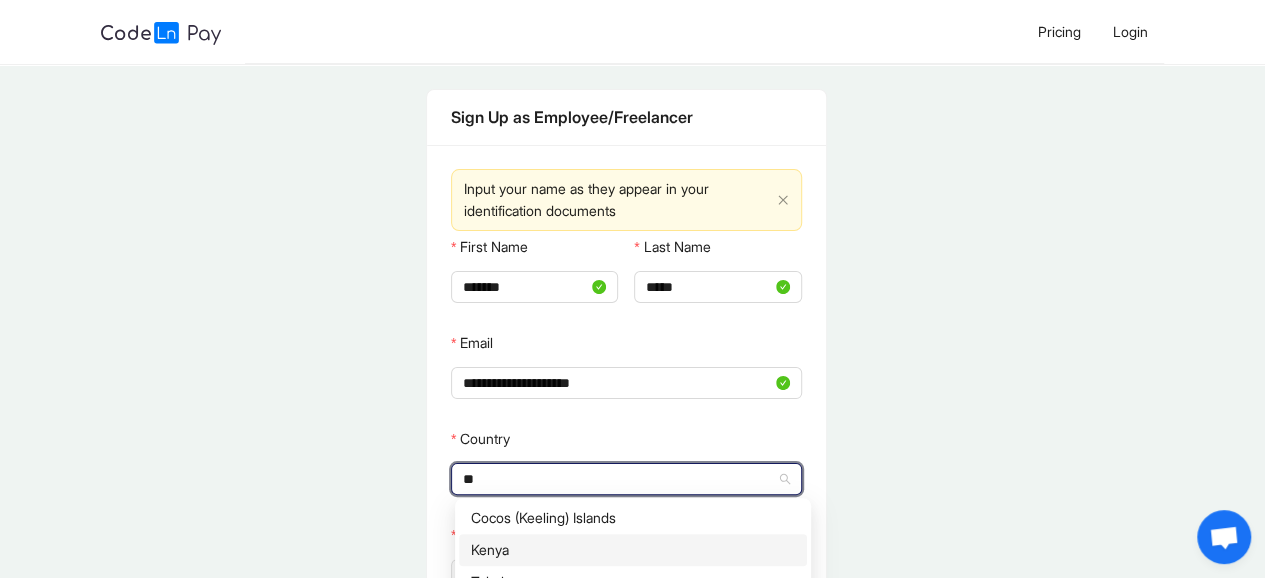click on "Kenya" at bounding box center [633, 550] 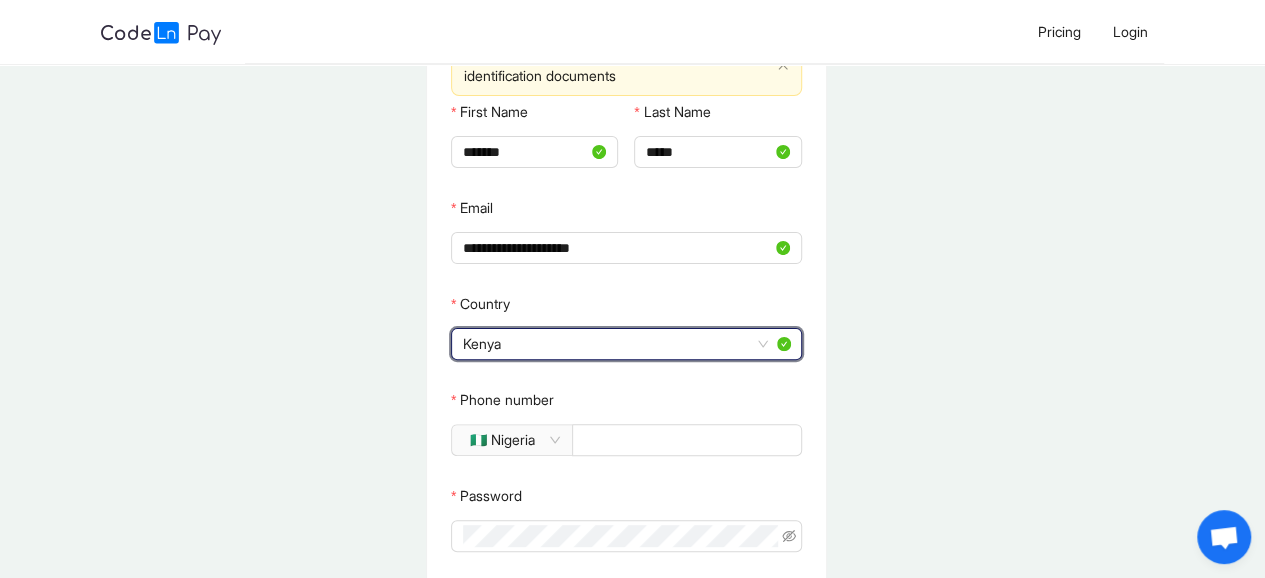 scroll, scrollTop: 183, scrollLeft: 0, axis: vertical 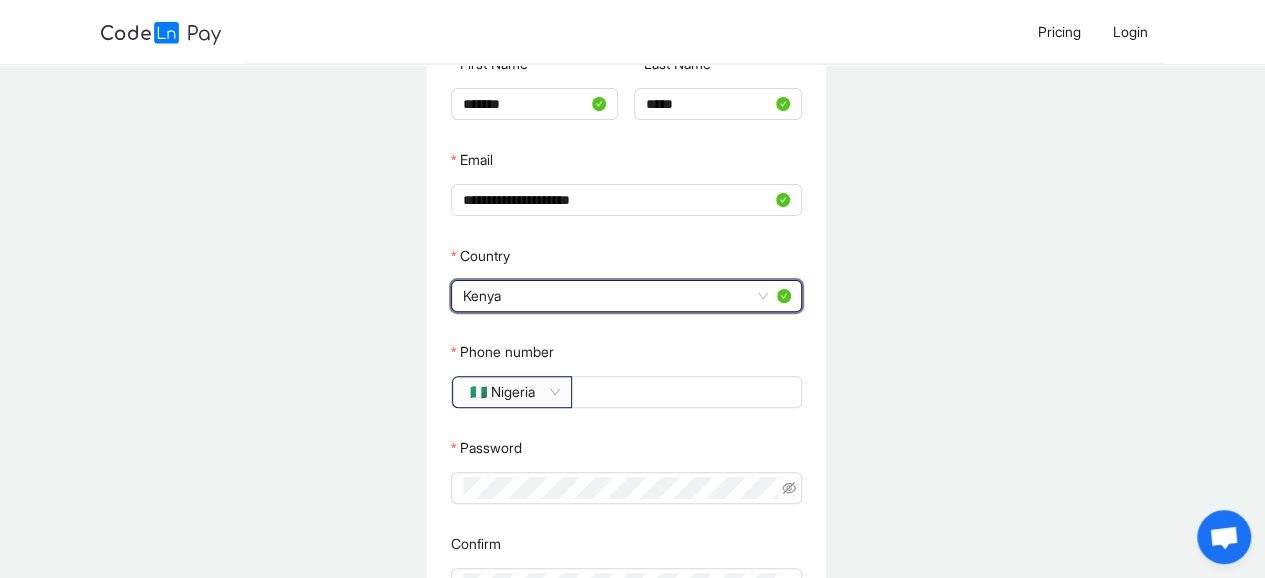 click on "🇳🇬 Nigeria" 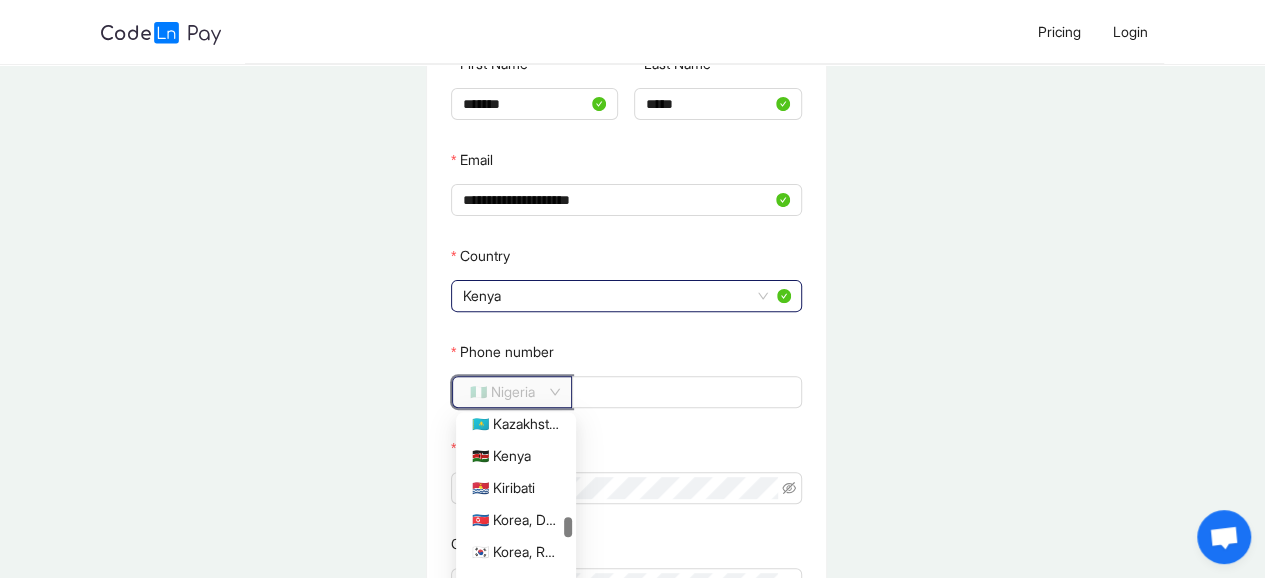 scroll, scrollTop: 2528, scrollLeft: 0, axis: vertical 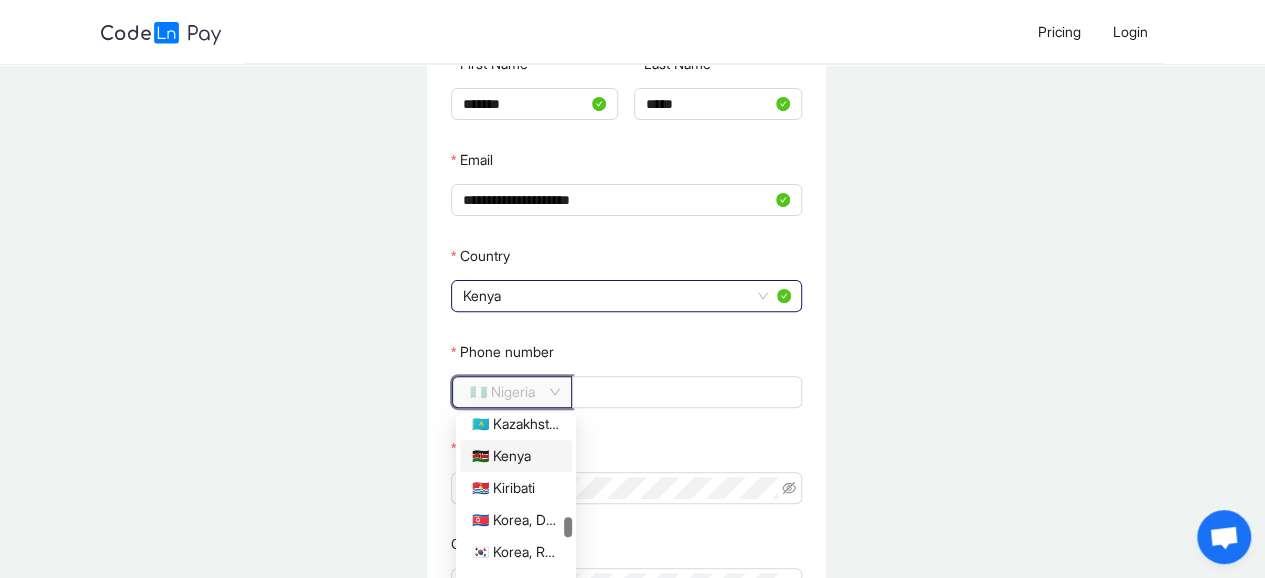 click on "🇰🇪 Kenya" at bounding box center (516, 456) 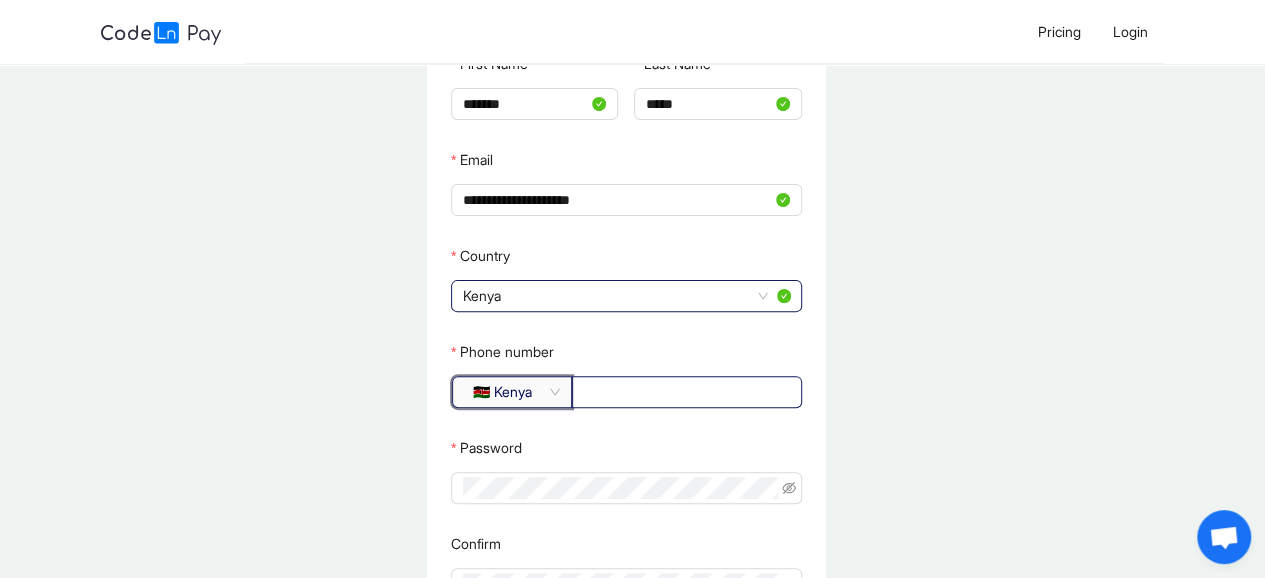 drag, startPoint x: 618, startPoint y: 374, endPoint x: 608, endPoint y: 392, distance: 20.59126 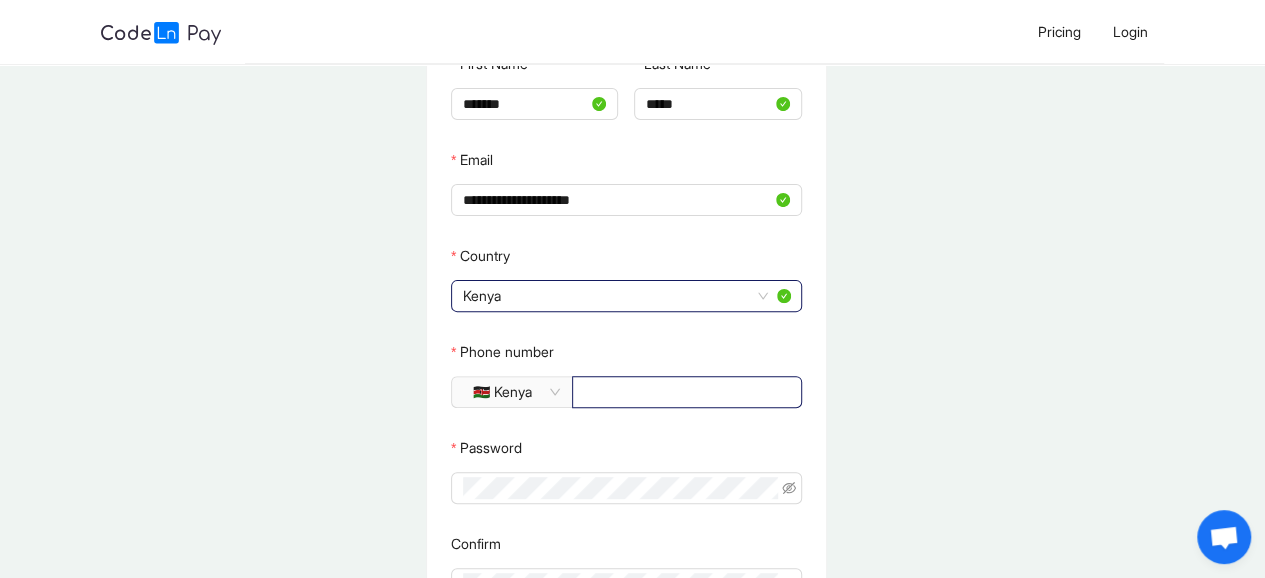 click on "Phone number" at bounding box center (685, 392) 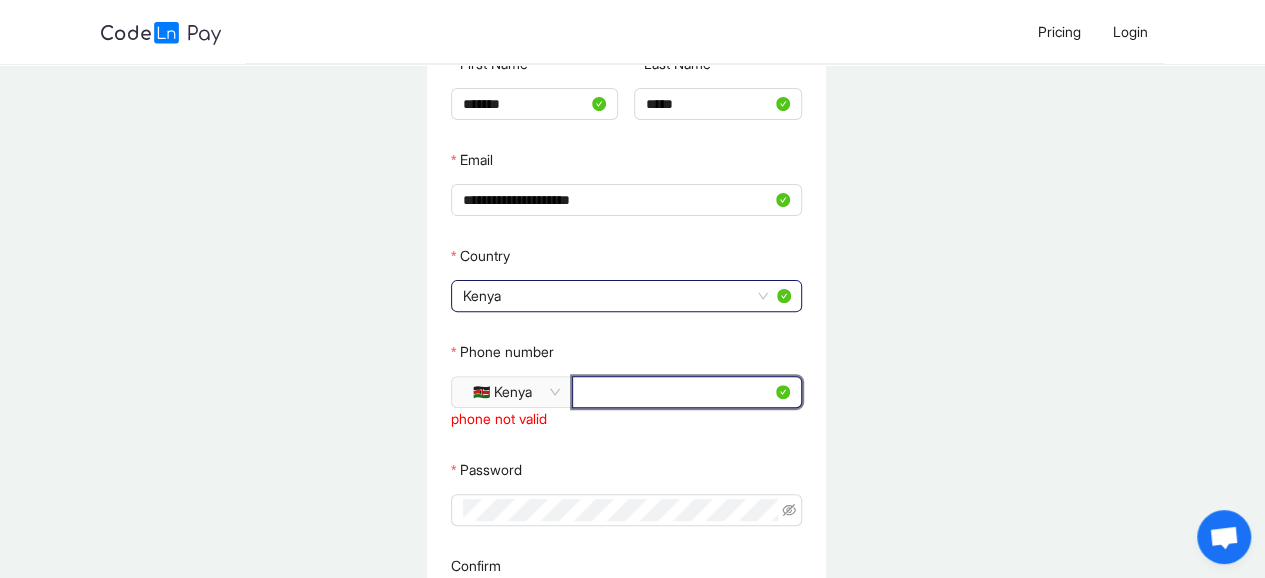 click on "**********" at bounding box center [678, 392] 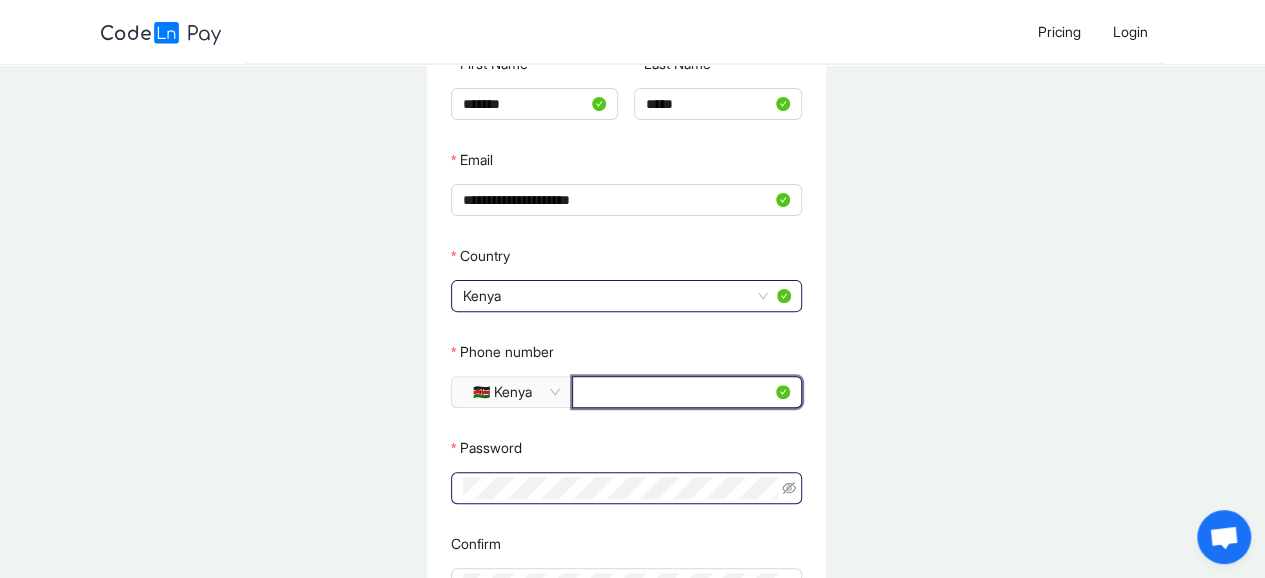 type on "*********" 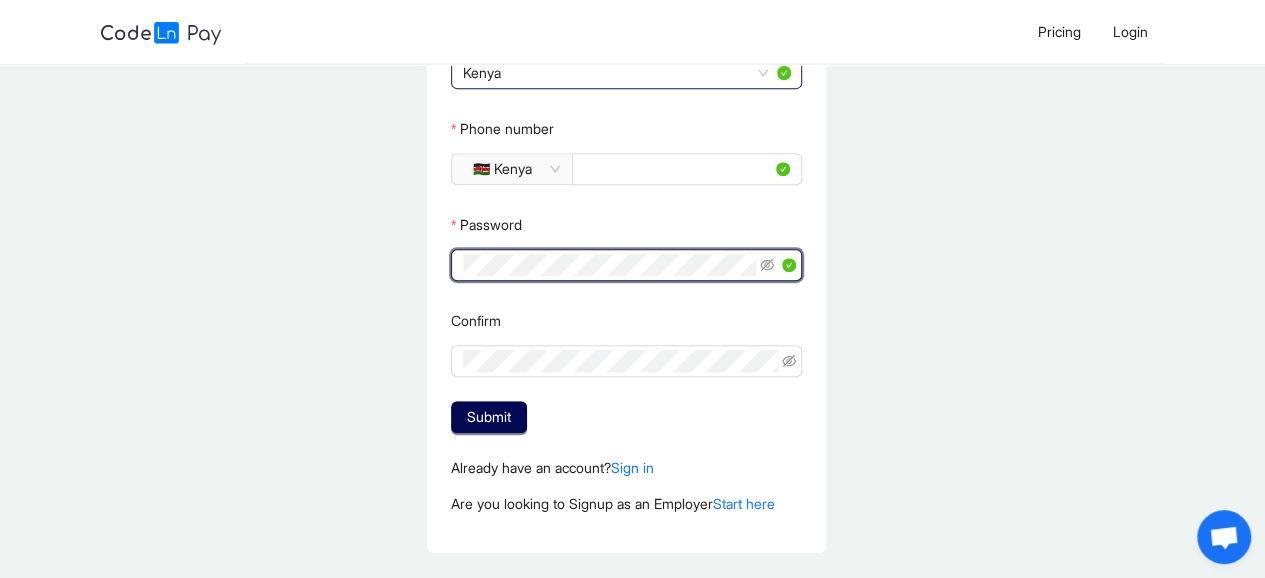 scroll, scrollTop: 450, scrollLeft: 0, axis: vertical 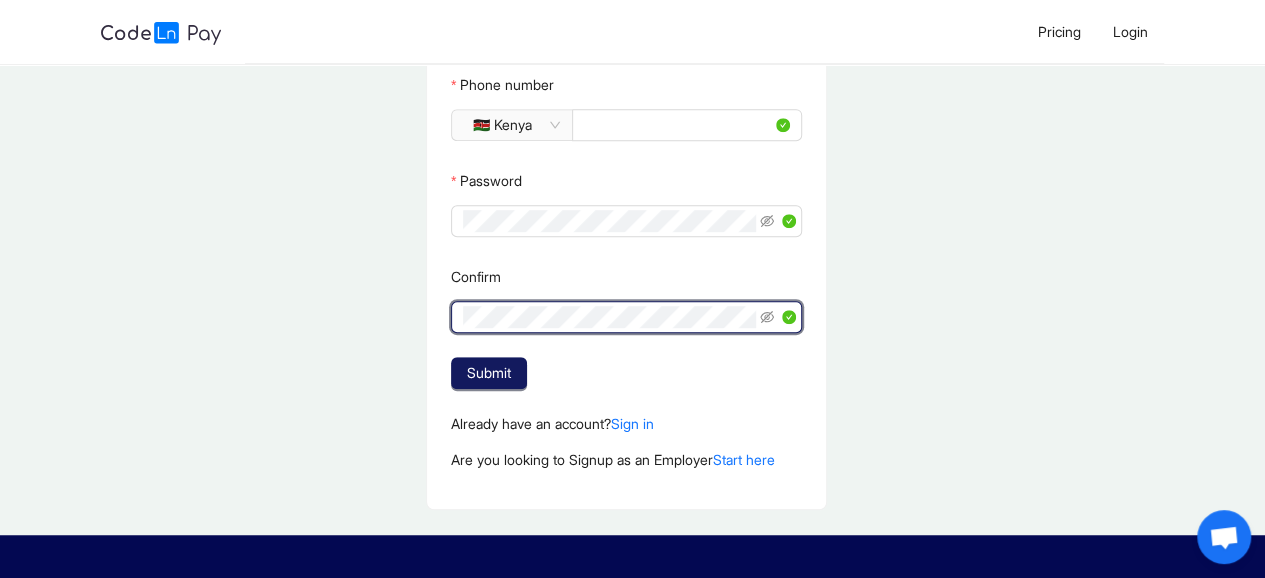 click on "Submit" 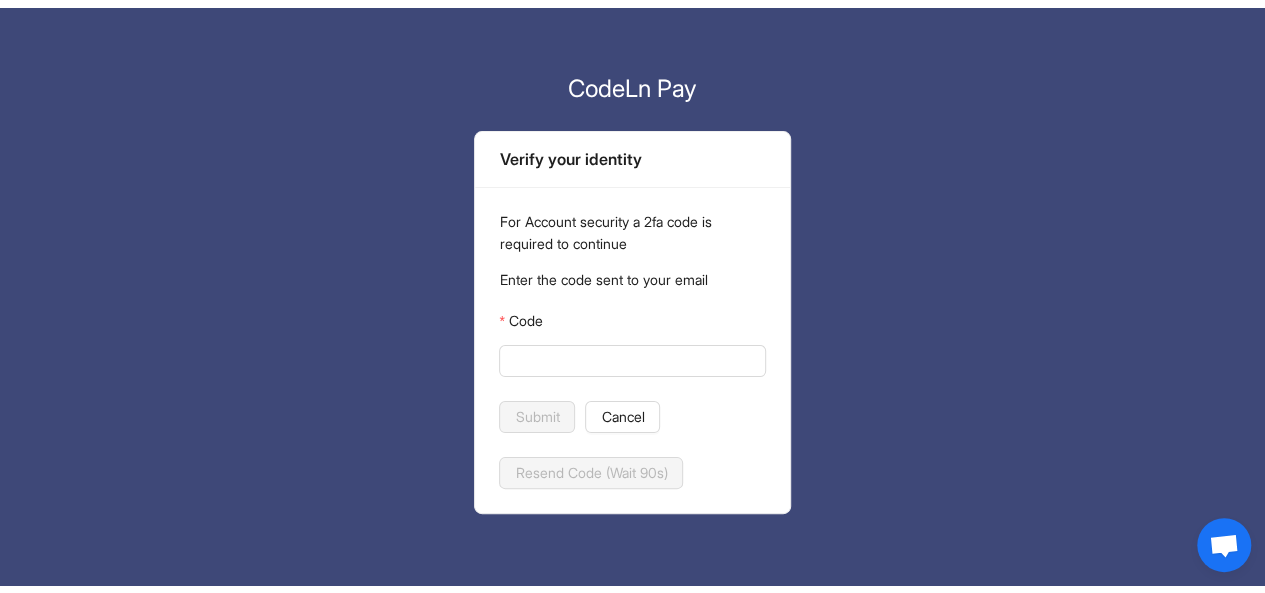 scroll, scrollTop: 0, scrollLeft: 0, axis: both 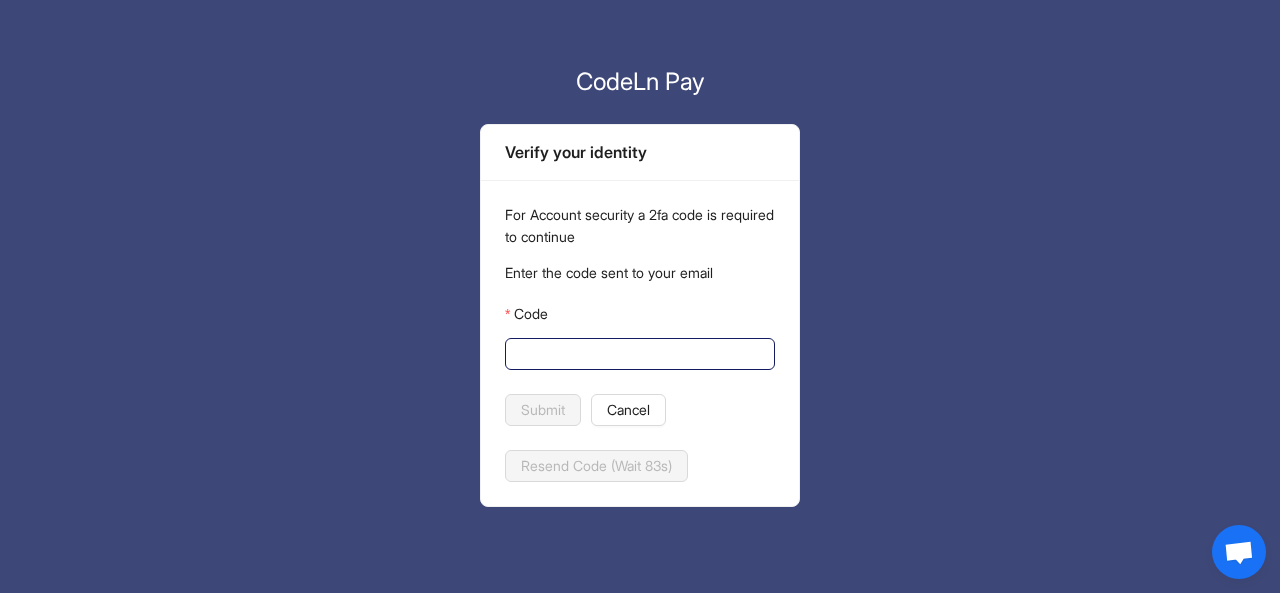 click on "Code" at bounding box center (638, 354) 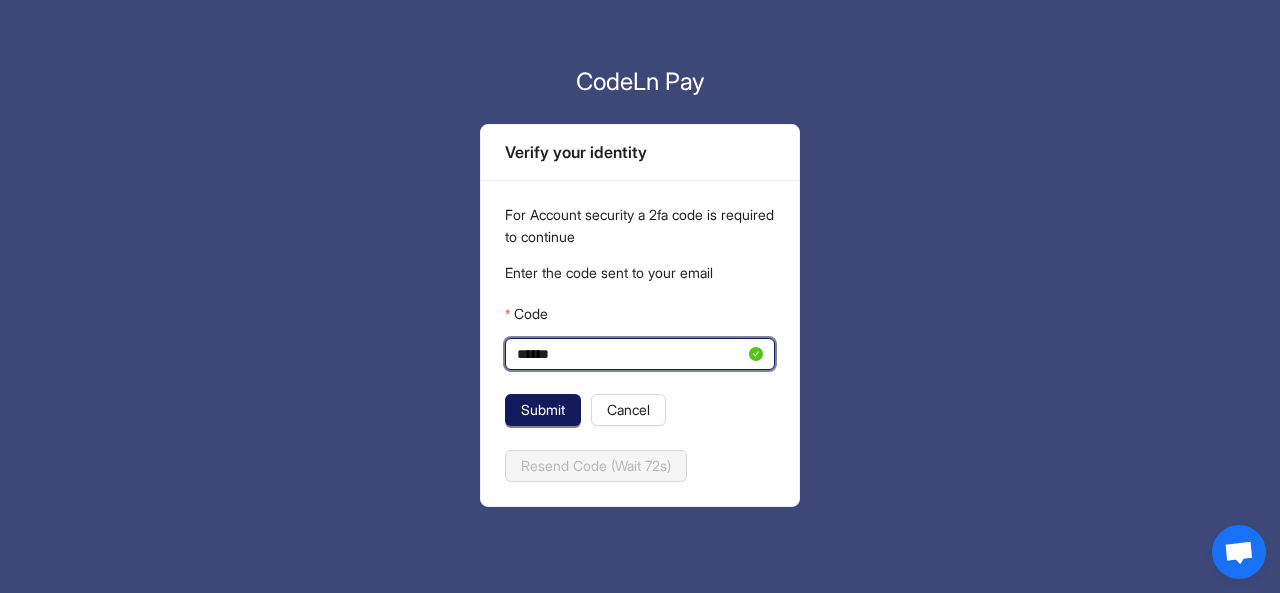 type on "******" 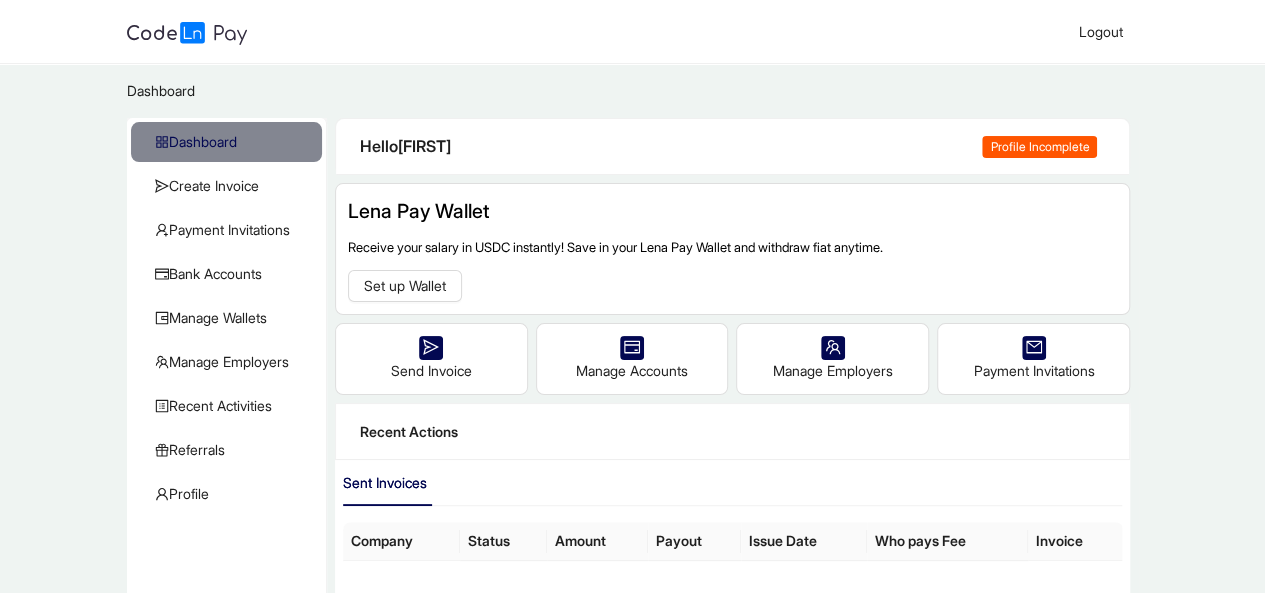 click on "Profile Incomplete" at bounding box center [1039, 147] 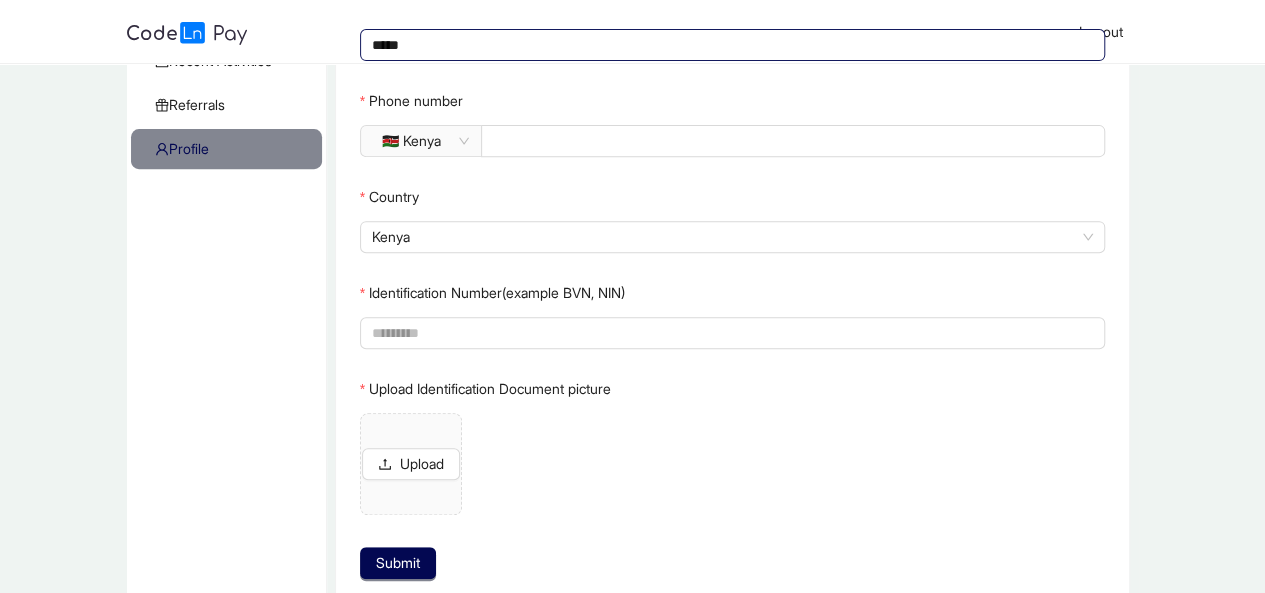scroll, scrollTop: 383, scrollLeft: 0, axis: vertical 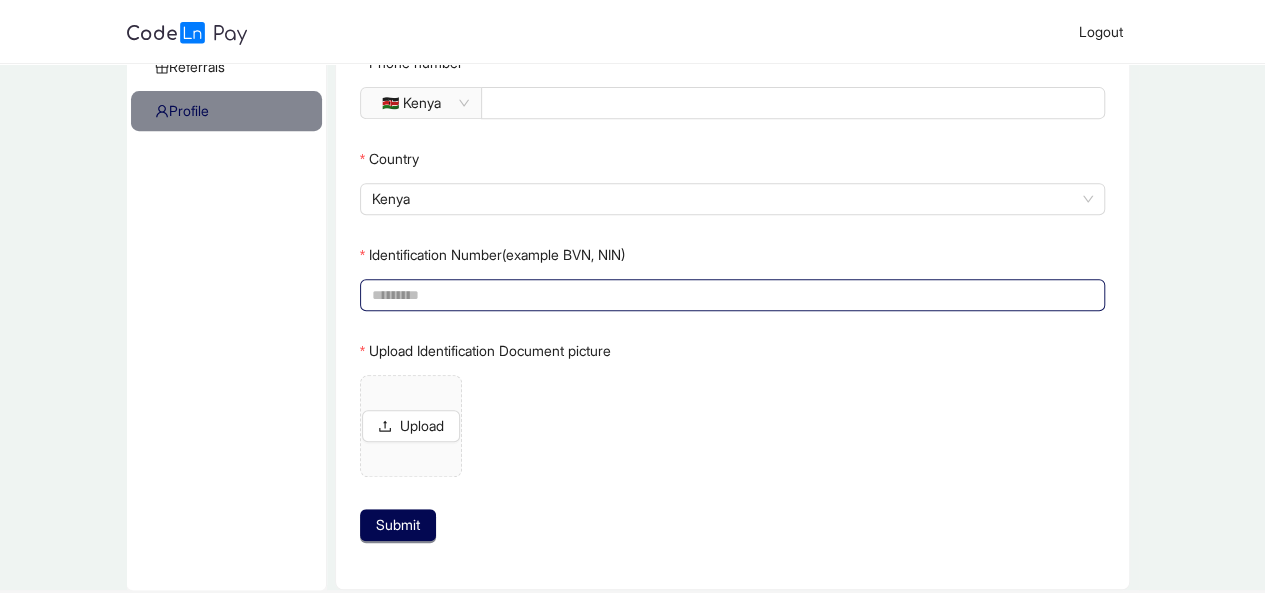 click on "Identification Number(example BVN, NIN)" at bounding box center [731, 295] 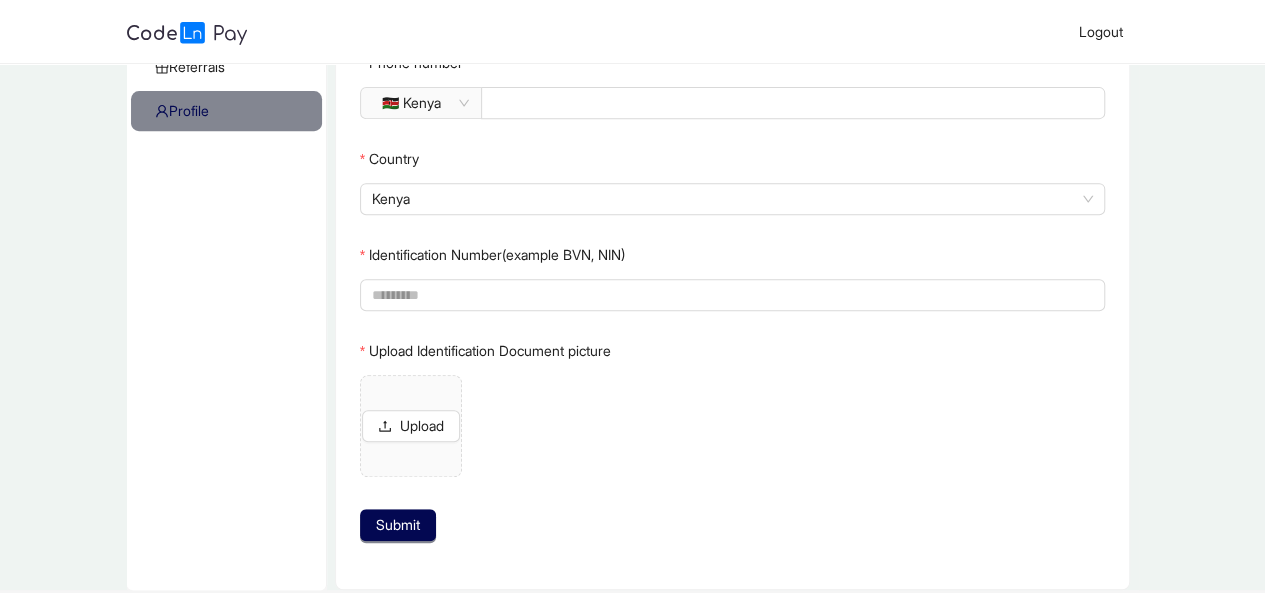 click on "Dashboard / ProfileManager /  Dashboard   Create Invoice   Payment Invitations   Bank Accounts   Manage Wallets   Manage Employers   Recent Activities   KYC   Referrals   Profile   Profile Manager  Reset Verification We need some extra information to enable us to serve you better First name  ******* Last name  ***** Phone number 🇰🇪 Kenya ********* Country Kenya Identification Number(example BVN, NIN)  Upload Identification Document  picture Upload Submit" at bounding box center [632, 135] 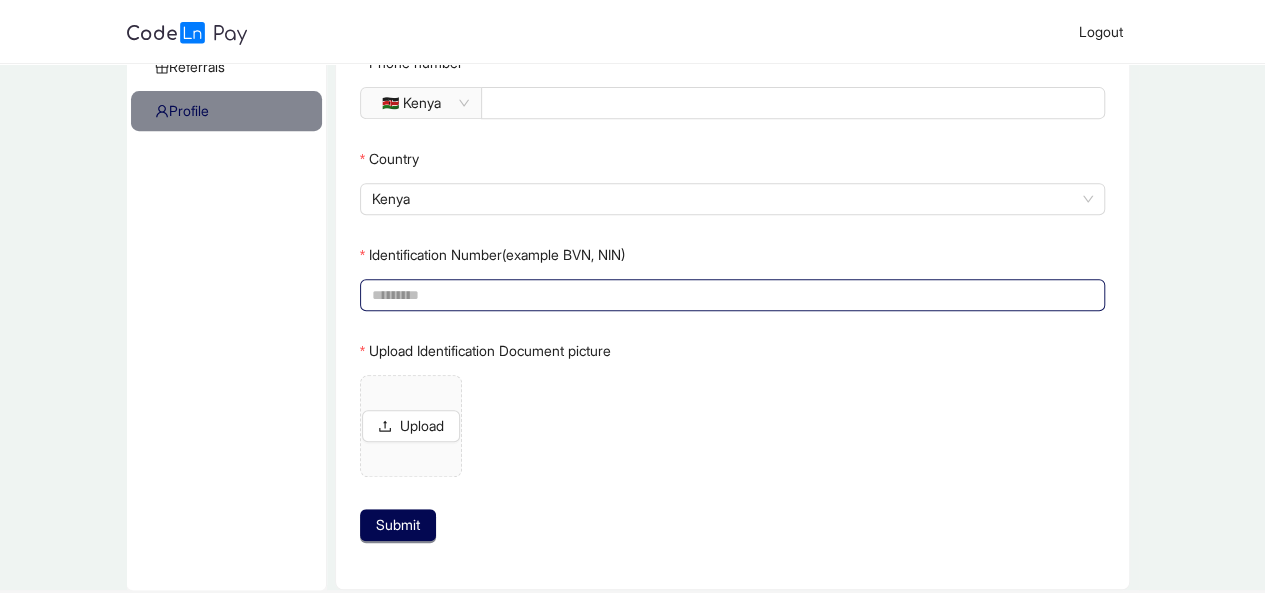 click on "Identification Number(example BVN, NIN)" at bounding box center [731, 295] 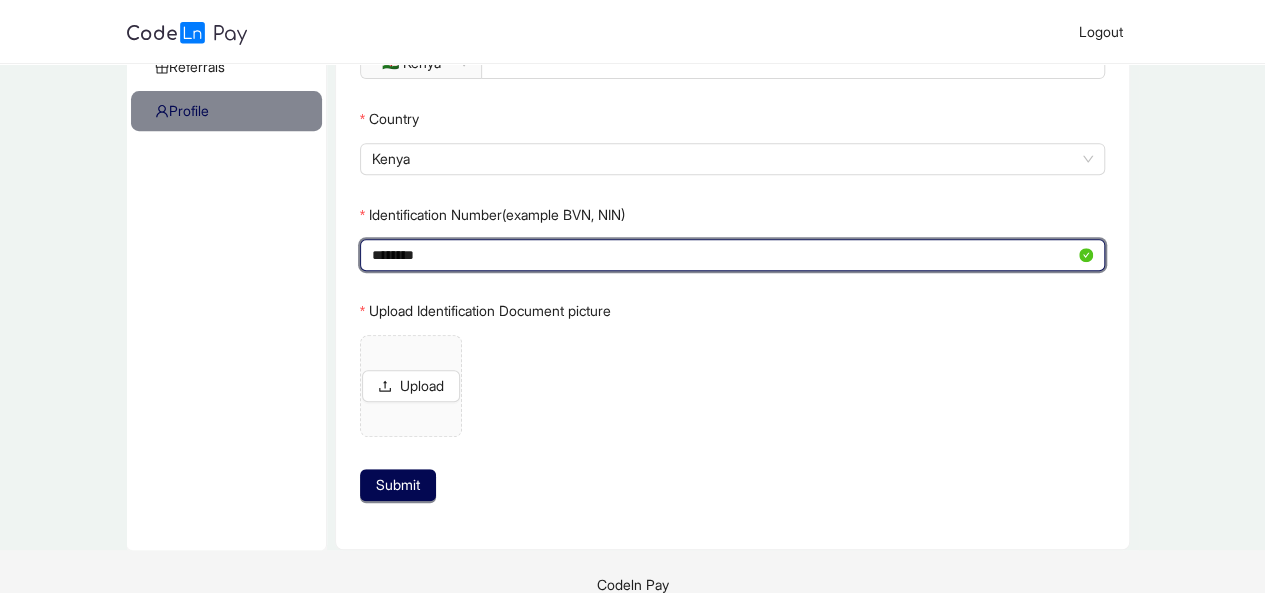 type on "********" 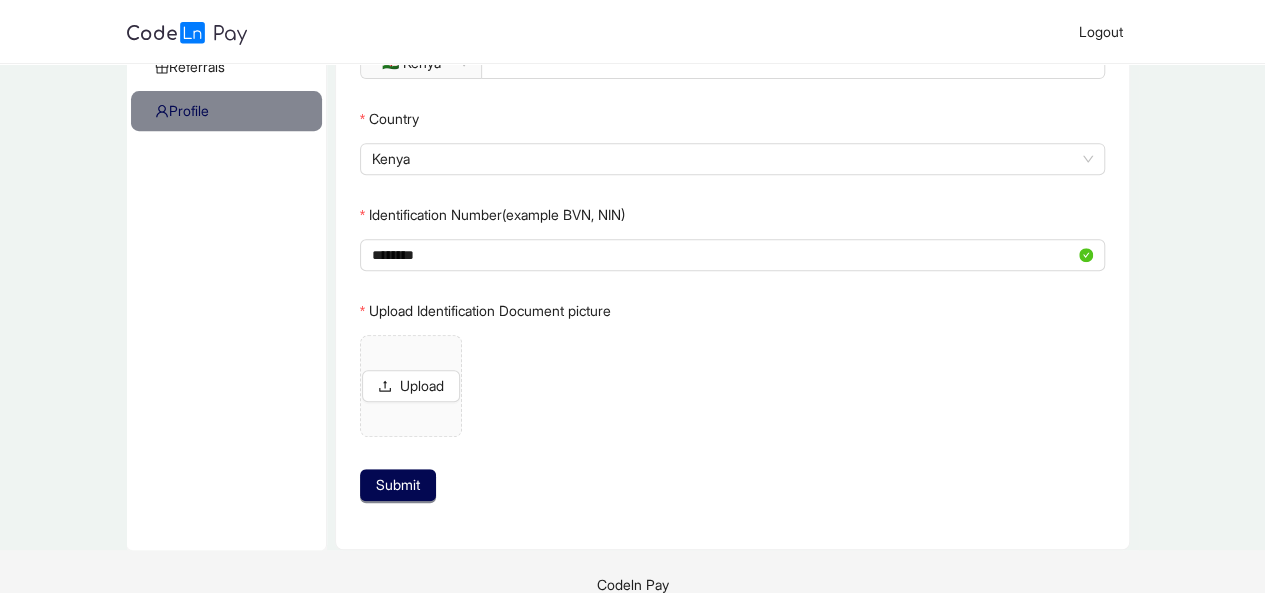 click on "Dashboard / ProfileManager /  Dashboard   Create Invoice   Payment Invitations   Bank Accounts   Manage Wallets   Manage Employers   Recent Activities   KYC   Referrals   Profile   Profile Manager  Reset Verification First name  ******* Last name  ***** Phone number 🇰🇪 Kenya ********* Country Kenya Identification Number(example BVN, NIN)  ******** Upload Identification Document  picture Upload Submit" at bounding box center (632, 115) 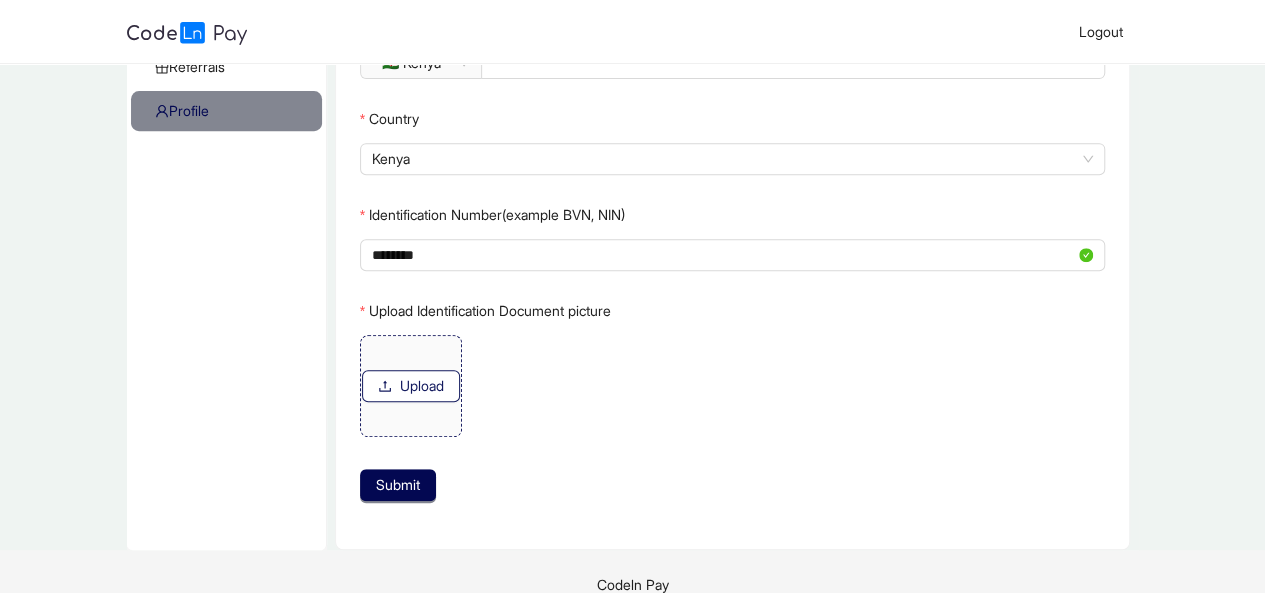 click on "Upload" 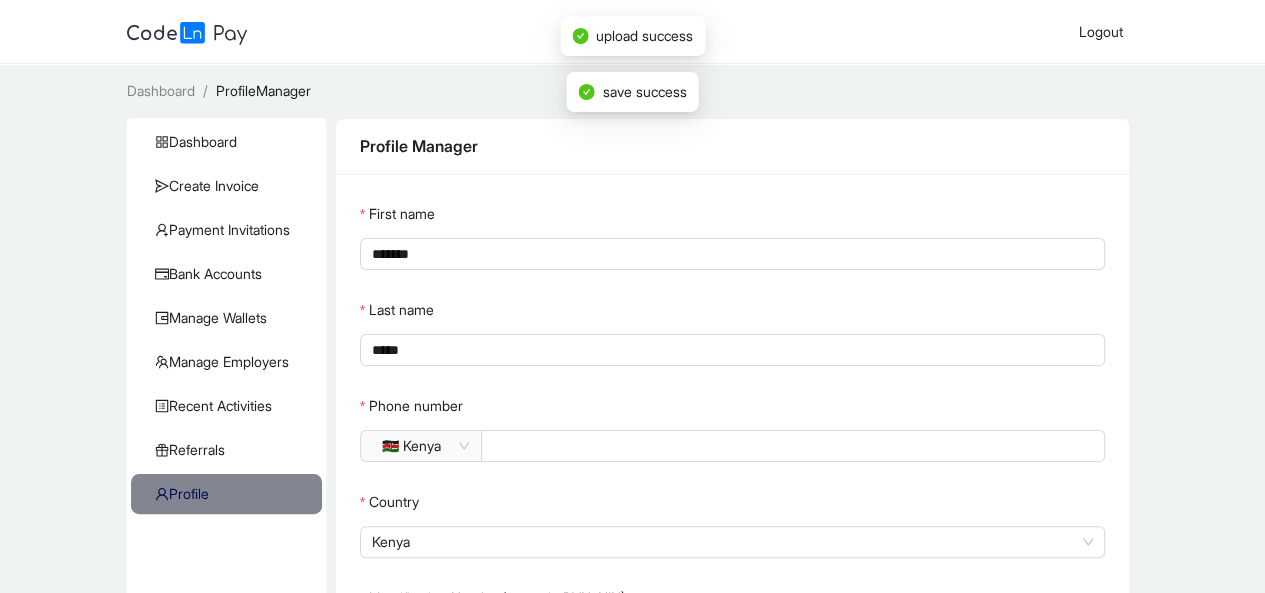 scroll, scrollTop: 408, scrollLeft: 0, axis: vertical 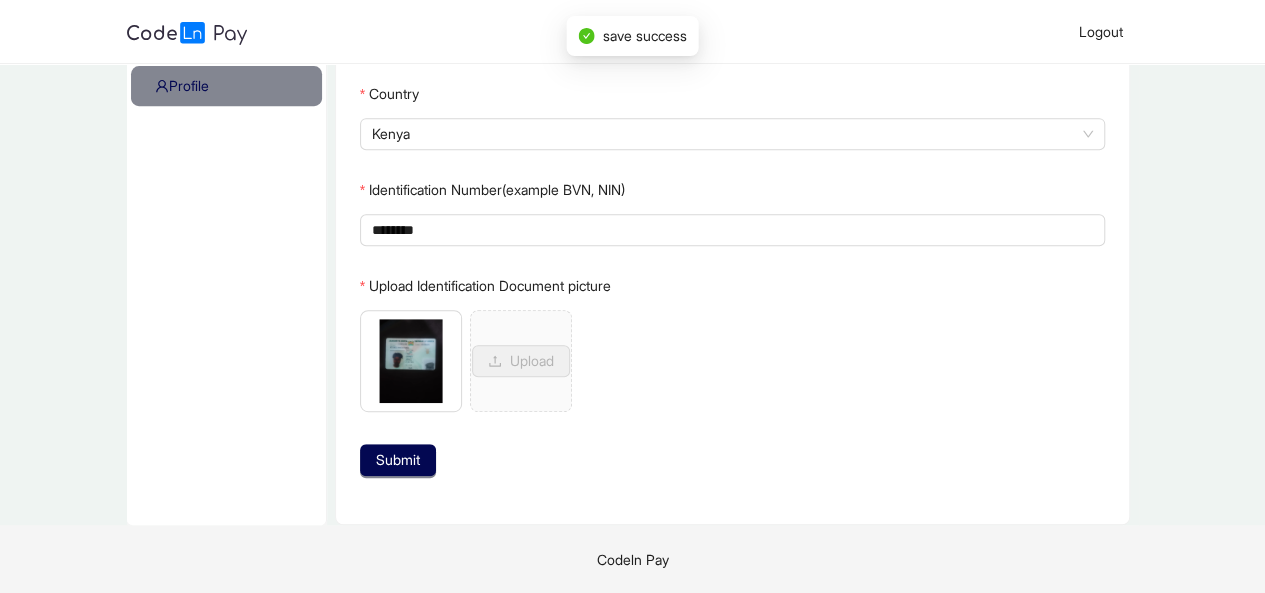 click on "Reset Verification First name  ******* Last name  ***** Phone number 🇰🇪 Kenya ********* Country Kenya Identification Number(example BVN, NIN)  ******** Upload Identification Document  picture Front.jpg Upload Submit" at bounding box center (733, 145) 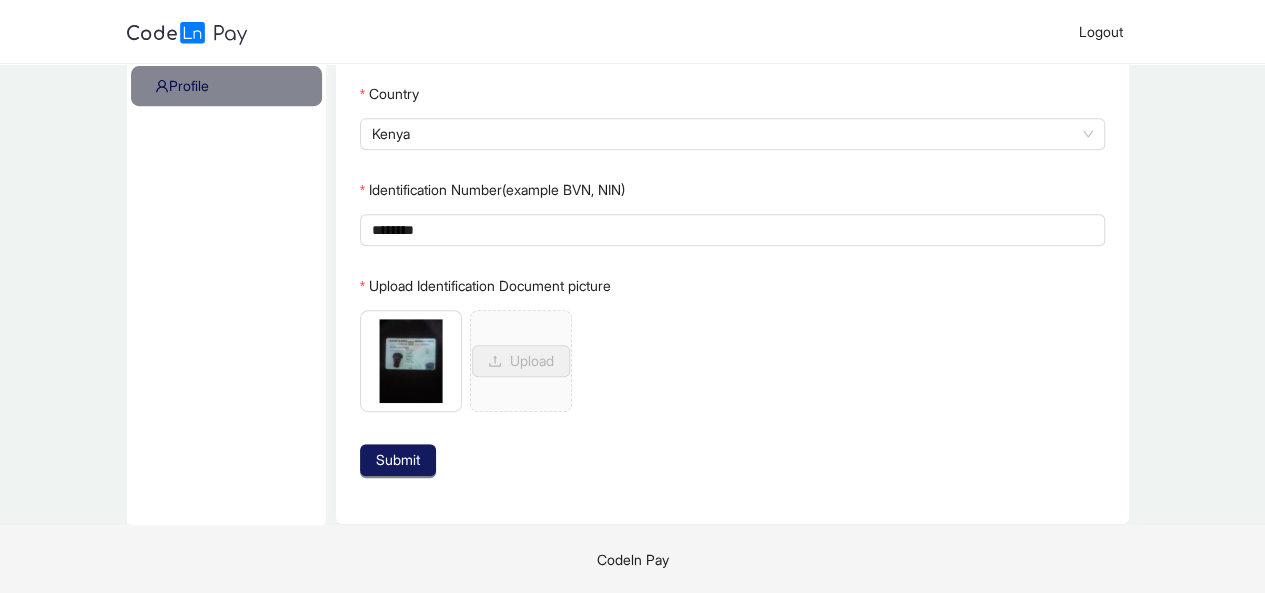 click on "Submit" 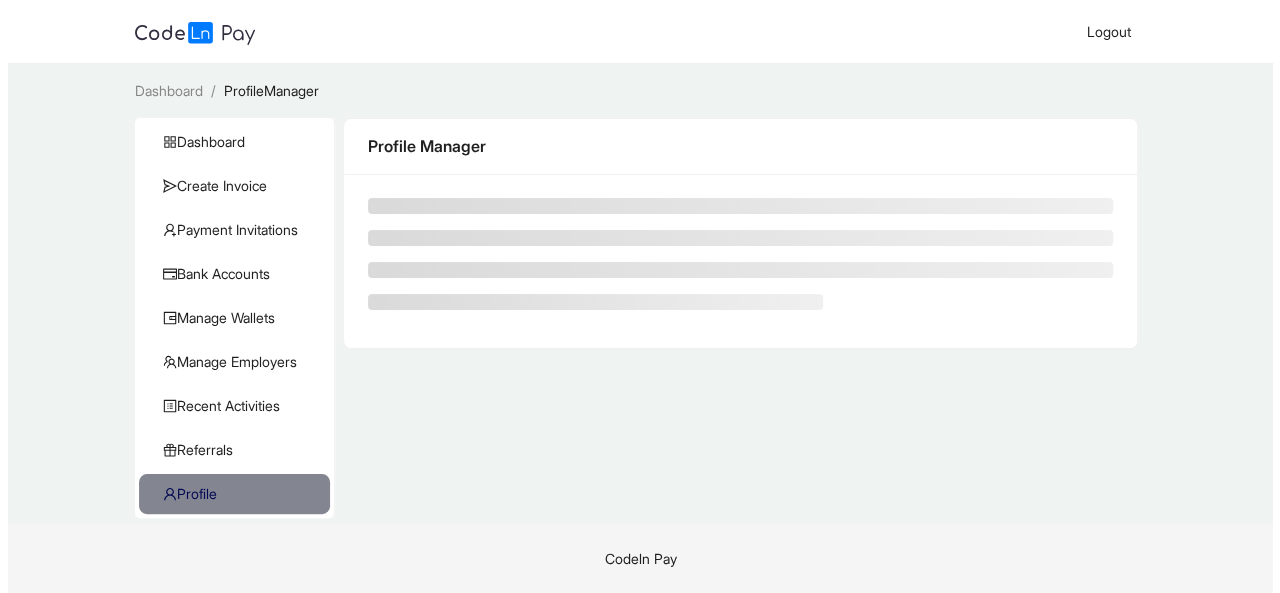 scroll, scrollTop: 0, scrollLeft: 0, axis: both 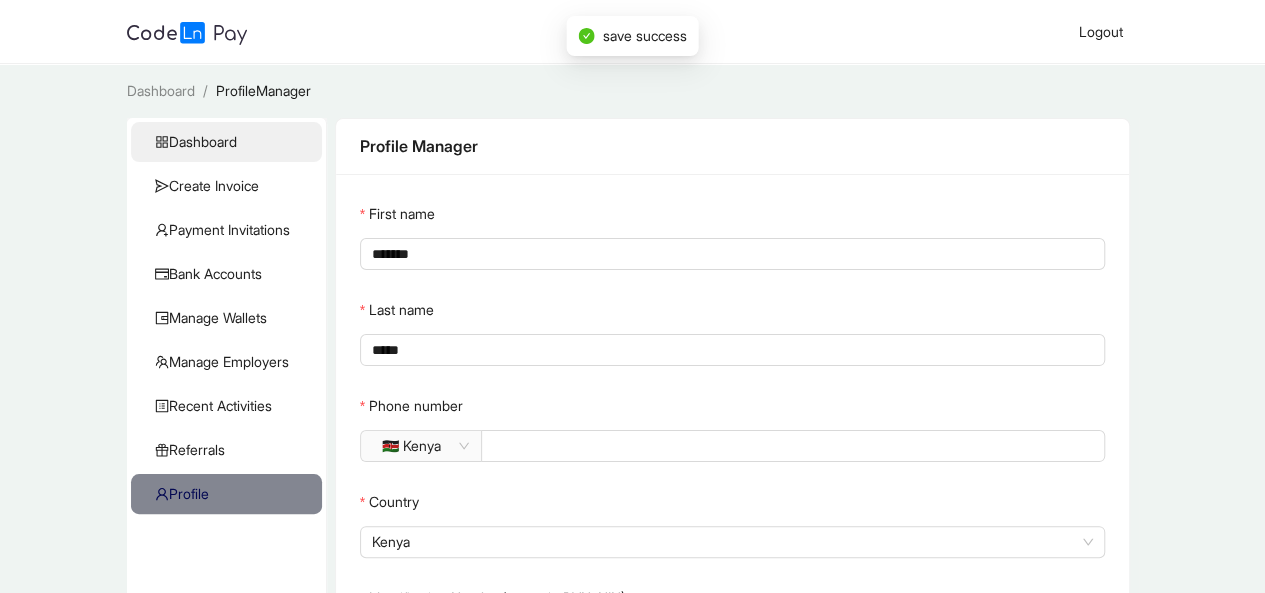 click on "Dashboard" 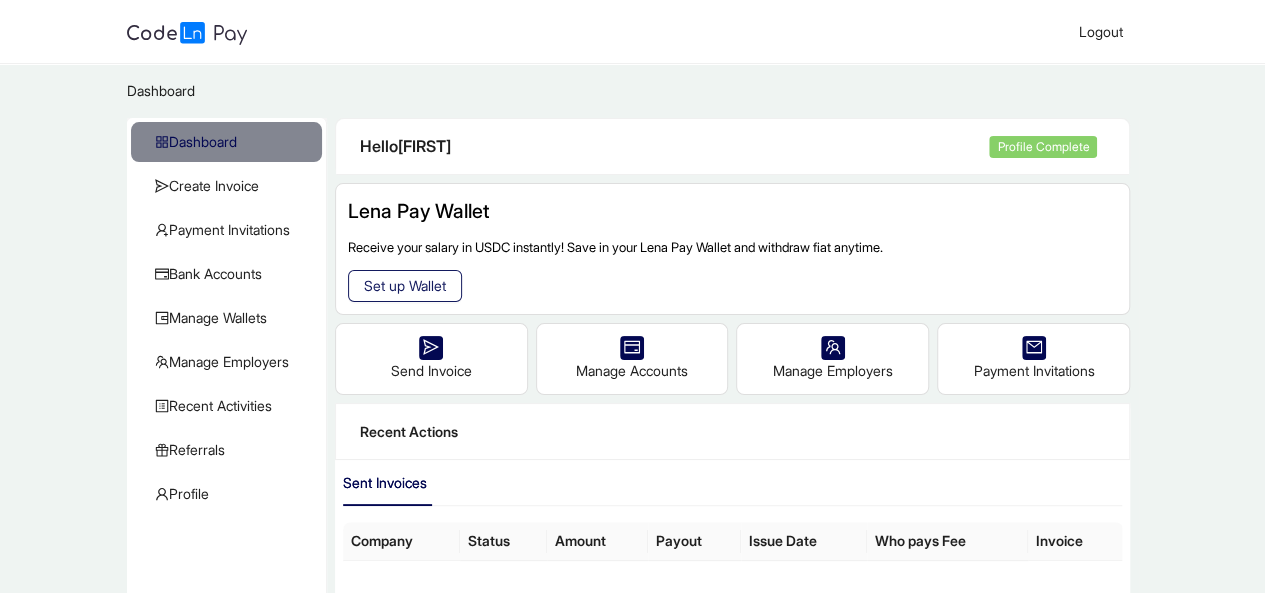 click on "Lena Pay Wallet" 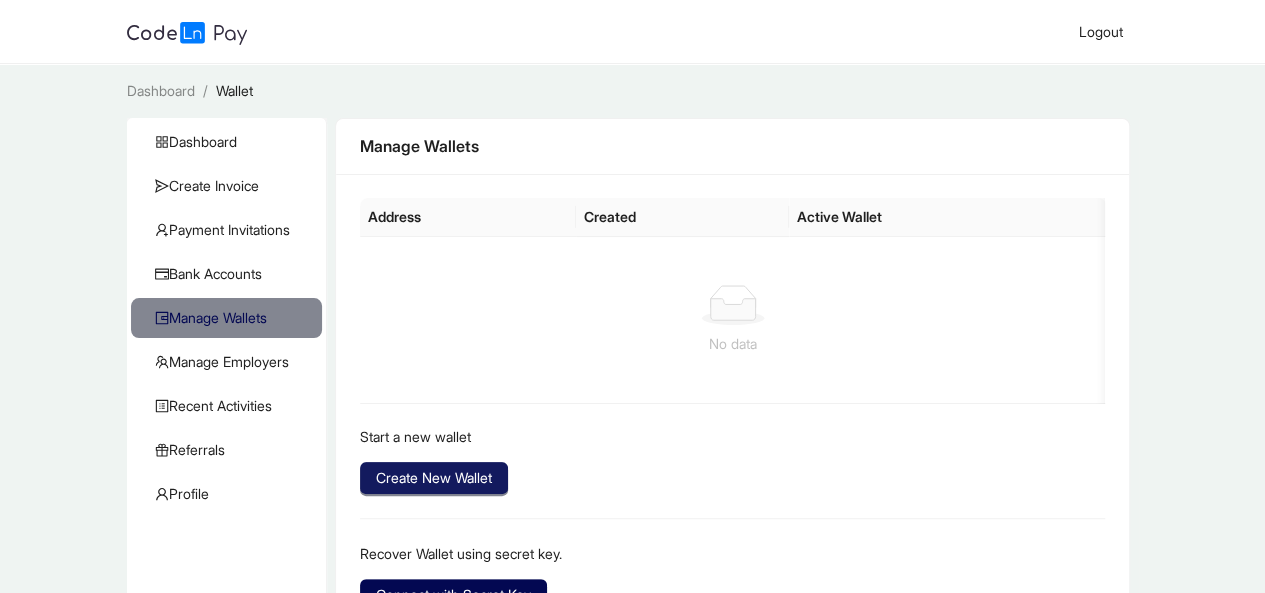 click on "Create New Wallet" 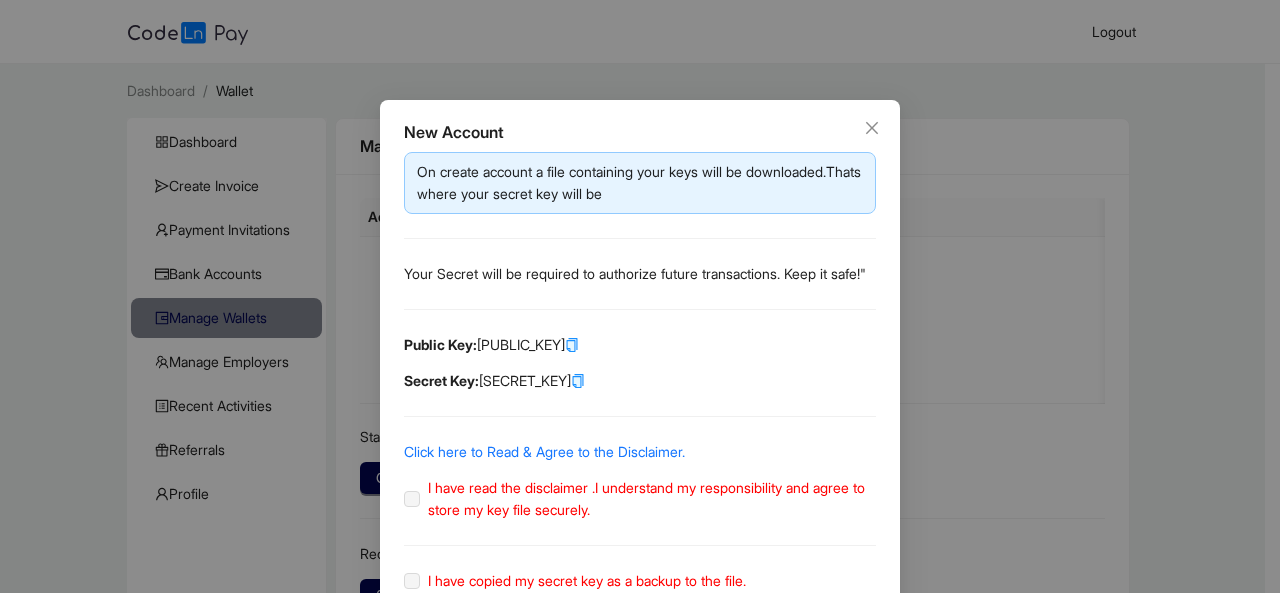 click 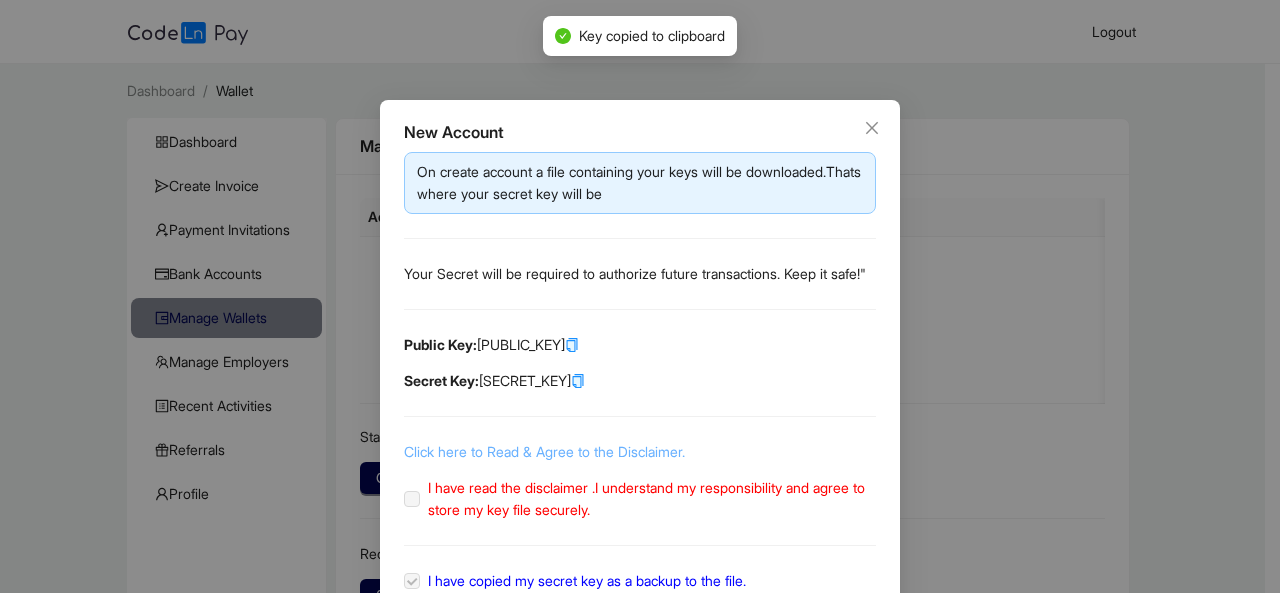 click on "Click here to Read & Agree to the Disclaimer." at bounding box center (544, 451) 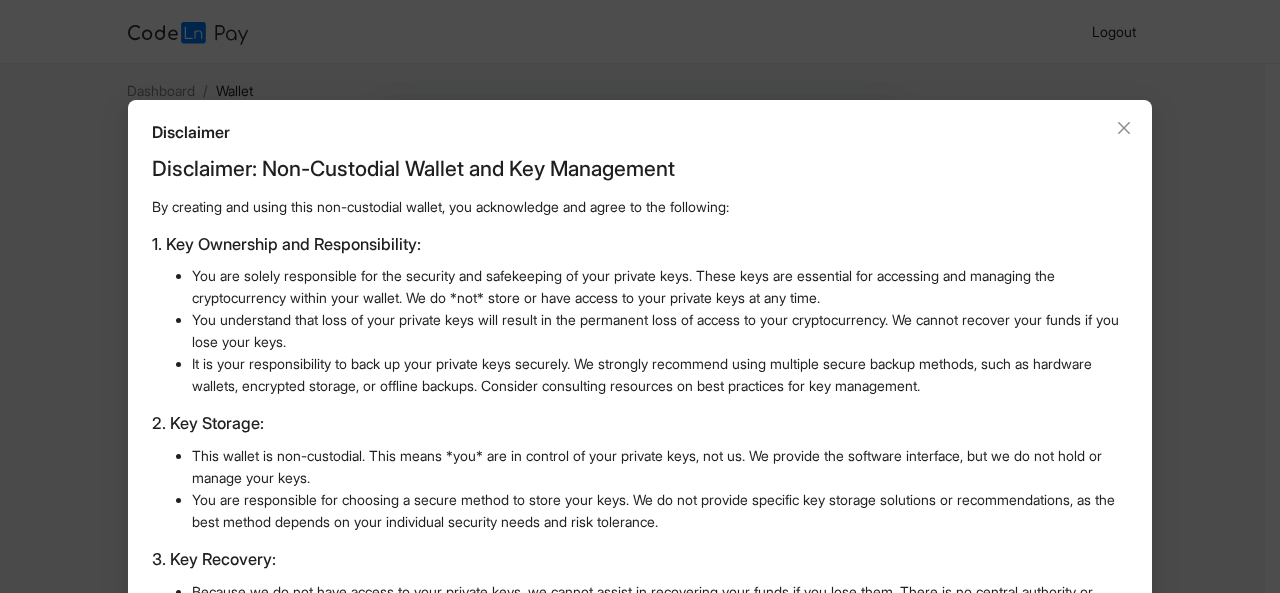 scroll, scrollTop: 574, scrollLeft: 0, axis: vertical 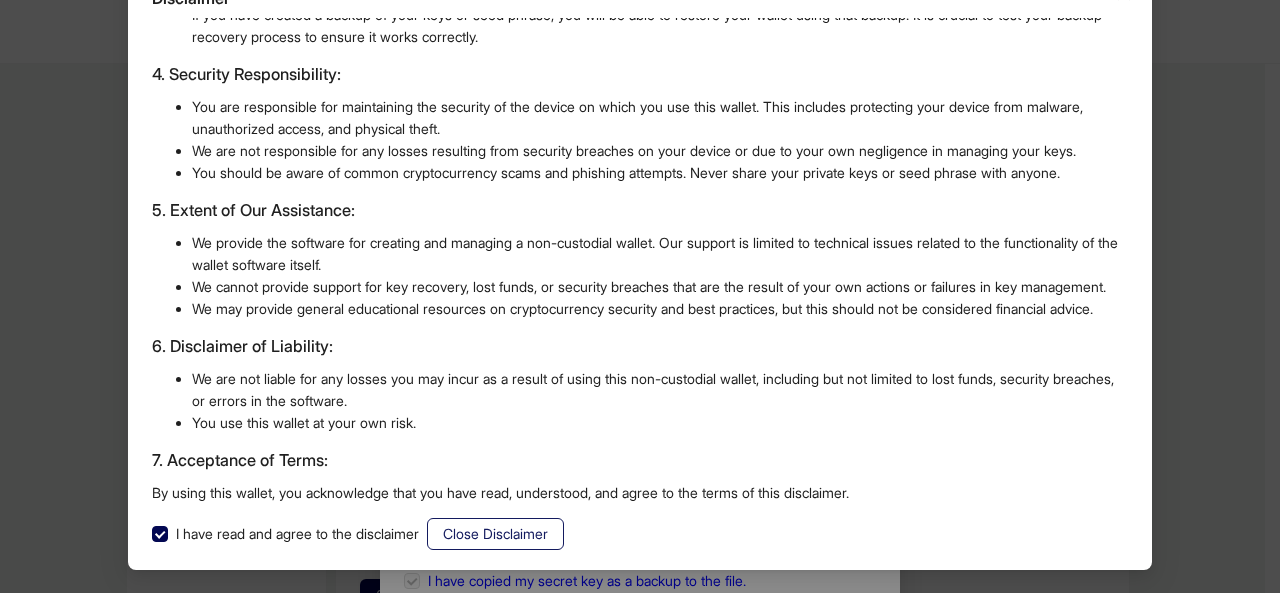 click on "Close Disclaimer" 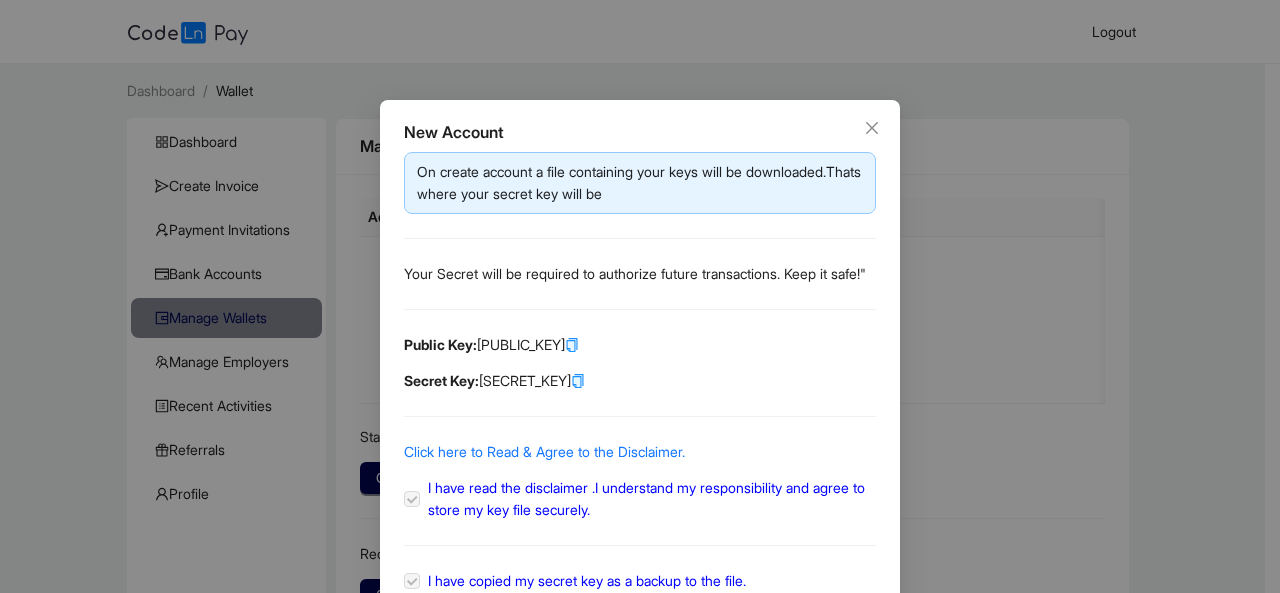 scroll, scrollTop: 34, scrollLeft: 0, axis: vertical 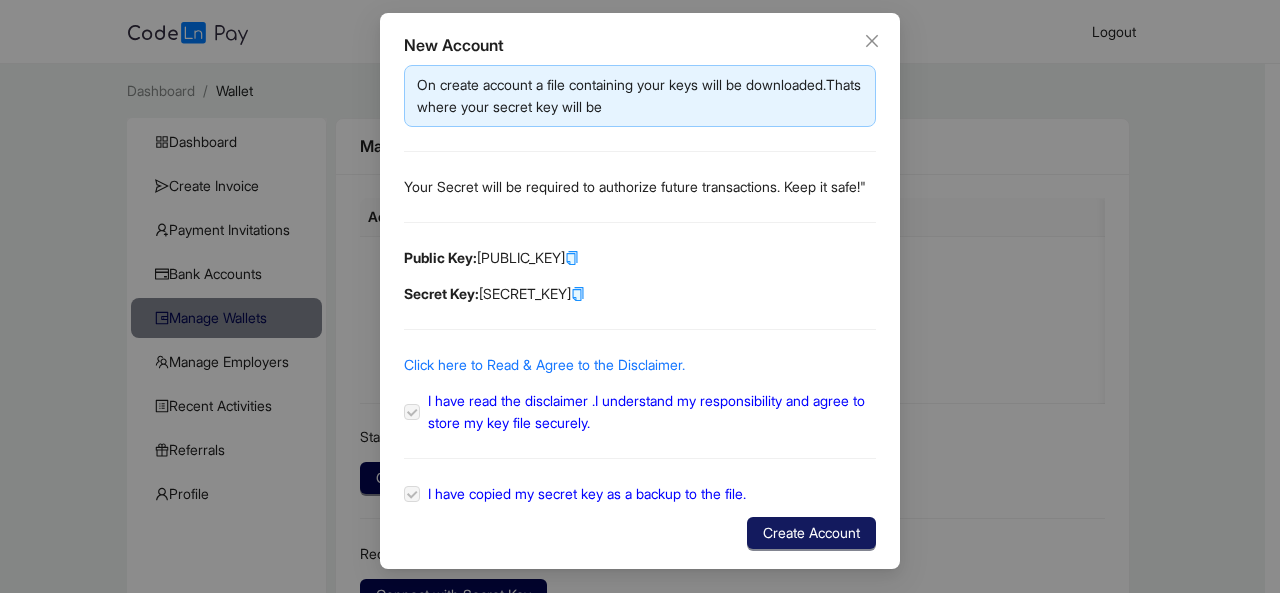 click on "Create Account" 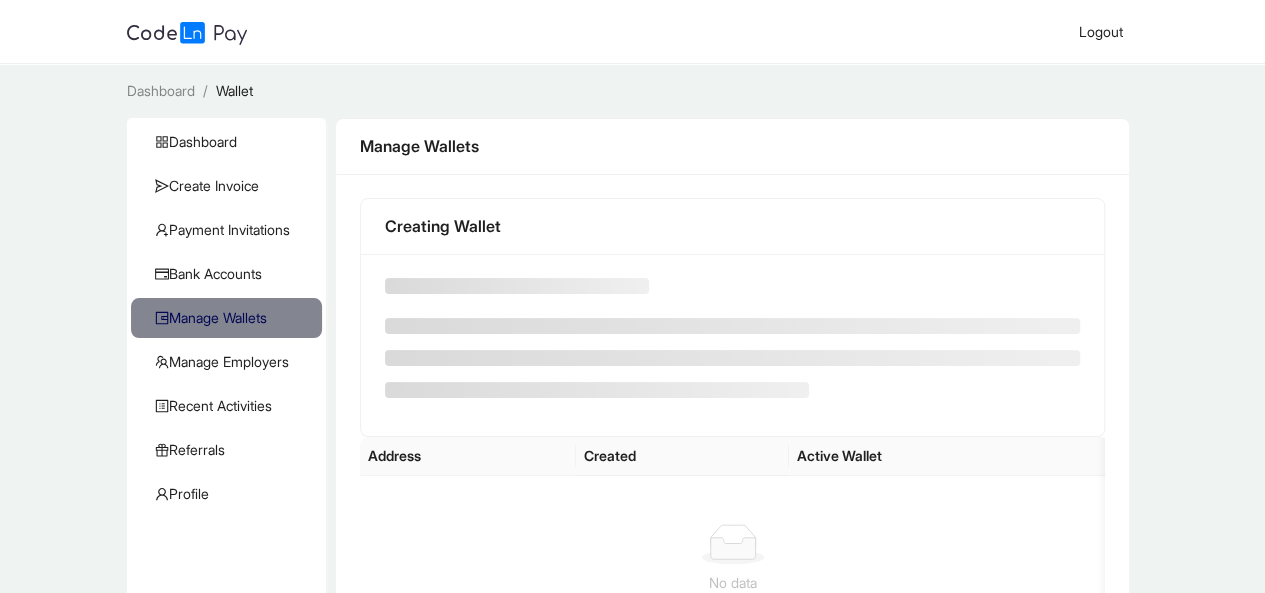 scroll, scrollTop: 6, scrollLeft: 0, axis: vertical 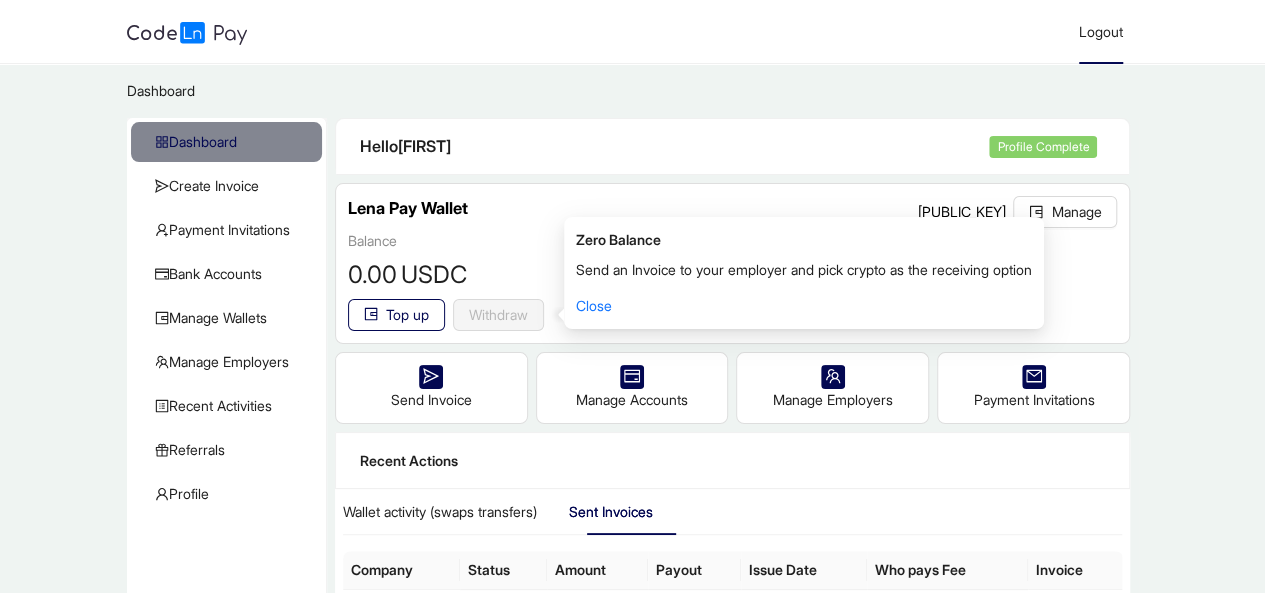 click on "Logout" 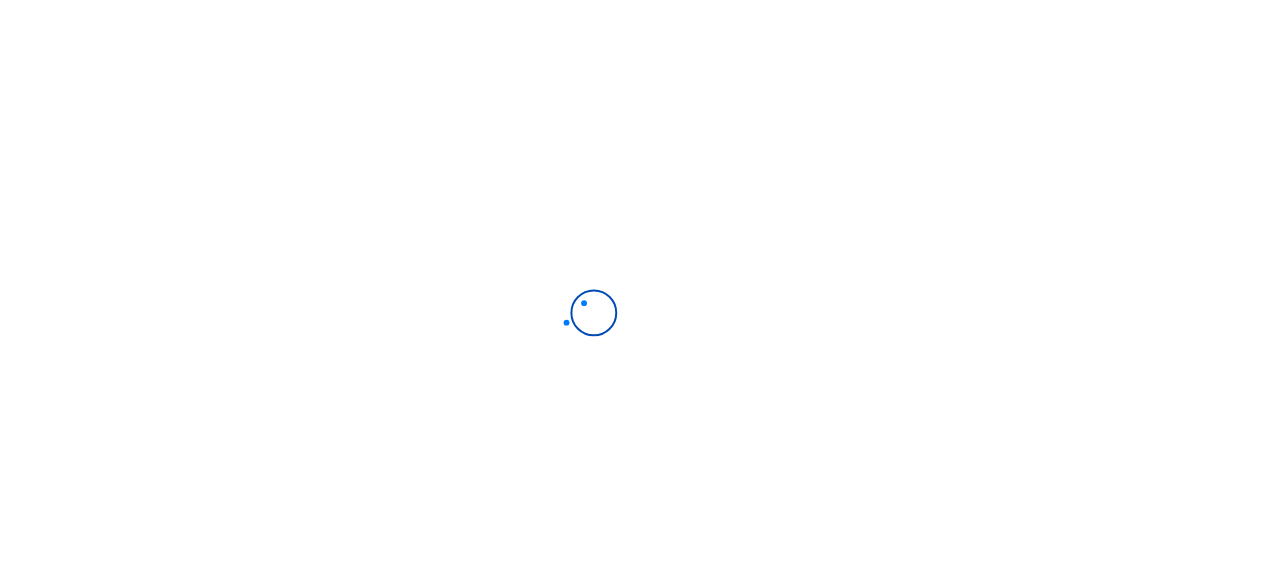 scroll, scrollTop: 0, scrollLeft: 0, axis: both 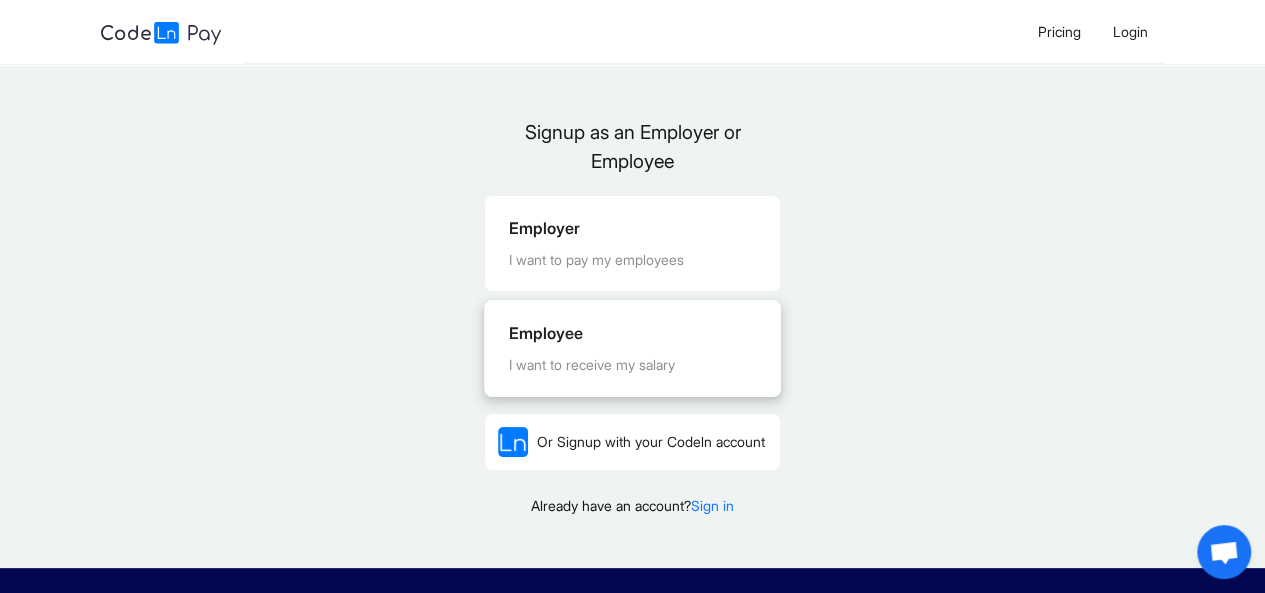 click on "I want to receive my salary" at bounding box center (632, 365) 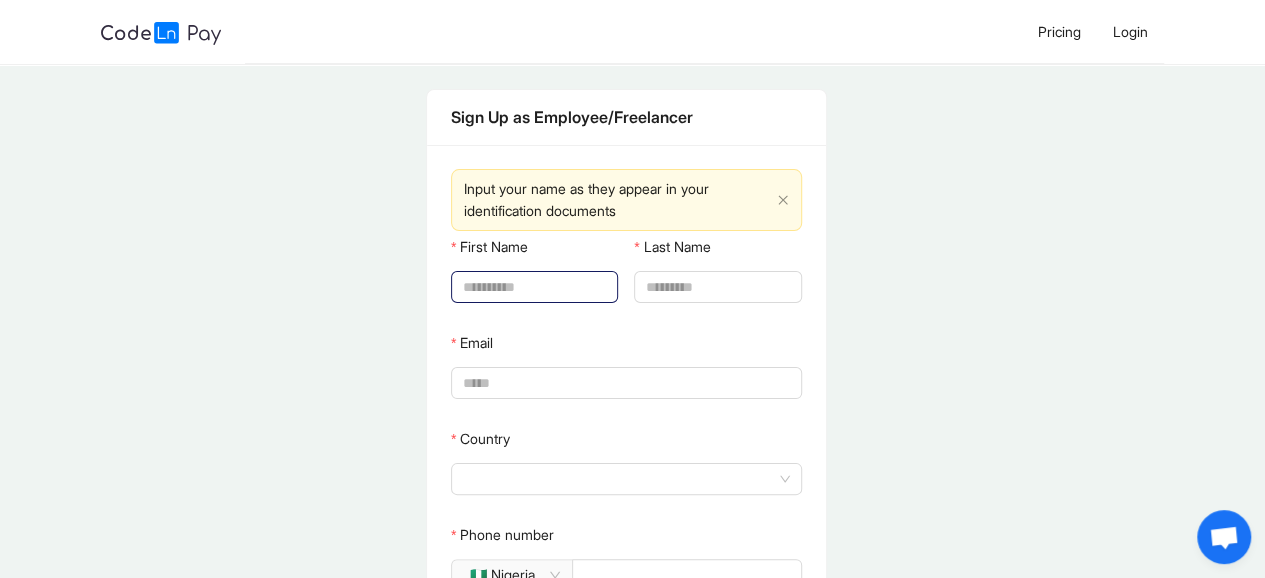 click on "First Name" at bounding box center [532, 287] 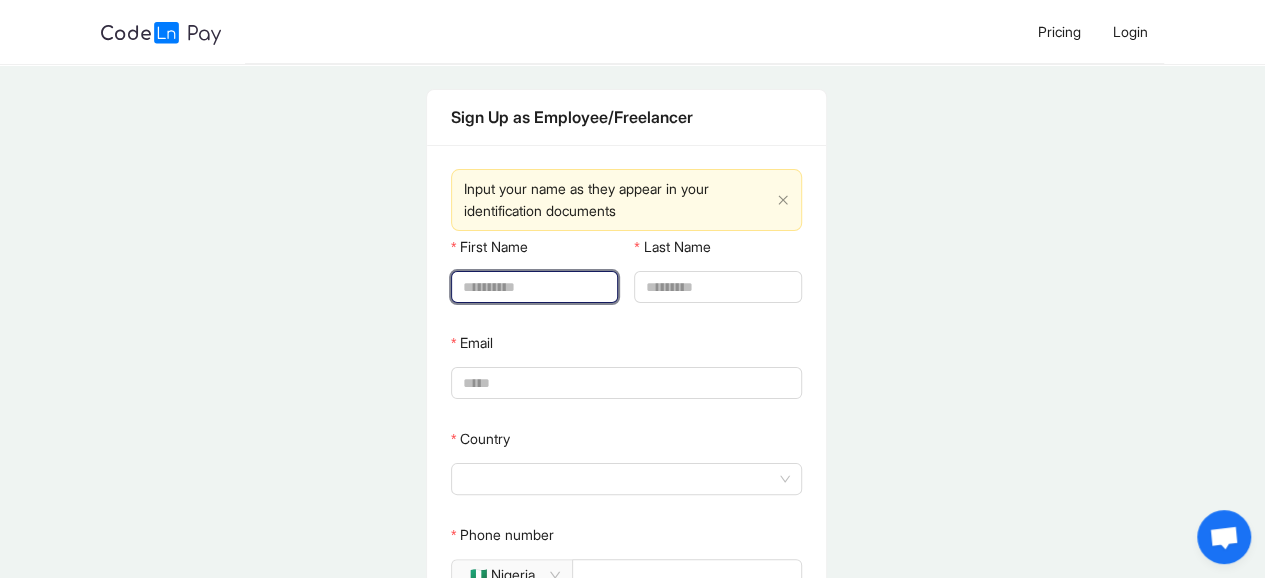 click on "First Name" at bounding box center [532, 287] 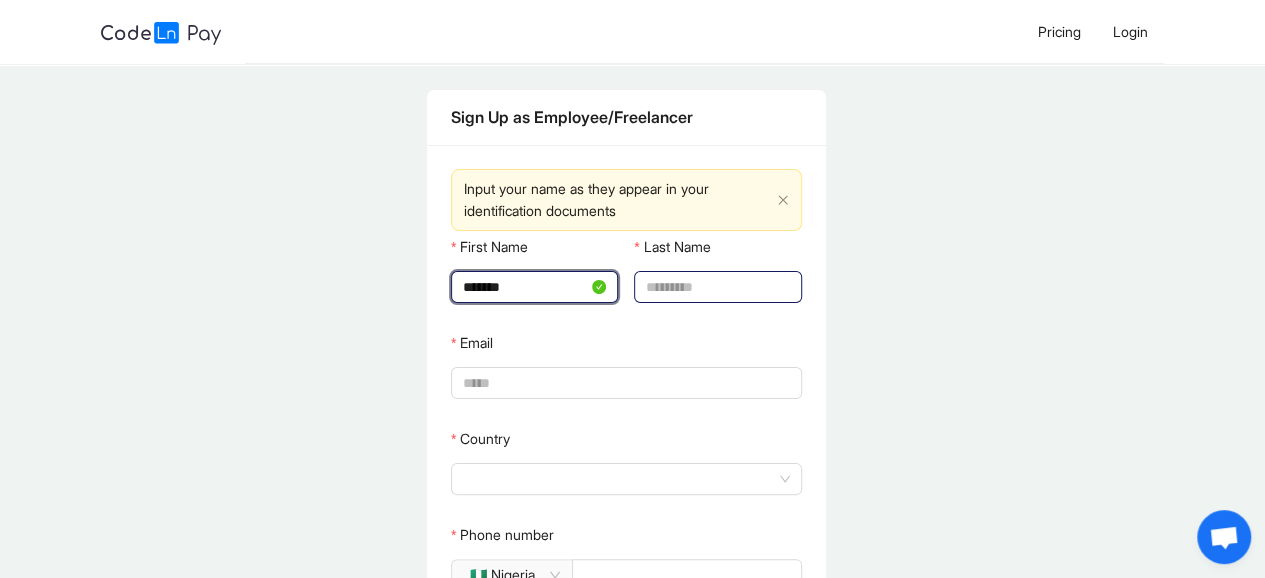 type on "*******" 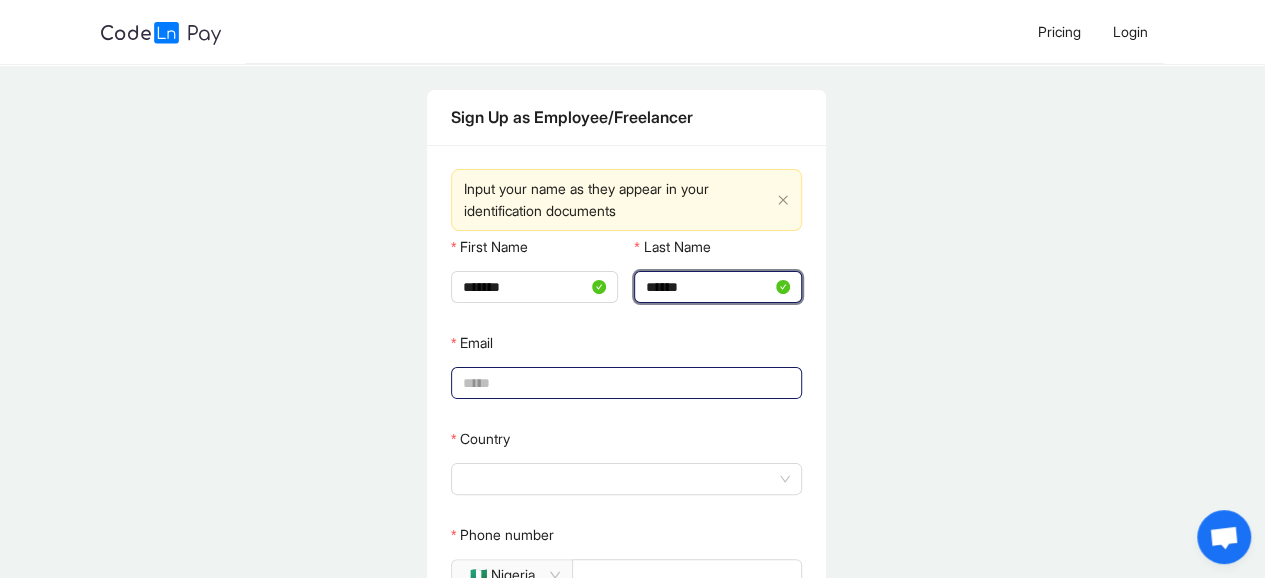 type on "******" 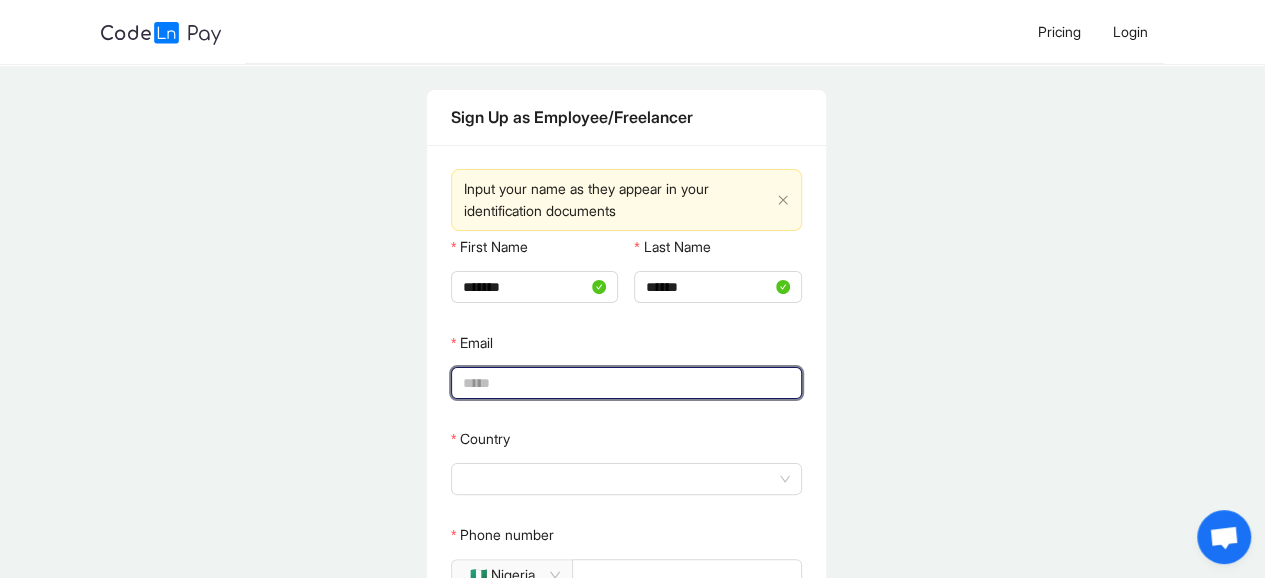 click on "Email" at bounding box center [624, 383] 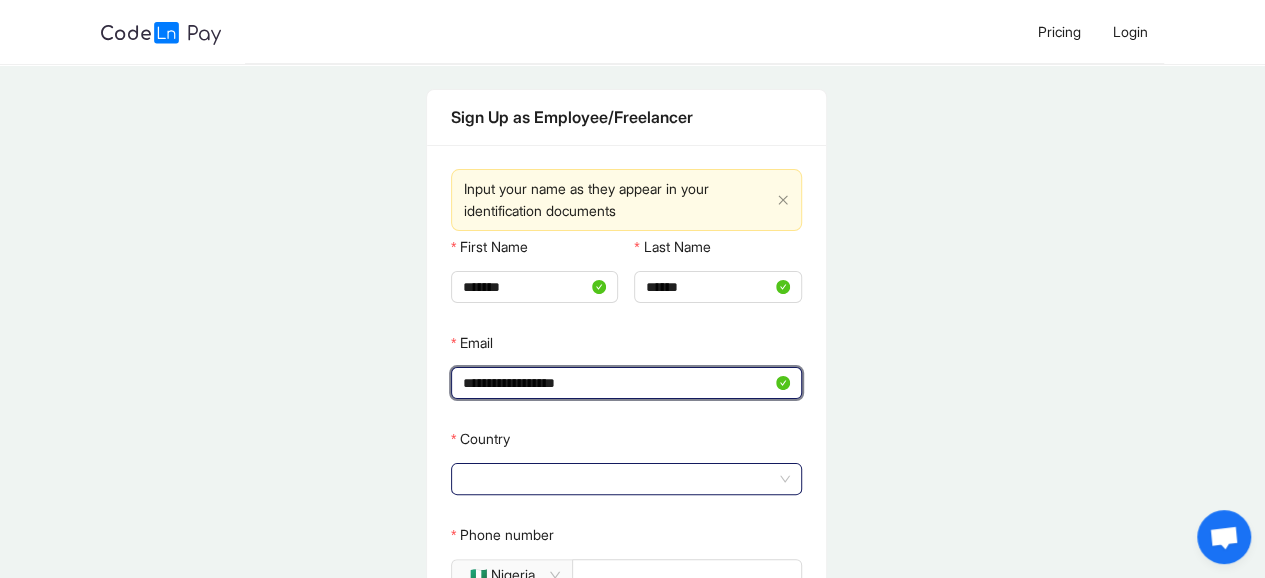 click 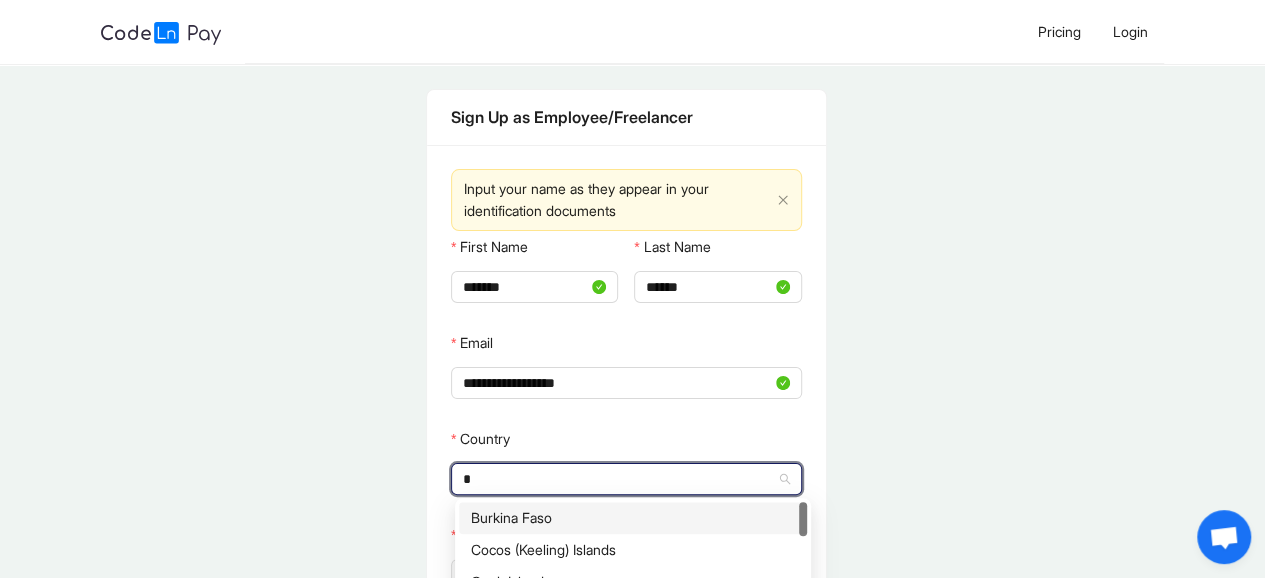 type on "**" 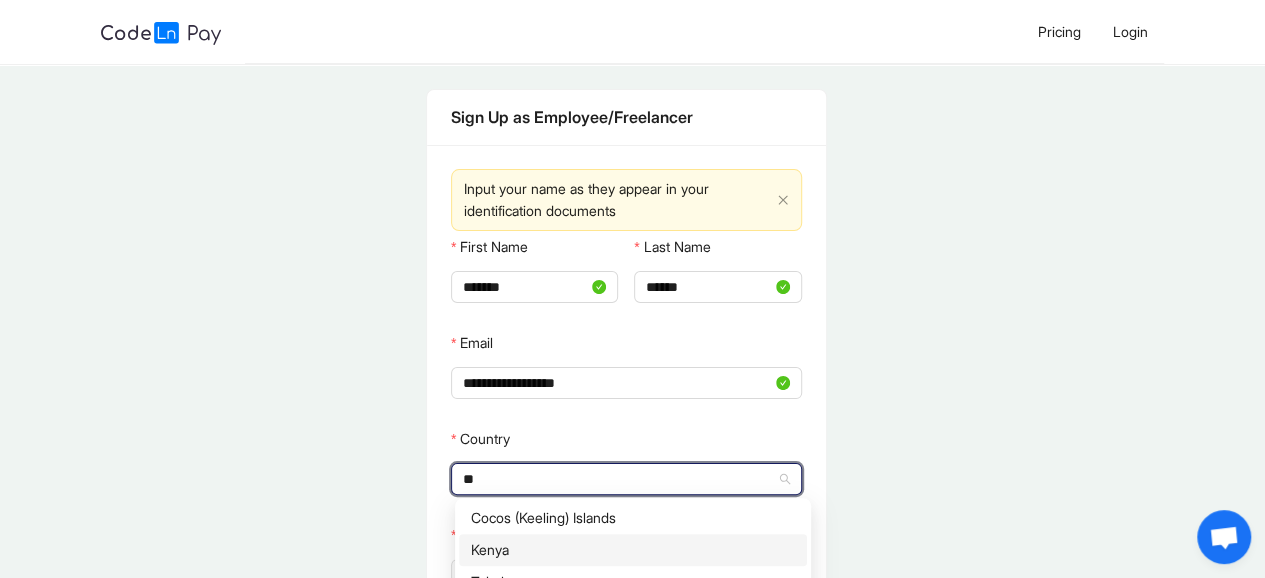 click on "Kenya" at bounding box center (633, 550) 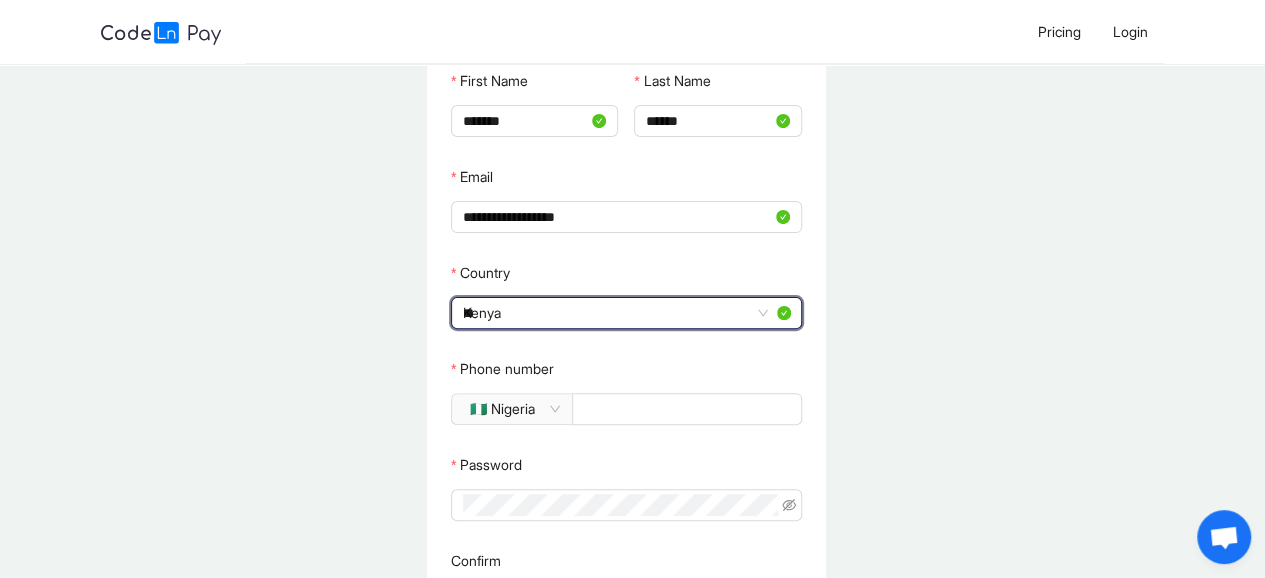 scroll, scrollTop: 166, scrollLeft: 0, axis: vertical 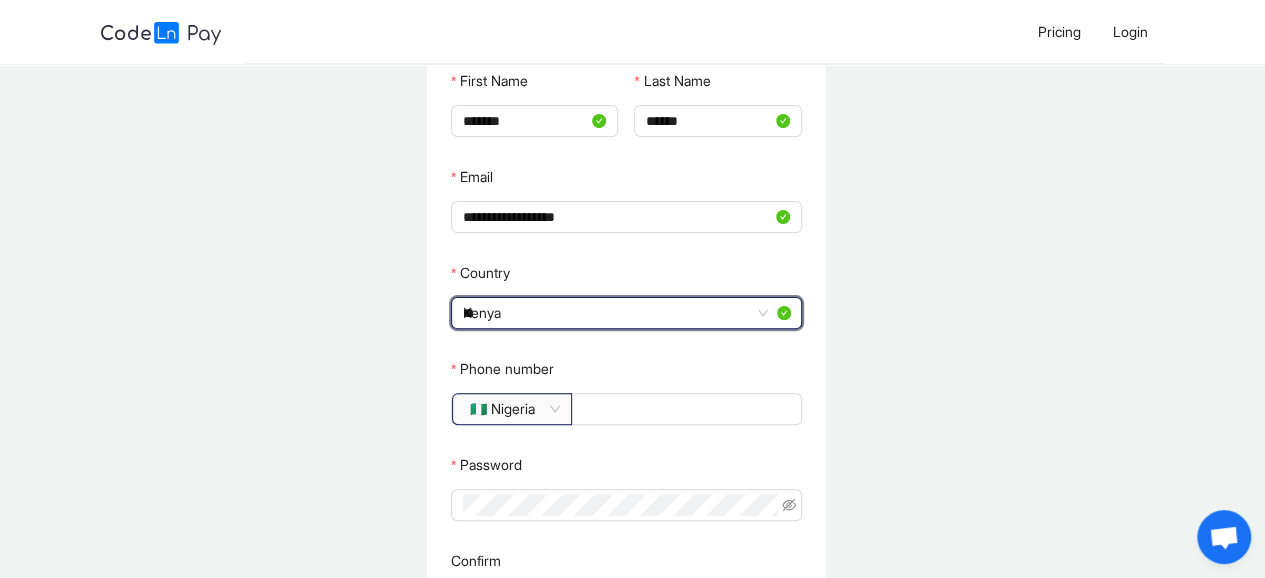 click on "🇳🇬 Nigeria" 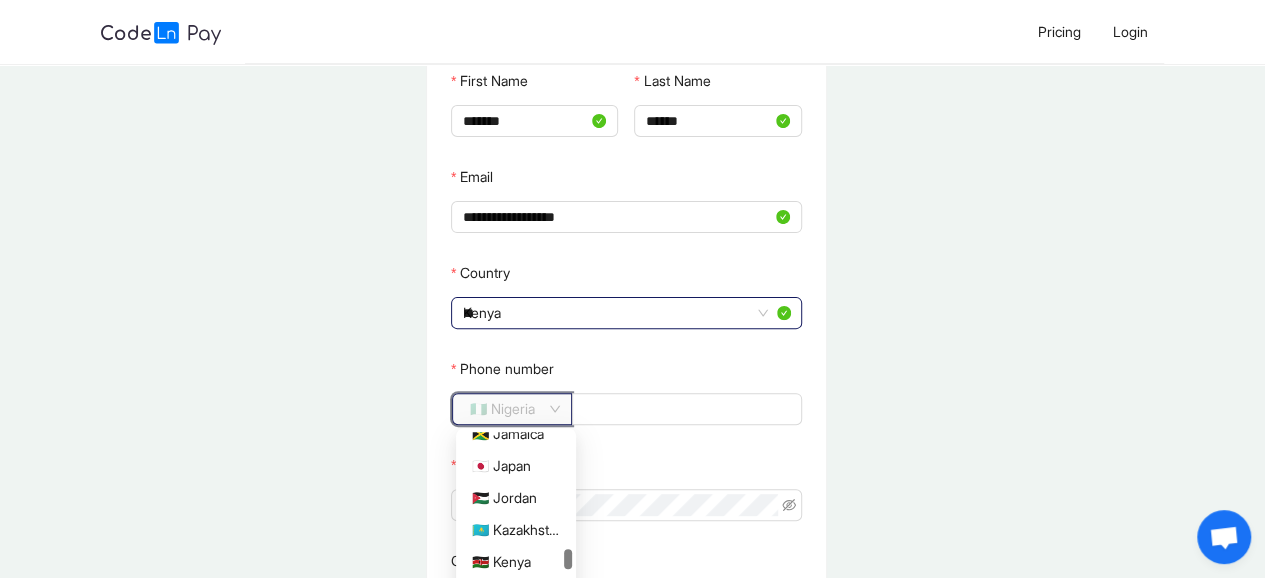 scroll, scrollTop: 3129, scrollLeft: 0, axis: vertical 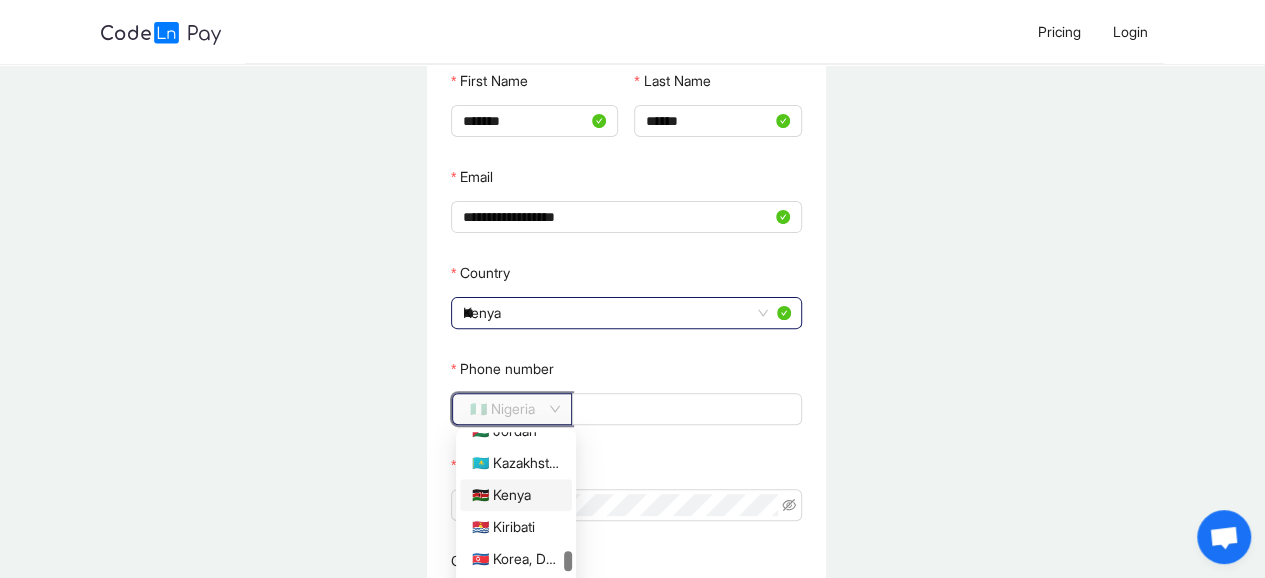 click on "🇰🇪 Kenya" at bounding box center [516, 495] 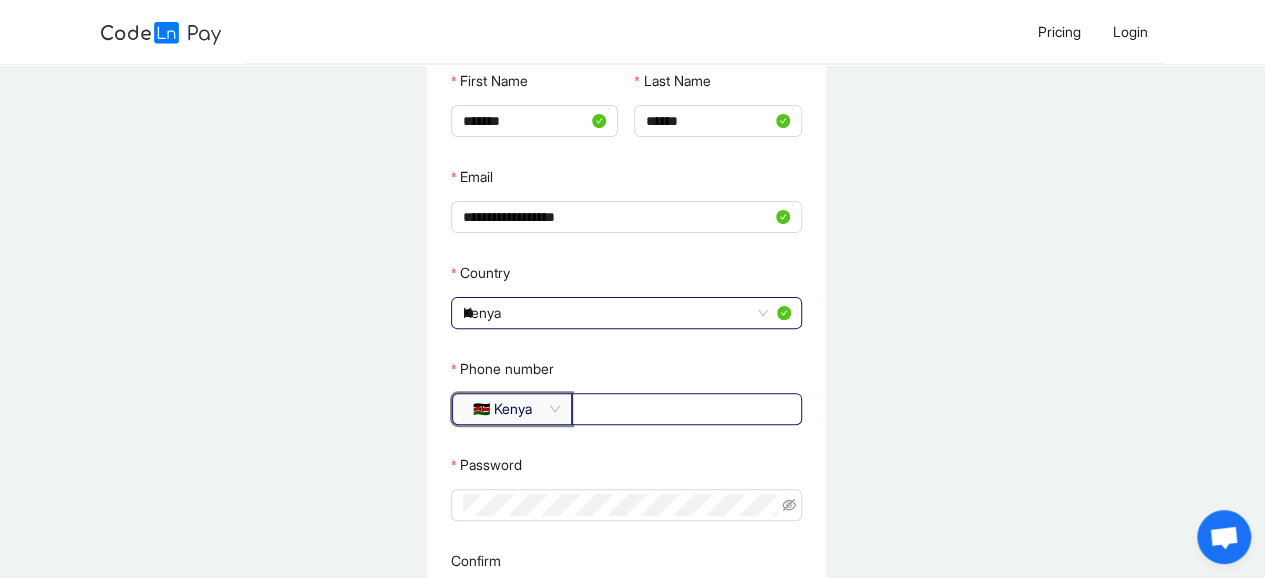 click on "Phone number" at bounding box center (685, 409) 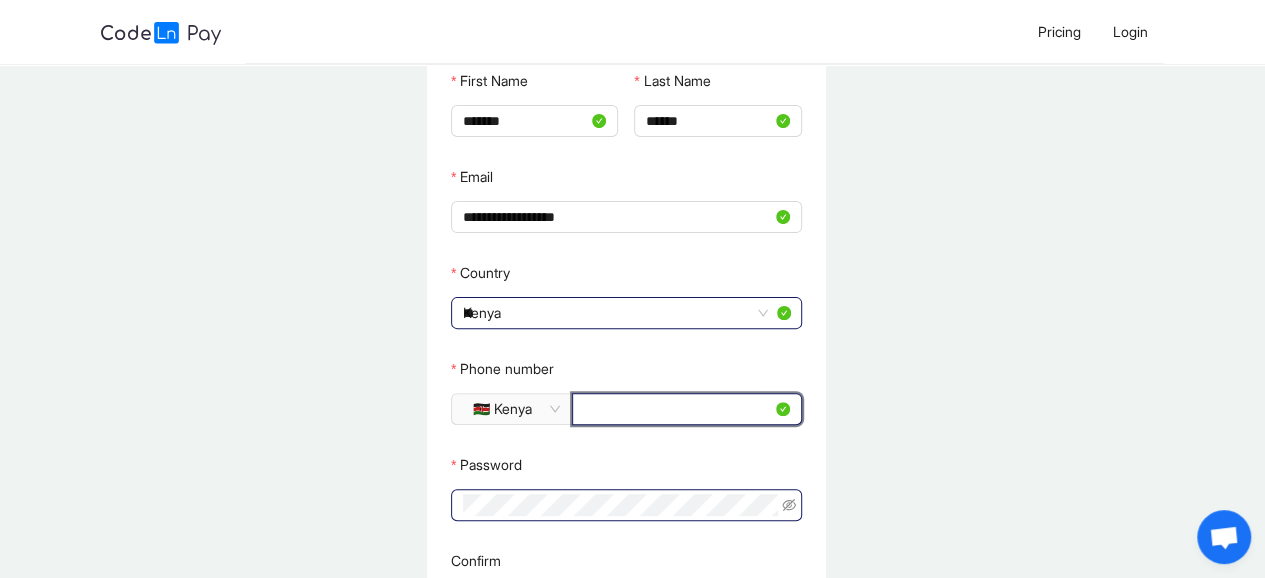 type on "*********" 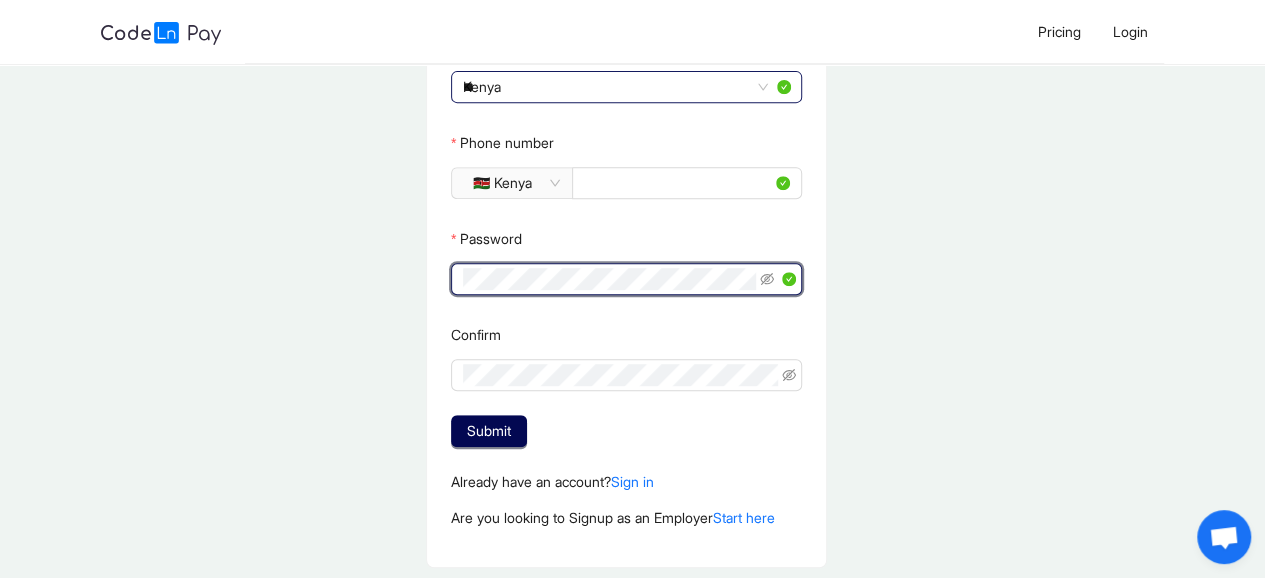 scroll, scrollTop: 416, scrollLeft: 0, axis: vertical 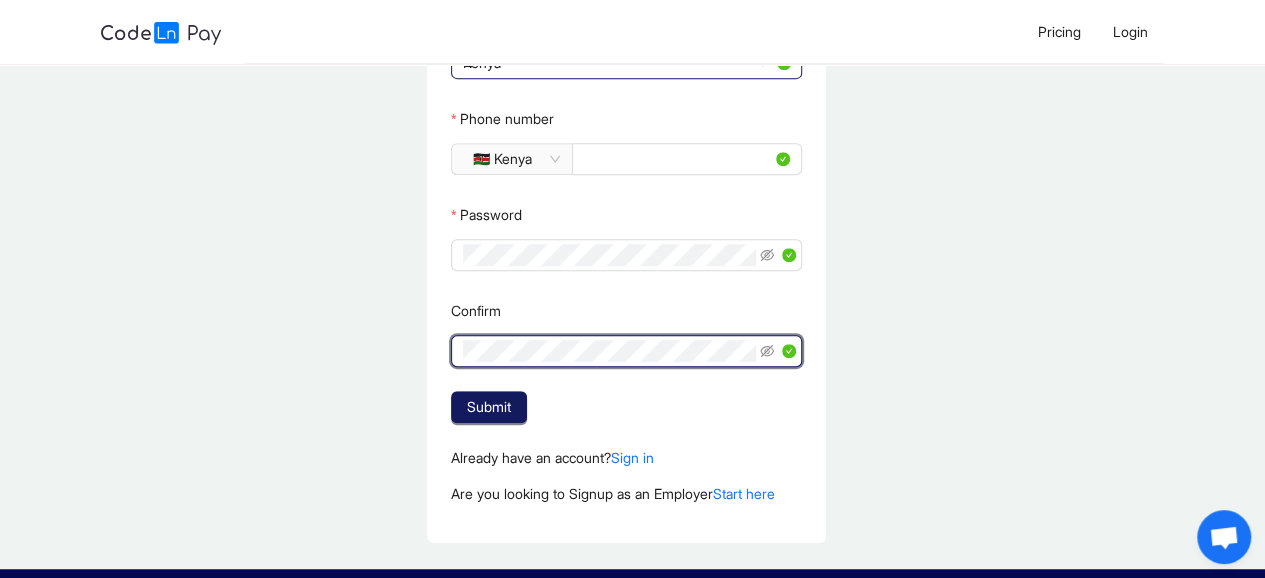 click on "Submit" 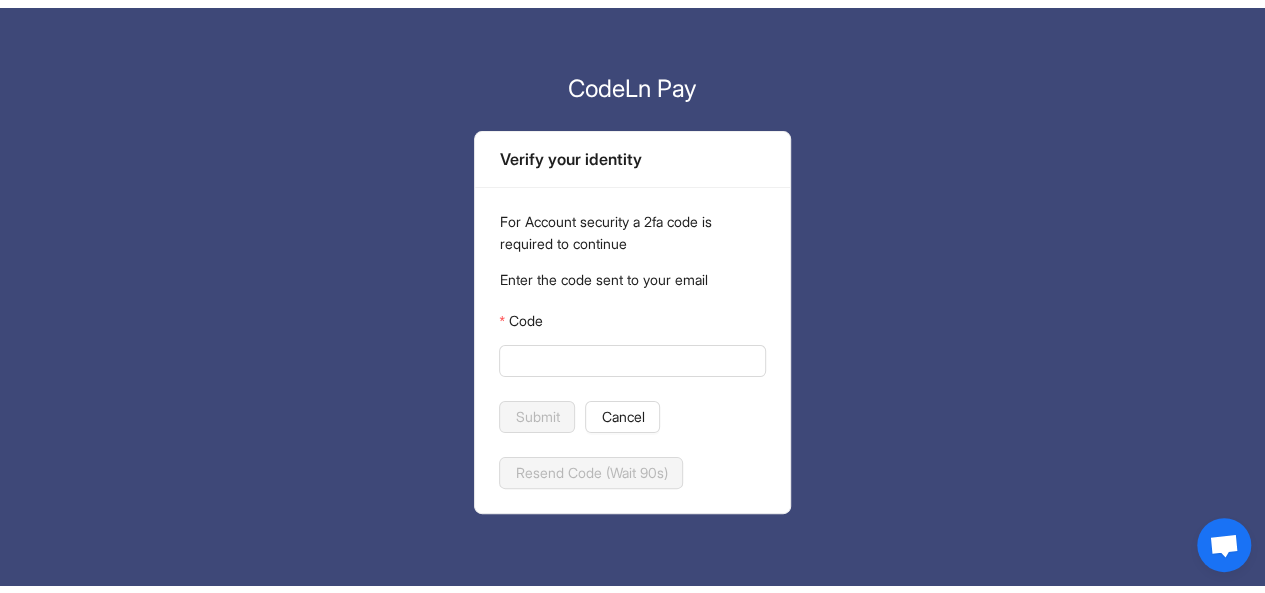 scroll, scrollTop: 0, scrollLeft: 0, axis: both 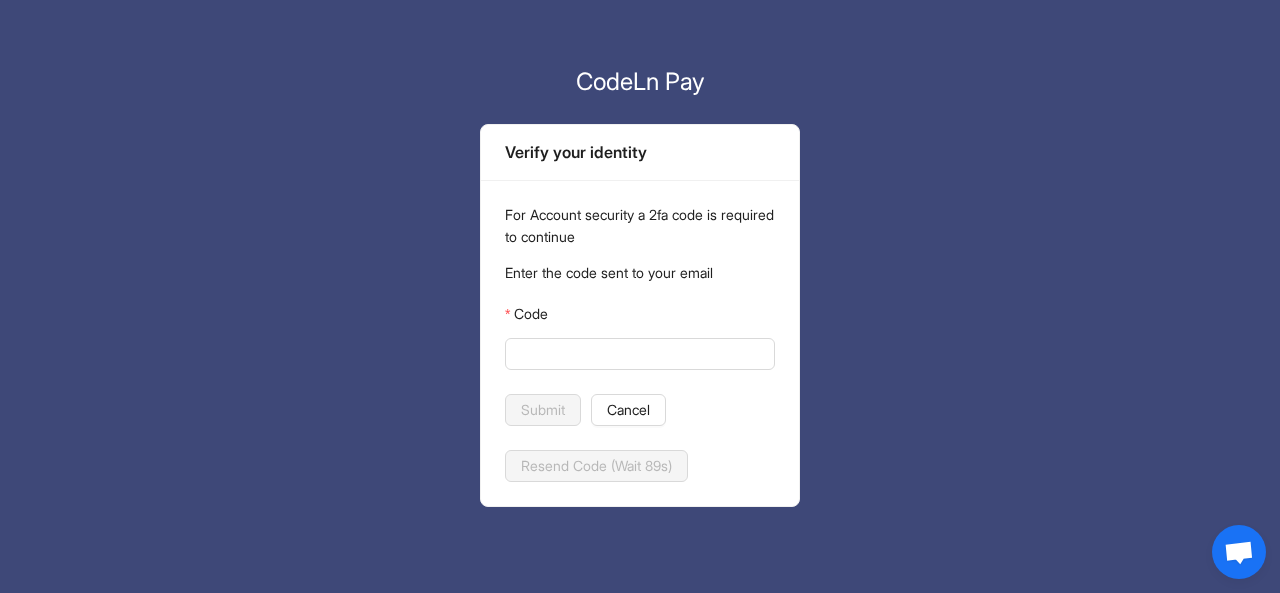 click on "Verify your identity For Account security a 2fa code is required to continue Enter the code sent to your email Code Submit Cancel Resend Code (Wait 89s)" at bounding box center [640, 315] 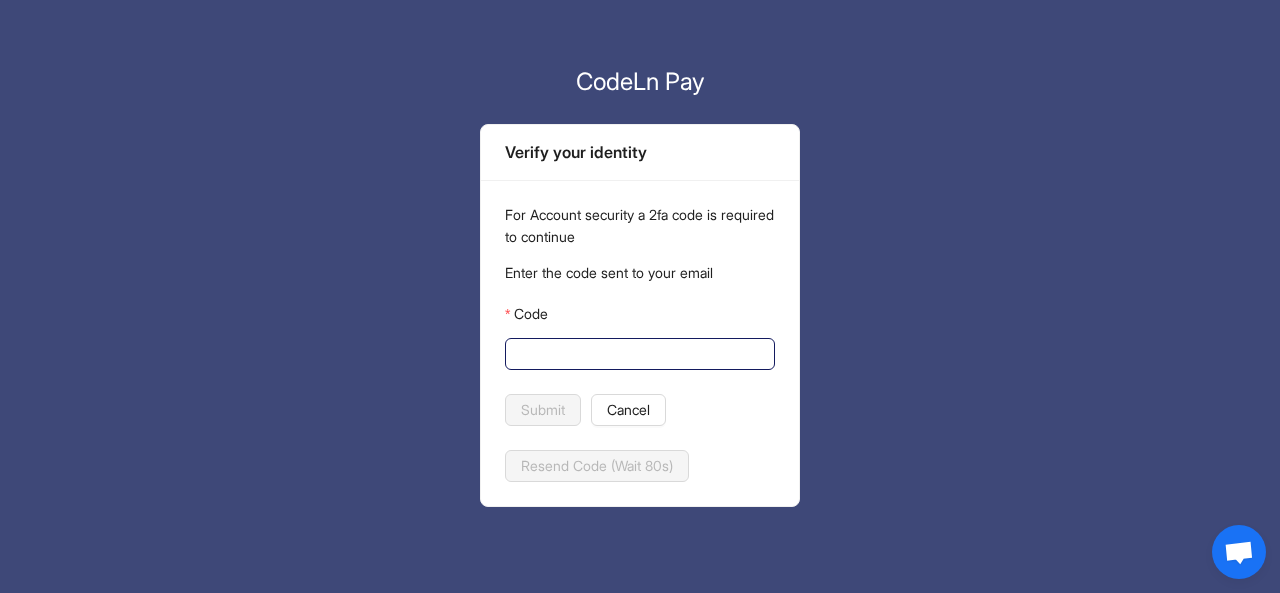 click on "Code" at bounding box center (638, 354) 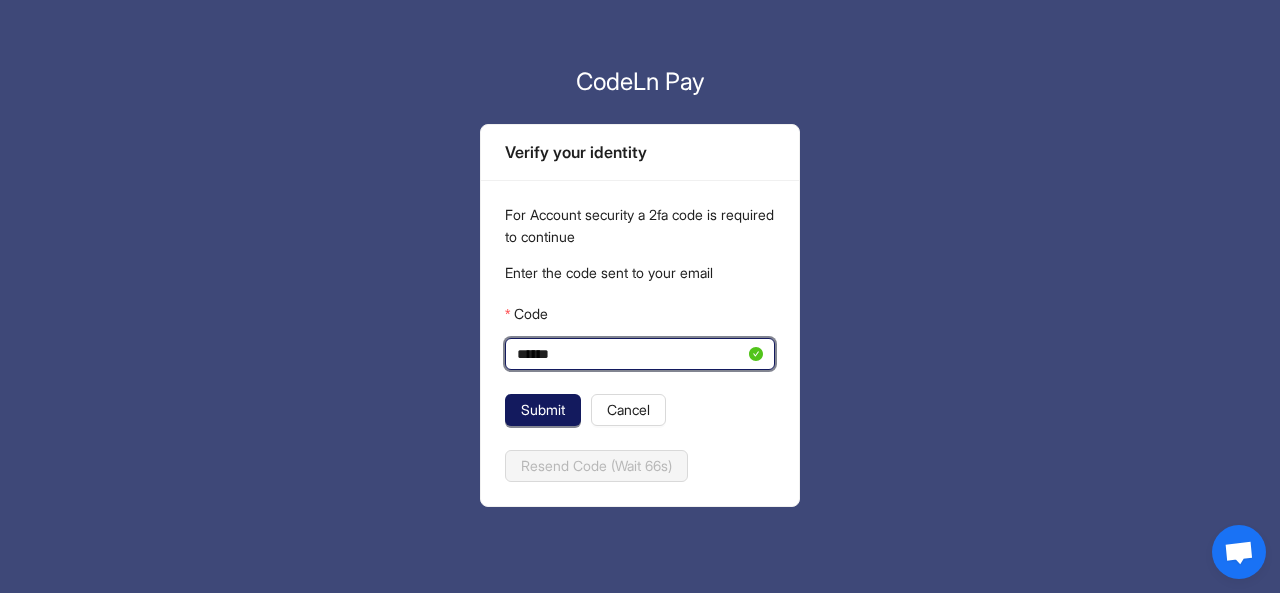 type on "******" 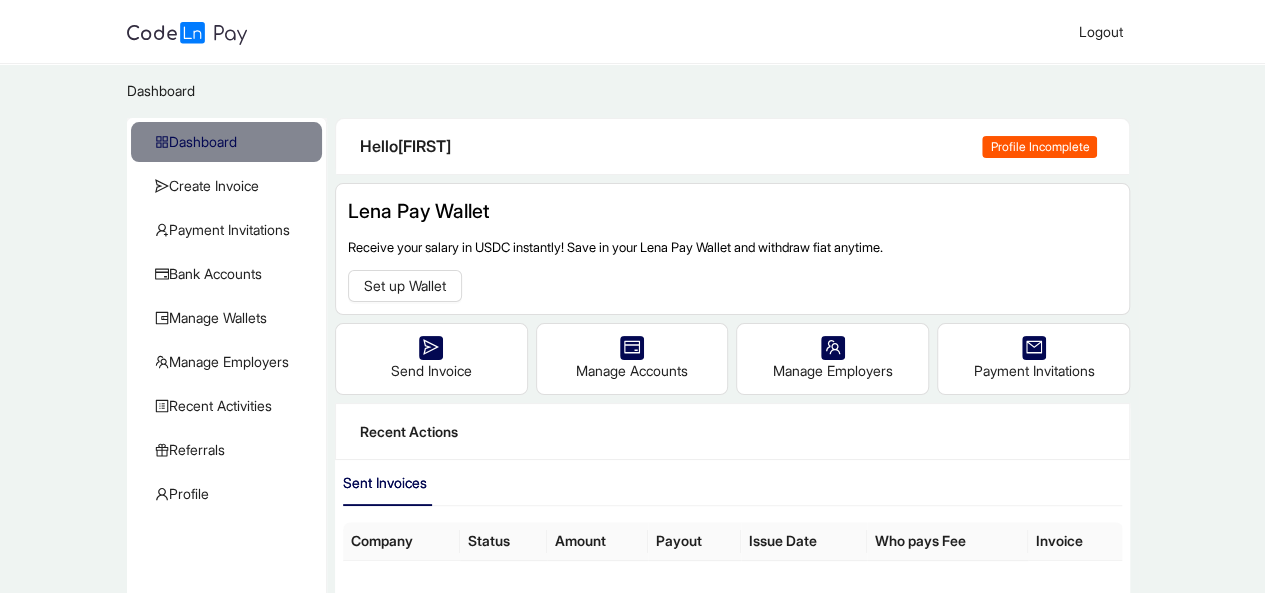 click on "Profile Incomplete" at bounding box center (1039, 147) 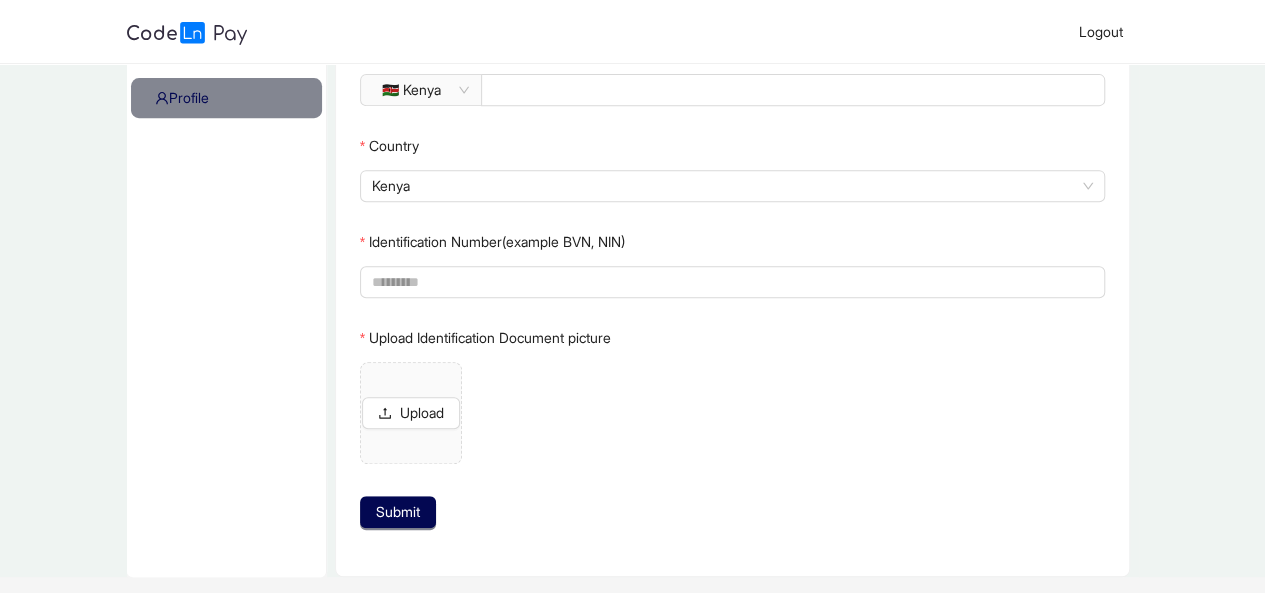 scroll, scrollTop: 433, scrollLeft: 0, axis: vertical 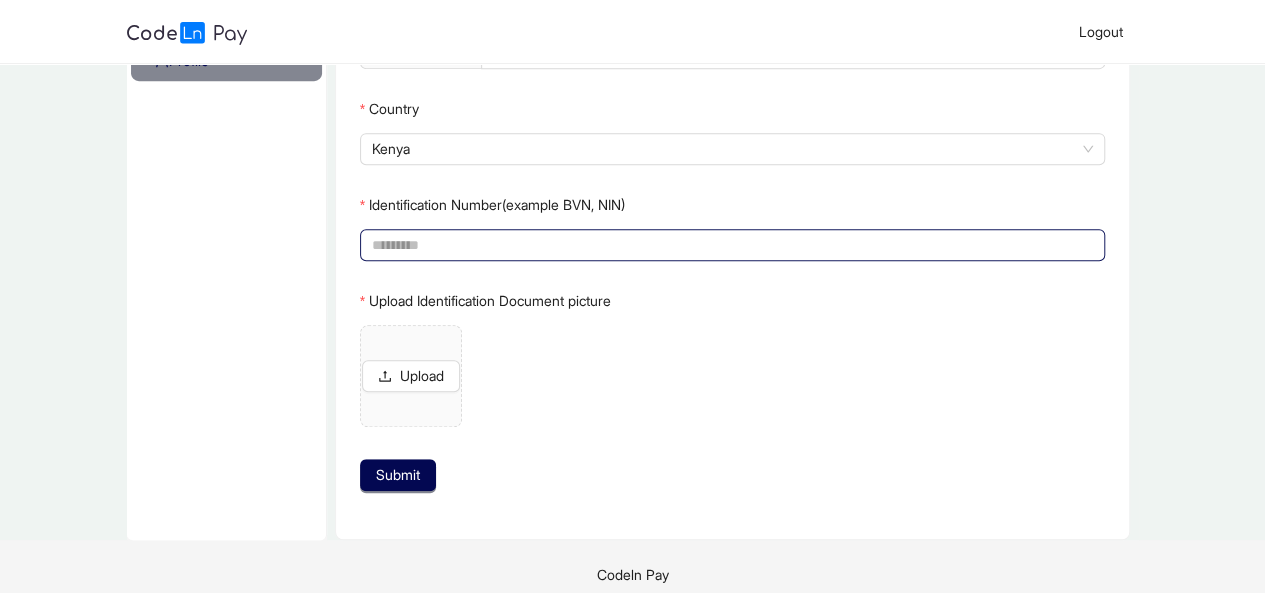 click on "Identification Number(example BVN, NIN)" at bounding box center [731, 245] 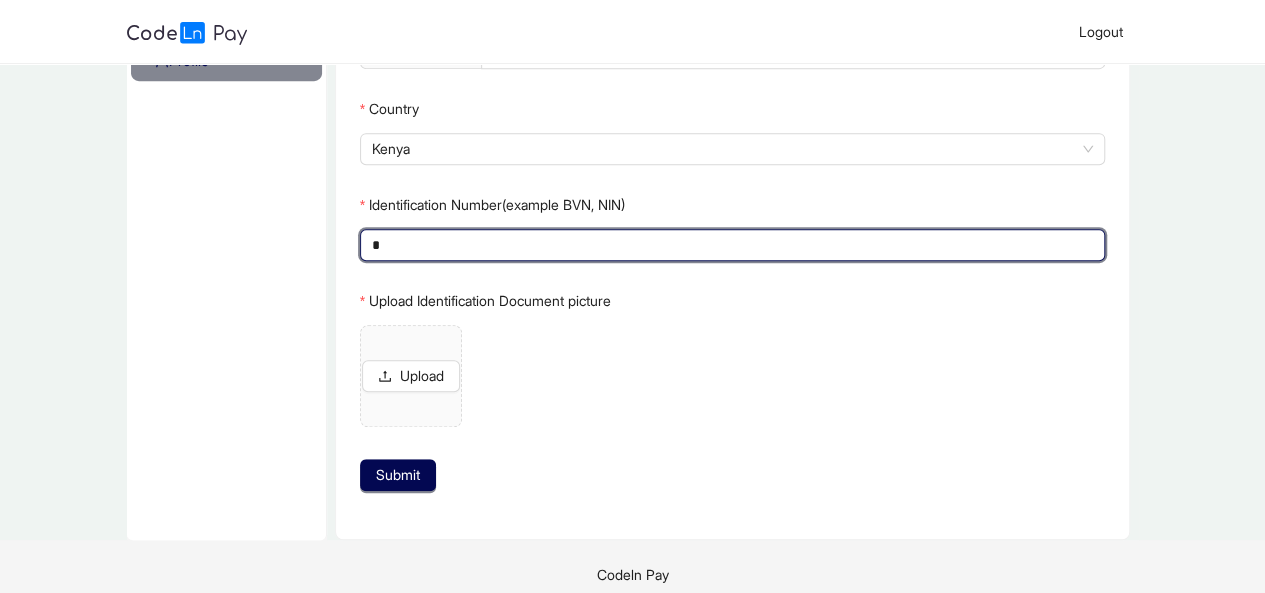 scroll, scrollTop: 408, scrollLeft: 0, axis: vertical 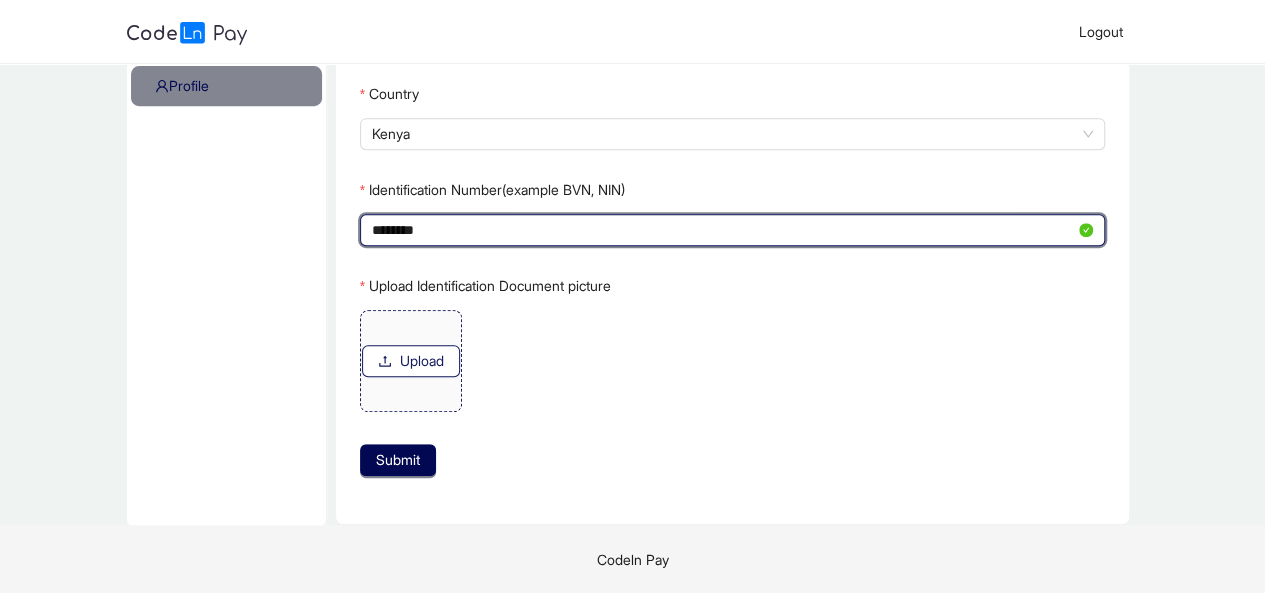 type on "********" 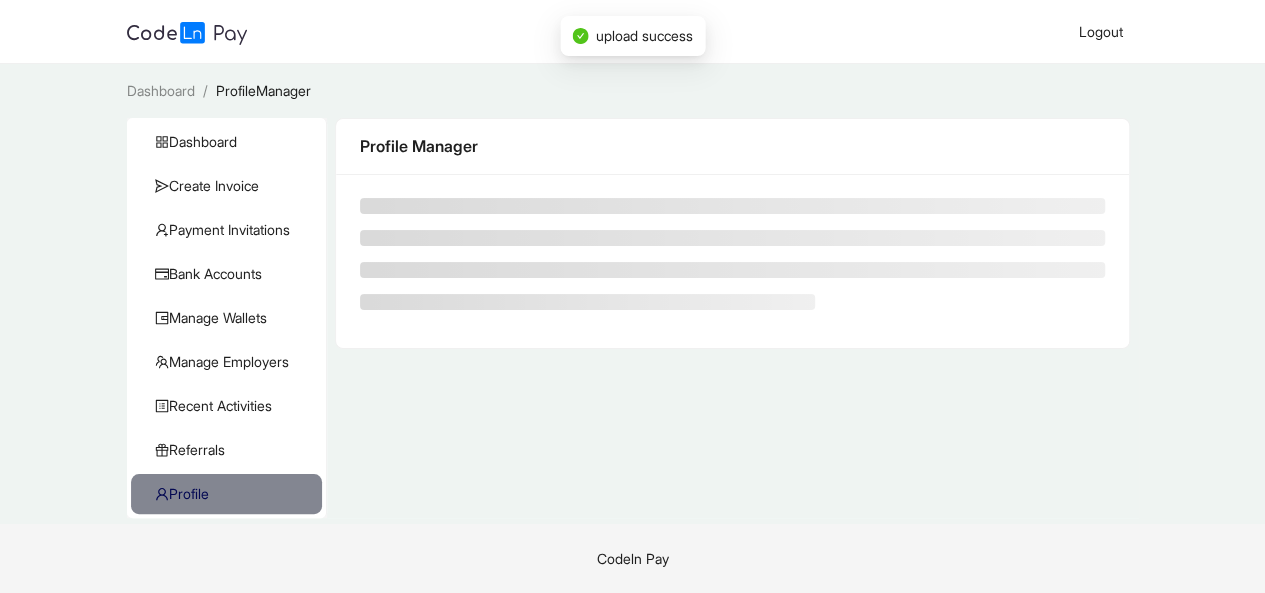 scroll, scrollTop: 0, scrollLeft: 0, axis: both 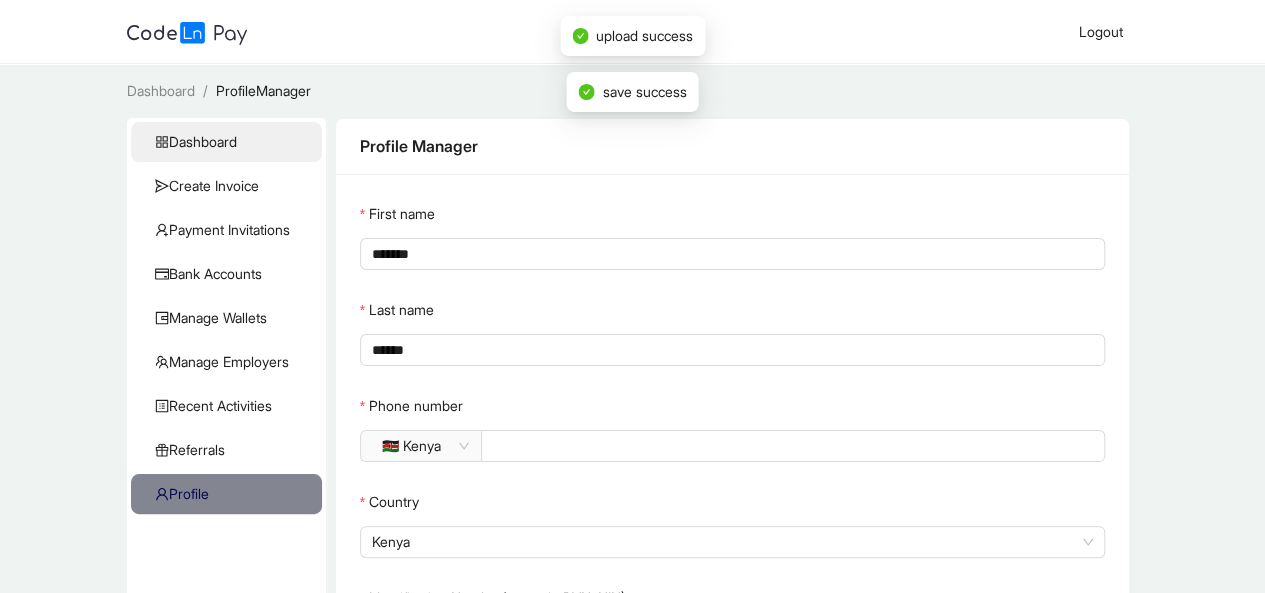 click on "Dashboard" 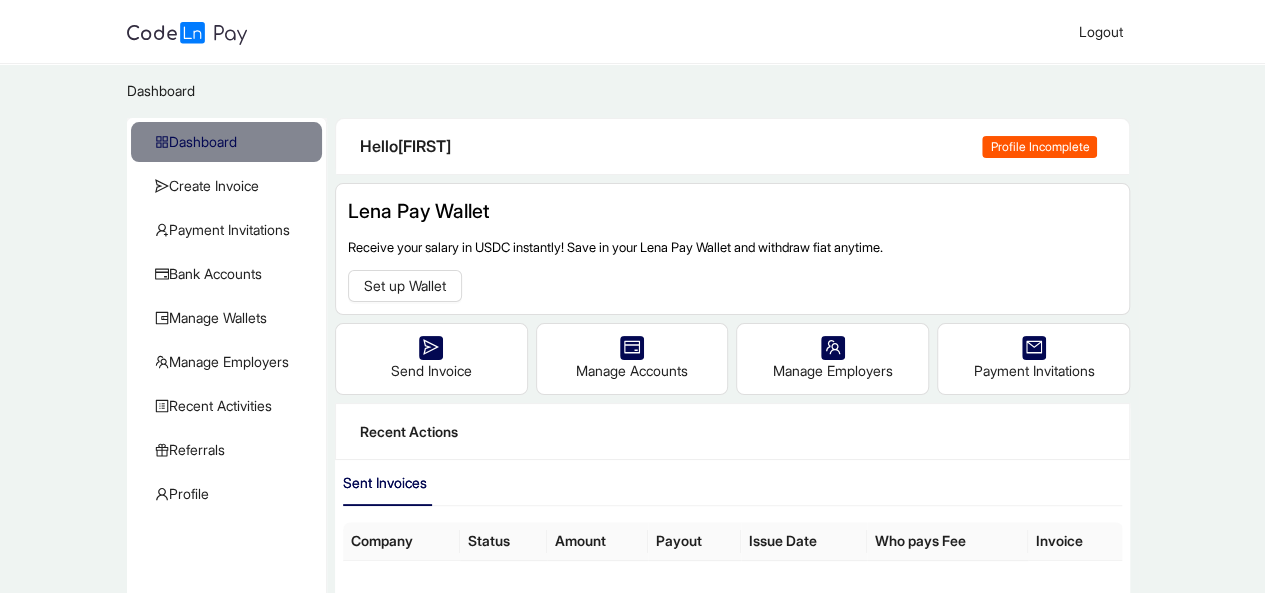 click on "Profile Incomplete" at bounding box center [1039, 147] 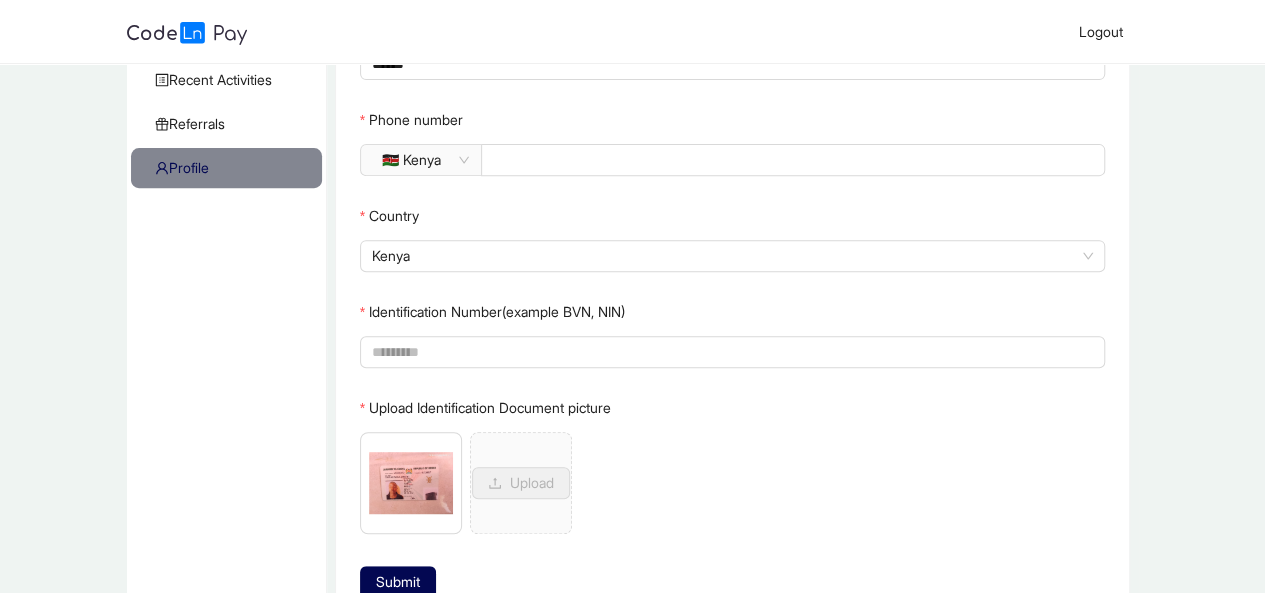 scroll, scrollTop: 447, scrollLeft: 0, axis: vertical 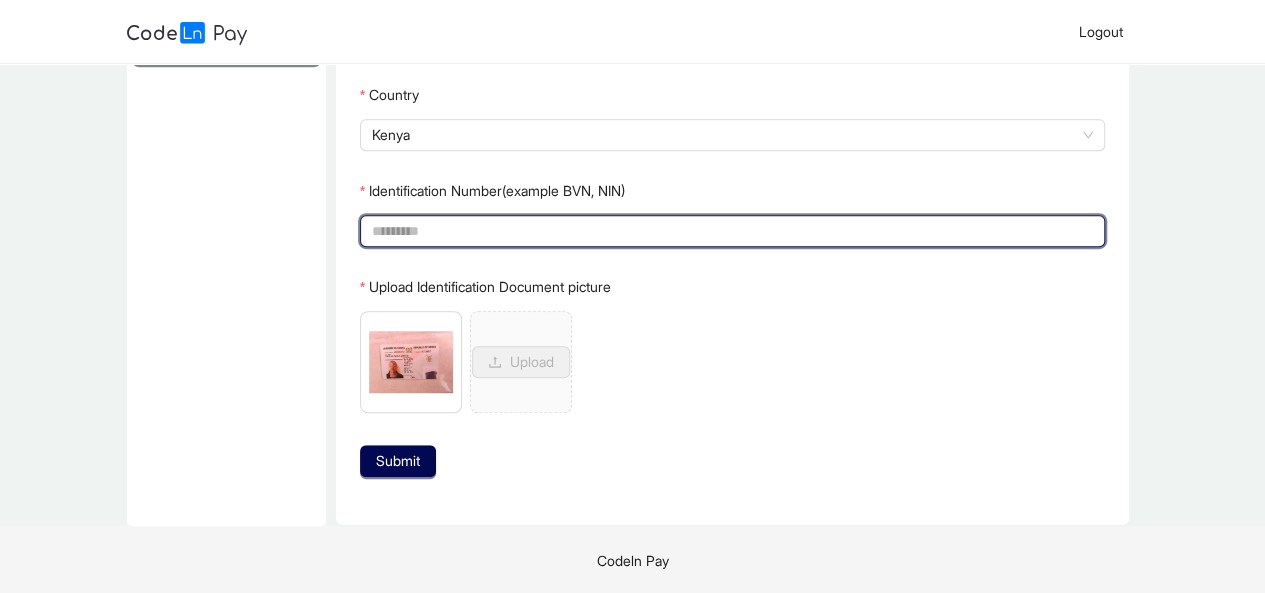 click on "Identification Number(example BVN, NIN)" at bounding box center [731, 231] 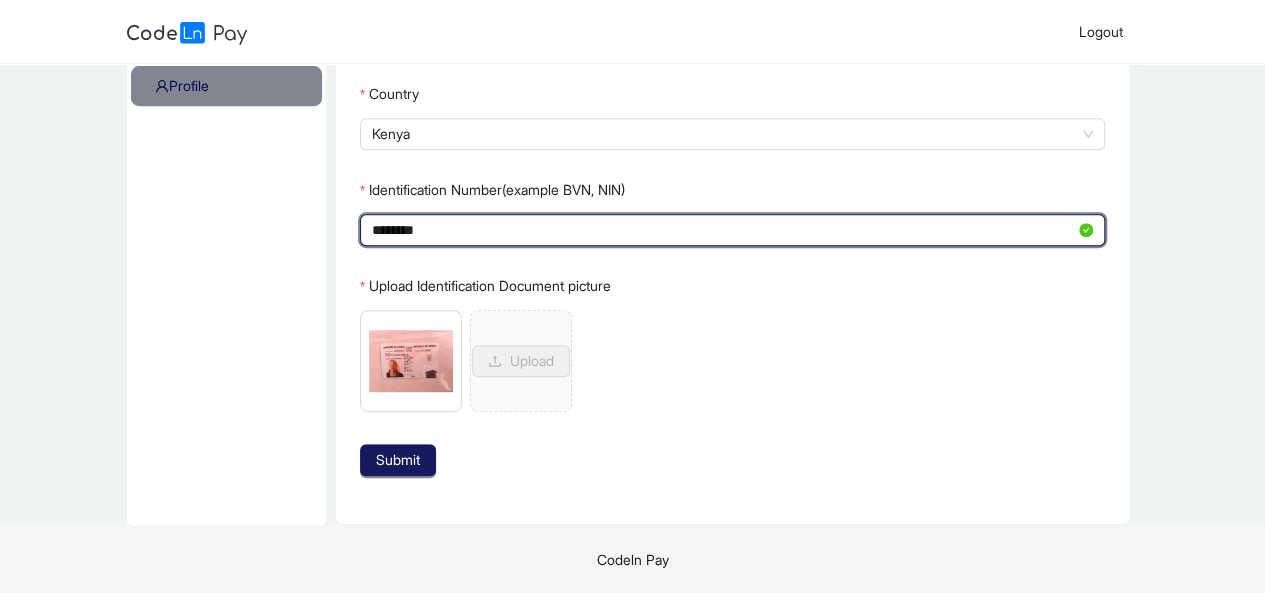 click on "Submit" 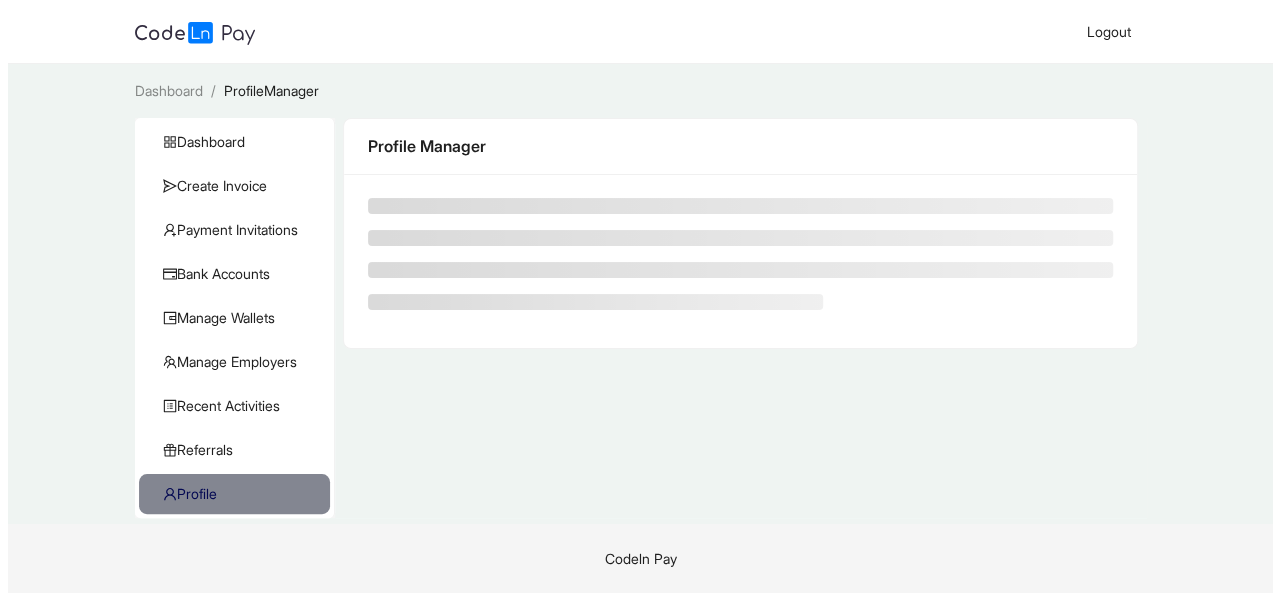 scroll, scrollTop: 0, scrollLeft: 0, axis: both 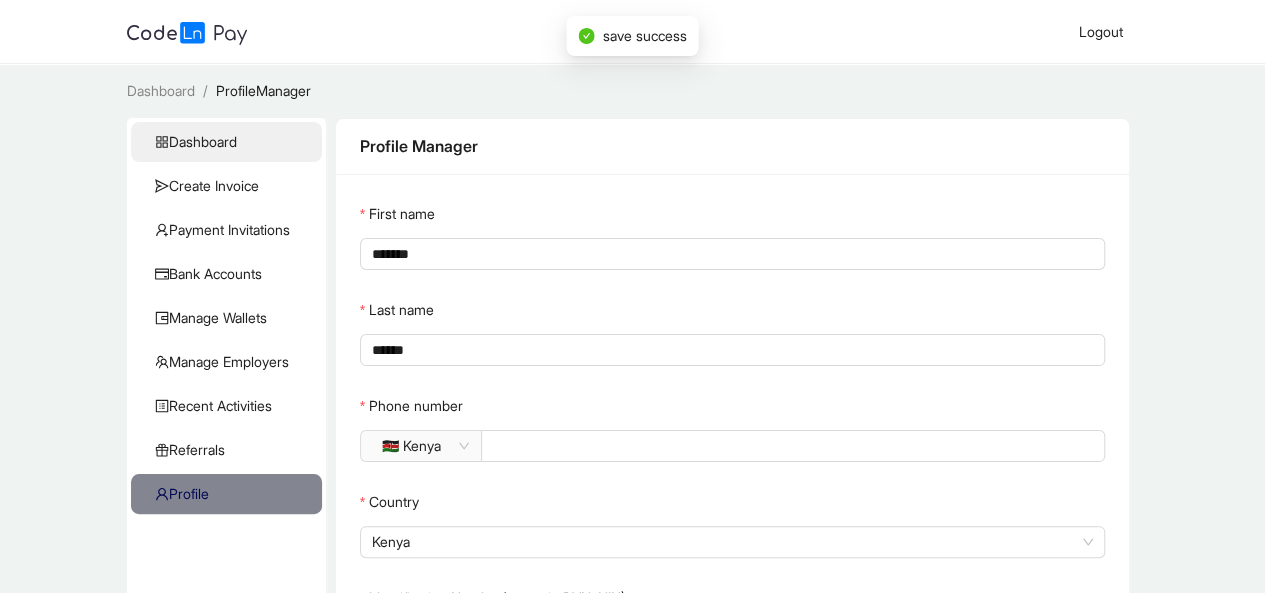 click on "Dashboard" 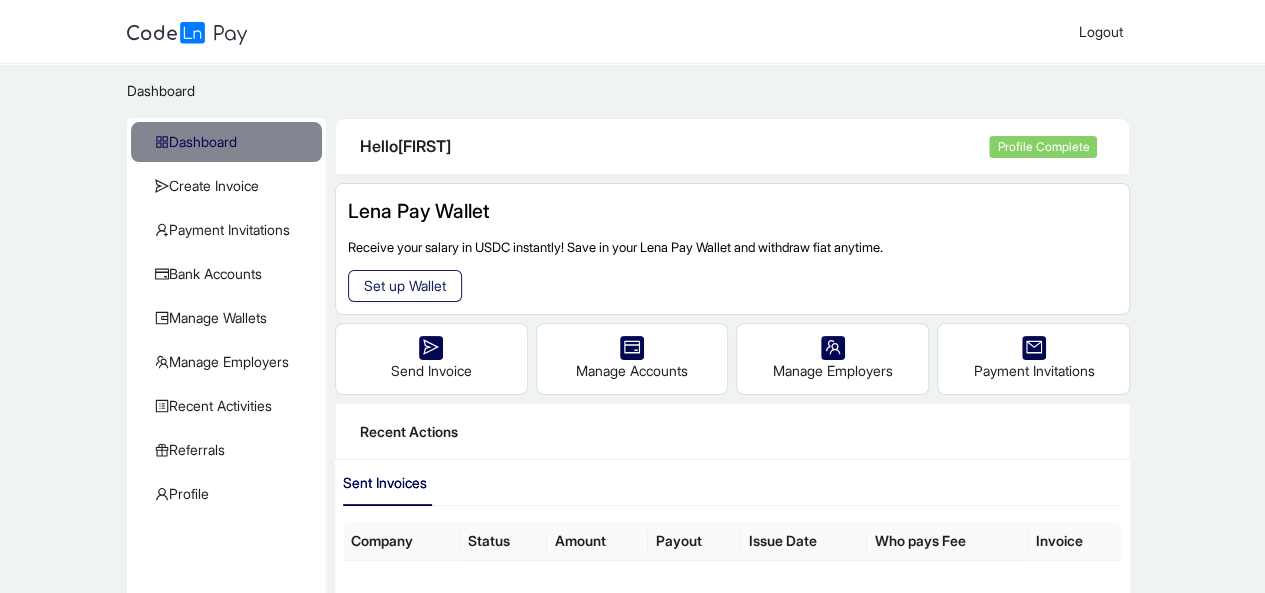 click on "Set up Wallet" 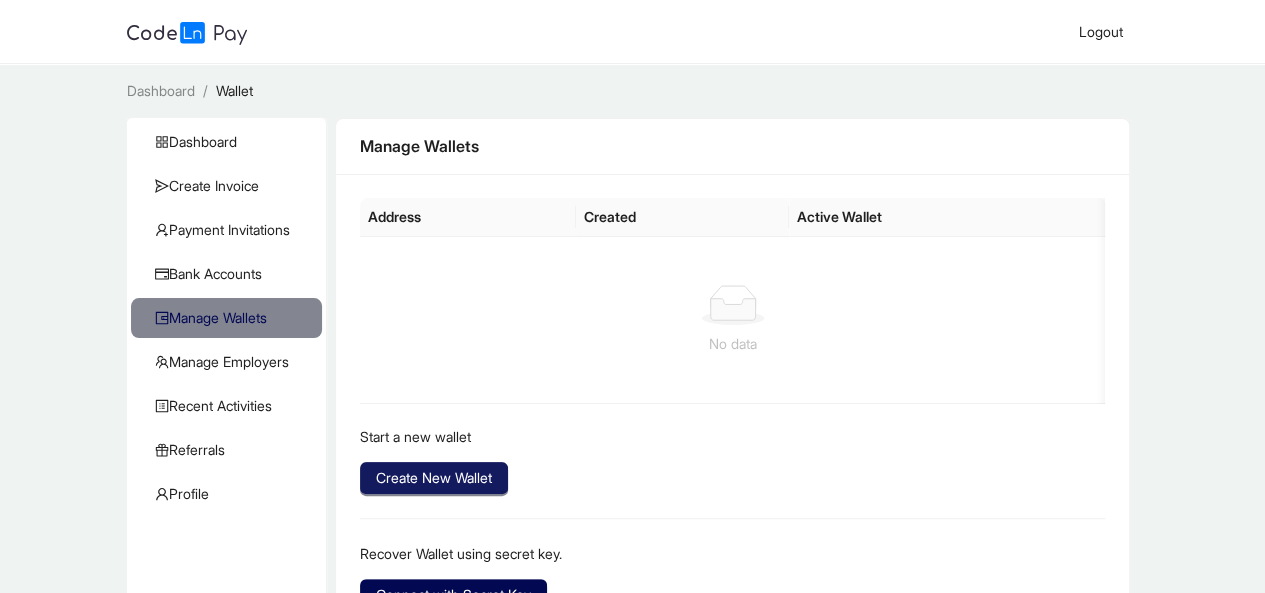 click on "Create New Wallet" 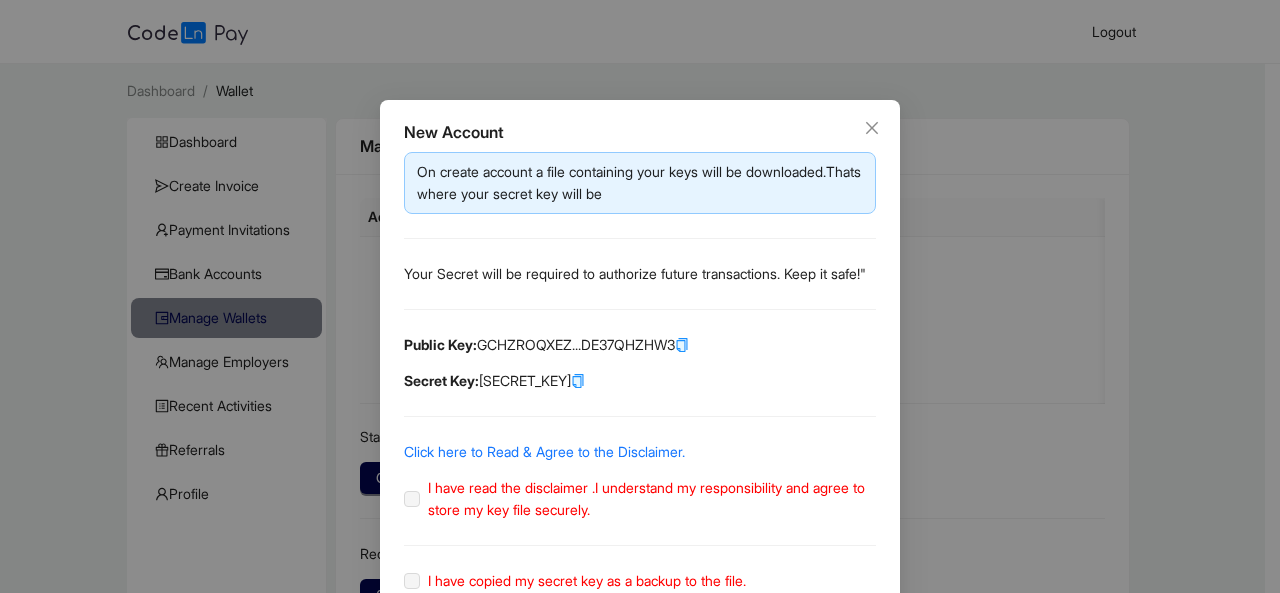 click on "Secret Key:  SD3R7JYX2W...NXGUHNHRBT" 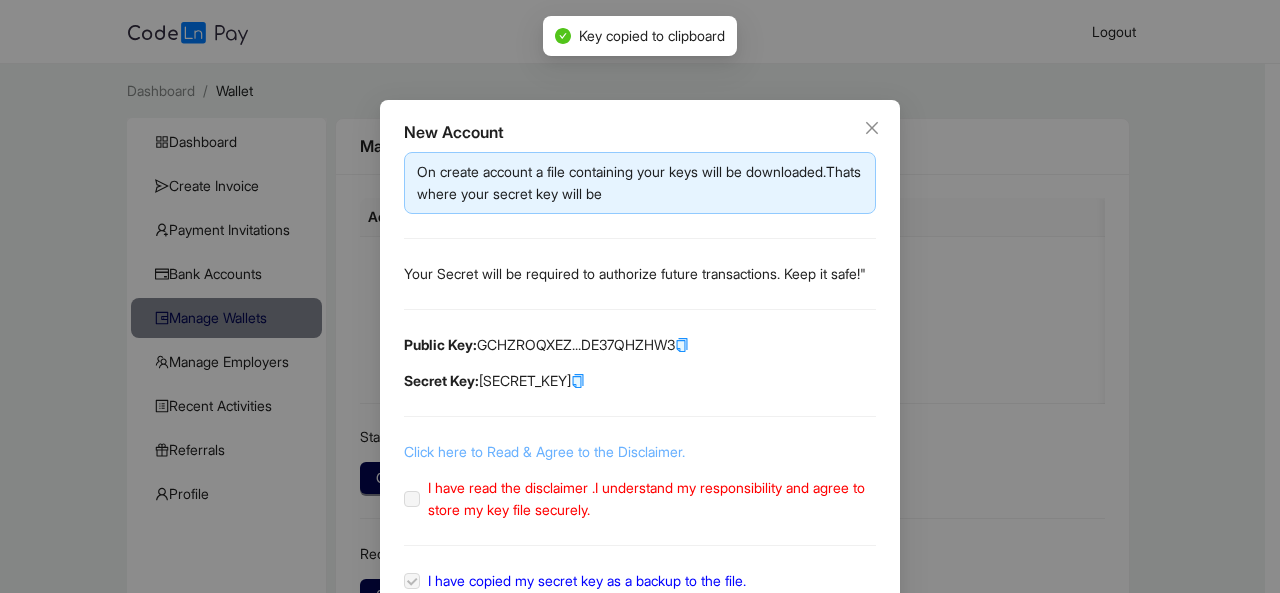 click on "Click here to Read & Agree to the Disclaimer." at bounding box center (544, 451) 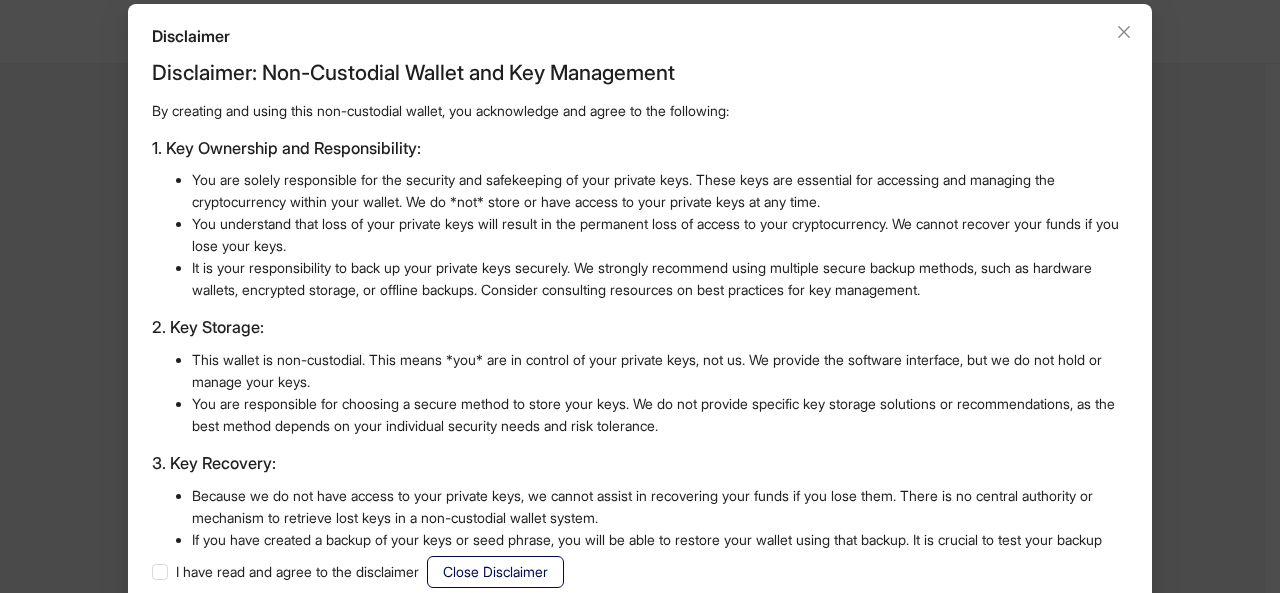 scroll, scrollTop: 134, scrollLeft: 0, axis: vertical 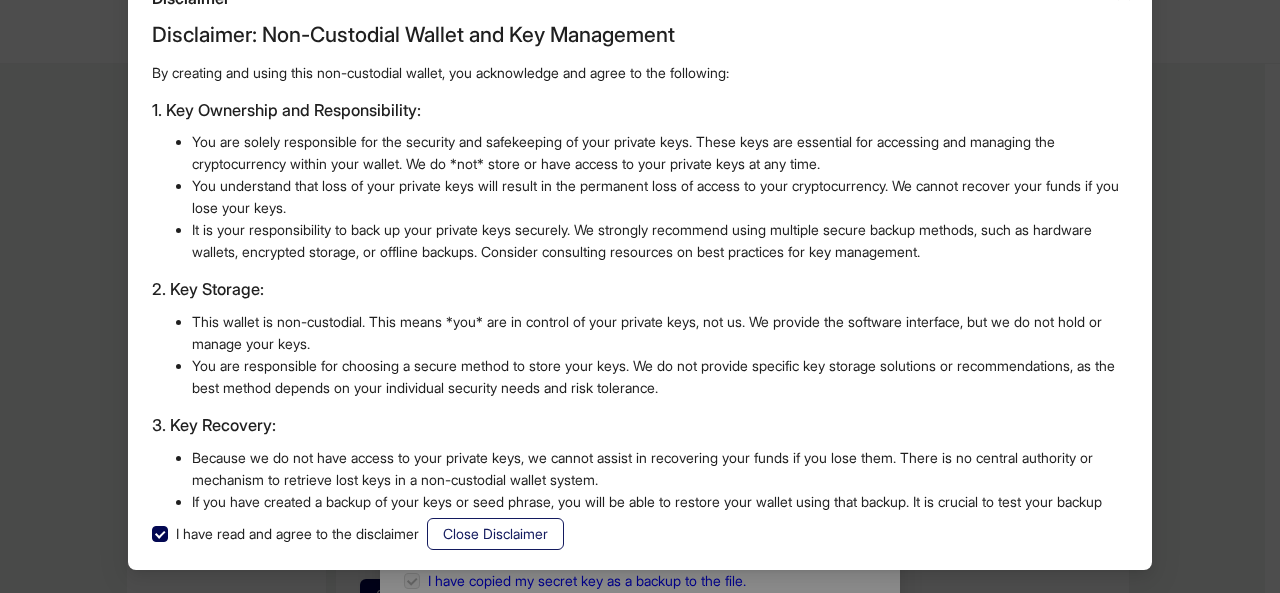 click on "Close Disclaimer" 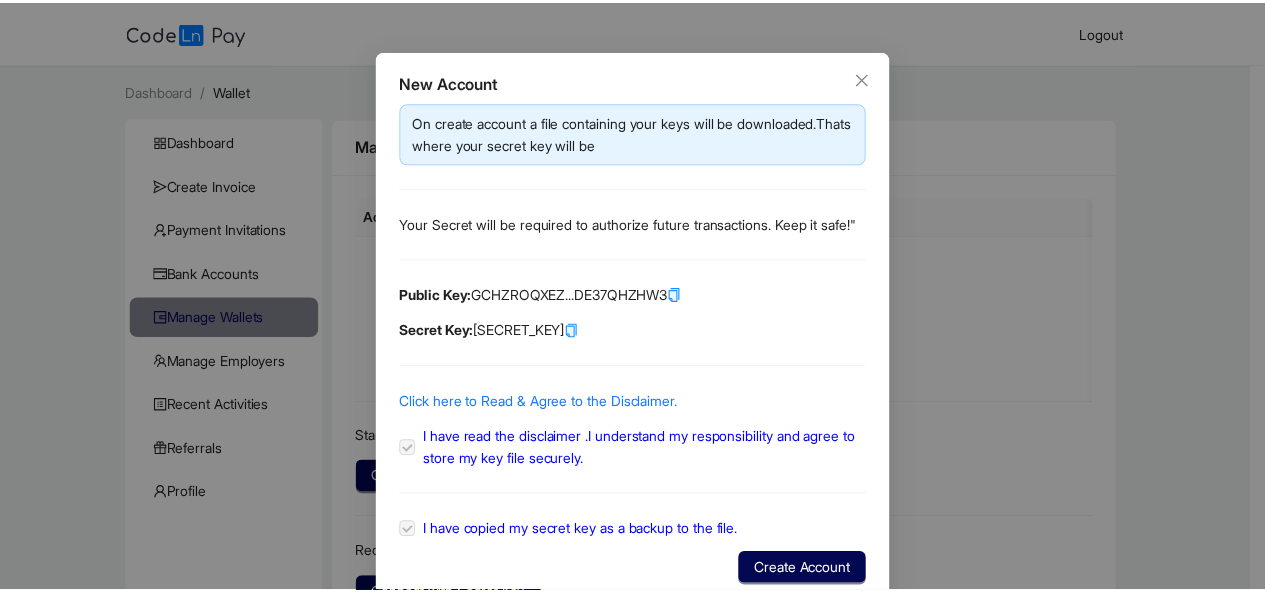 scroll, scrollTop: 106, scrollLeft: 0, axis: vertical 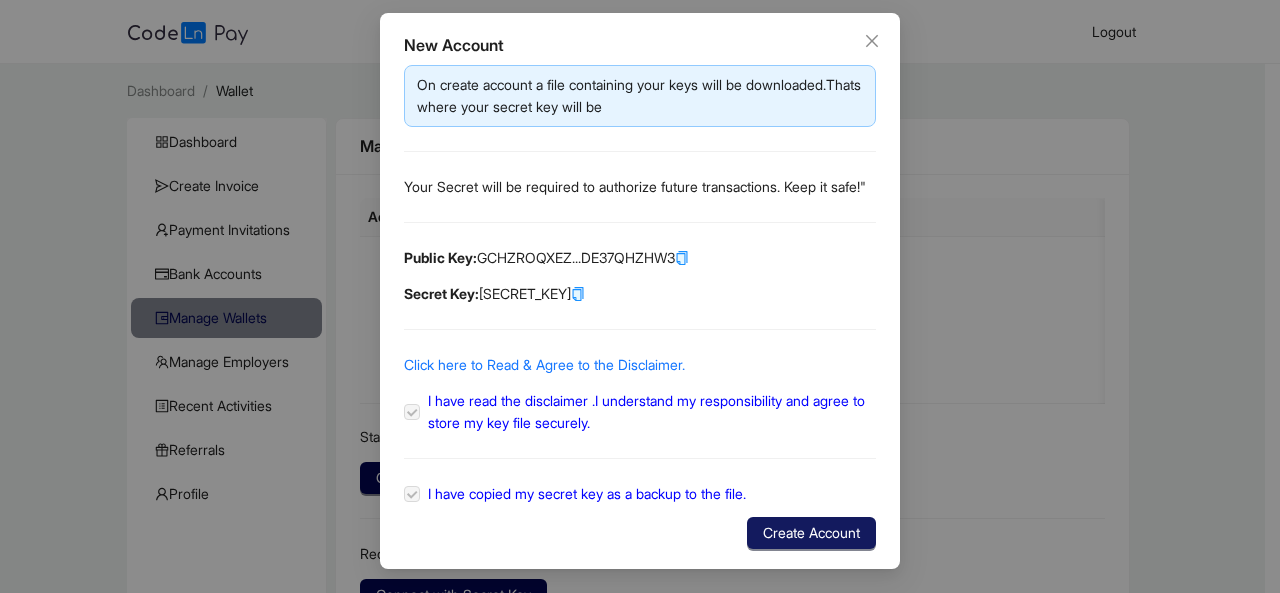click on "Create Account" 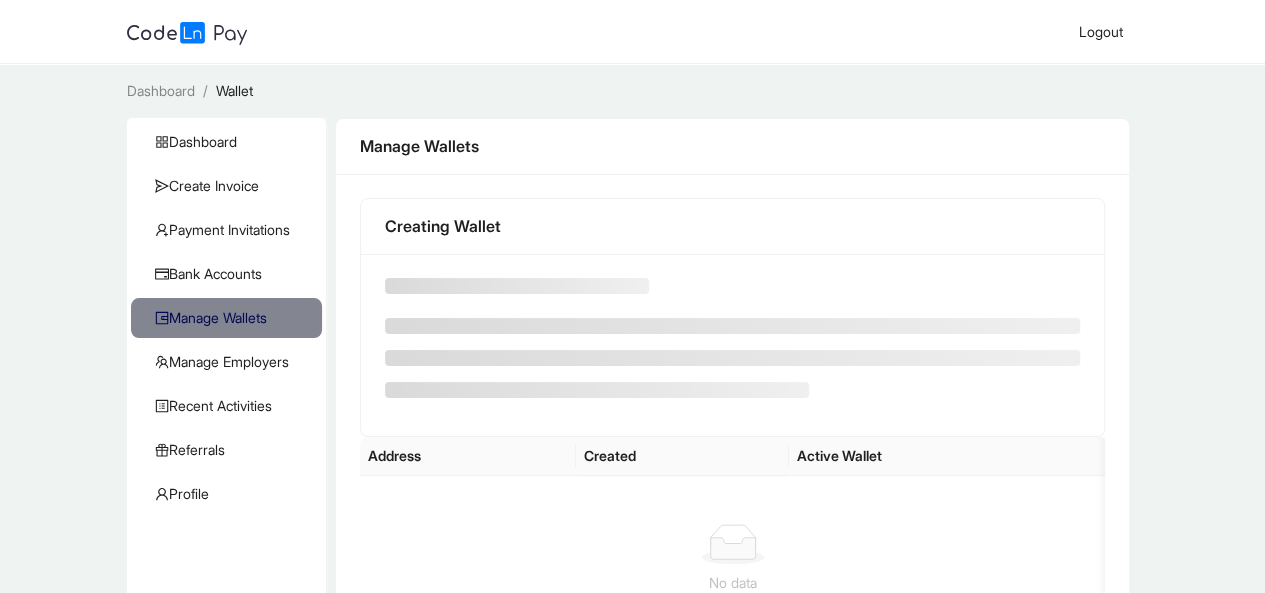 scroll, scrollTop: 0, scrollLeft: 0, axis: both 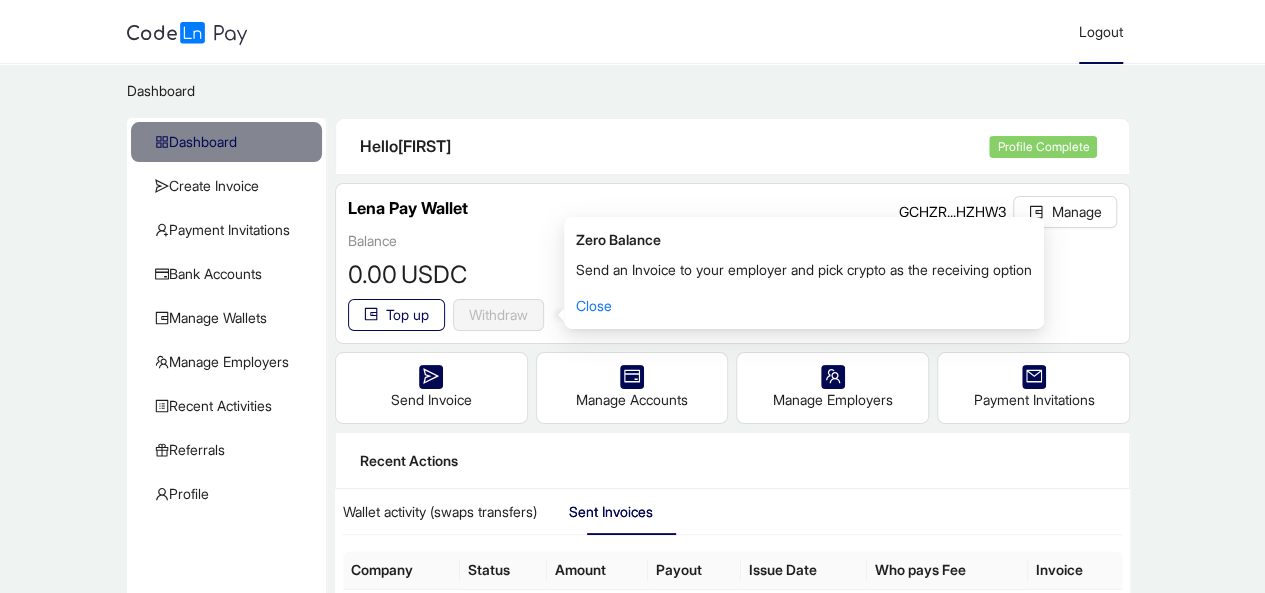 click on "Logout" 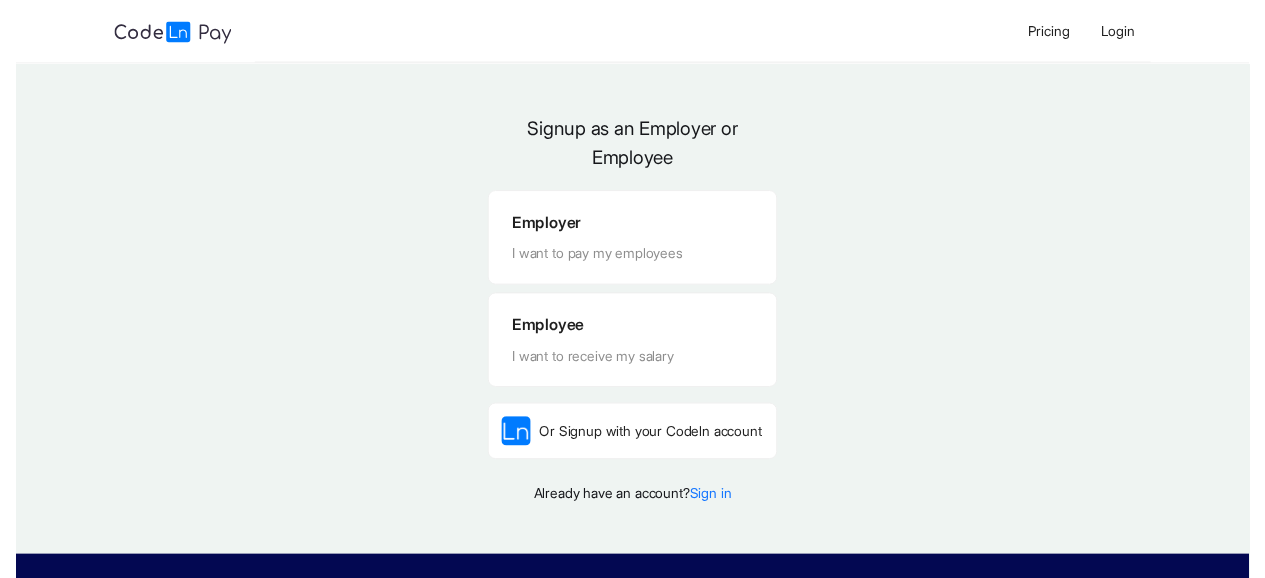 scroll, scrollTop: 0, scrollLeft: 0, axis: both 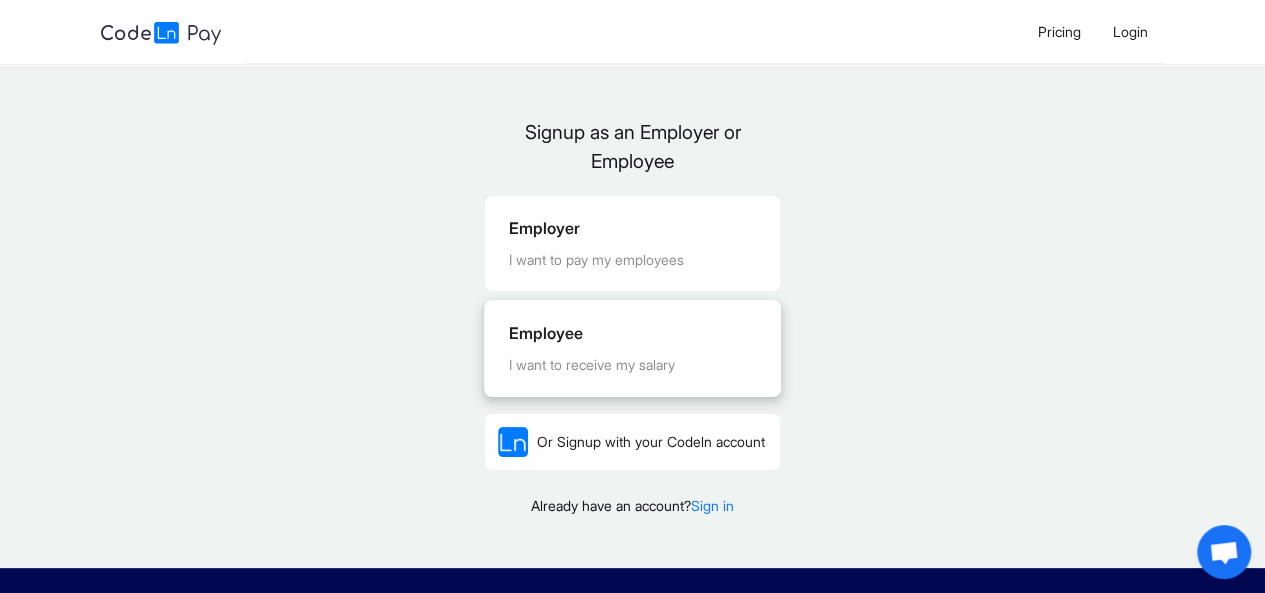 click on "Employee" at bounding box center (632, 333) 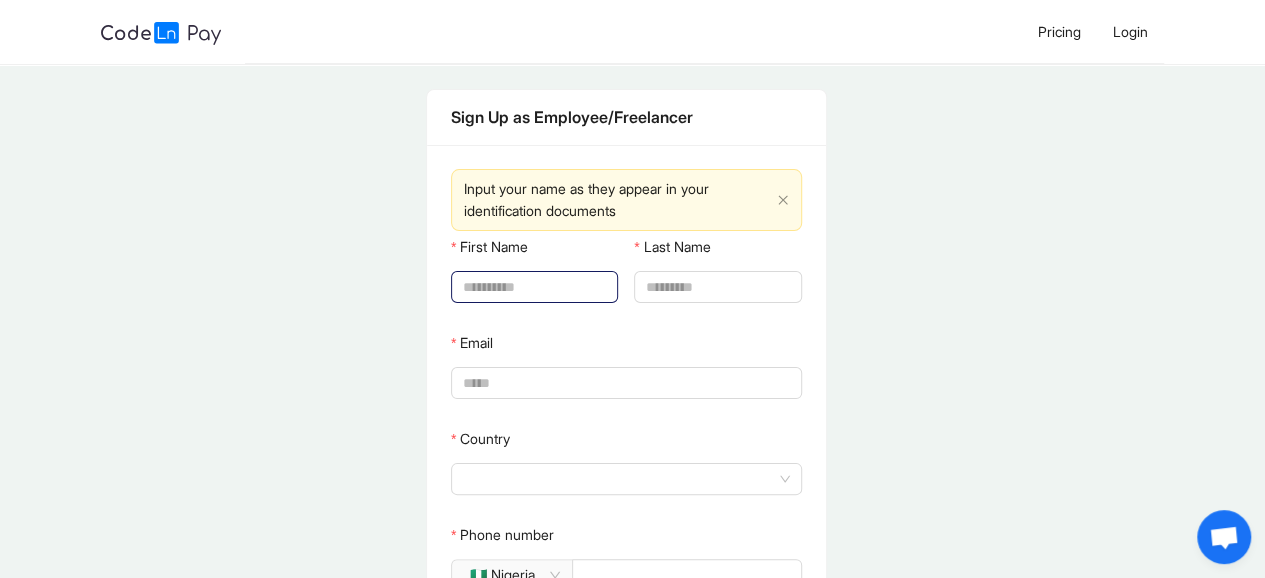 click on "First Name" at bounding box center [532, 287] 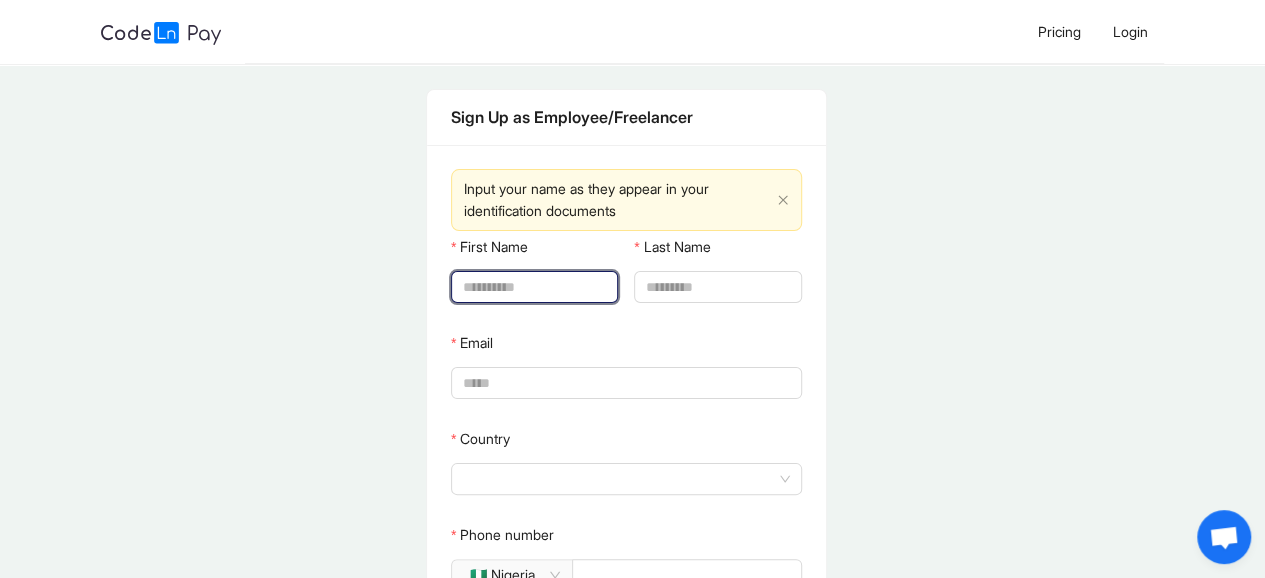type on "*" 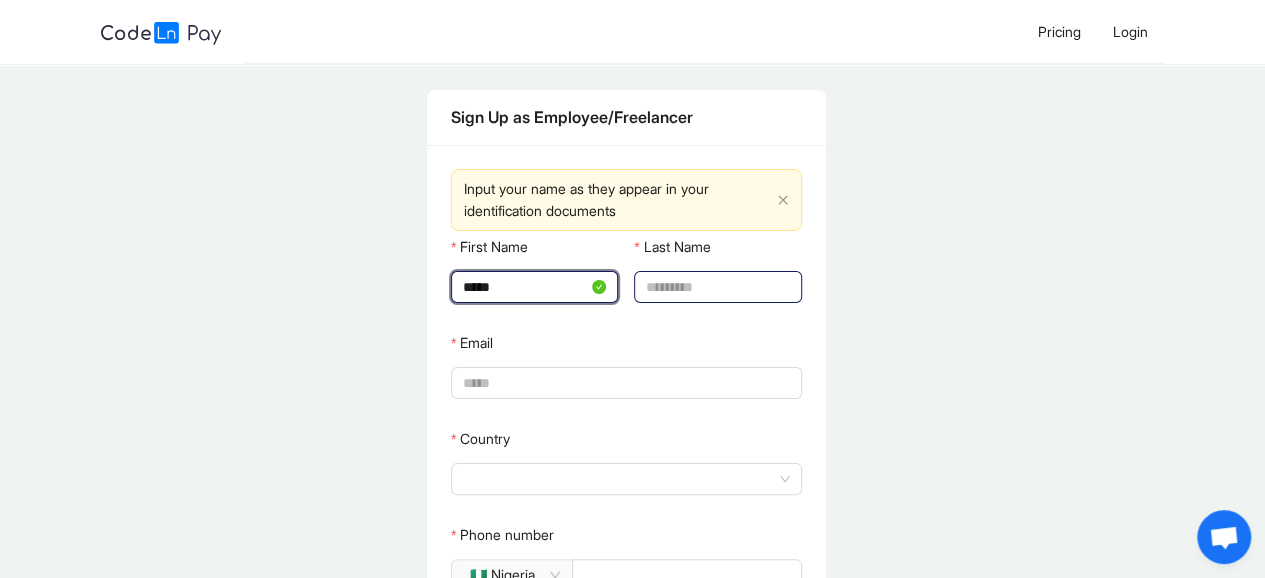type on "*****" 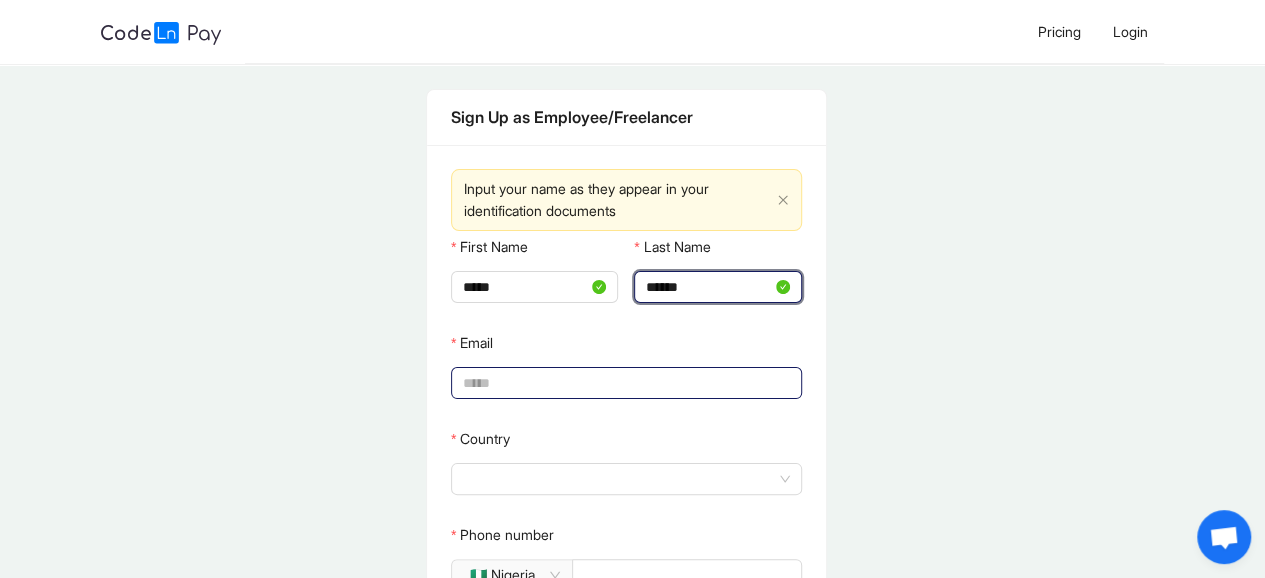 type on "******" 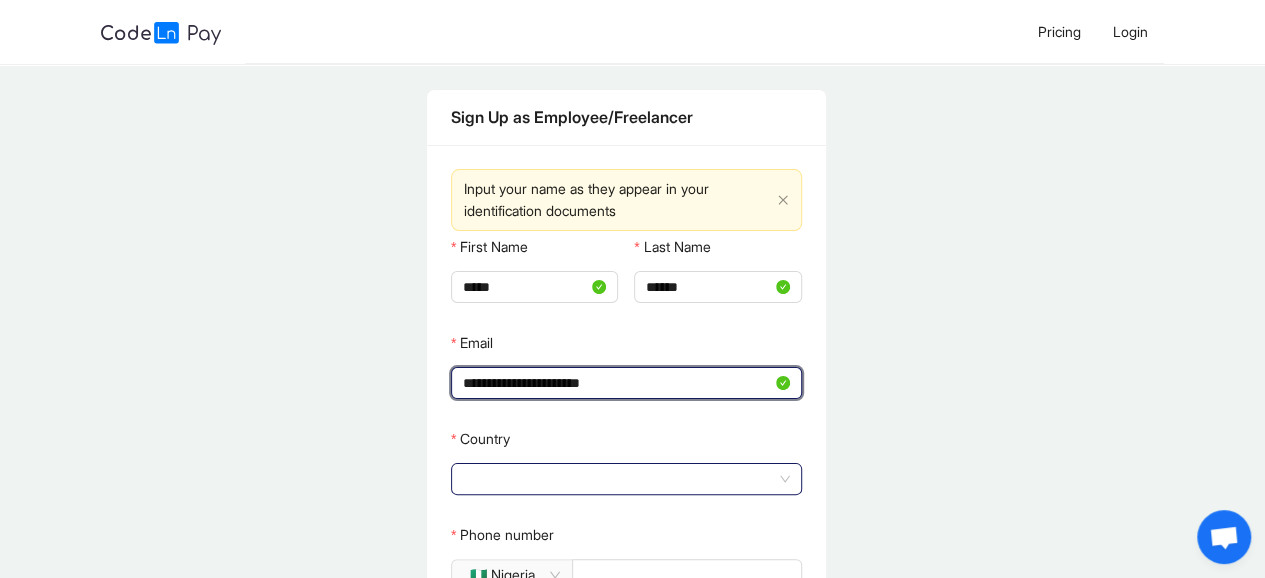 click 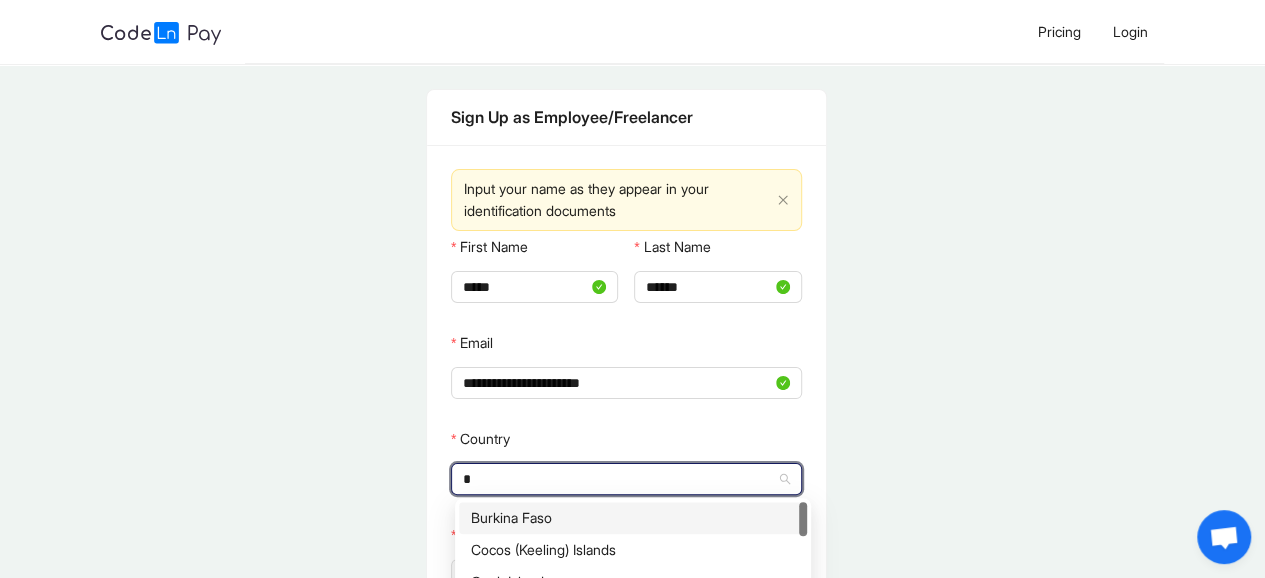 type on "**" 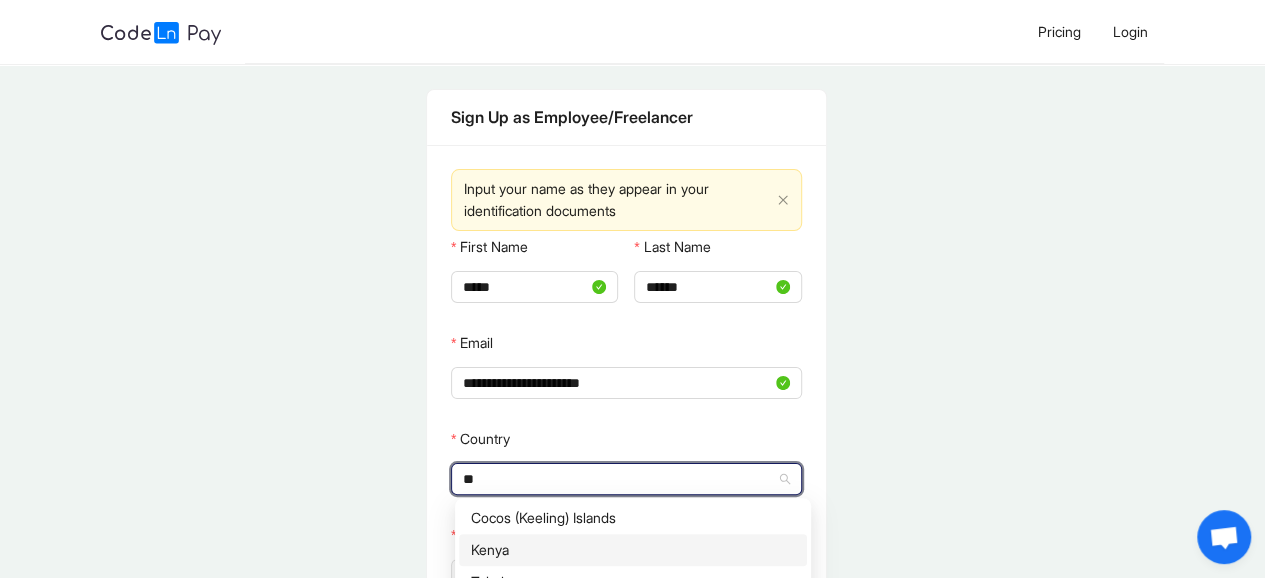 click on "Kenya" at bounding box center (633, 550) 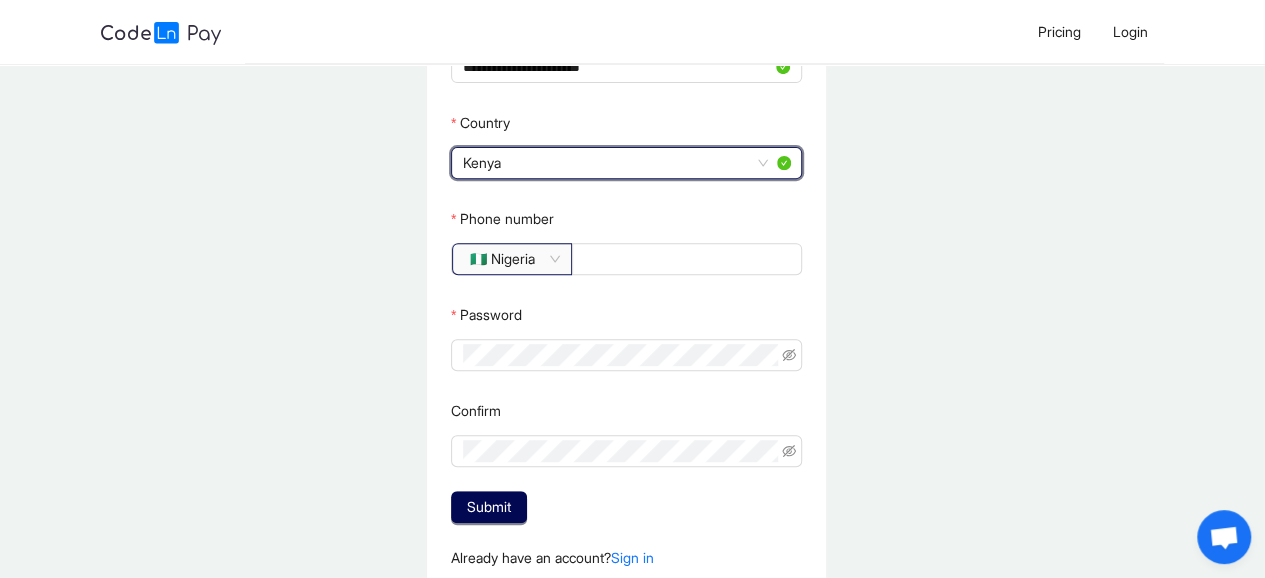 click on "🇳🇬 Nigeria" 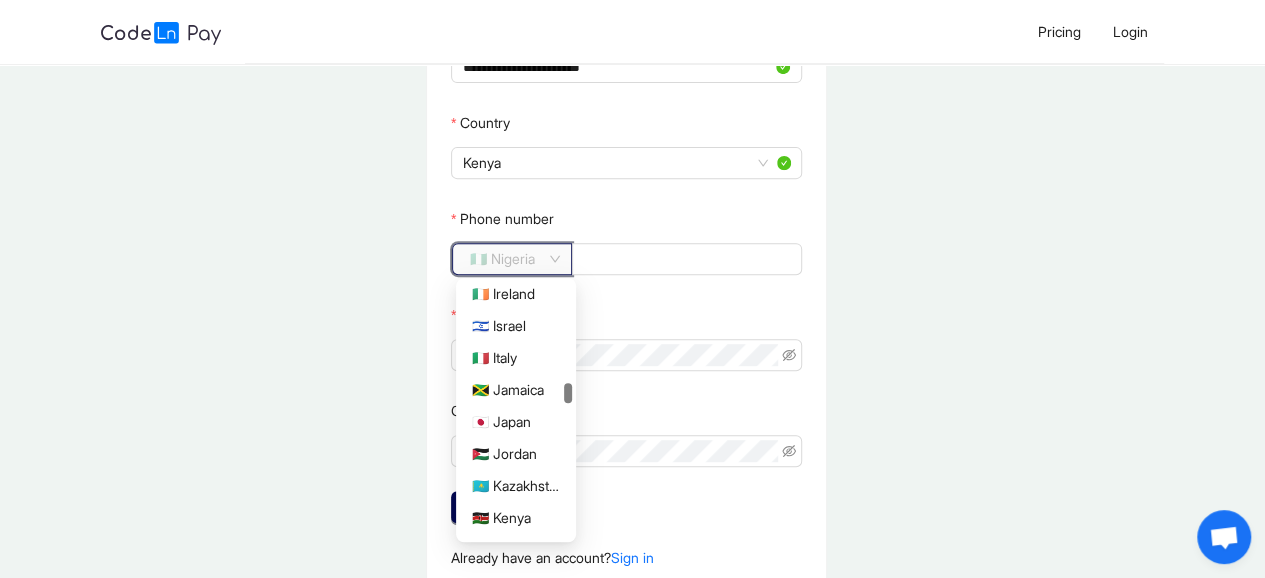 scroll, scrollTop: 2461, scrollLeft: 0, axis: vertical 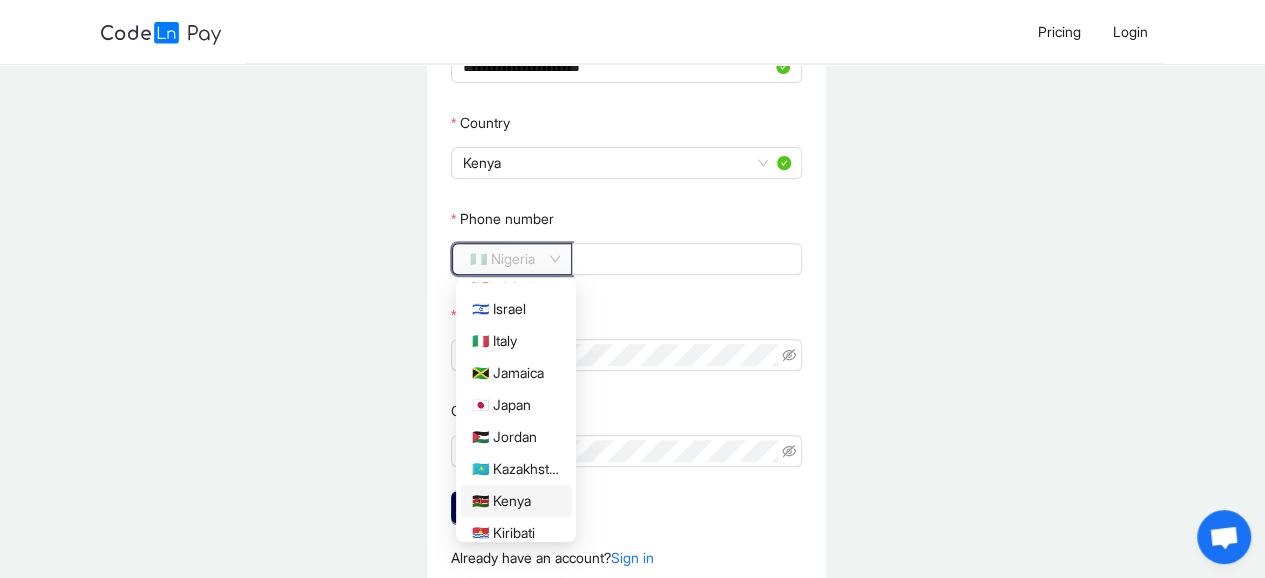 click on "🇰🇪 Kenya" at bounding box center (516, 501) 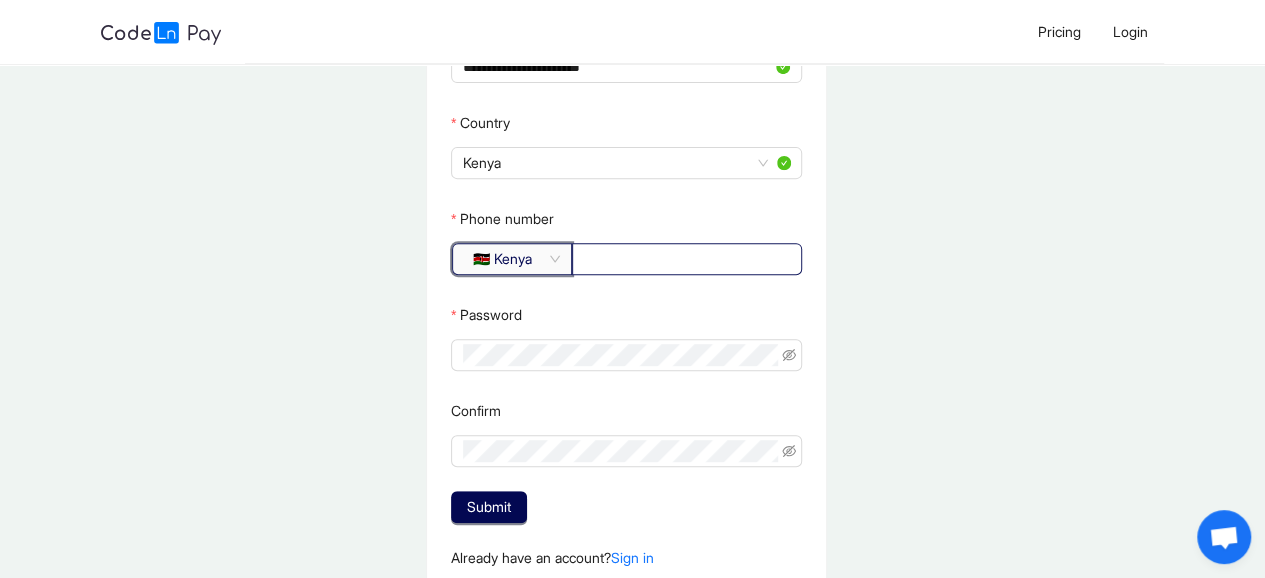 click on "Phone number" at bounding box center [685, 259] 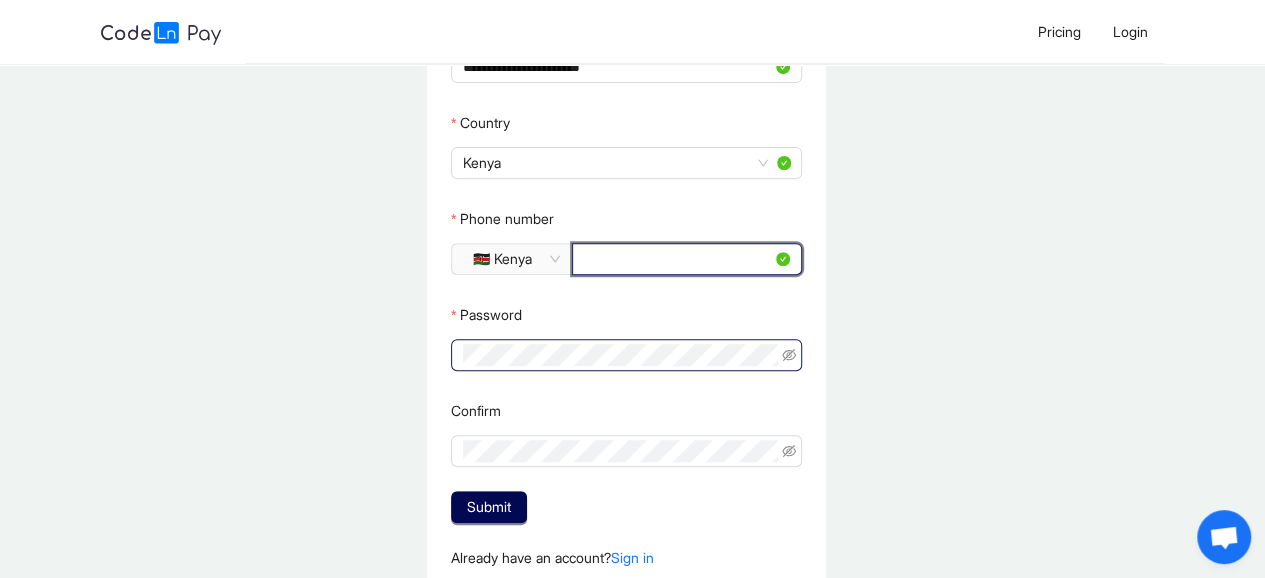 type on "*********" 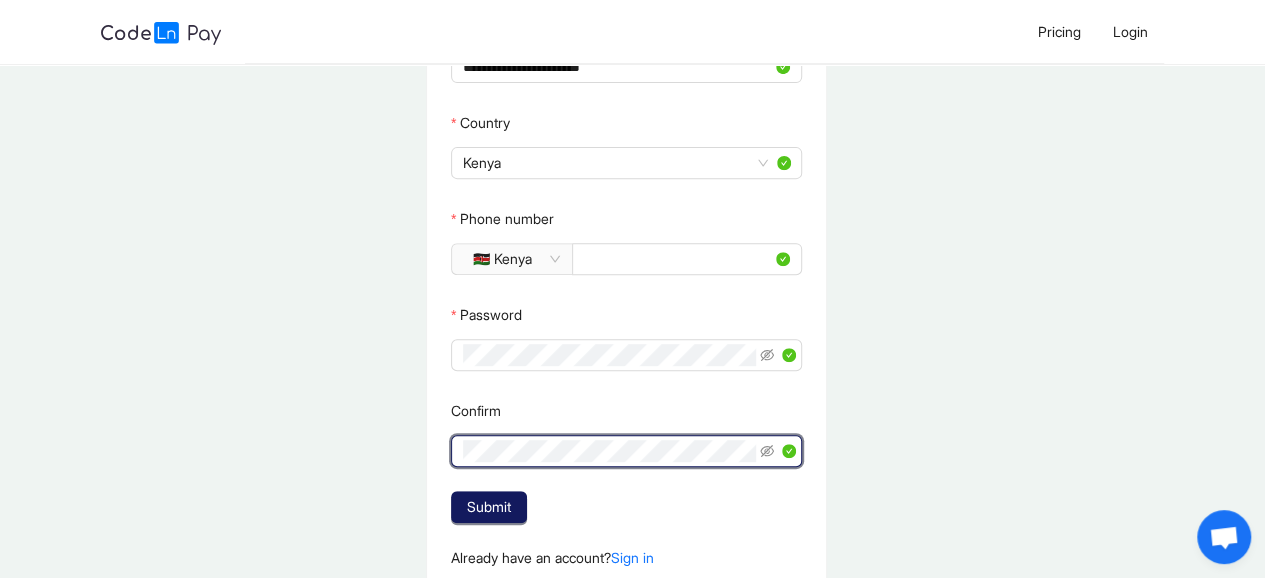 click on "Submit" 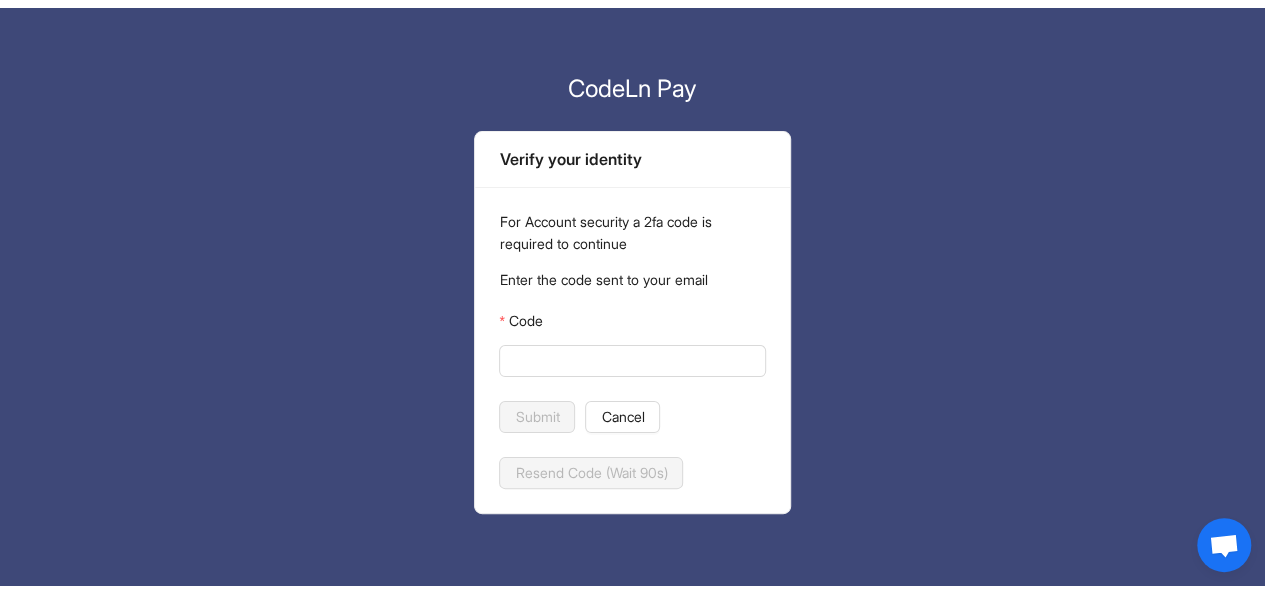 scroll, scrollTop: 0, scrollLeft: 0, axis: both 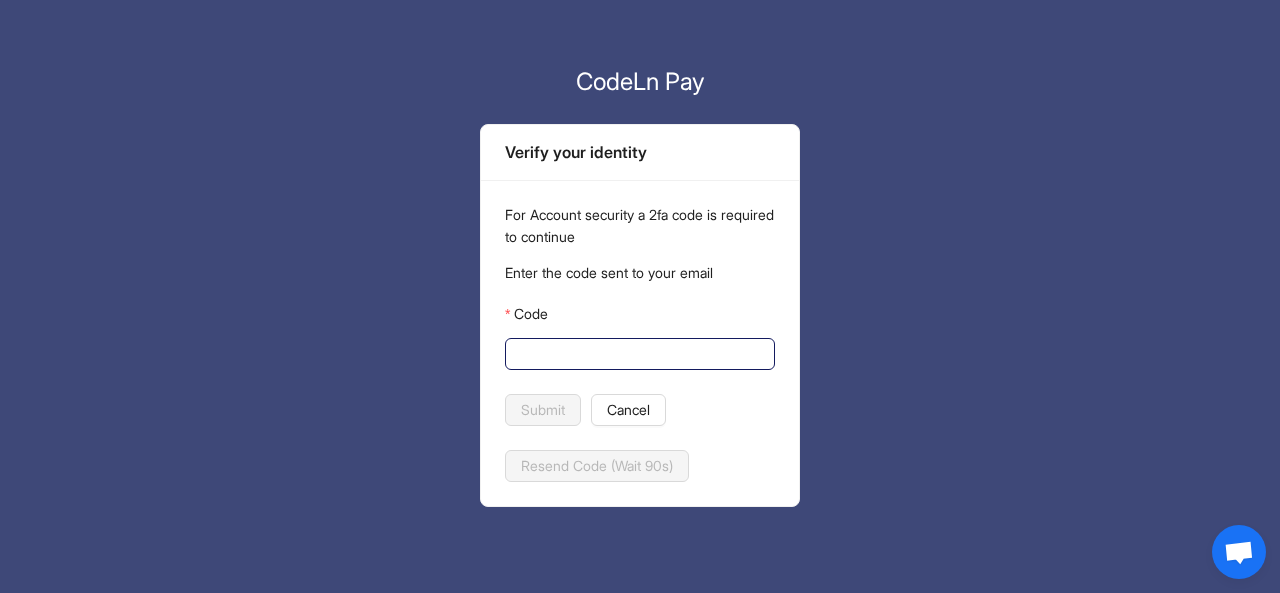 click on "Code" at bounding box center [638, 354] 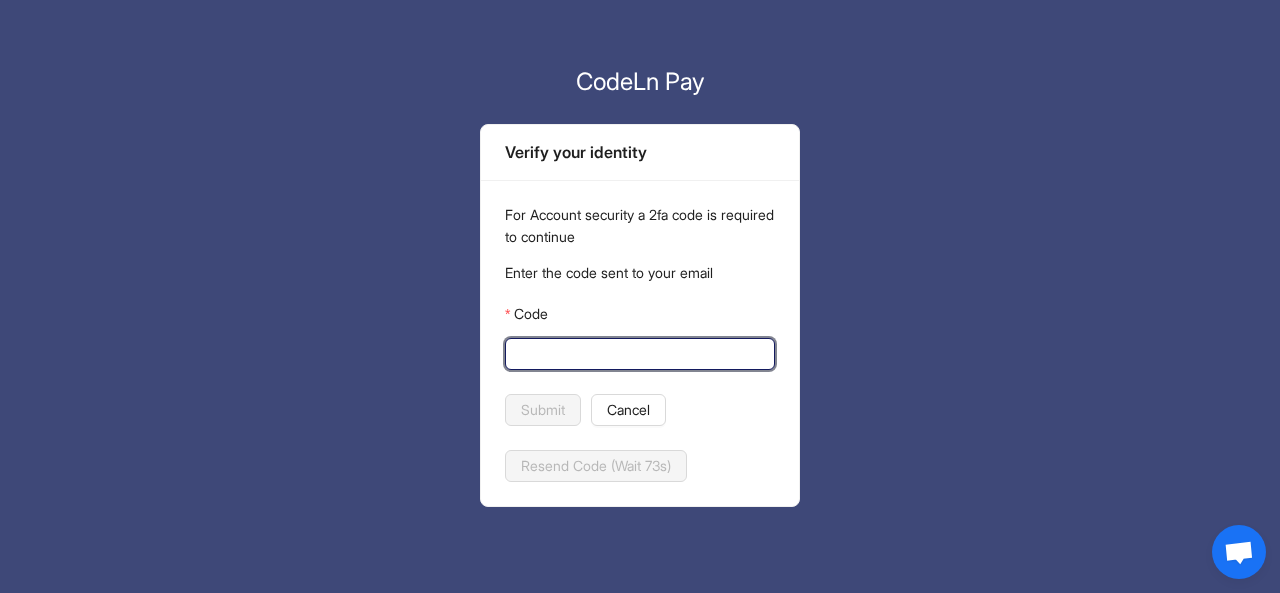 click on "Code" at bounding box center [638, 354] 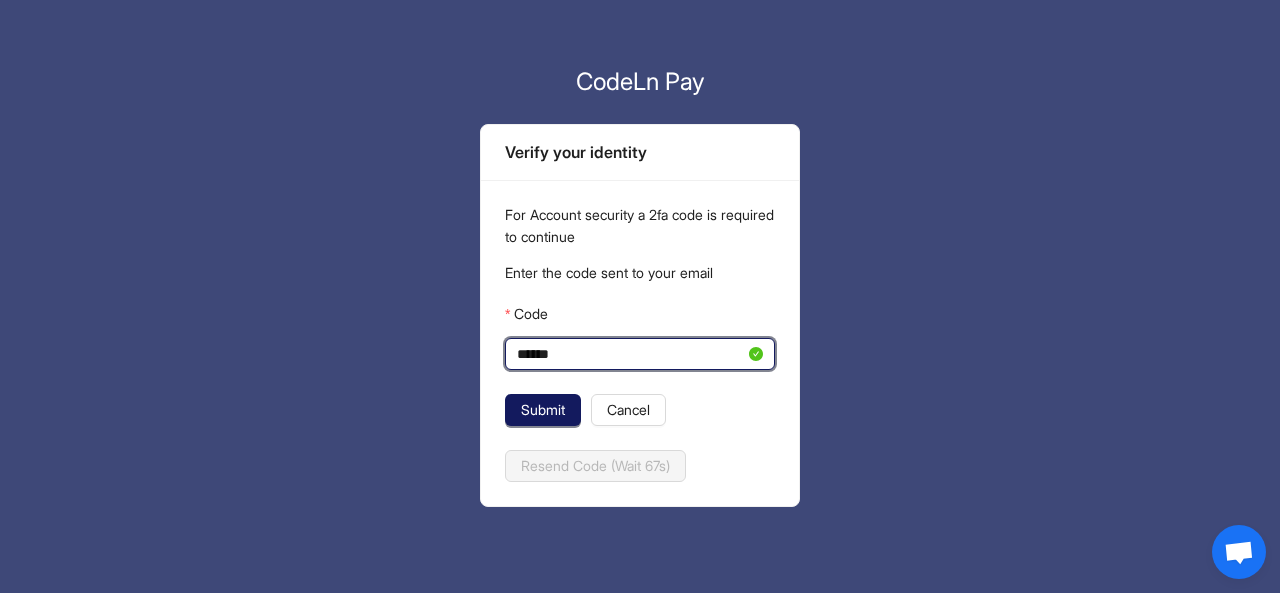 type on "******" 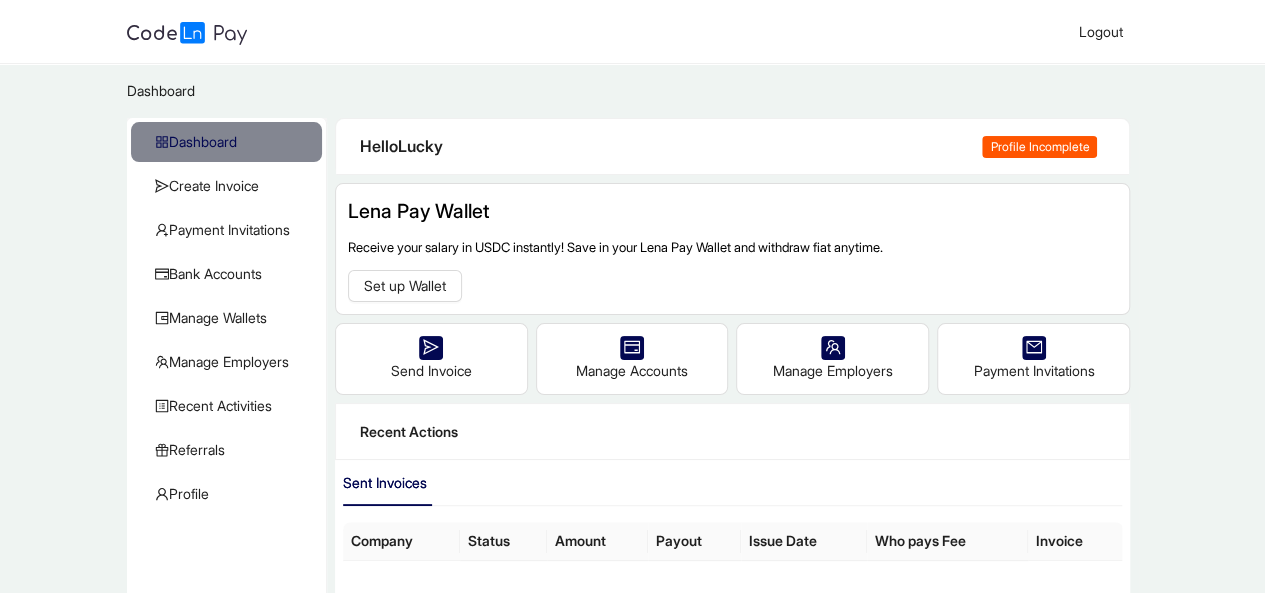 click on "Profile Incomplete" at bounding box center (1039, 147) 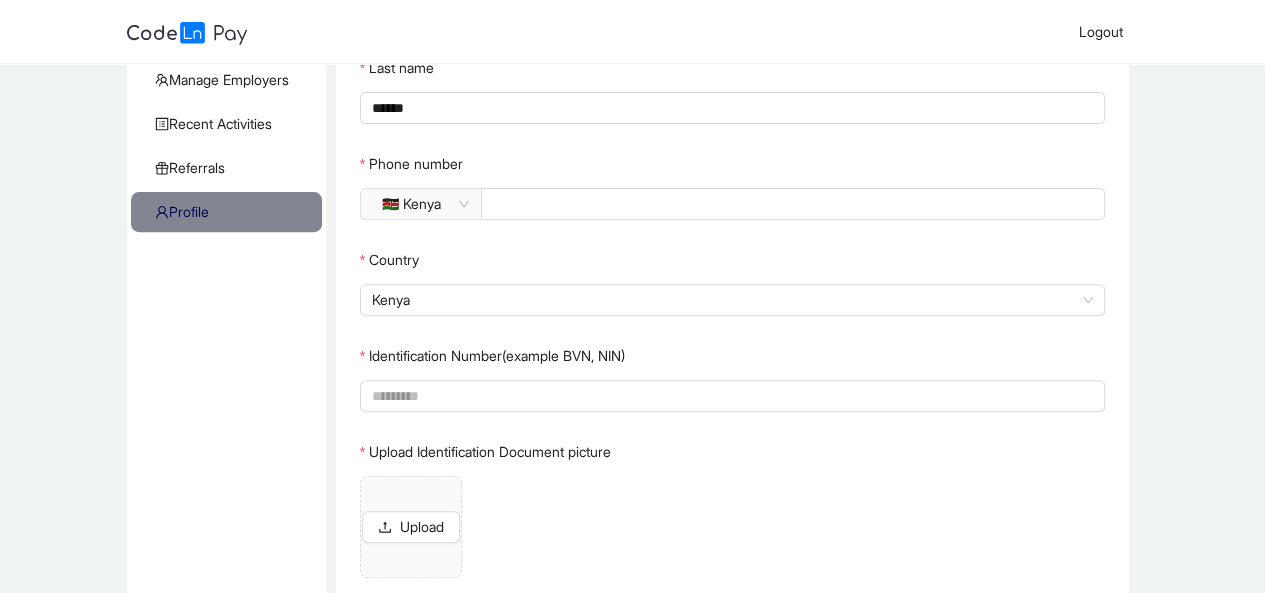 scroll, scrollTop: 283, scrollLeft: 0, axis: vertical 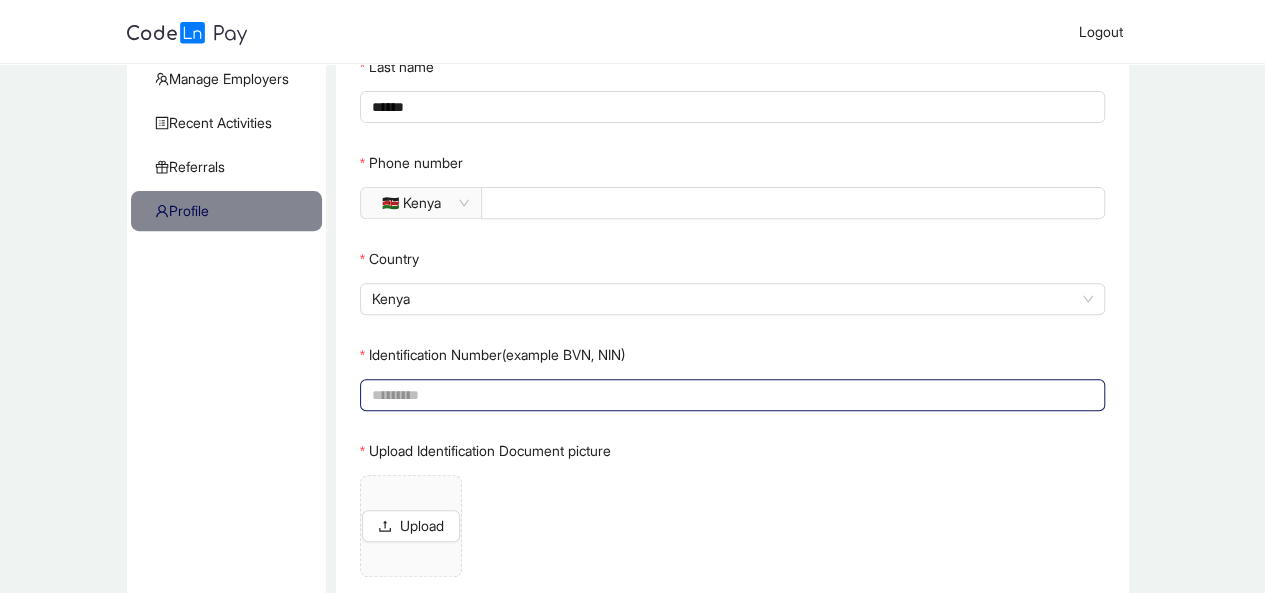 click on "Identification Number(example BVN, NIN)" at bounding box center [731, 395] 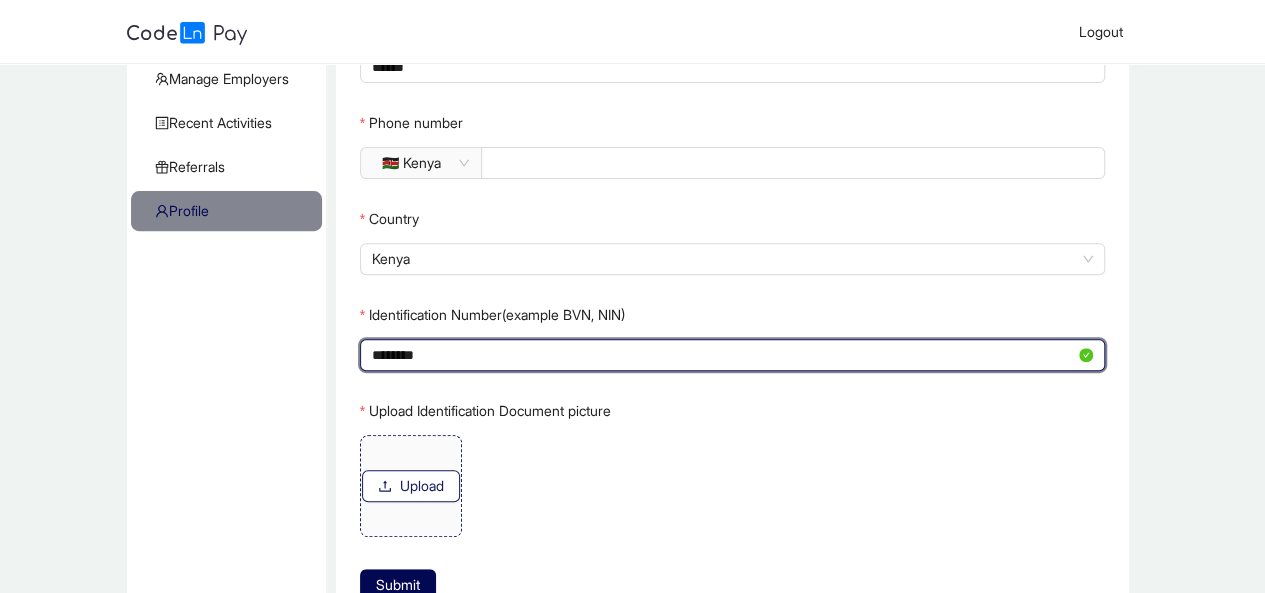 type on "********" 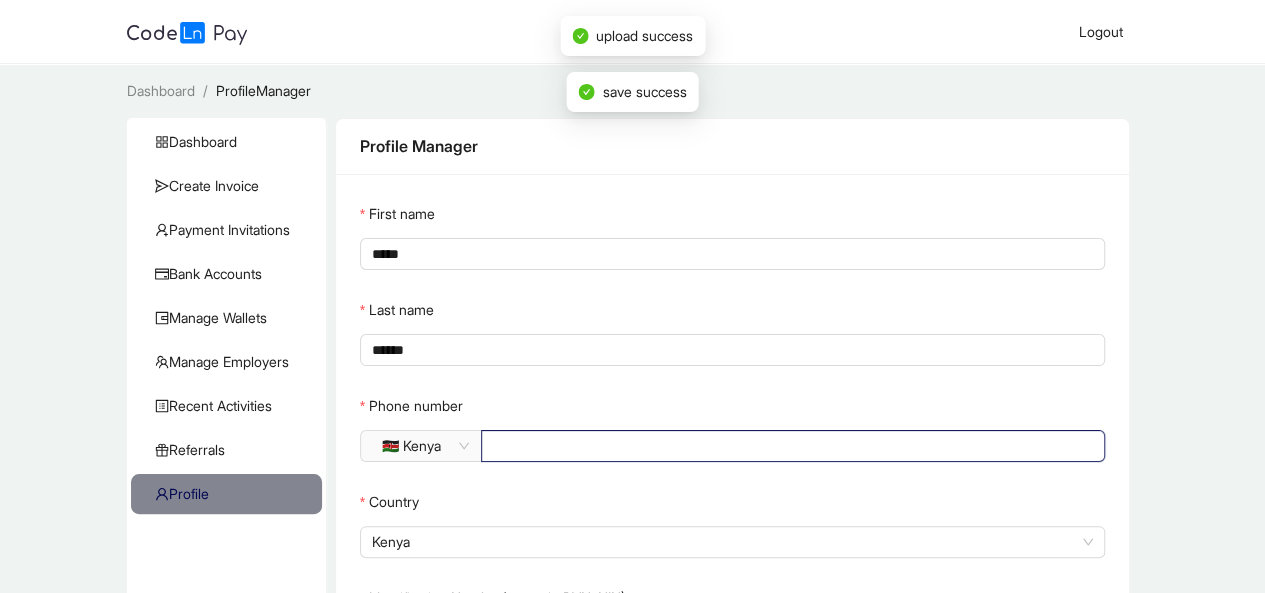 scroll, scrollTop: 408, scrollLeft: 0, axis: vertical 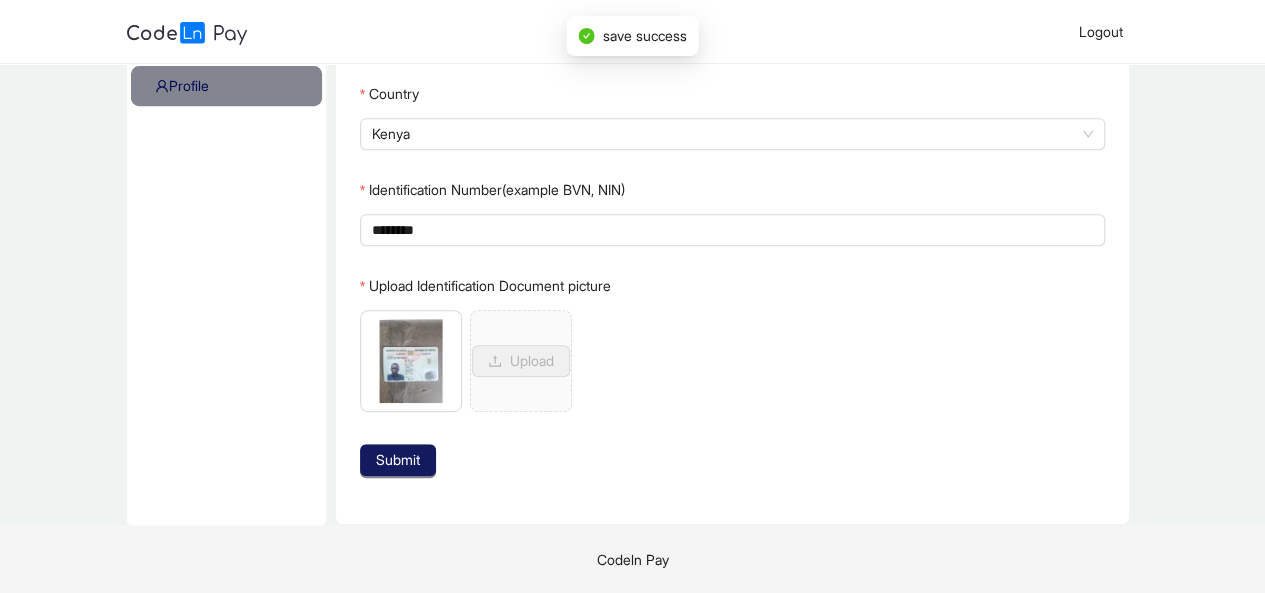 click on "Submit" 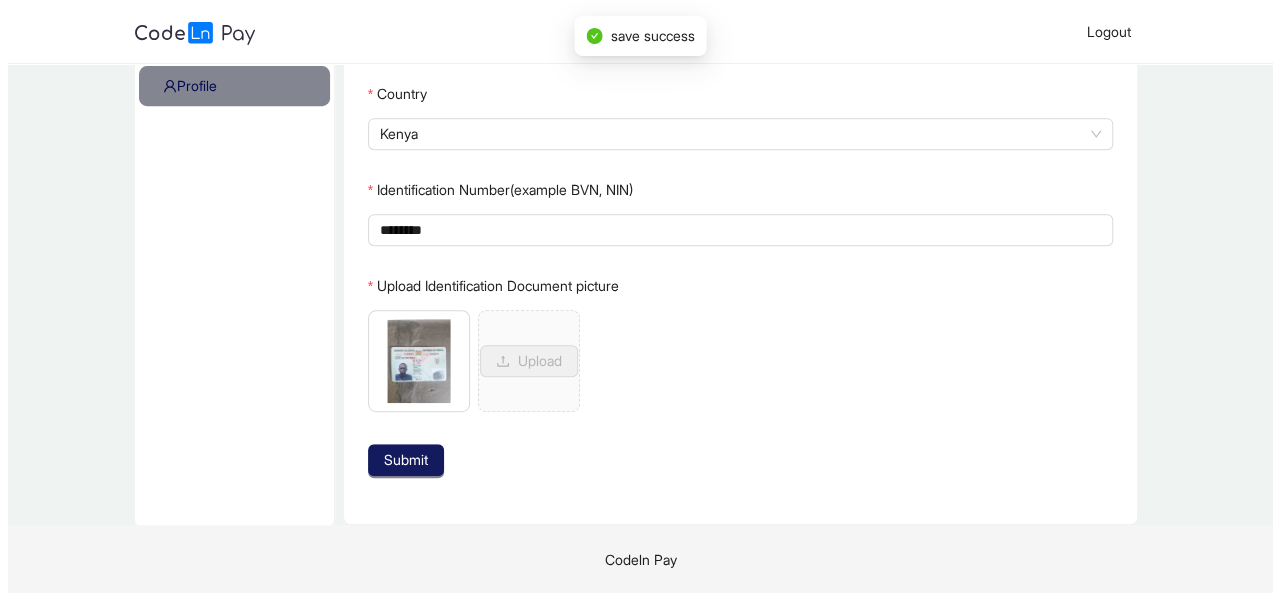 scroll, scrollTop: 0, scrollLeft: 0, axis: both 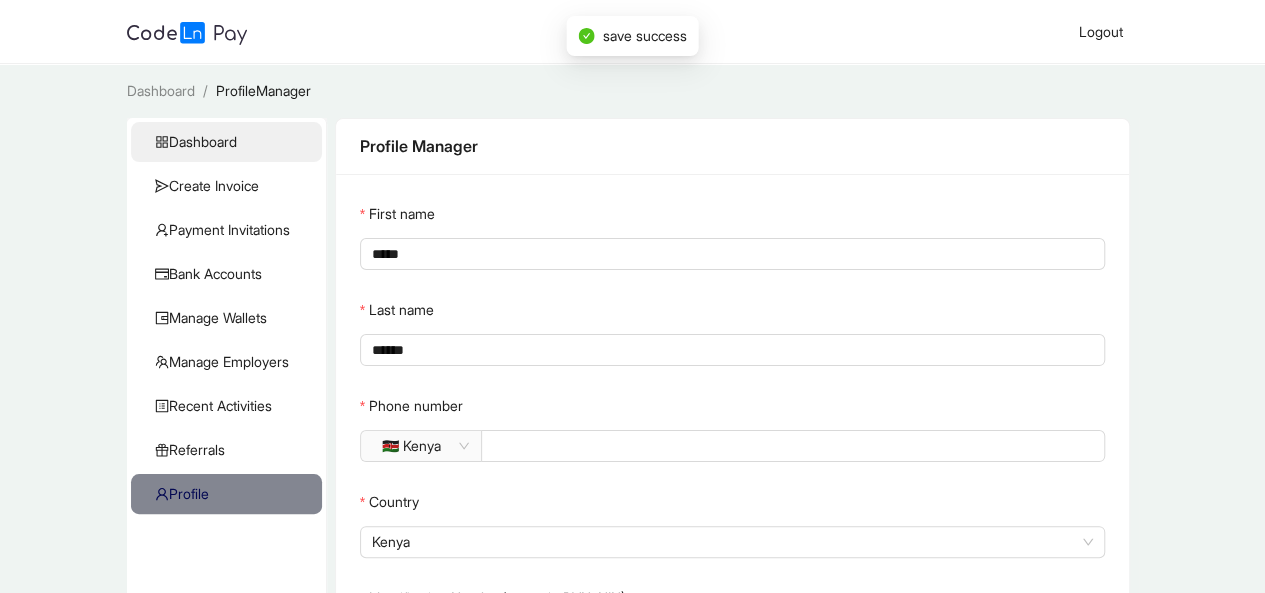 click on "Dashboard" 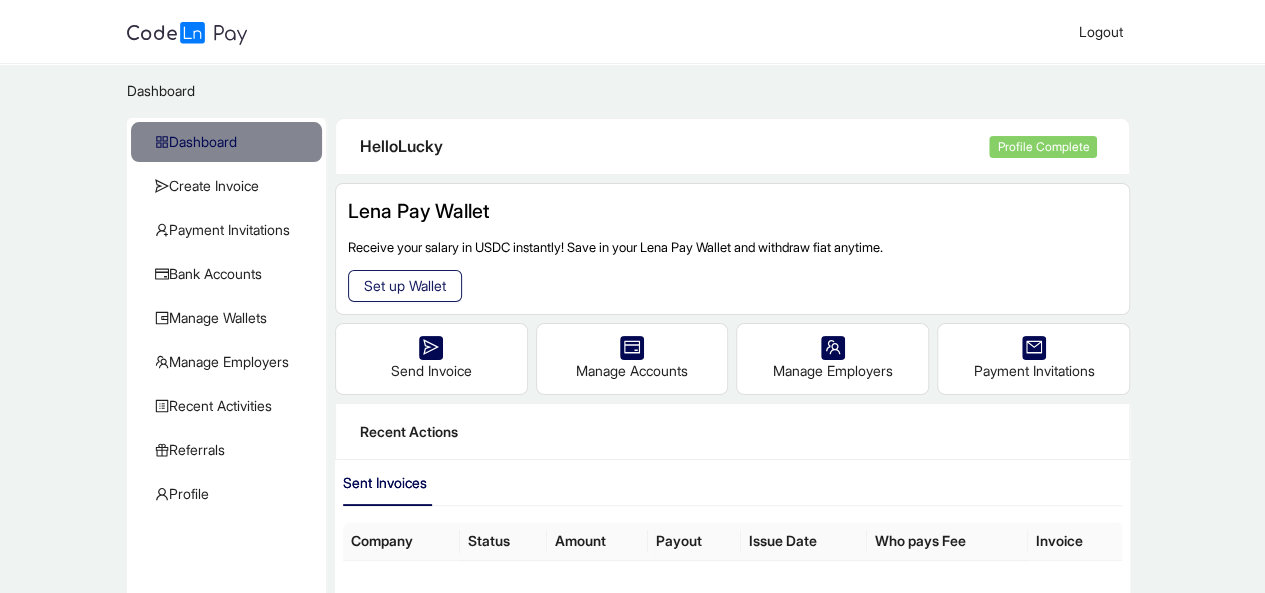 click on "Set up Wallet" 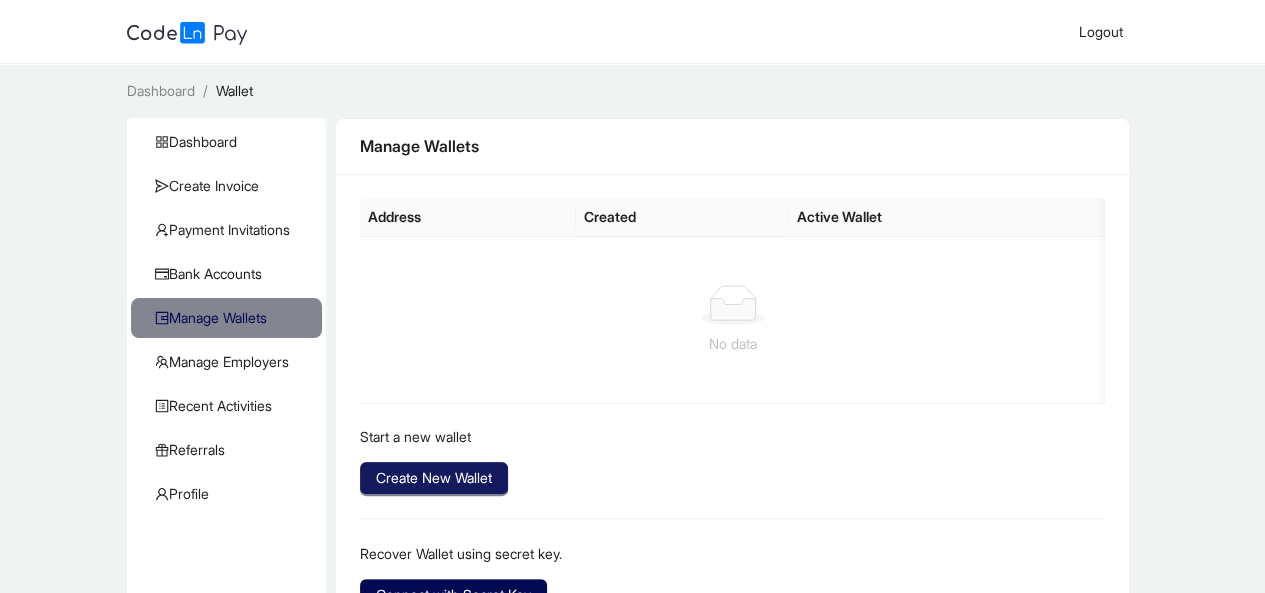 click on "Create New Wallet" 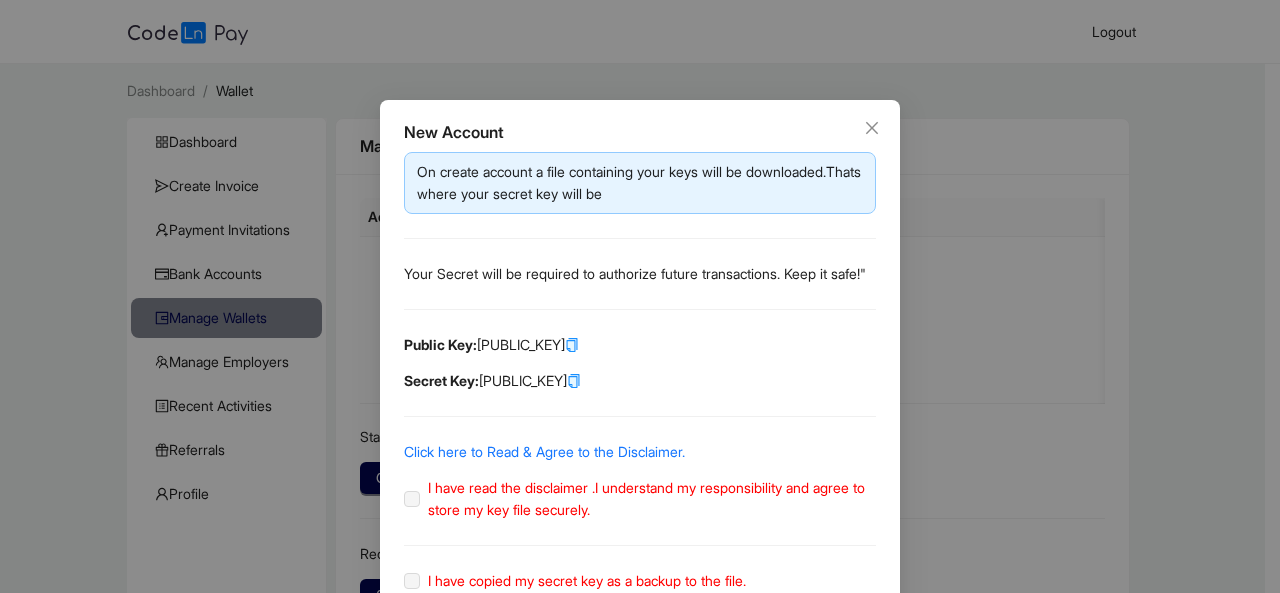 click 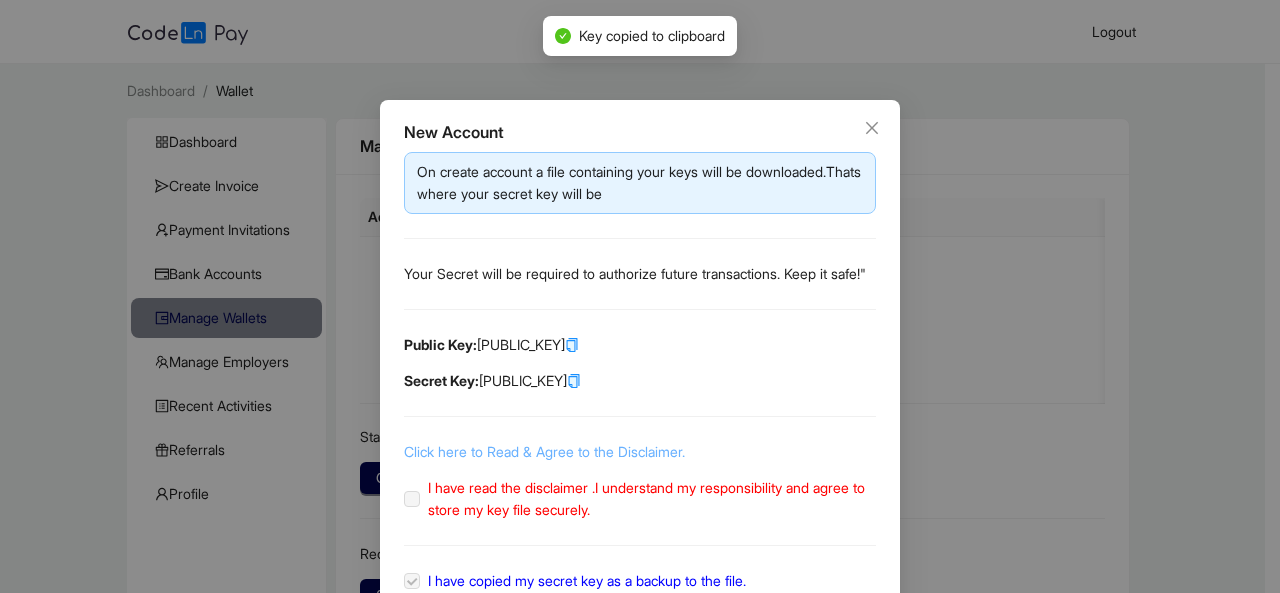 click on "Click here to Read & Agree to the Disclaimer." at bounding box center (544, 451) 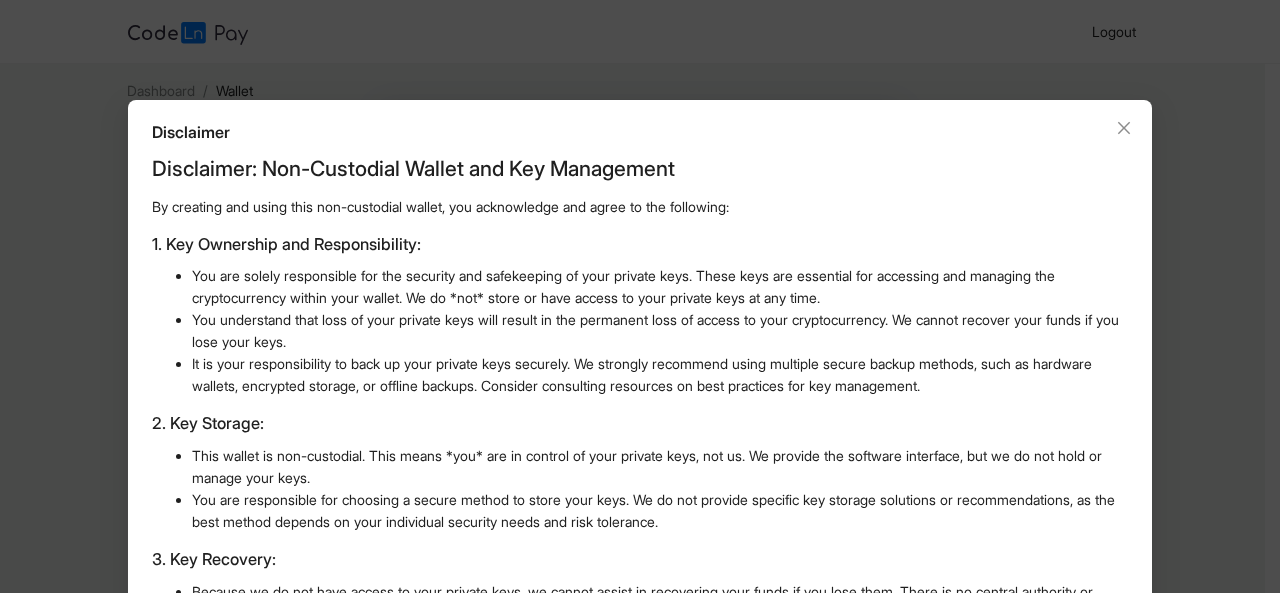 scroll, scrollTop: 134, scrollLeft: 0, axis: vertical 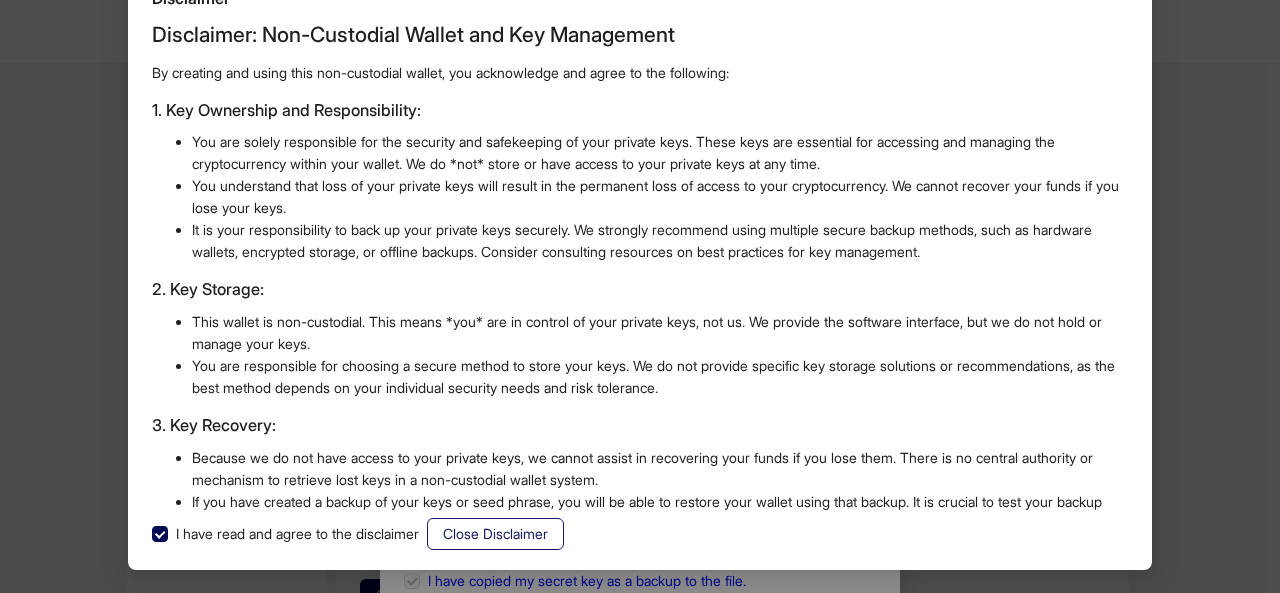 click on "Close Disclaimer" 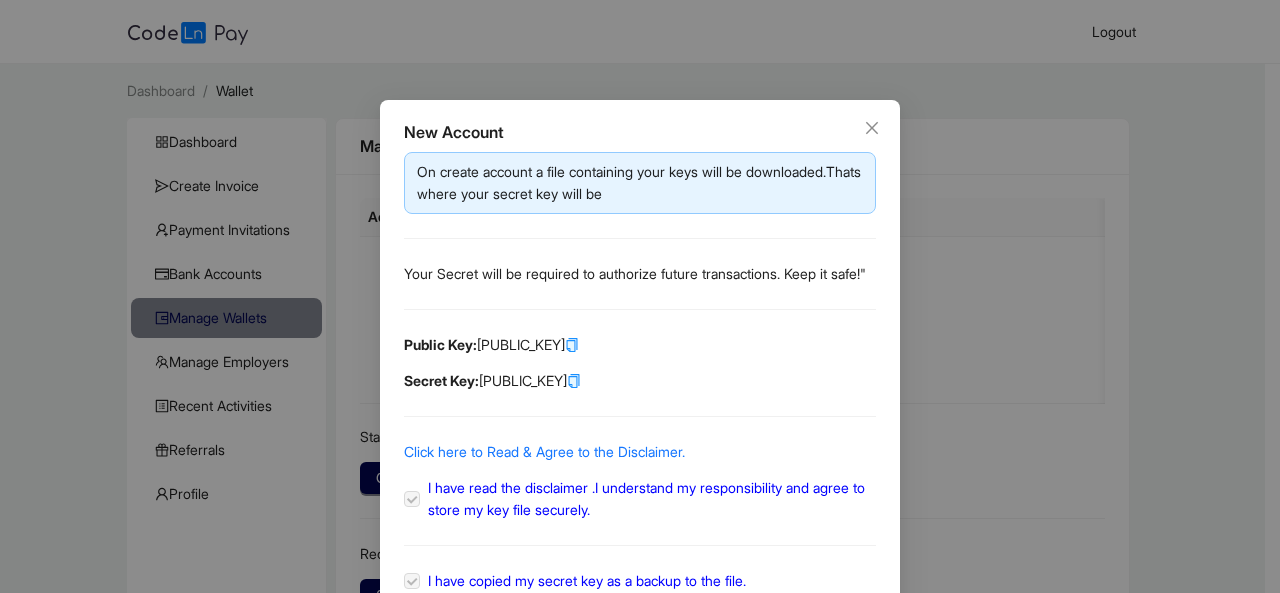 scroll, scrollTop: 34, scrollLeft: 0, axis: vertical 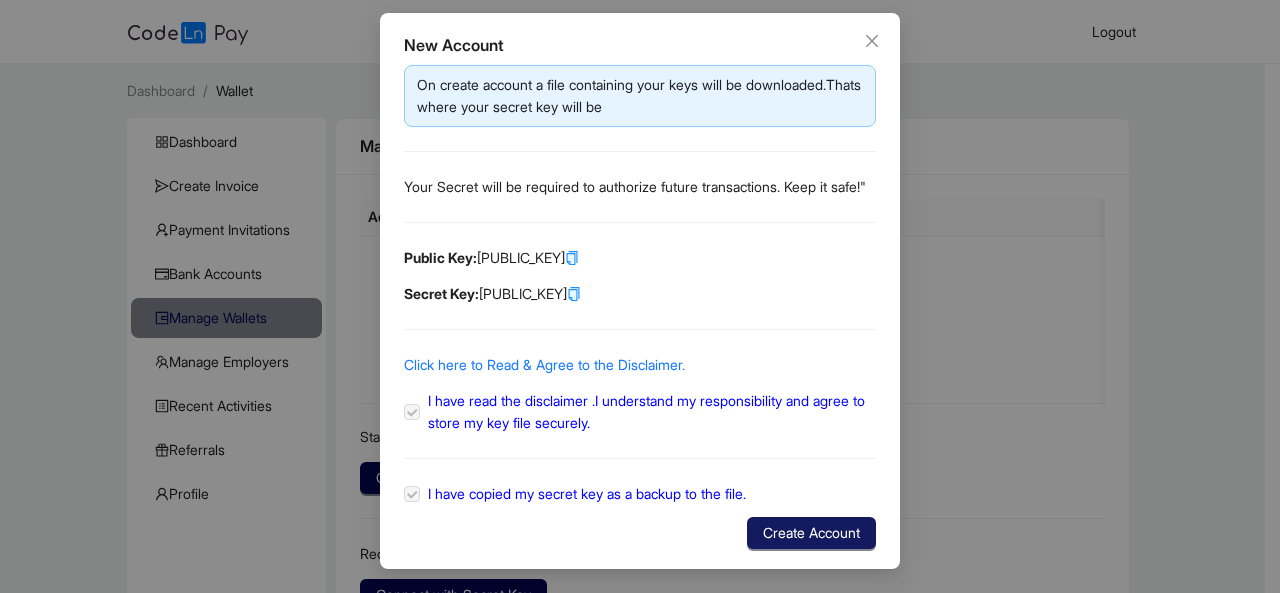 click on "Create Account" 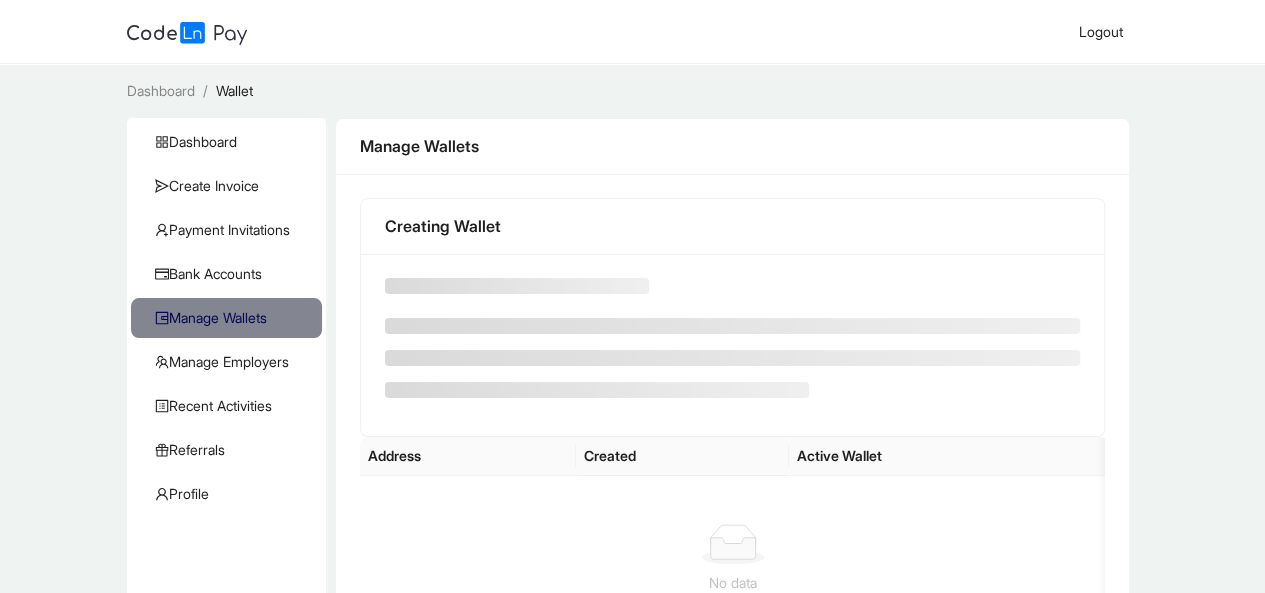 scroll, scrollTop: 6, scrollLeft: 0, axis: vertical 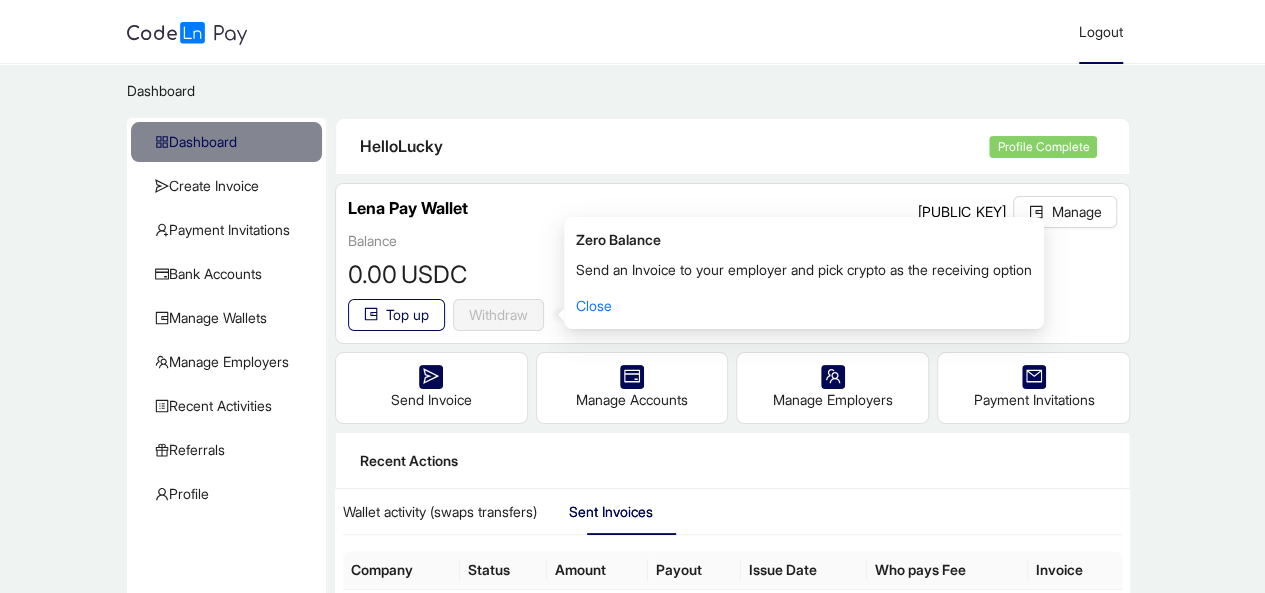 click on "Logout" 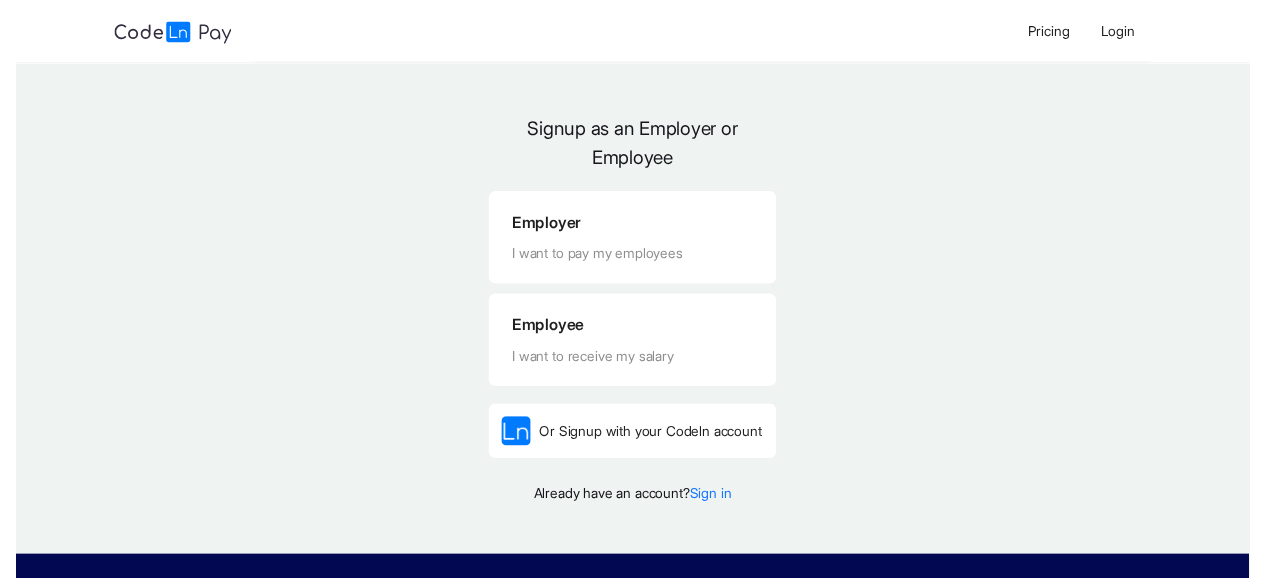 scroll, scrollTop: 0, scrollLeft: 0, axis: both 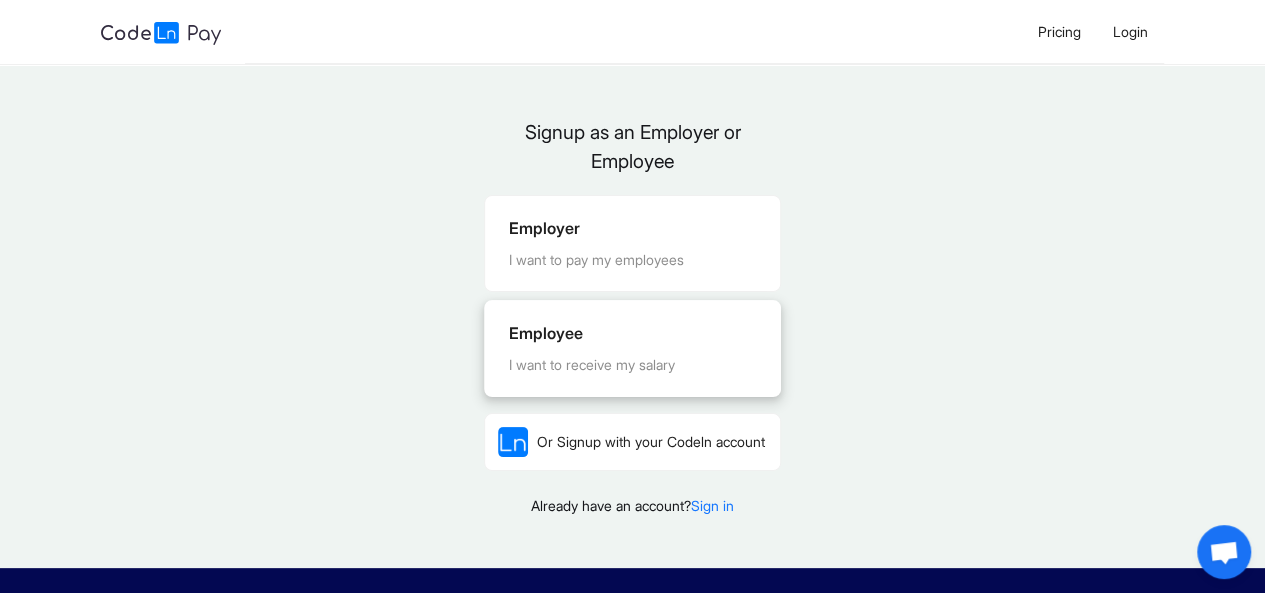 click on "Employee" at bounding box center [632, 333] 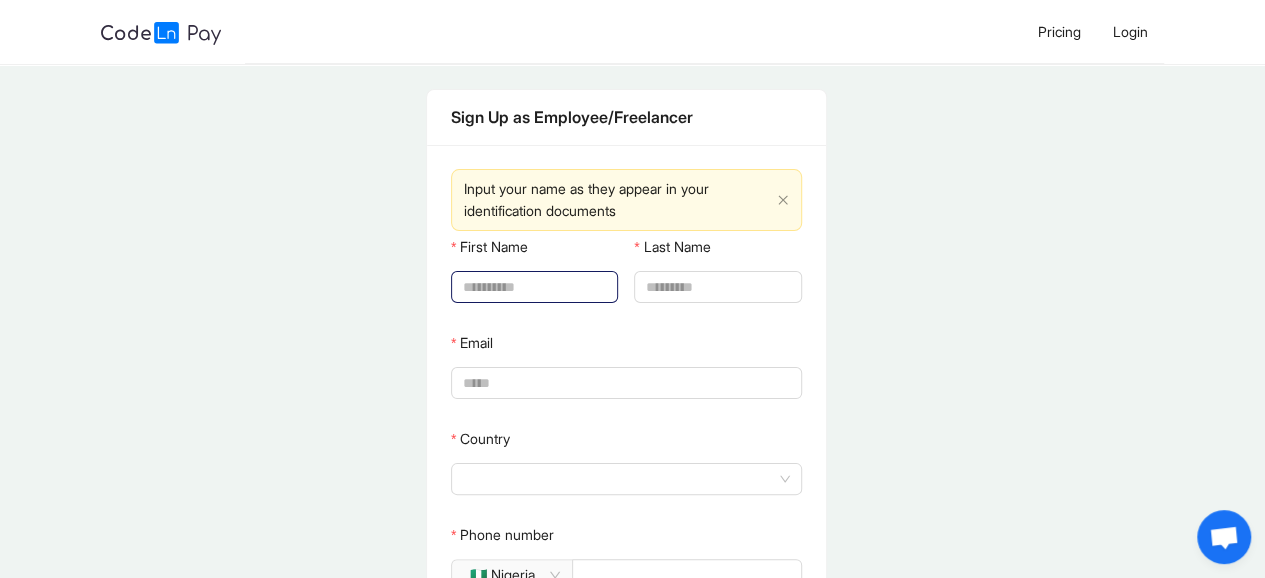 click on "First Name" at bounding box center (532, 287) 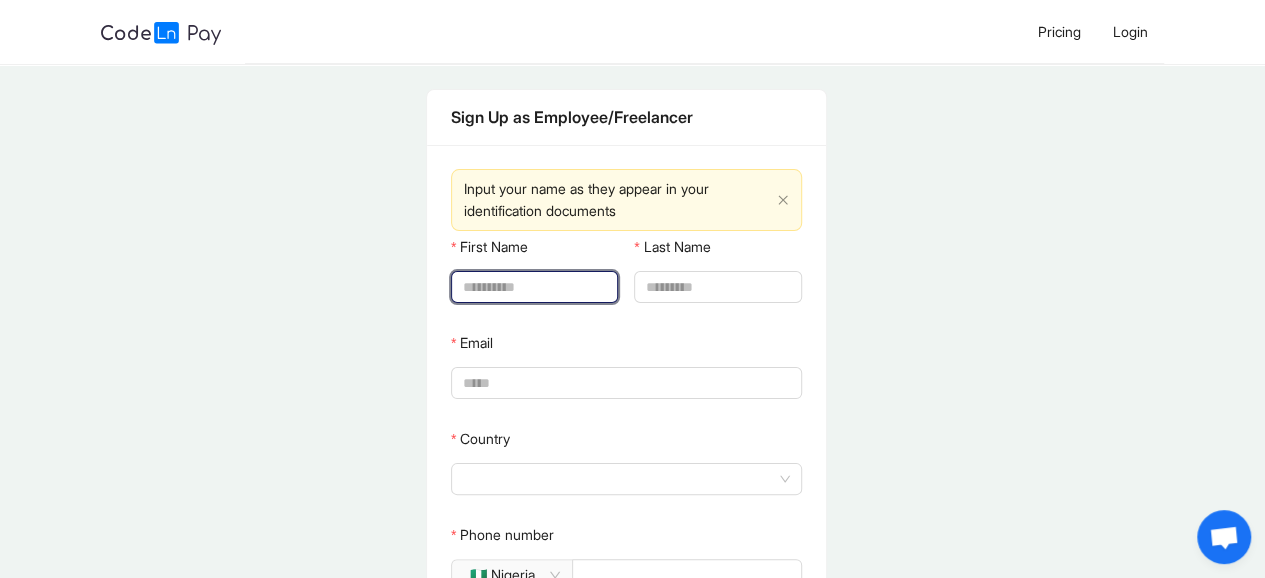 click on "First Name" at bounding box center [532, 287] 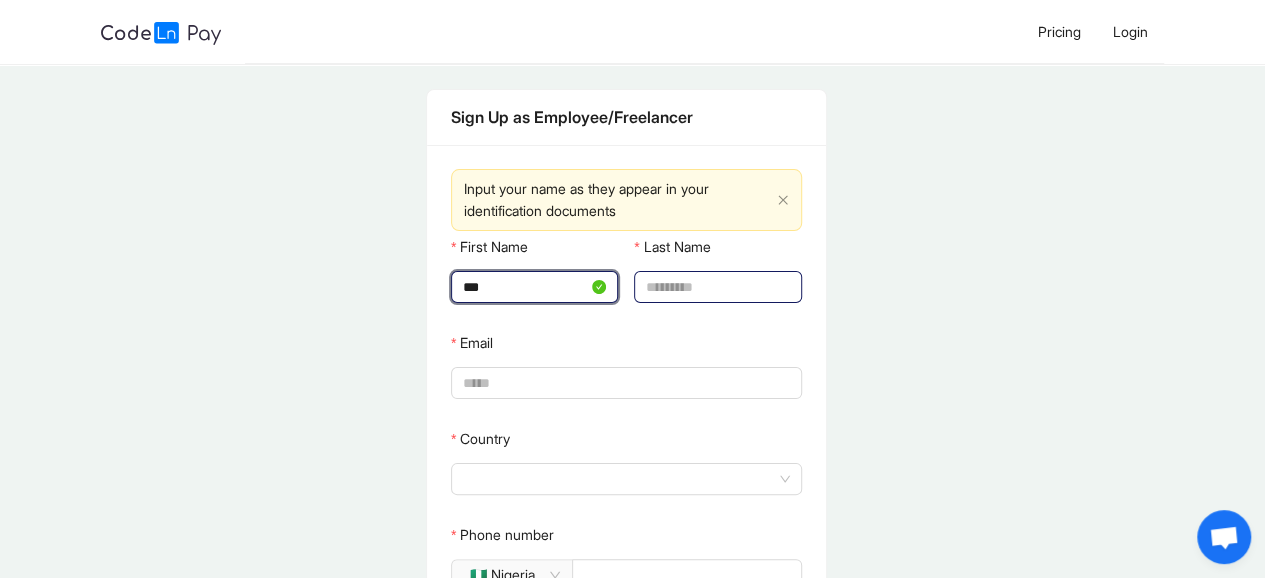 type on "***" 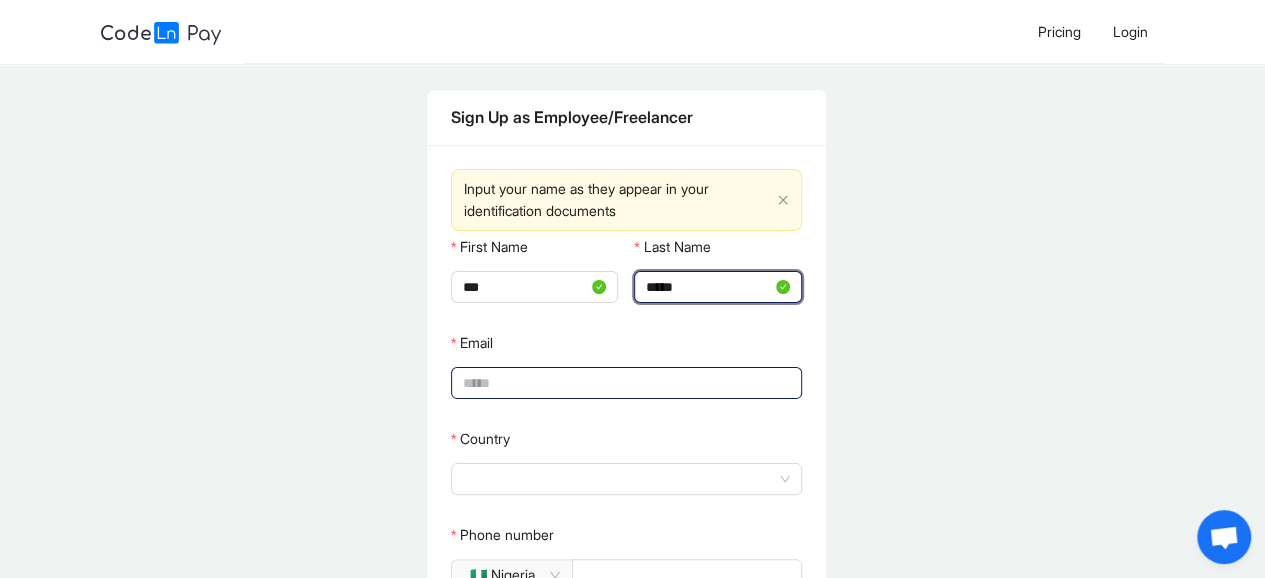 type on "*****" 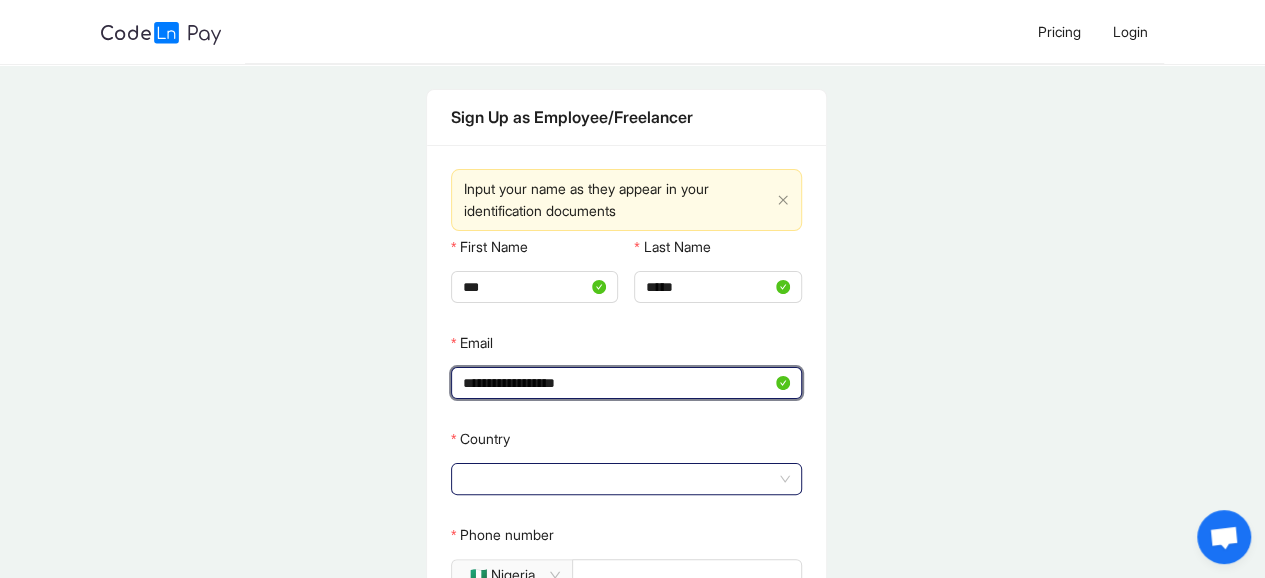 click 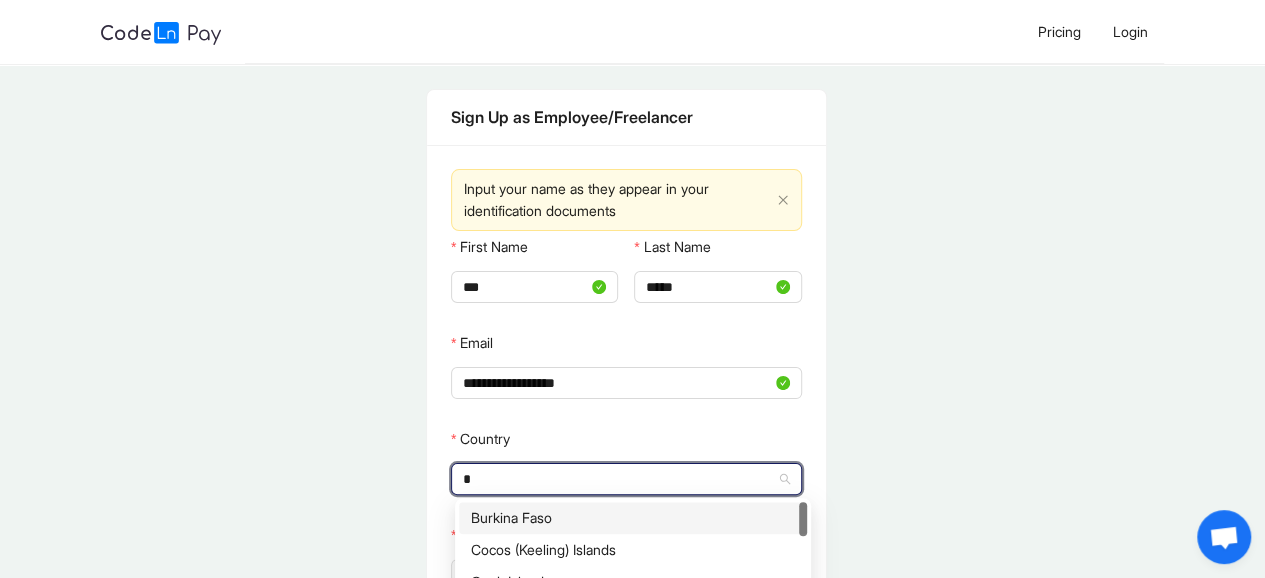 type on "**" 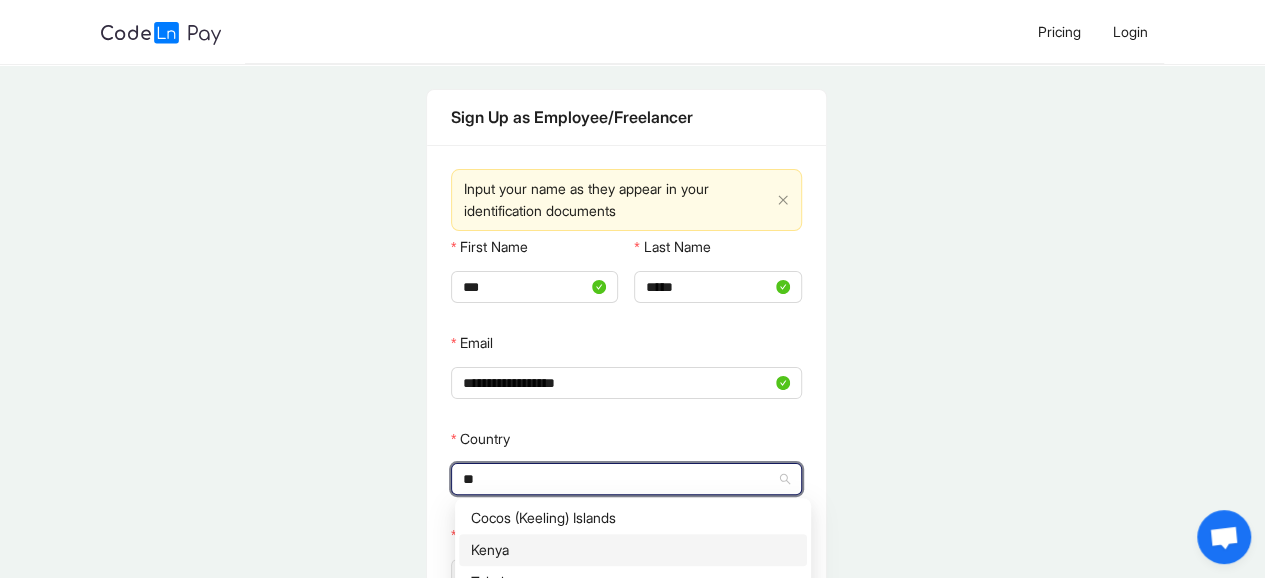 click on "Kenya" at bounding box center (633, 550) 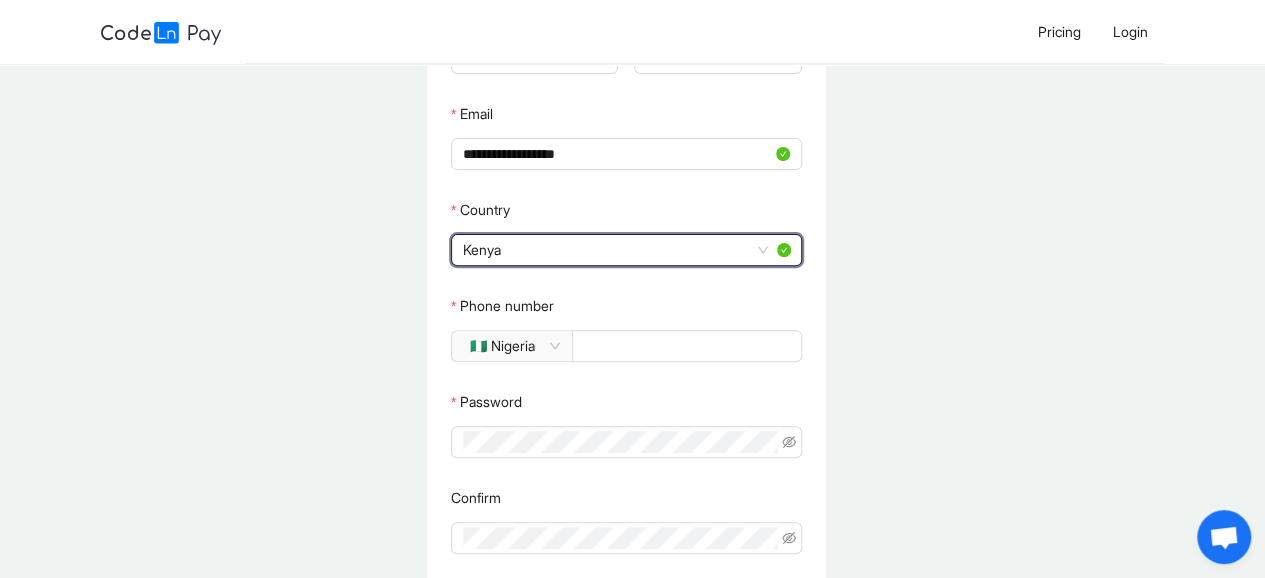 scroll, scrollTop: 250, scrollLeft: 0, axis: vertical 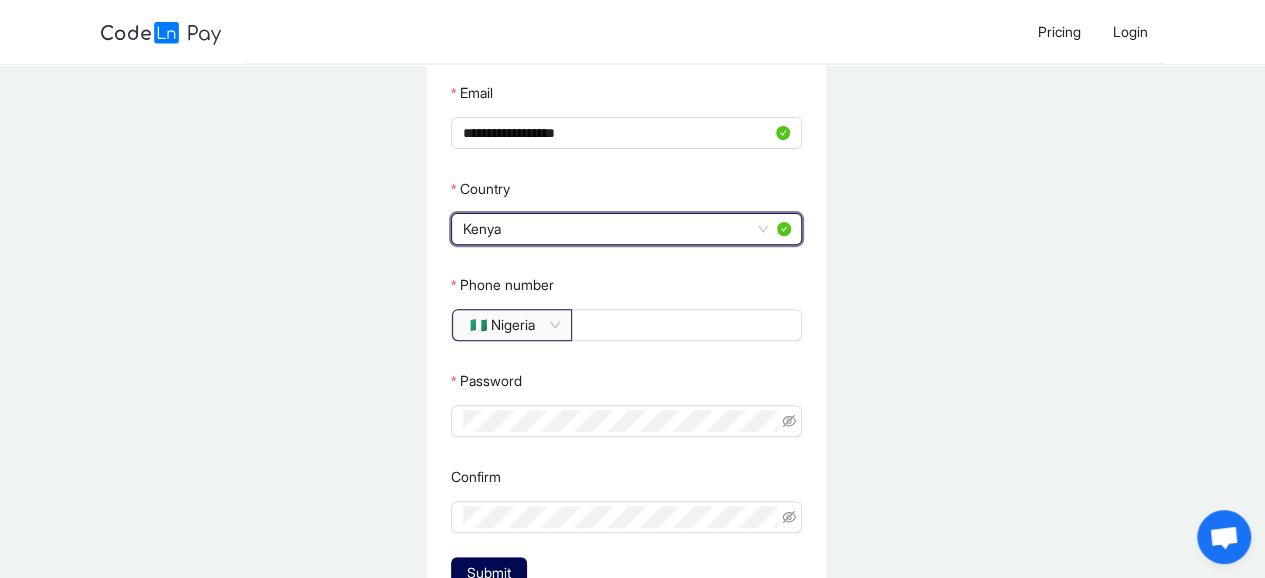 click on "🇳🇬 Nigeria" 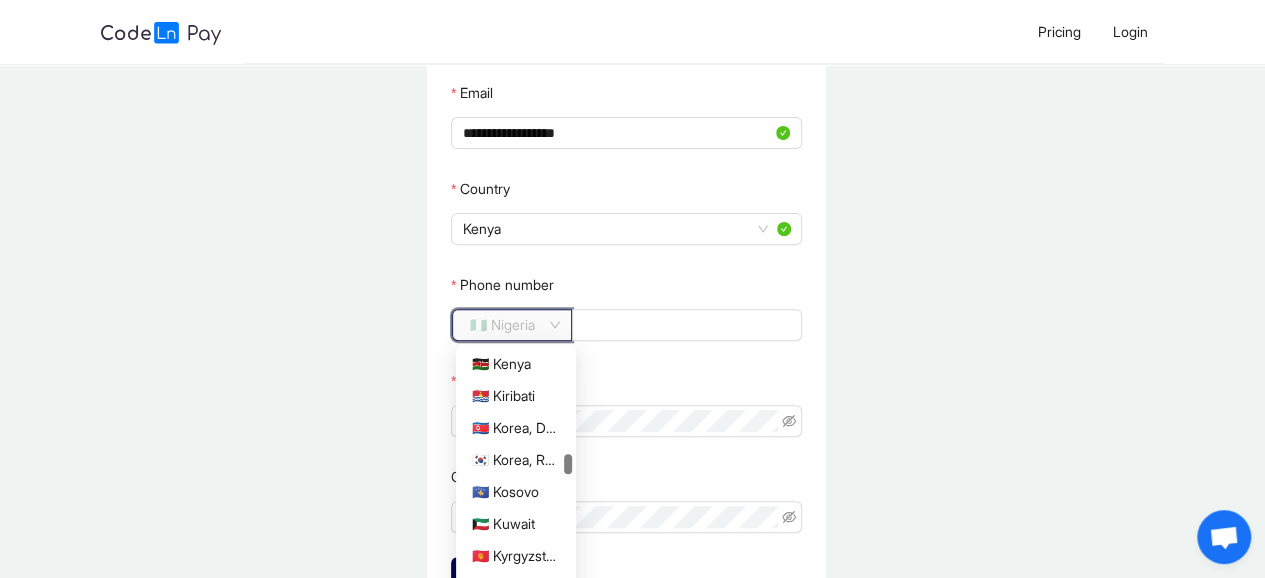scroll, scrollTop: 2528, scrollLeft: 0, axis: vertical 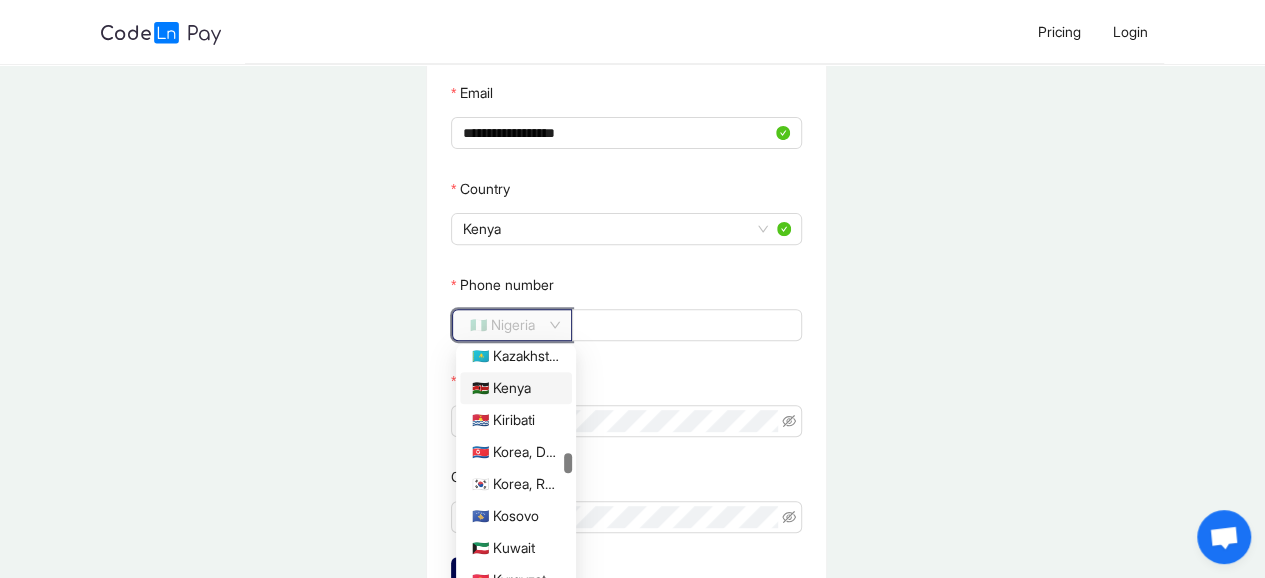 click on "🇰🇪 Kenya" at bounding box center (516, 388) 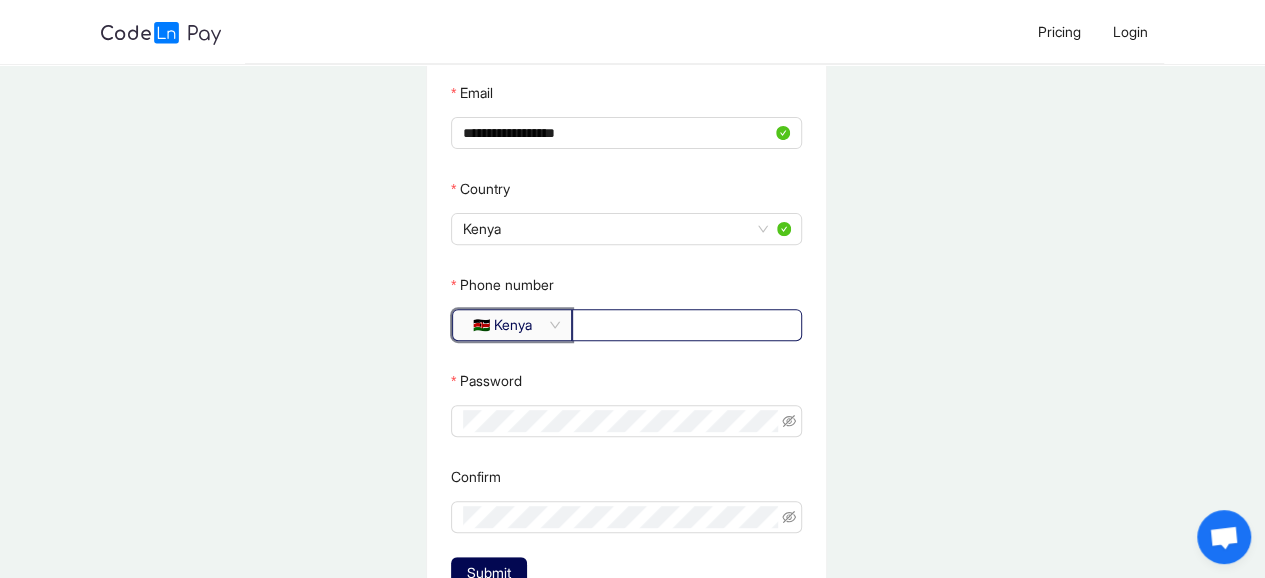 click on "Phone number" at bounding box center (685, 325) 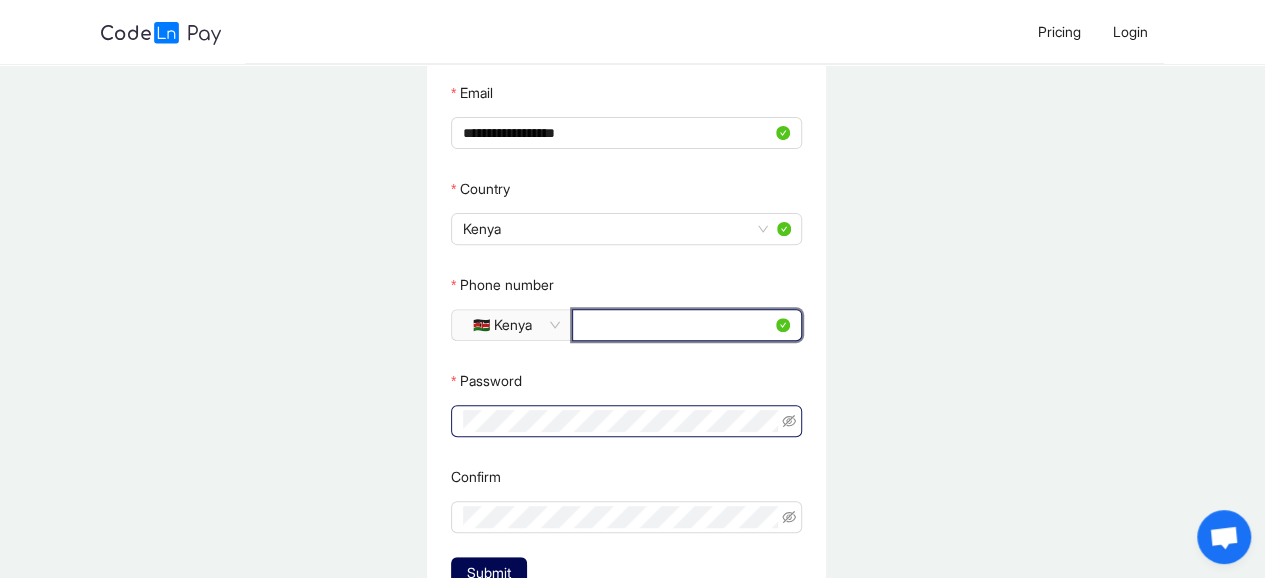 type on "*********" 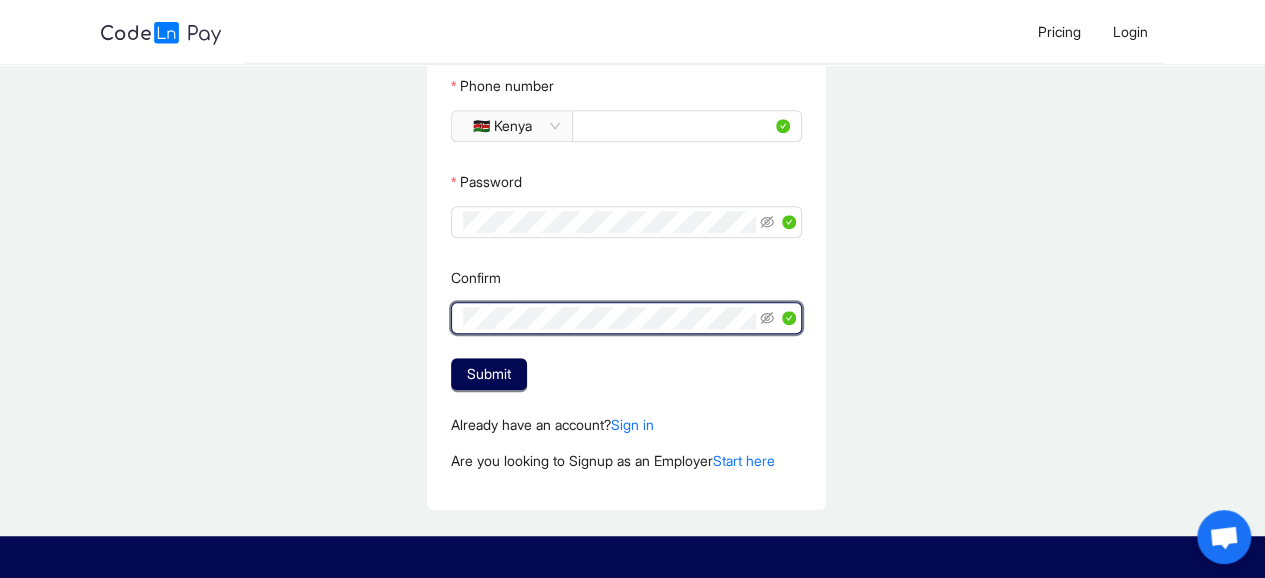 scroll, scrollTop: 550, scrollLeft: 0, axis: vertical 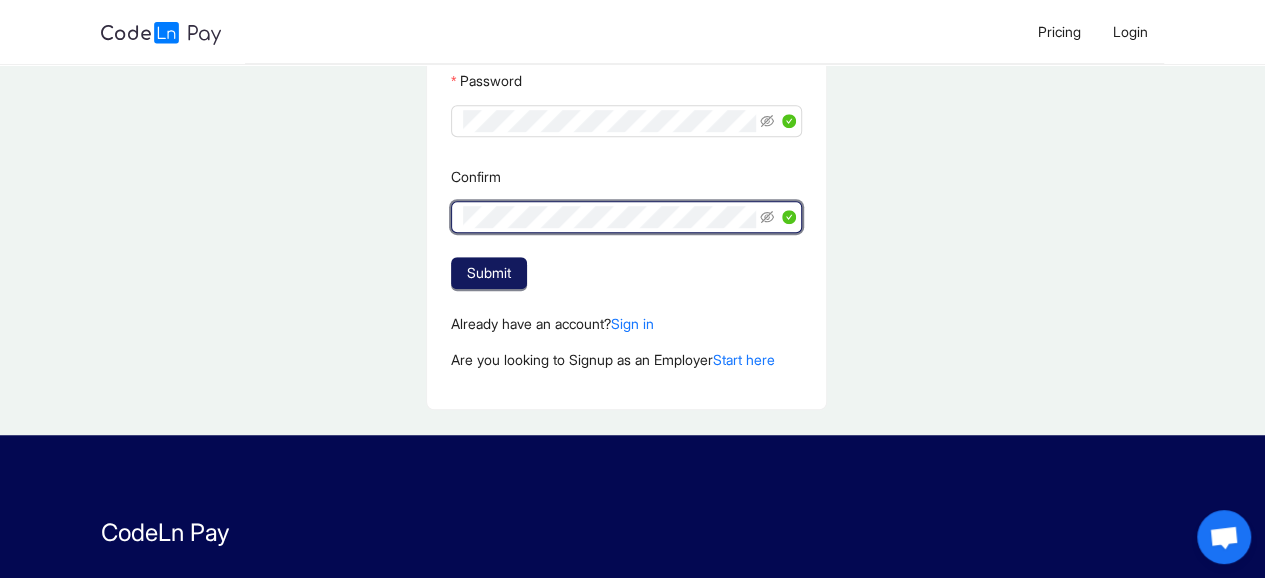 click on "Submit" 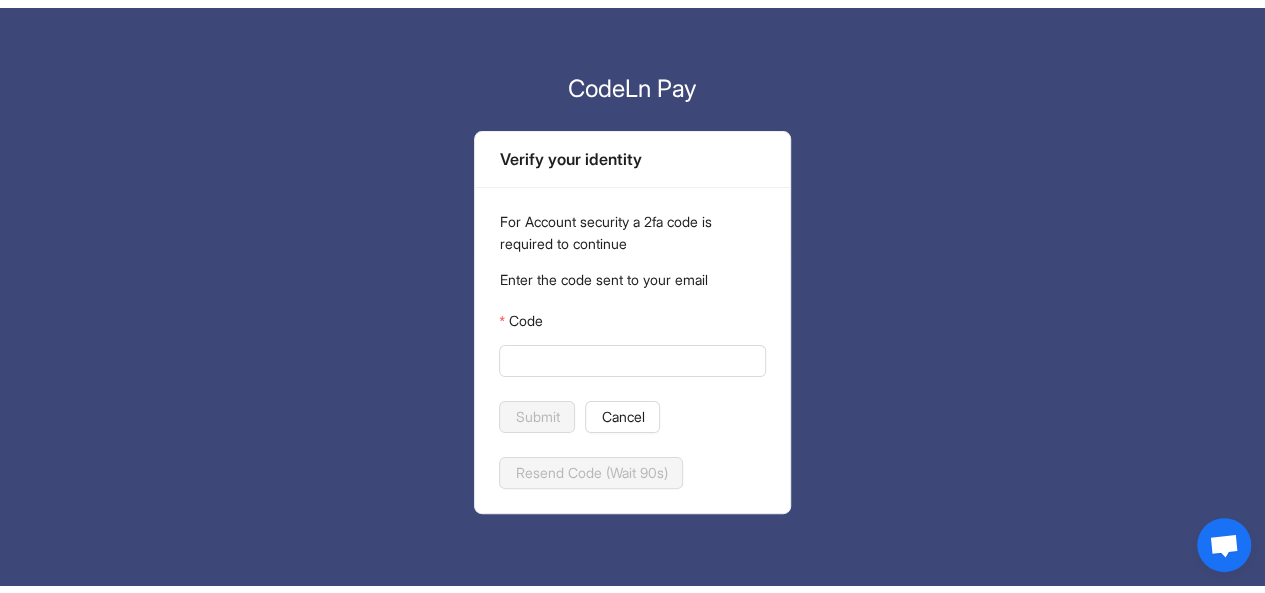 scroll, scrollTop: 0, scrollLeft: 0, axis: both 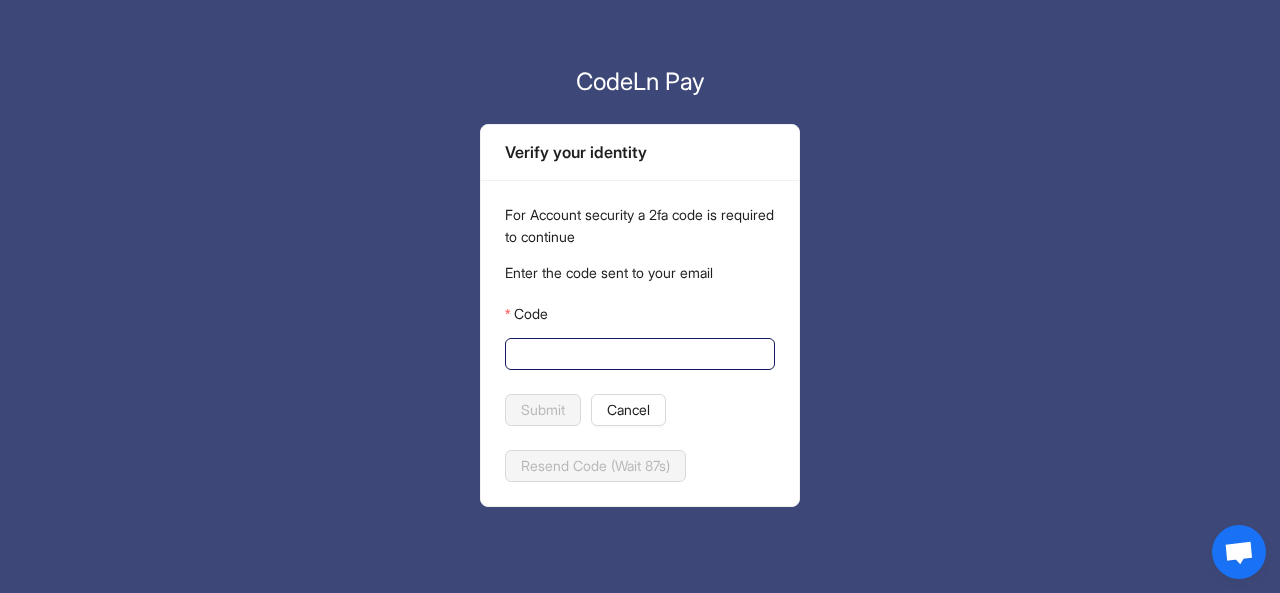 click on "Code" at bounding box center (638, 354) 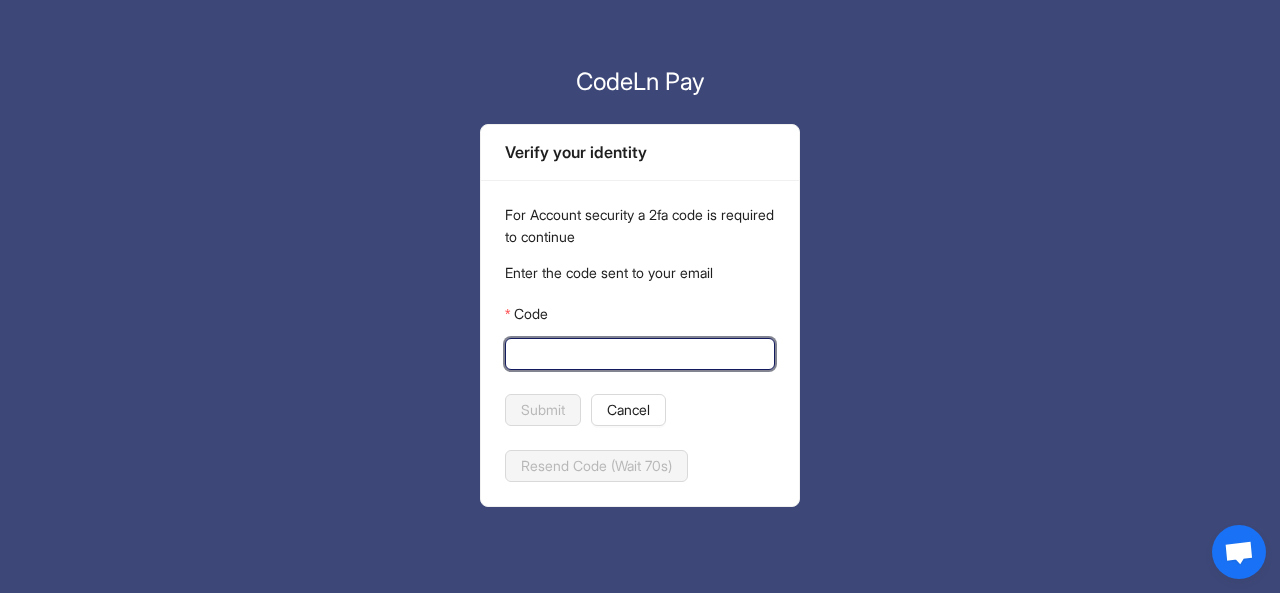 click on "Code" at bounding box center (638, 354) 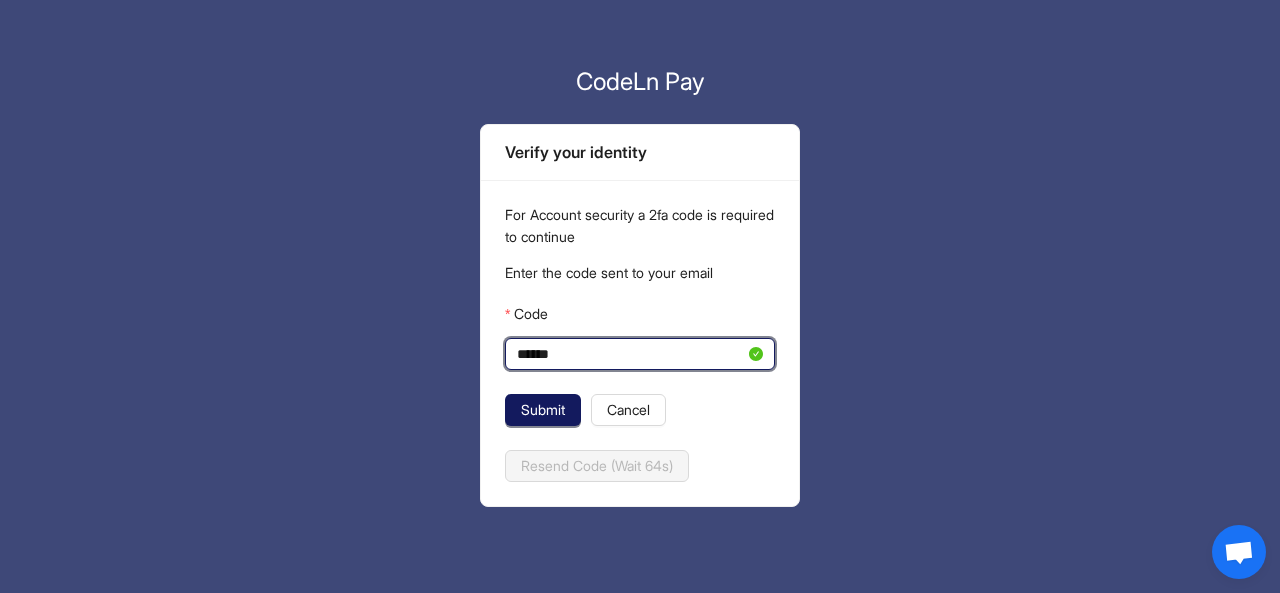 type on "******" 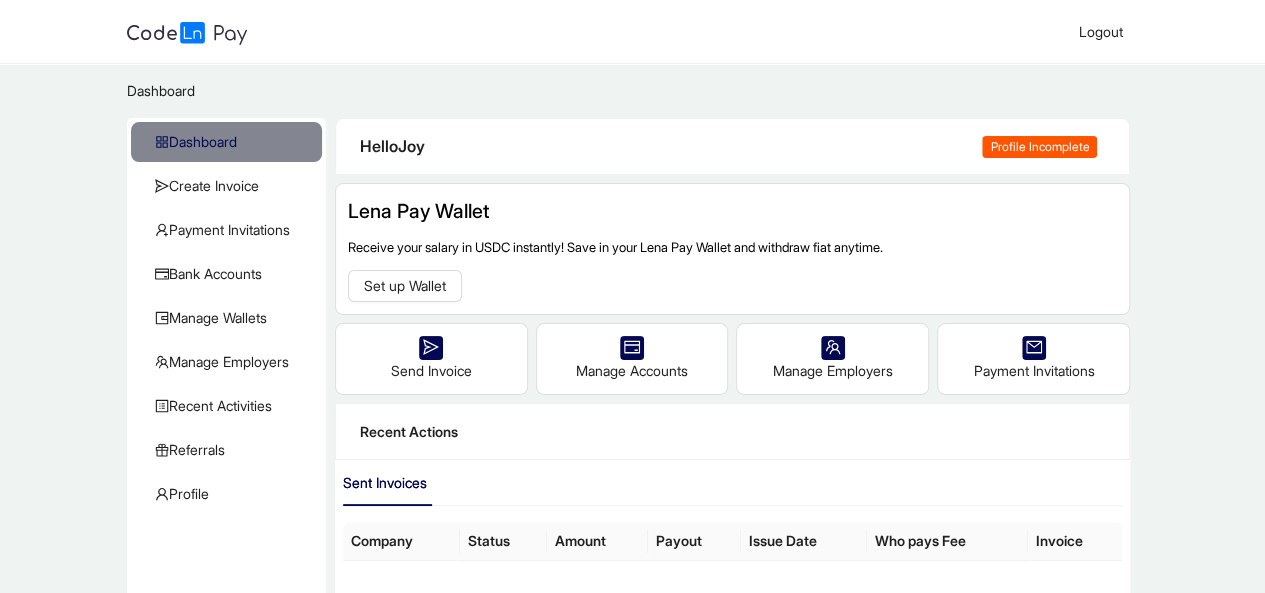 click on "Profile Incomplete" at bounding box center [1039, 147] 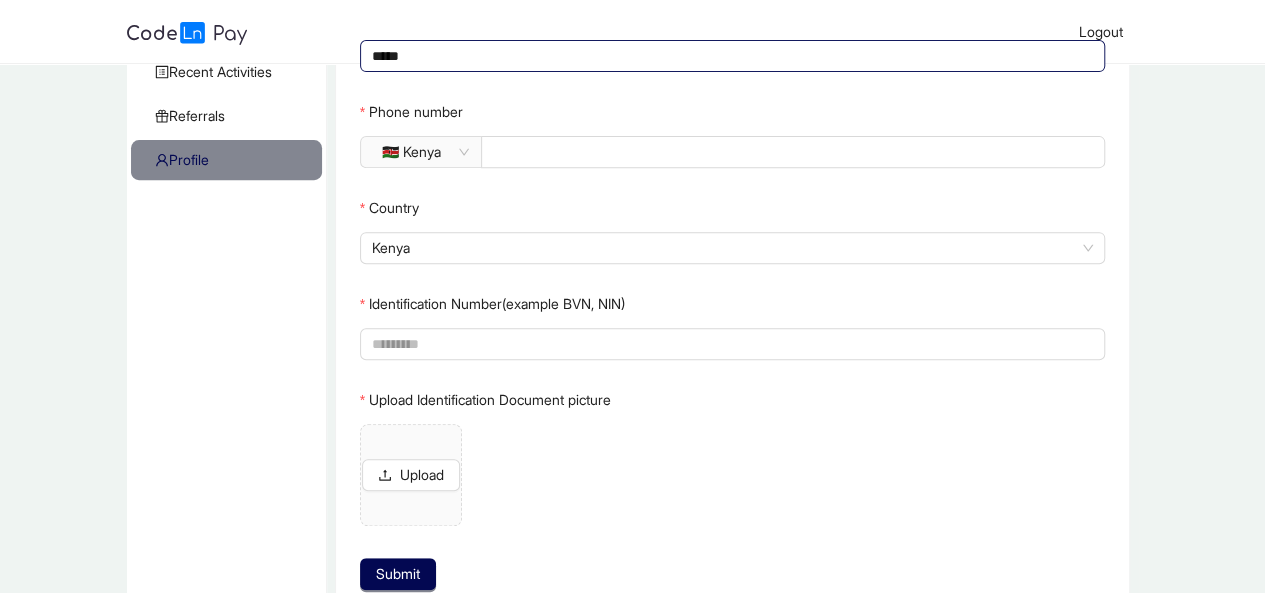 scroll, scrollTop: 447, scrollLeft: 0, axis: vertical 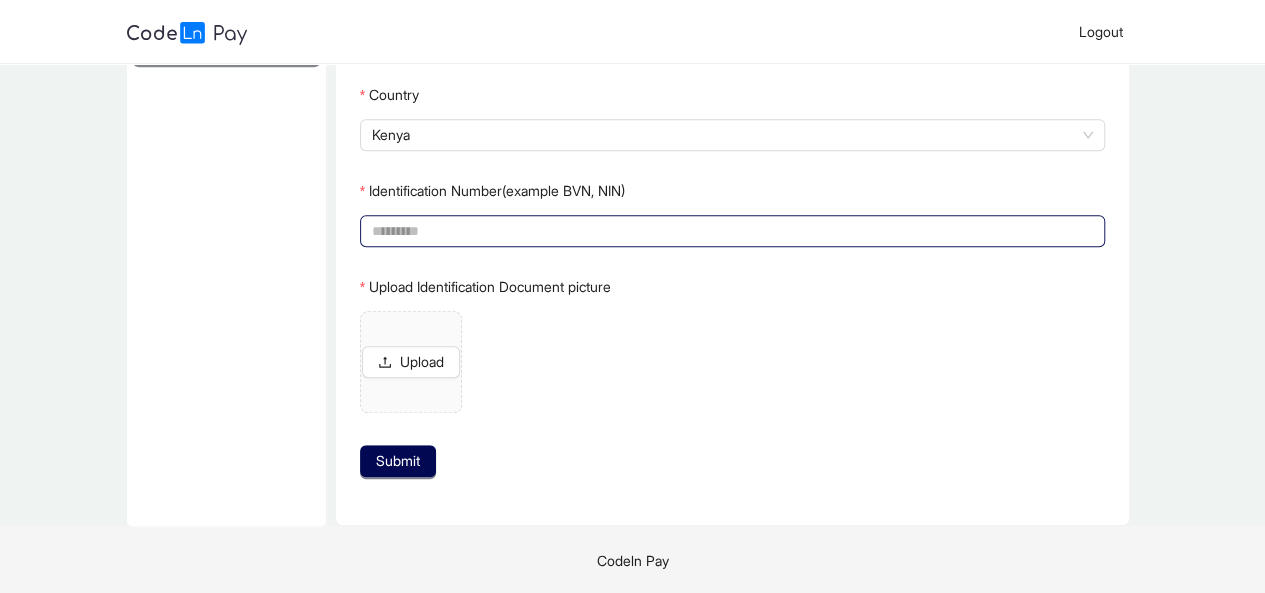 click on "Identification Number(example BVN, NIN)" at bounding box center [731, 231] 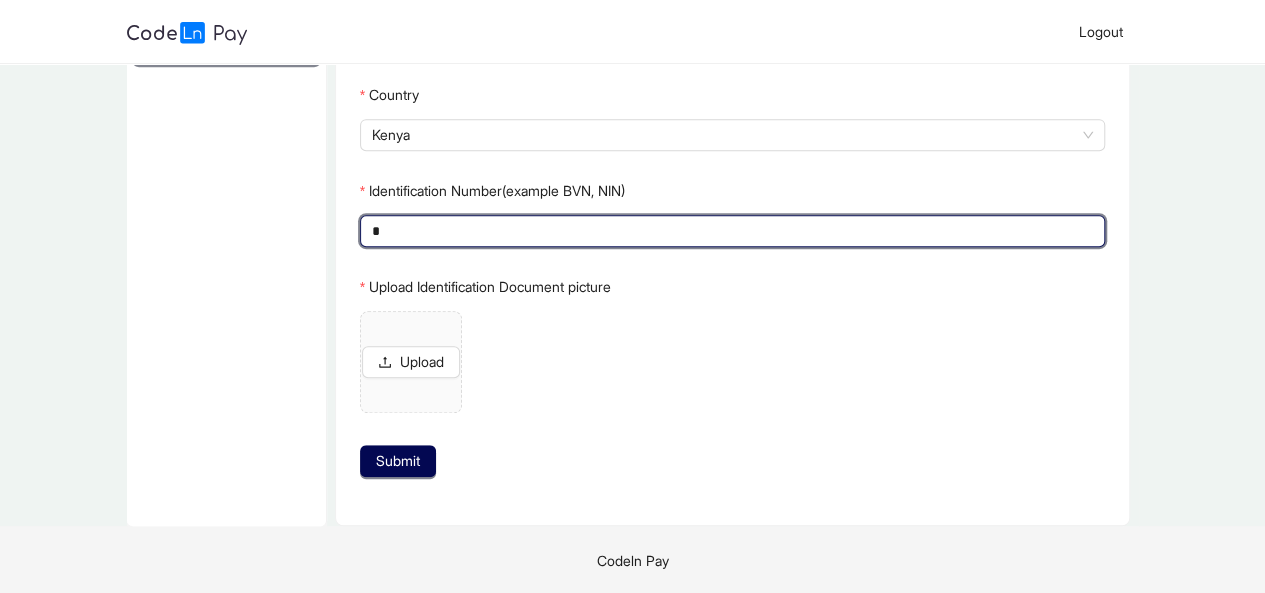 scroll, scrollTop: 408, scrollLeft: 0, axis: vertical 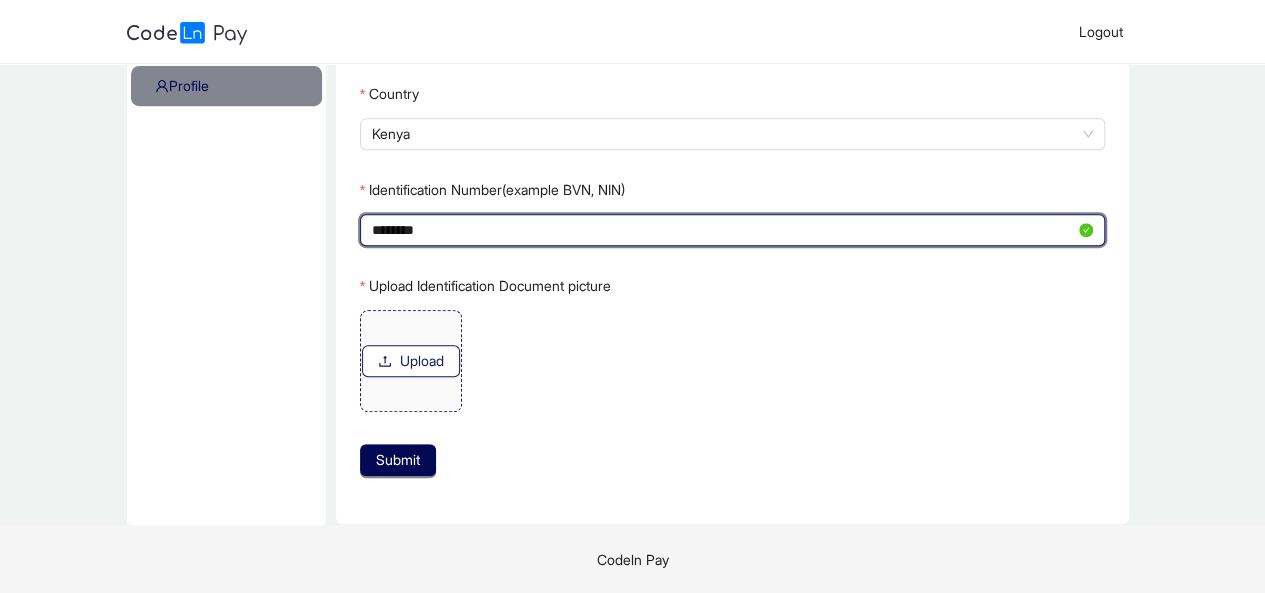 type on "********" 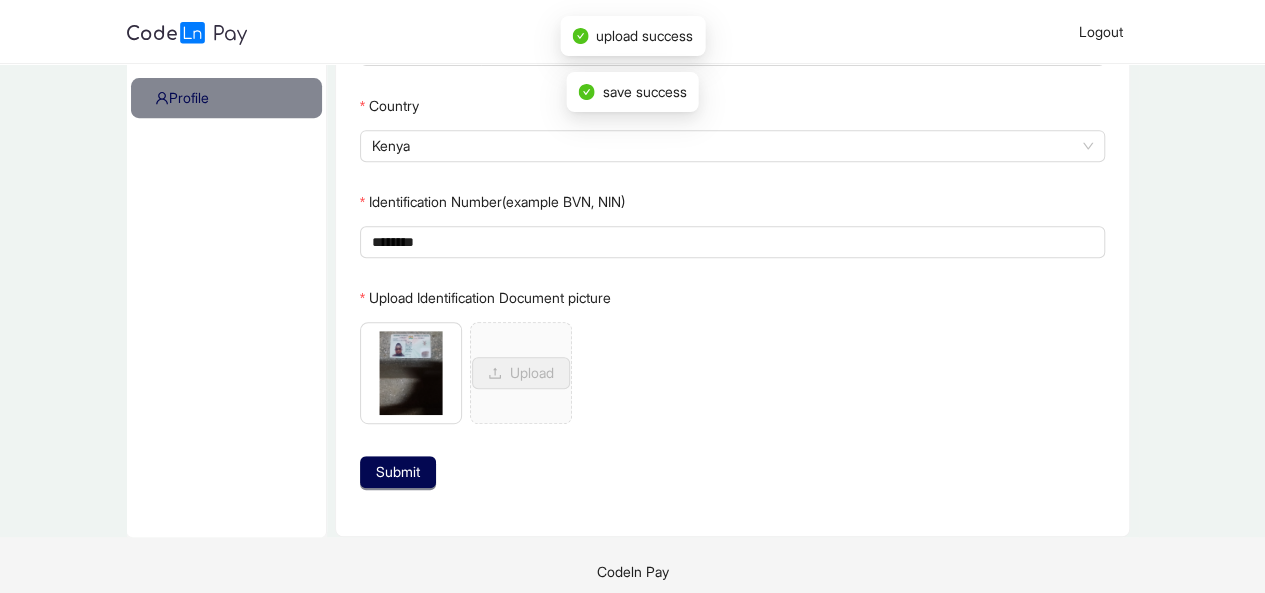 scroll, scrollTop: 408, scrollLeft: 0, axis: vertical 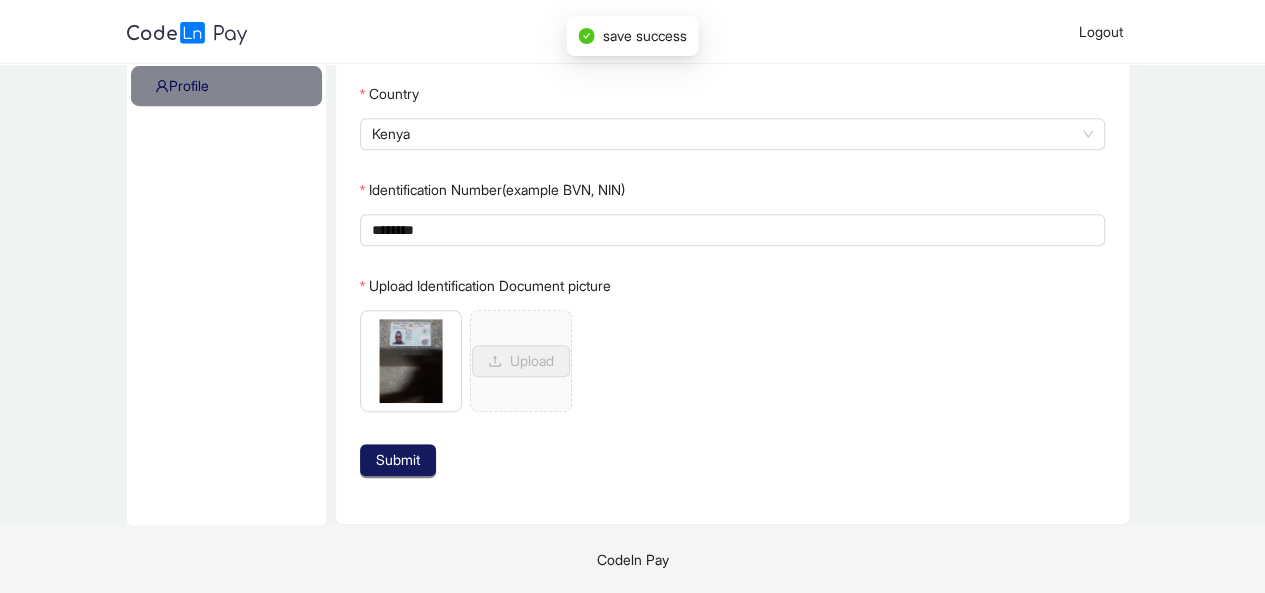 click on "Submit" 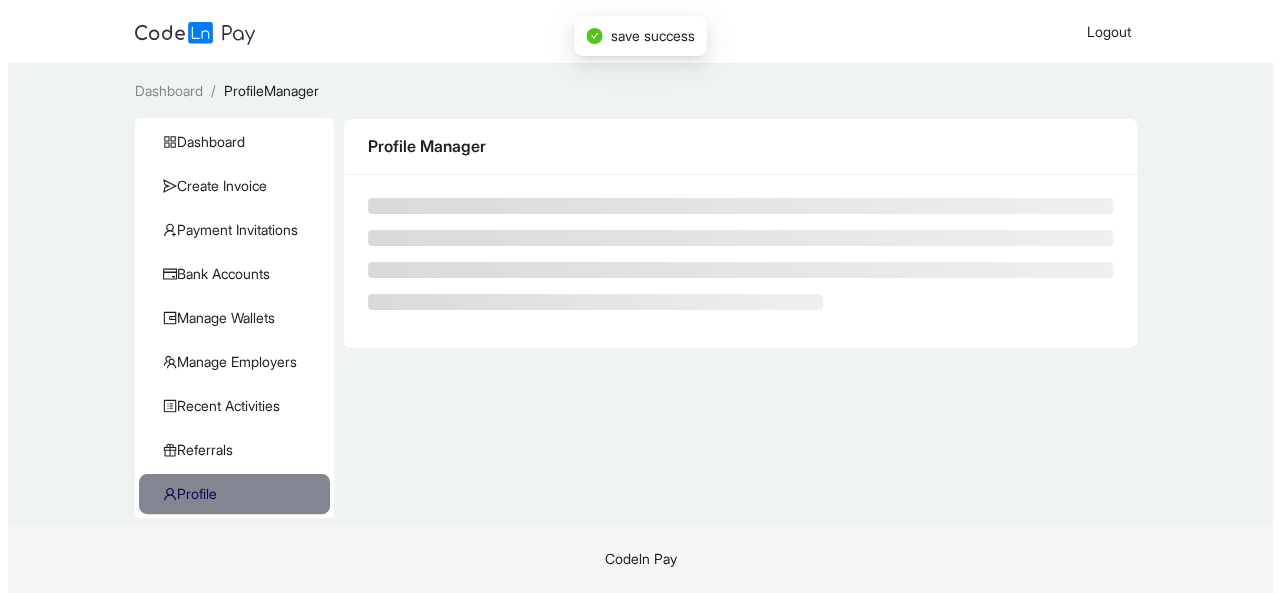 scroll, scrollTop: 0, scrollLeft: 0, axis: both 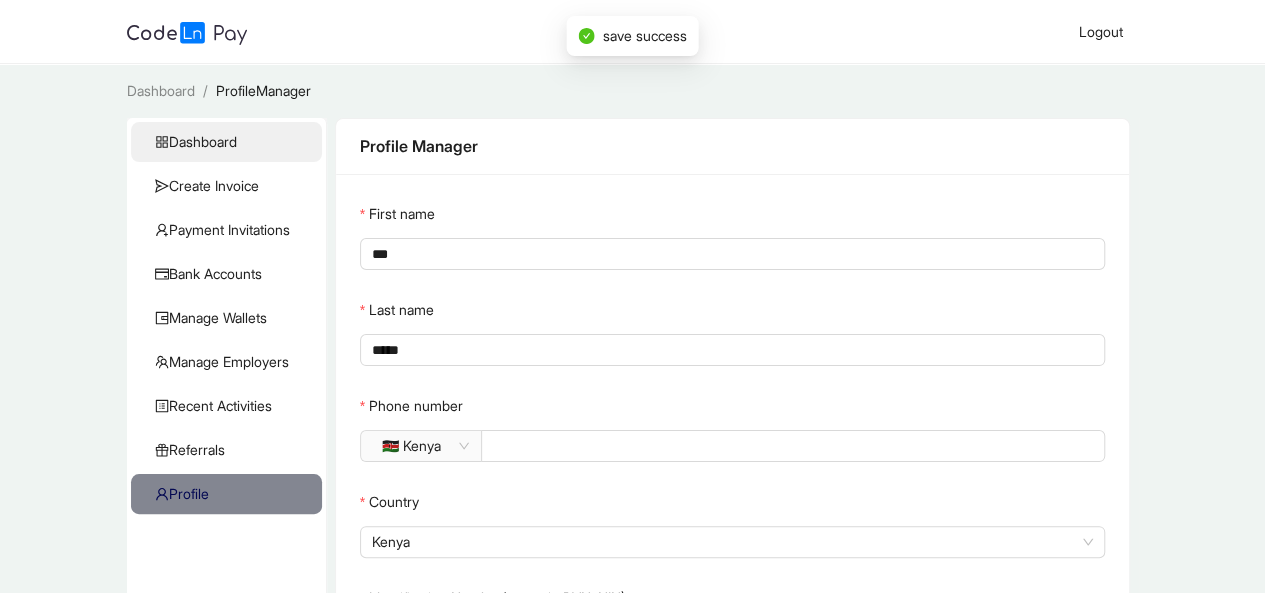 click on "Dashboard" 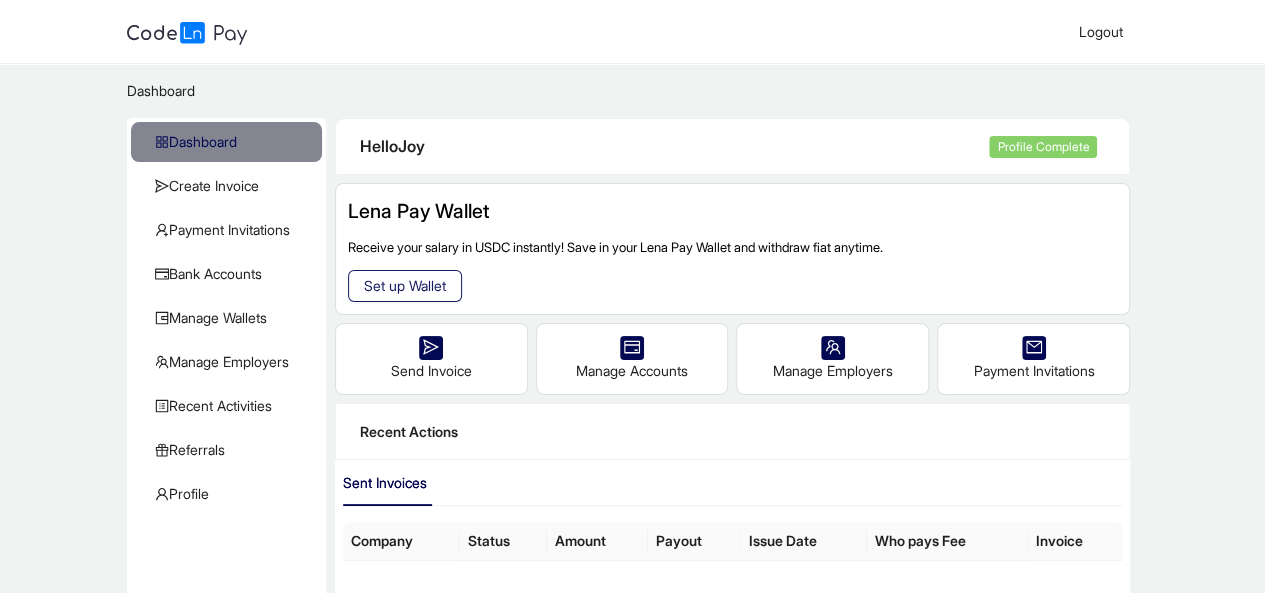 click on "Set up Wallet" 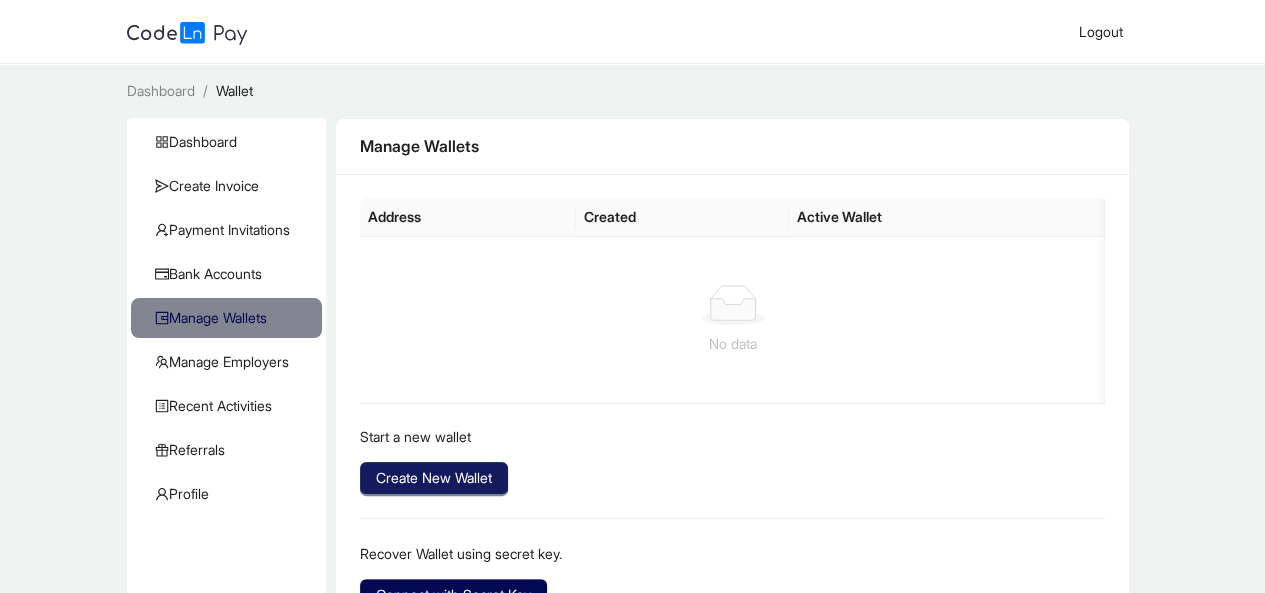 click on "Create New Wallet" 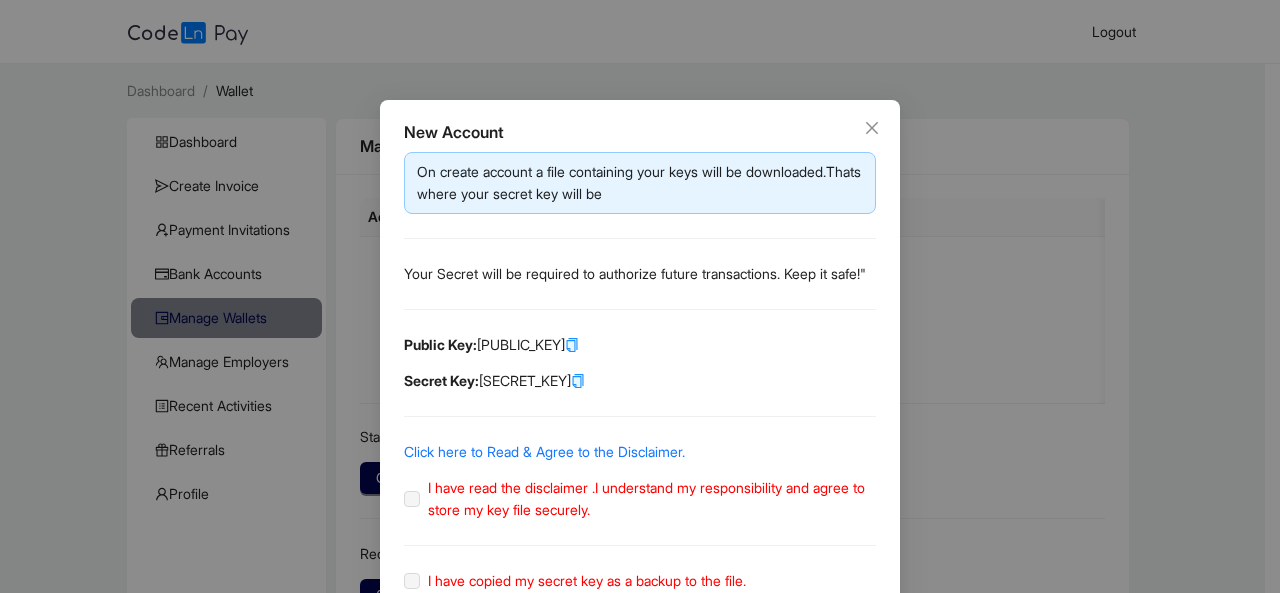 click 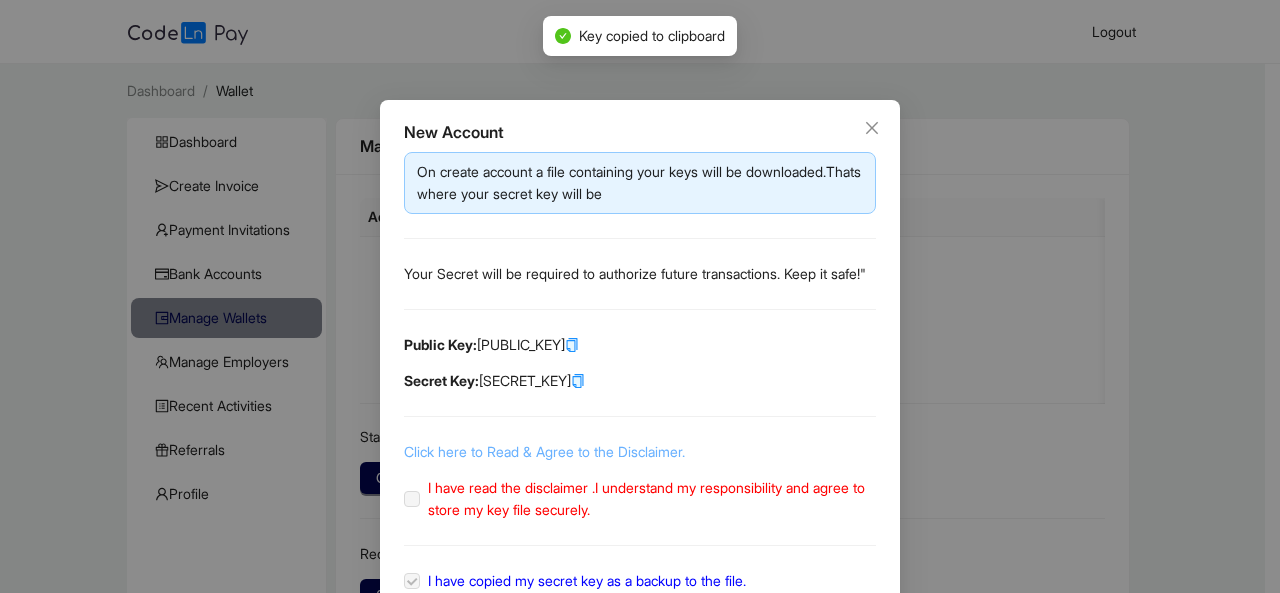 click on "Click here to Read & Agree to the Disclaimer." at bounding box center [544, 451] 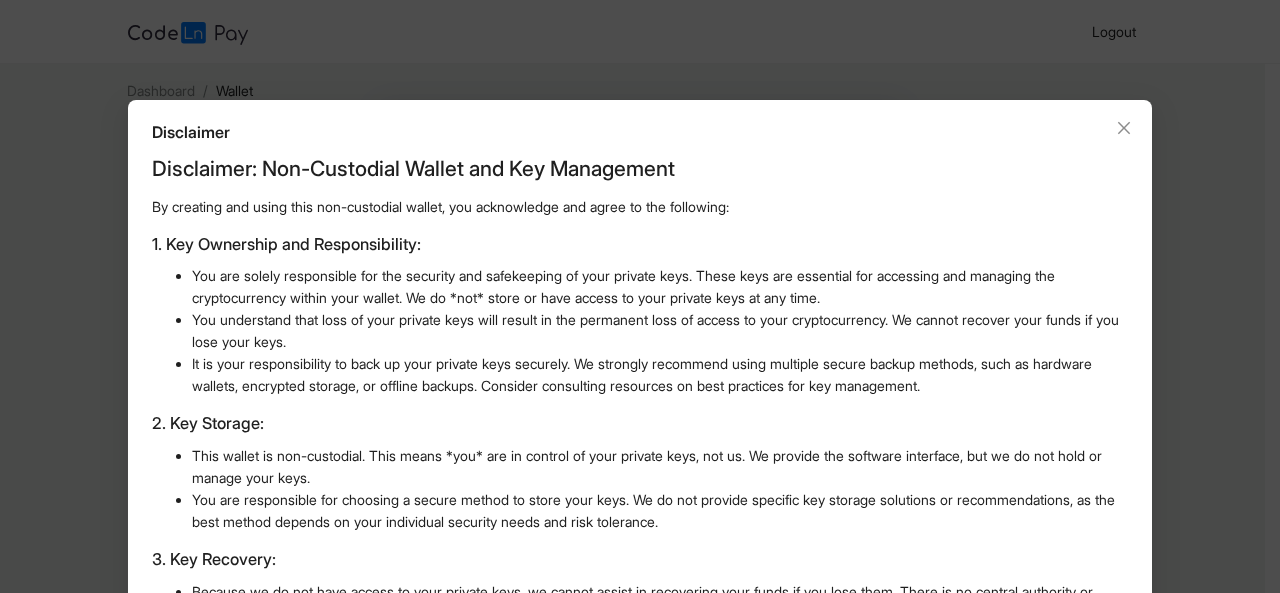 scroll, scrollTop: 134, scrollLeft: 0, axis: vertical 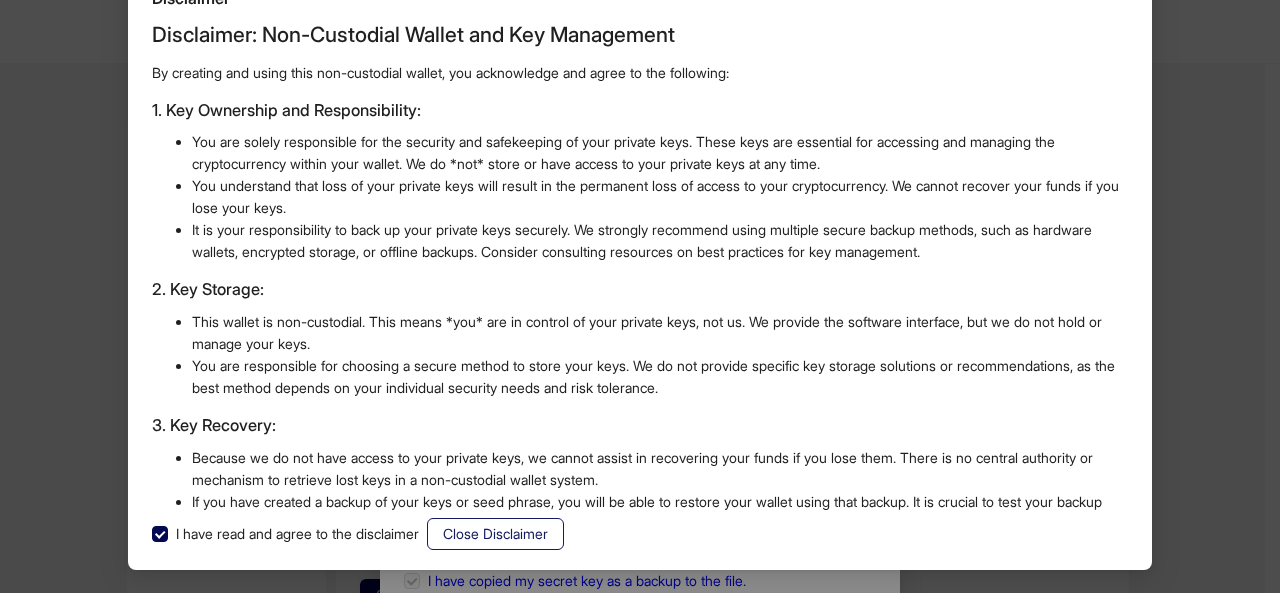 click on "Close Disclaimer" 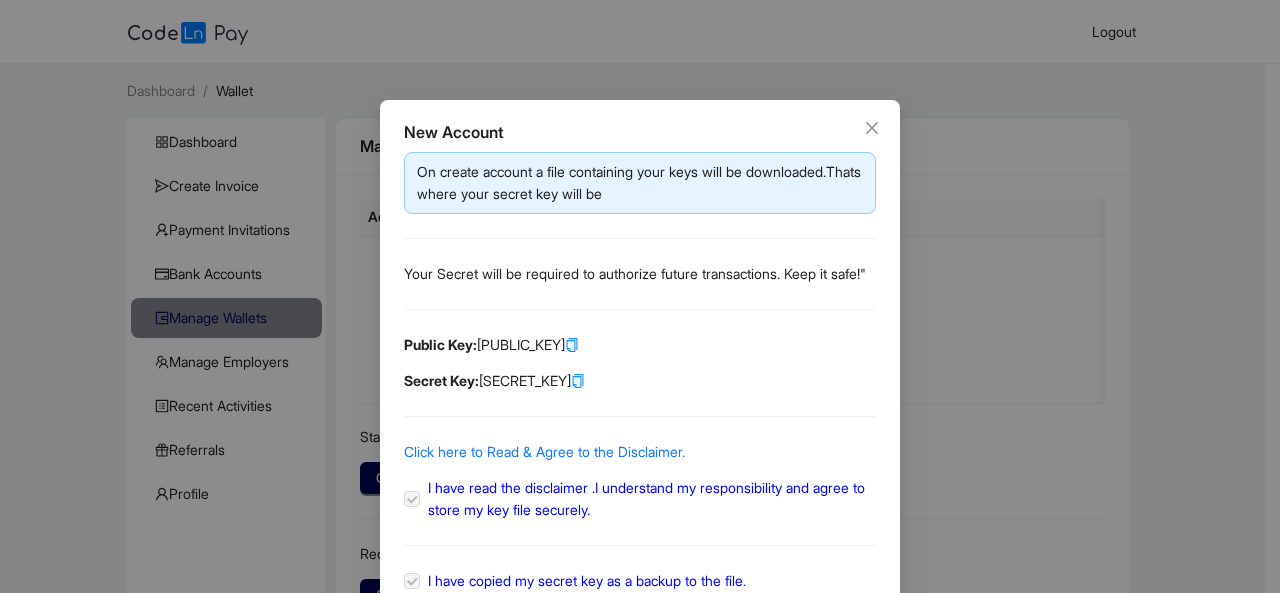 scroll, scrollTop: 34, scrollLeft: 0, axis: vertical 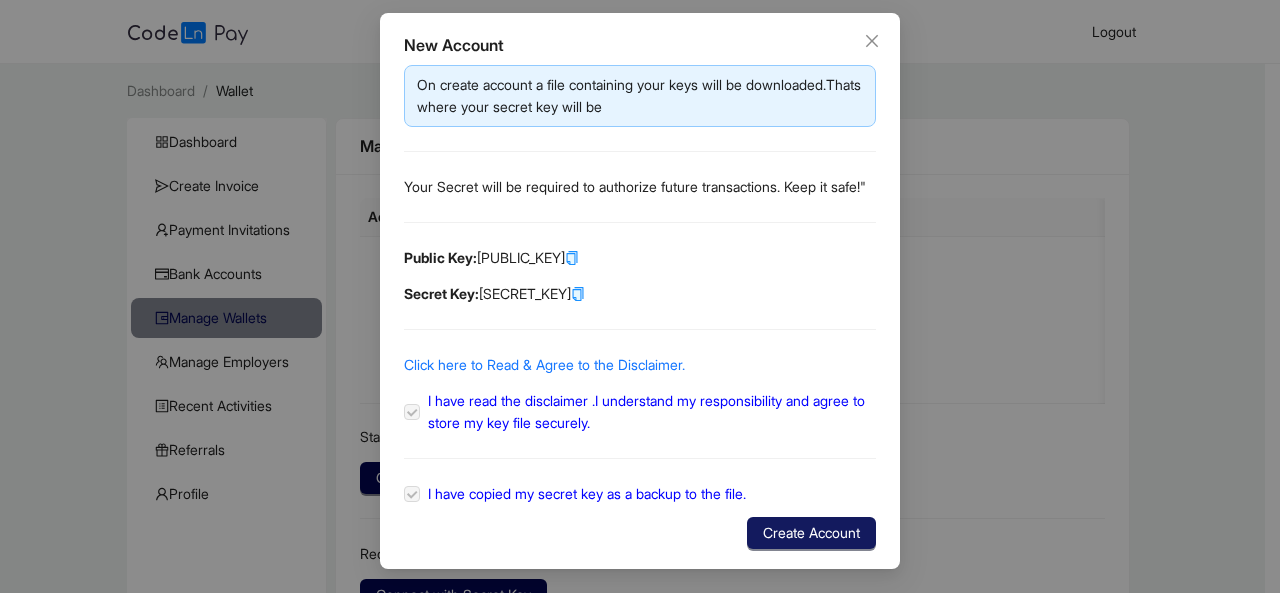 click on "Create Account" 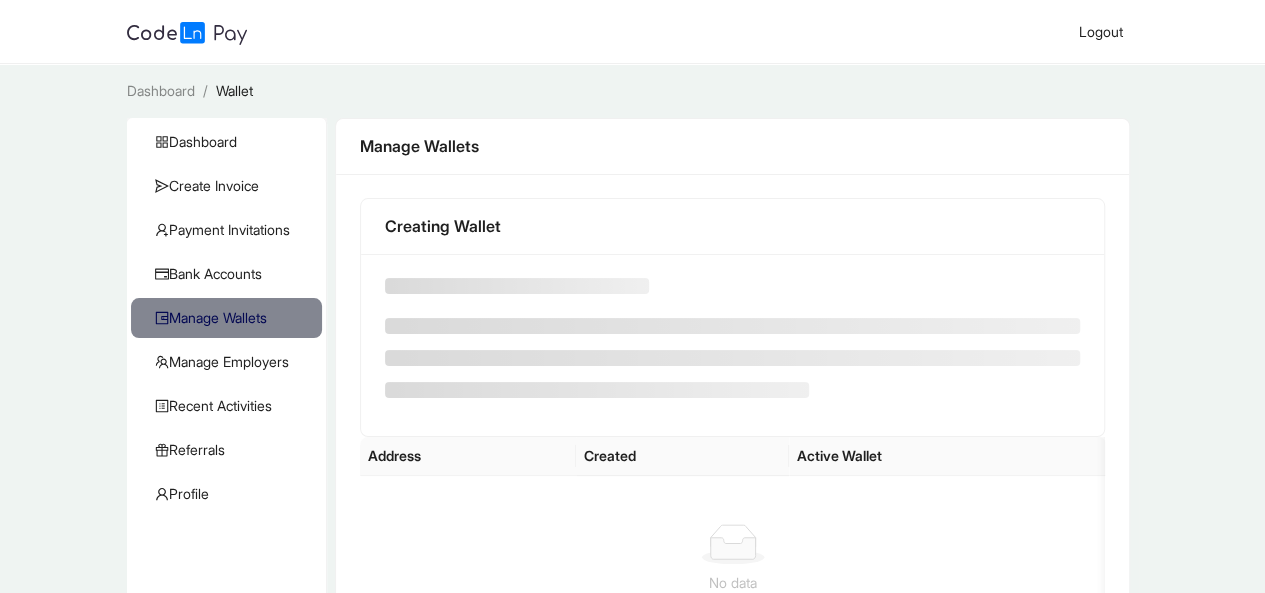 scroll, scrollTop: 6, scrollLeft: 0, axis: vertical 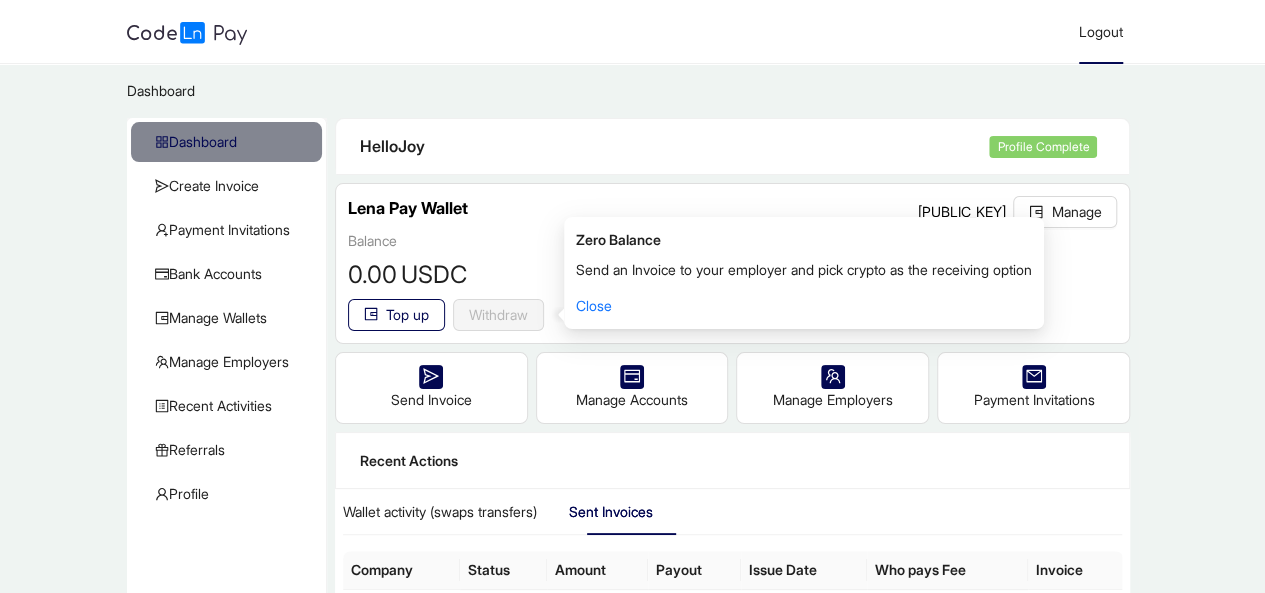 click on "Logout" 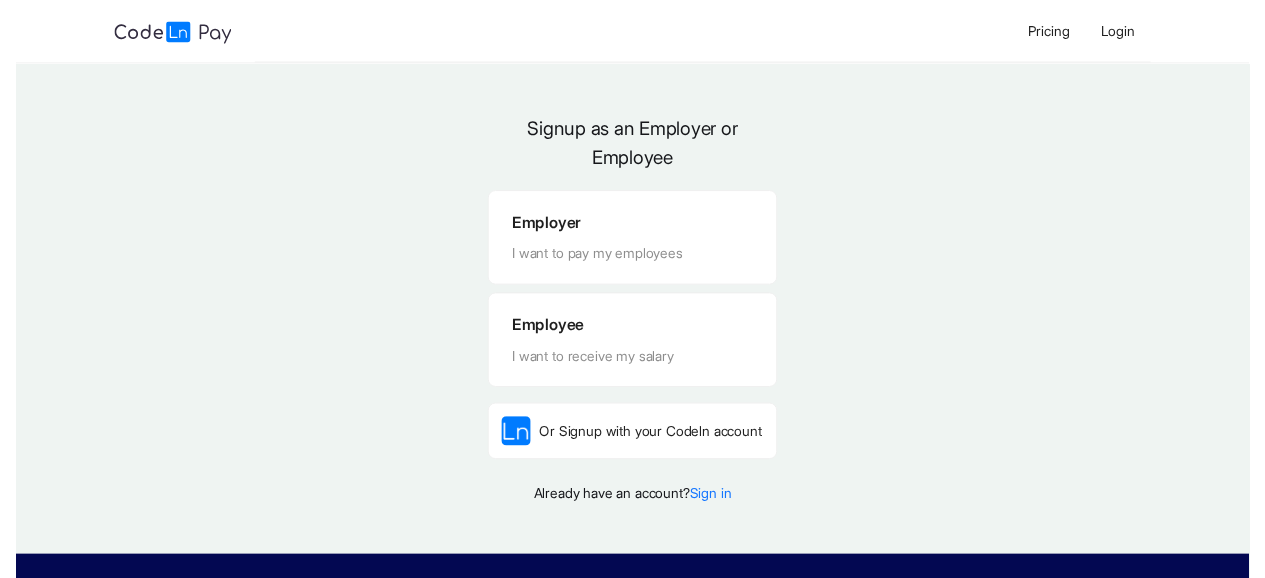 scroll, scrollTop: 0, scrollLeft: 0, axis: both 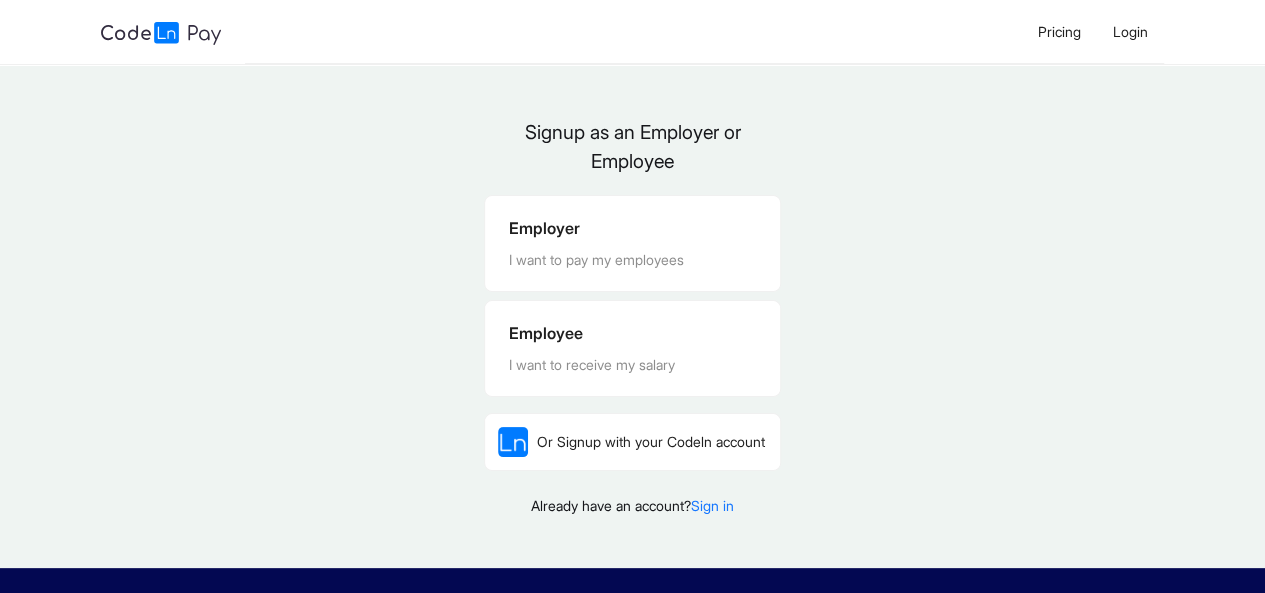 click on "Signup as an Employer or Employee Employer I want to pay my employees Employee I want to receive my salary Or Signup with your Codeln account  Already have an account?   Sign in" at bounding box center (632, 324) 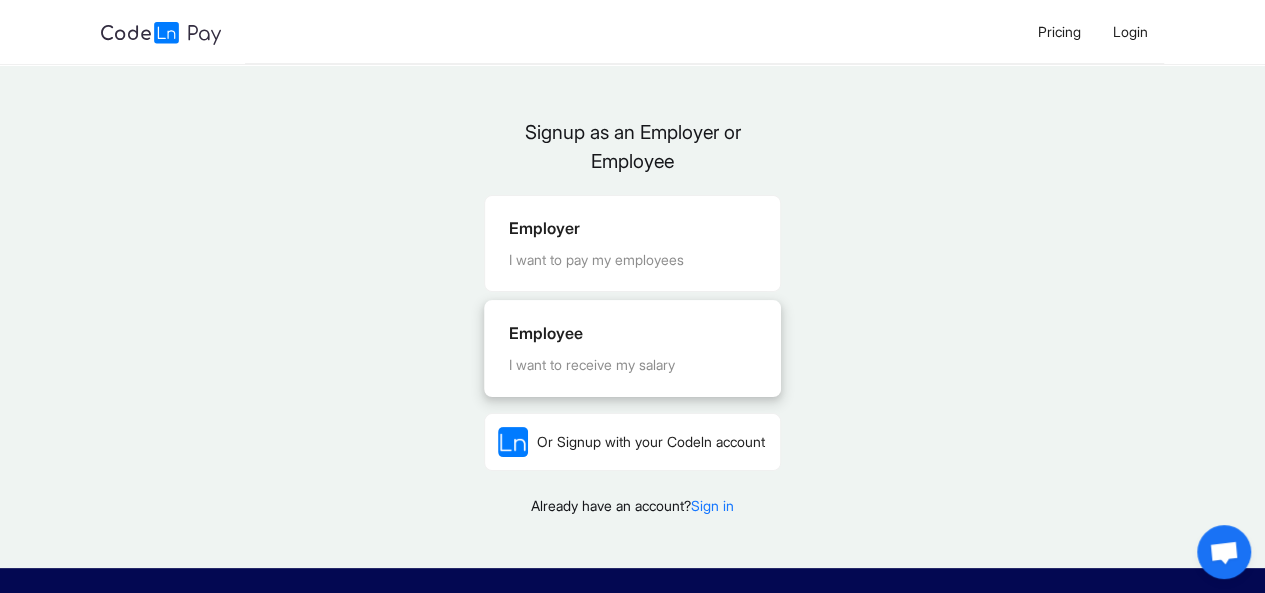click on "Employee" at bounding box center [632, 333] 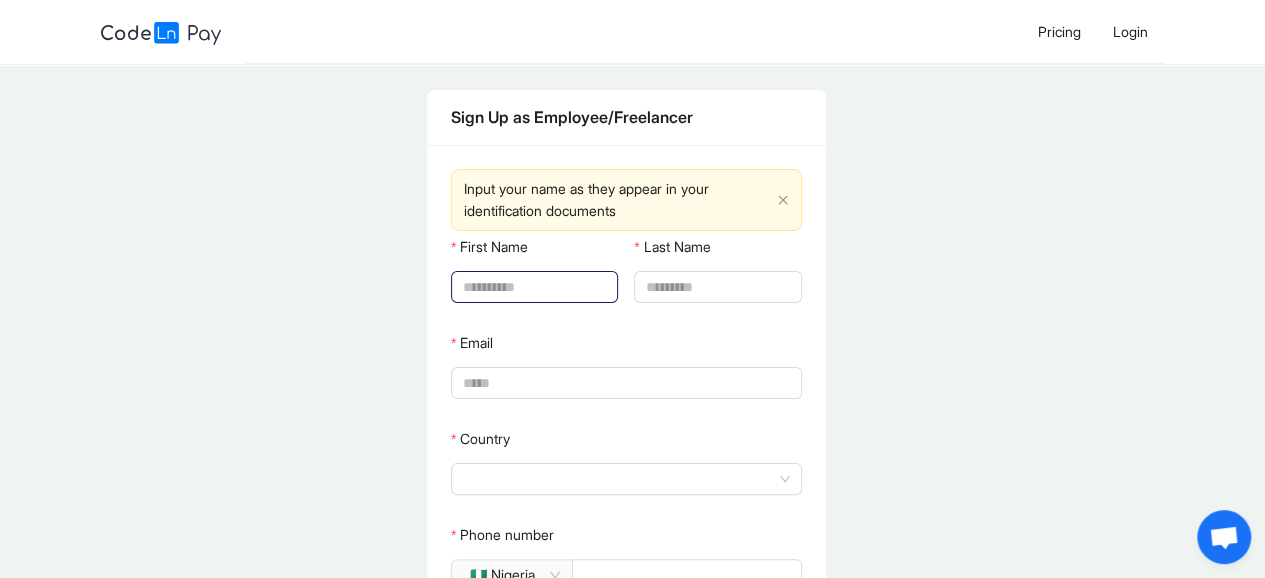click on "First Name" at bounding box center [532, 287] 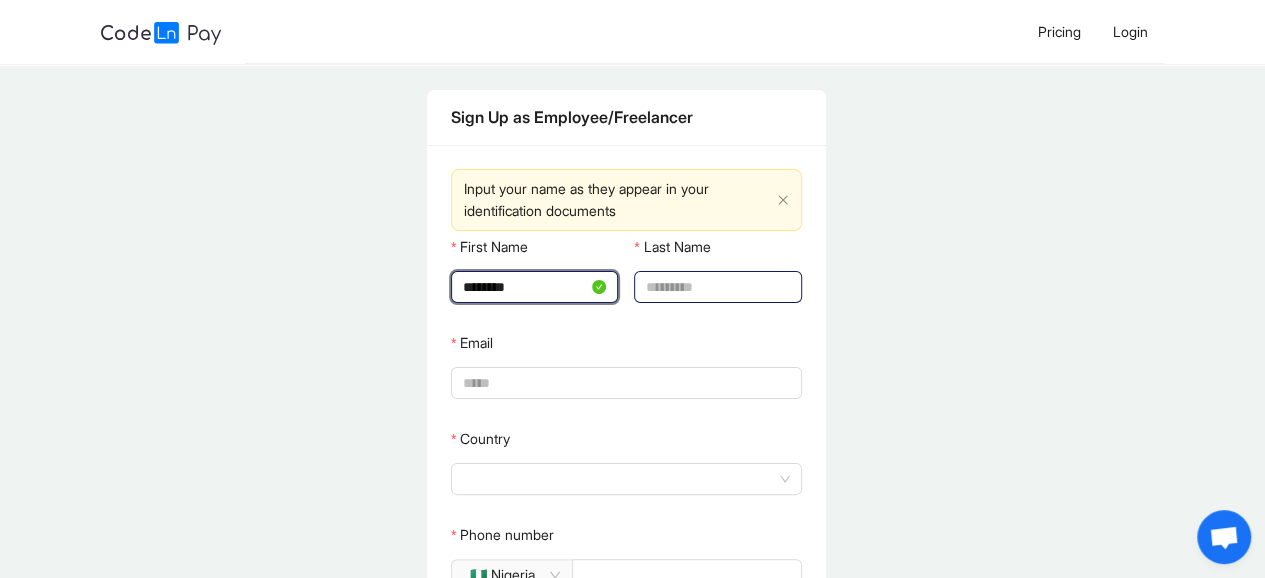 type on "********" 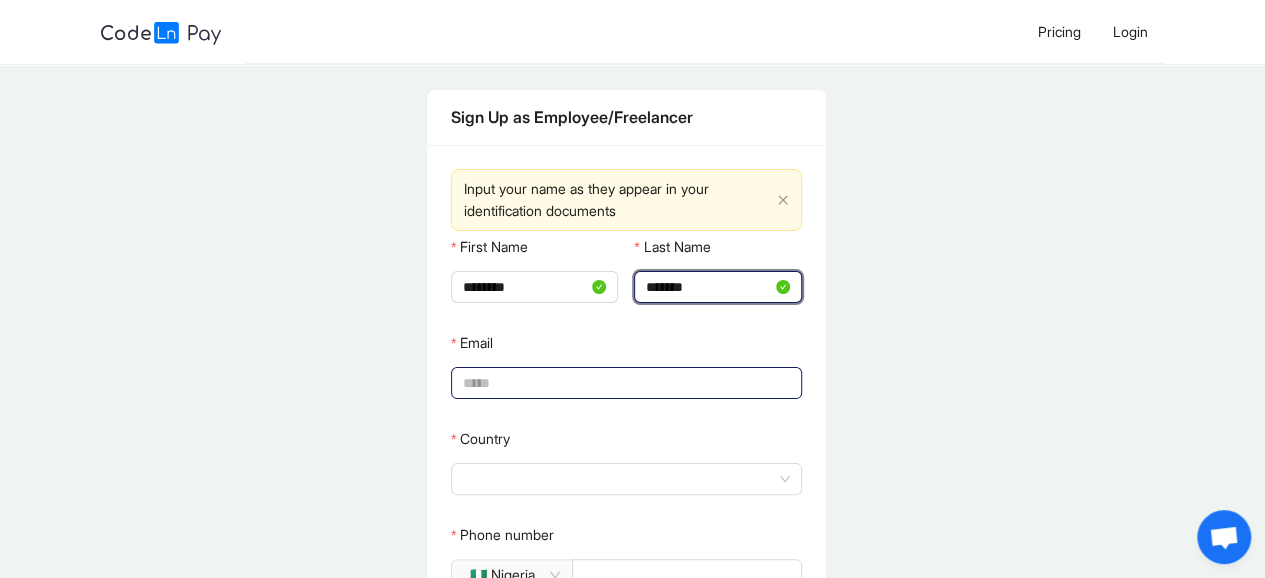 type on "*******" 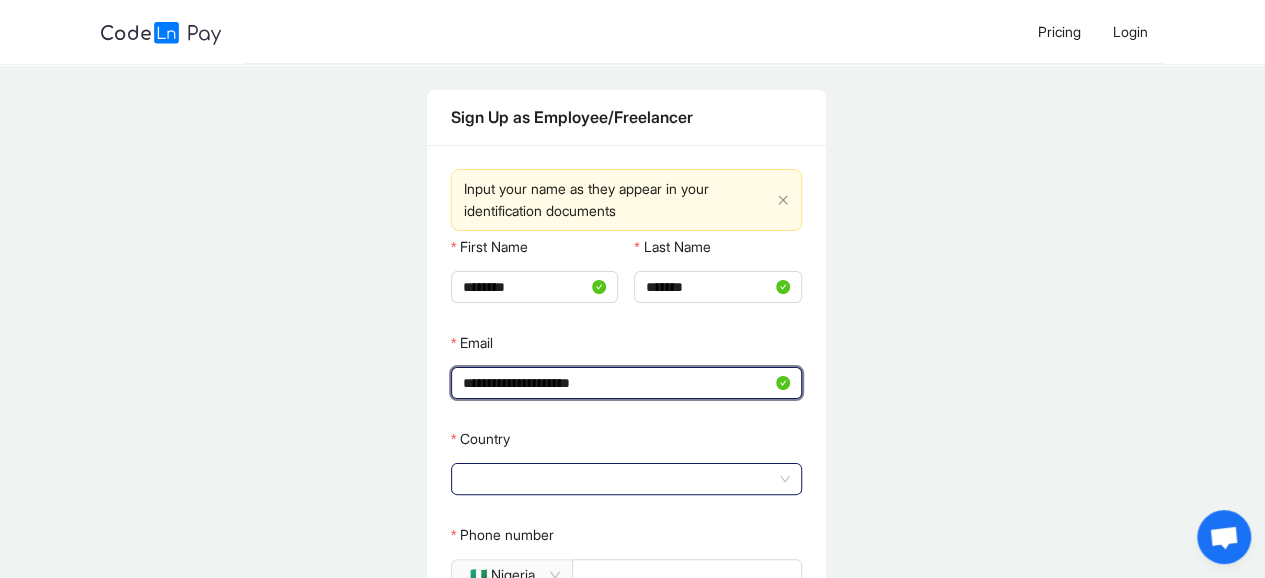 click 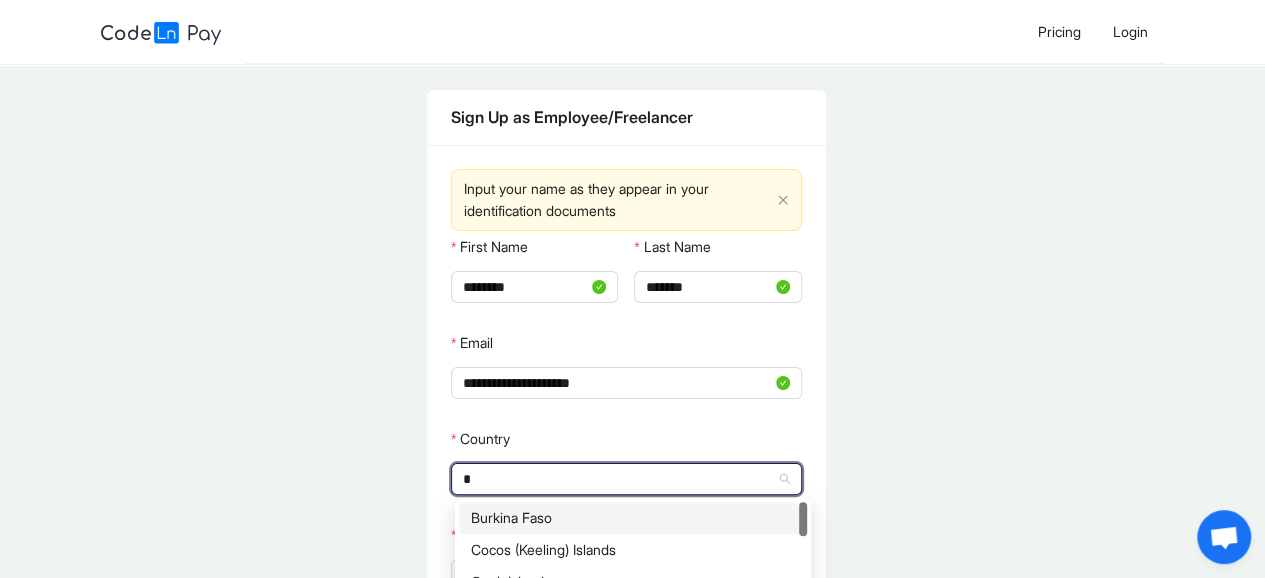 type on "**" 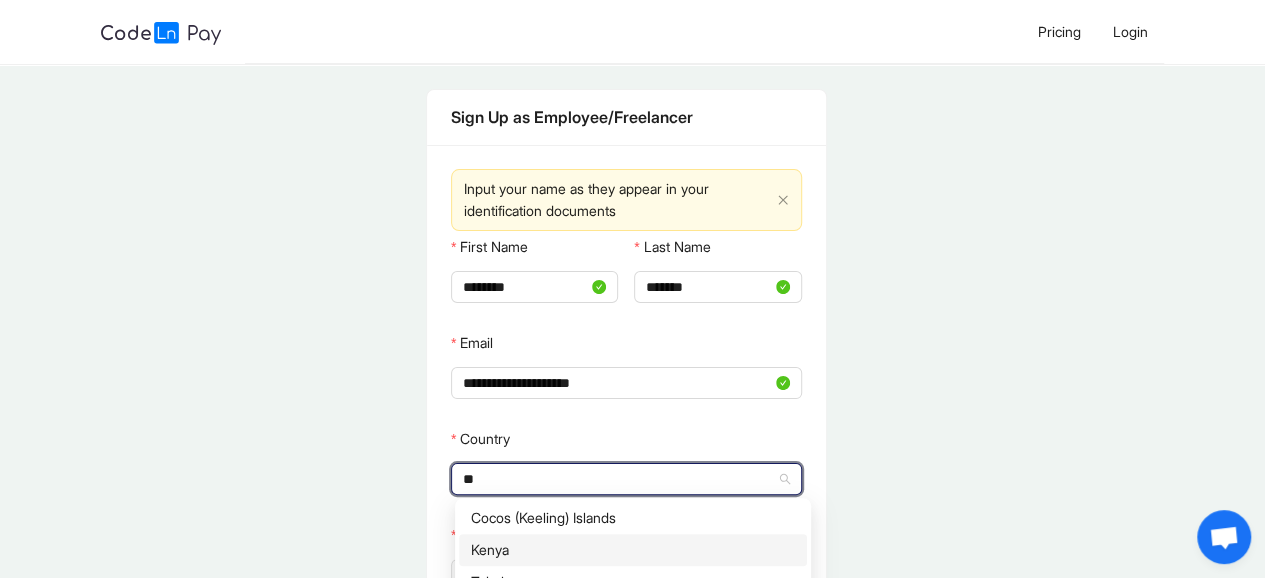 click on "Kenya" at bounding box center (633, 550) 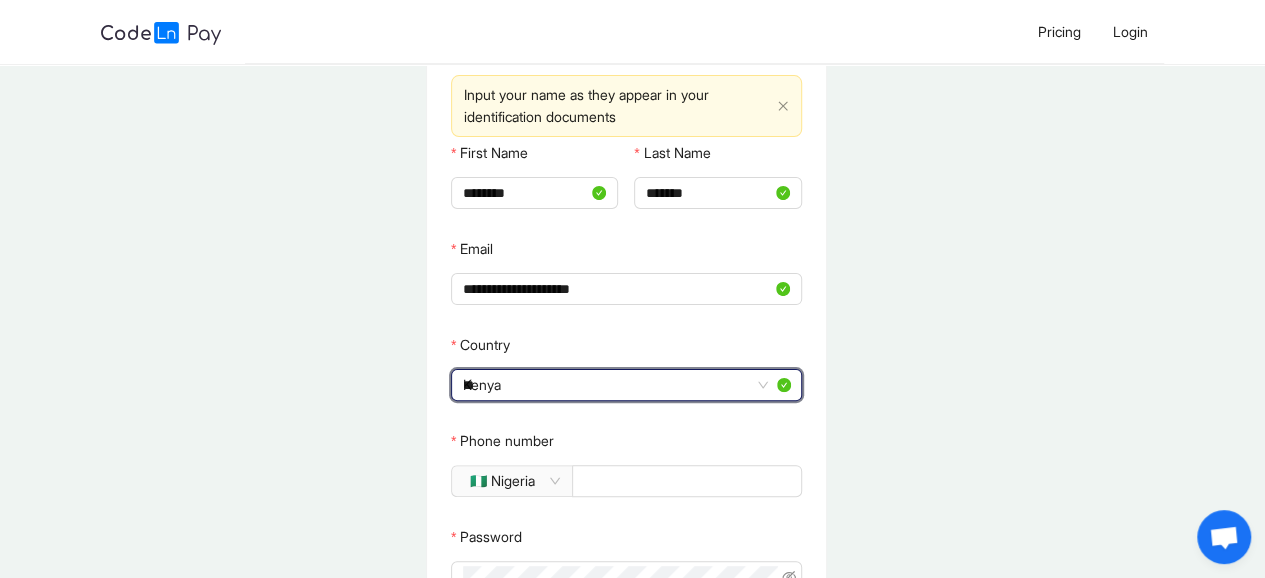 scroll, scrollTop: 216, scrollLeft: 0, axis: vertical 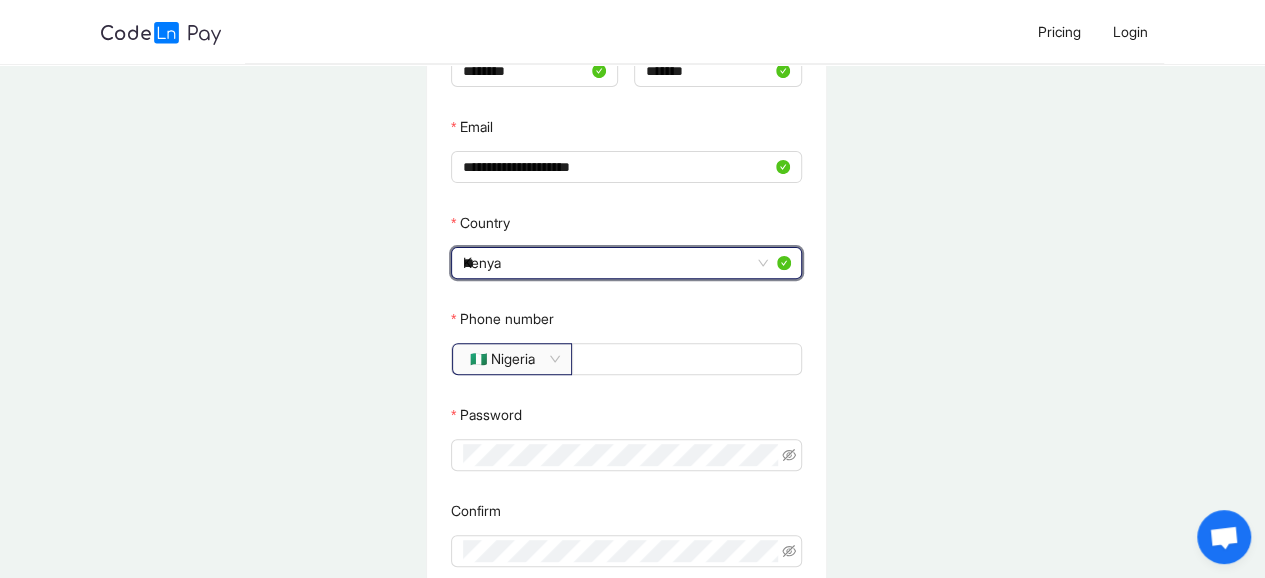 click on "🇳🇬 Nigeria" 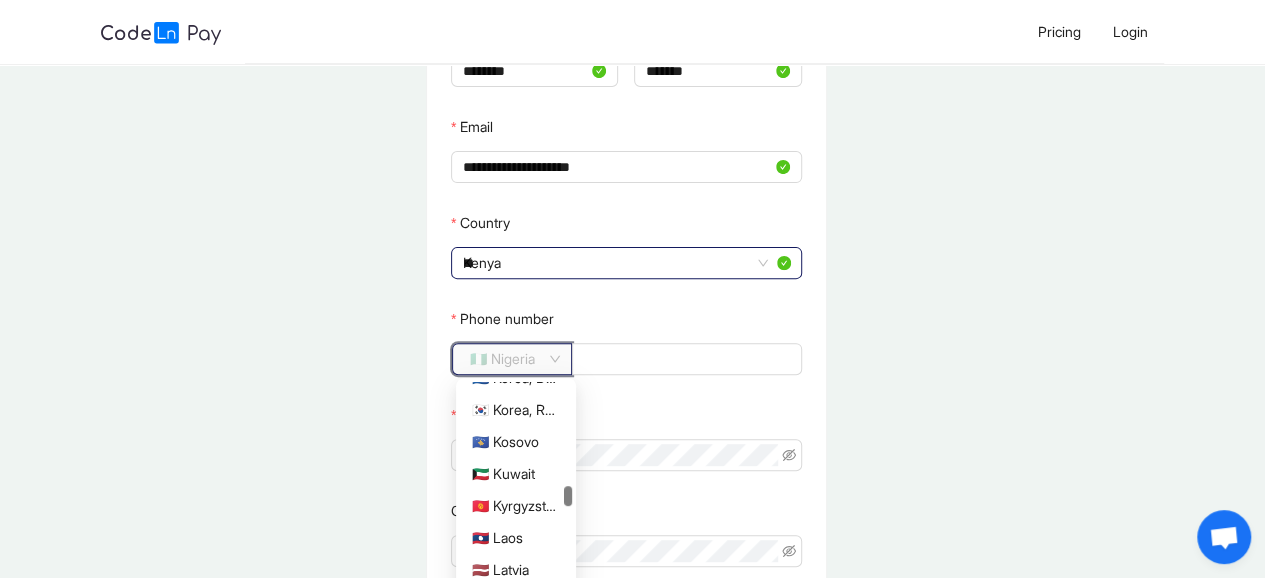 scroll, scrollTop: 2461, scrollLeft: 0, axis: vertical 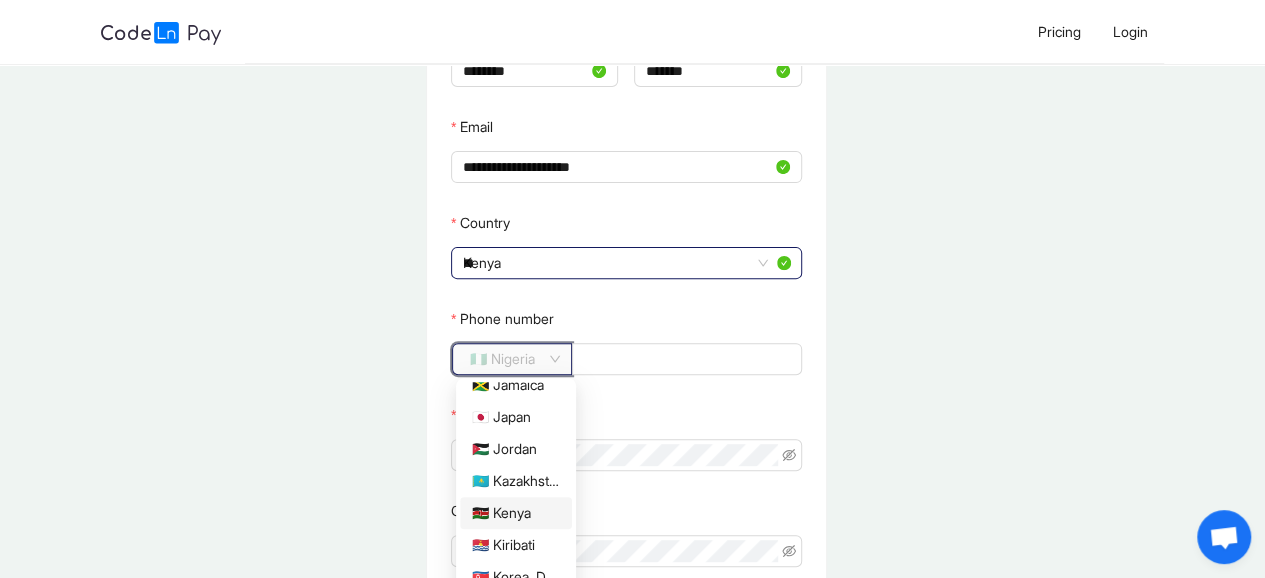 click on "🇰🇪 Kenya" at bounding box center [516, 513] 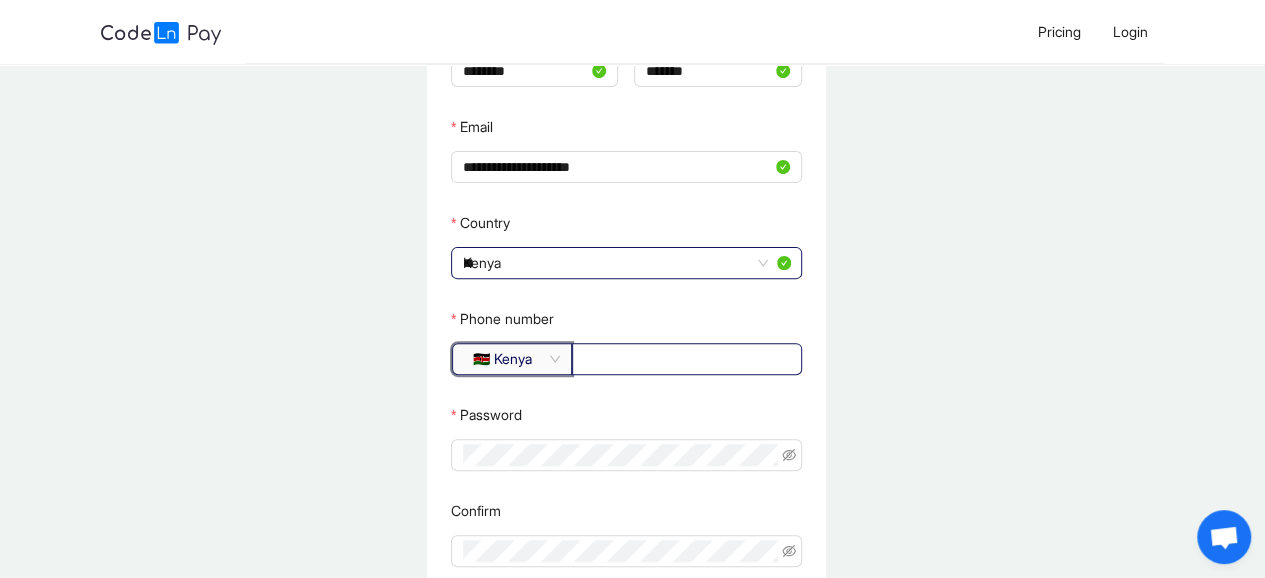click on "Phone number" at bounding box center (685, 359) 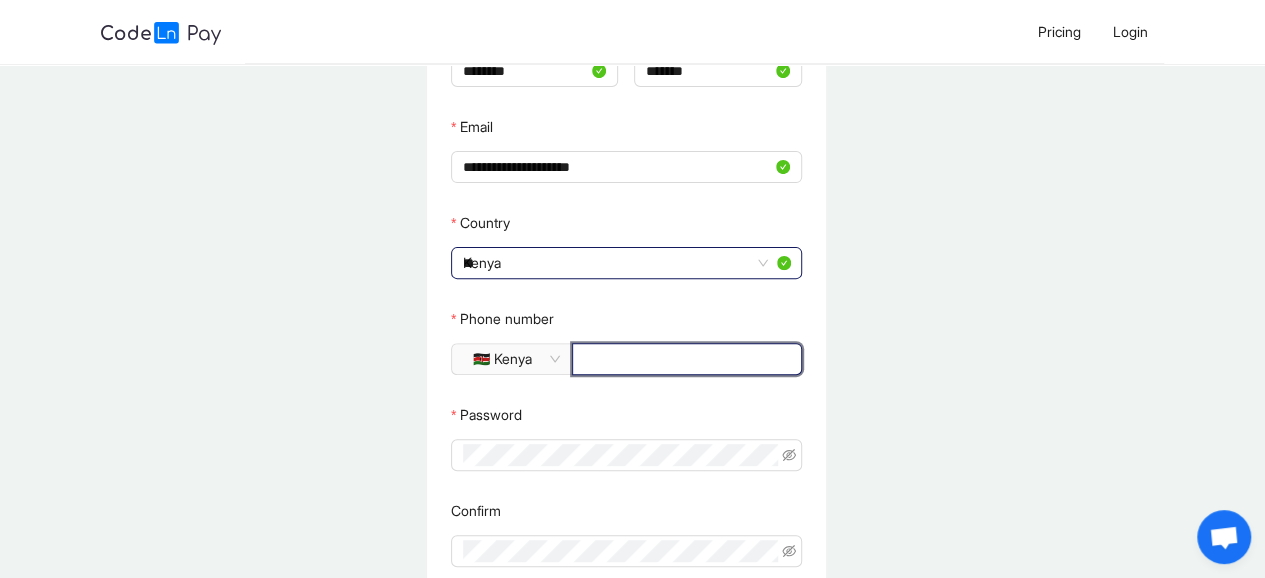 type on "*" 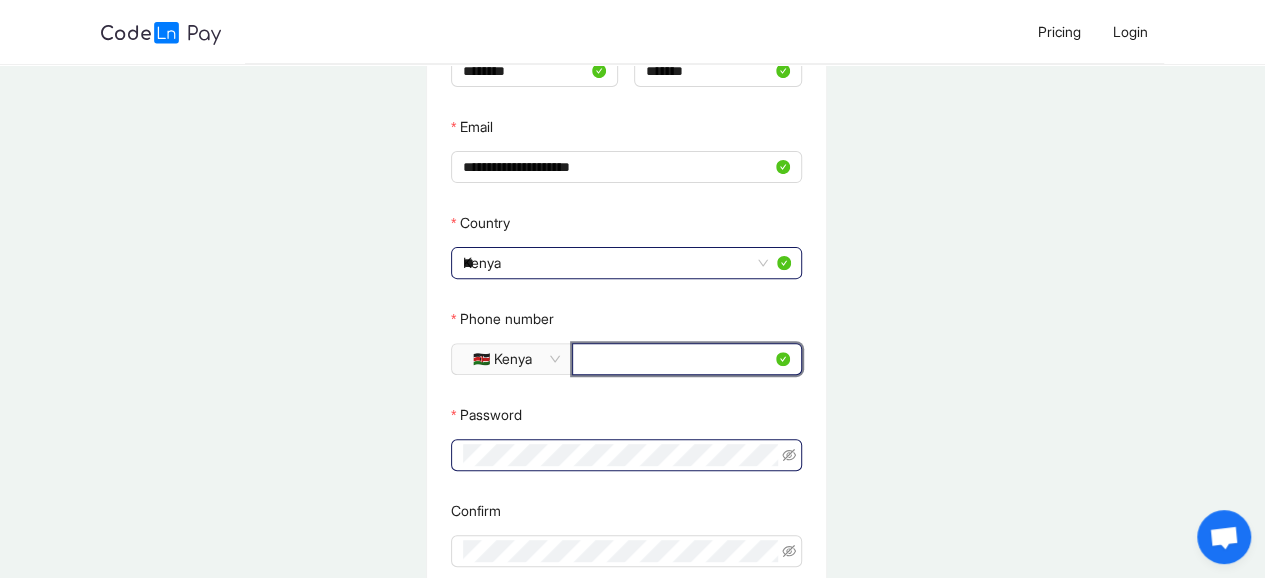 type on "*********" 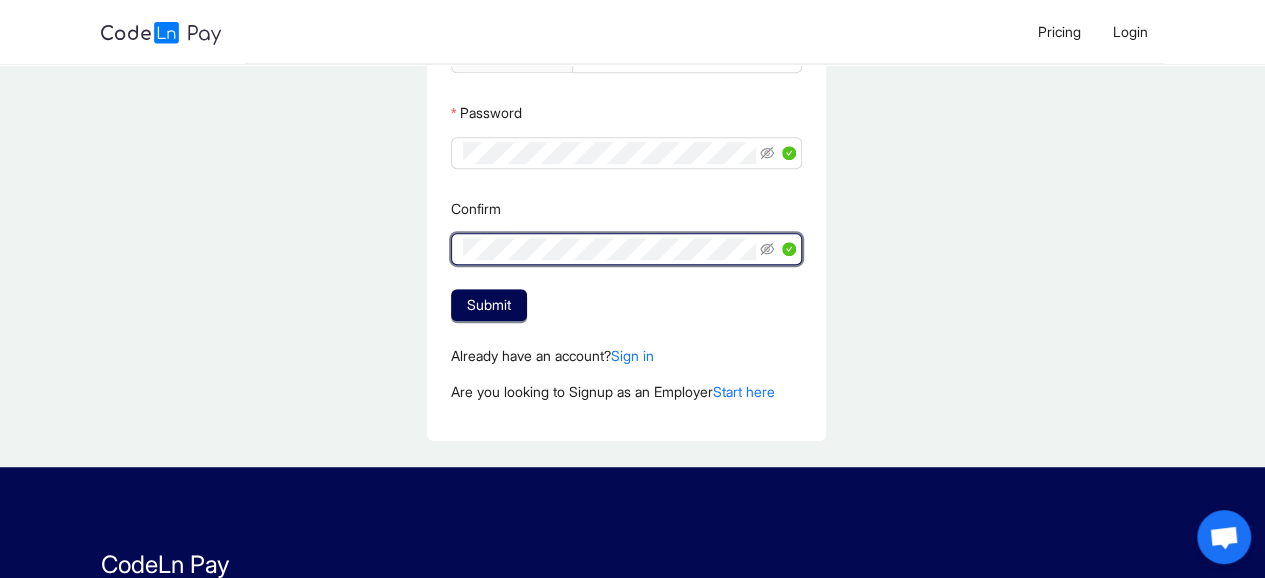 scroll, scrollTop: 533, scrollLeft: 0, axis: vertical 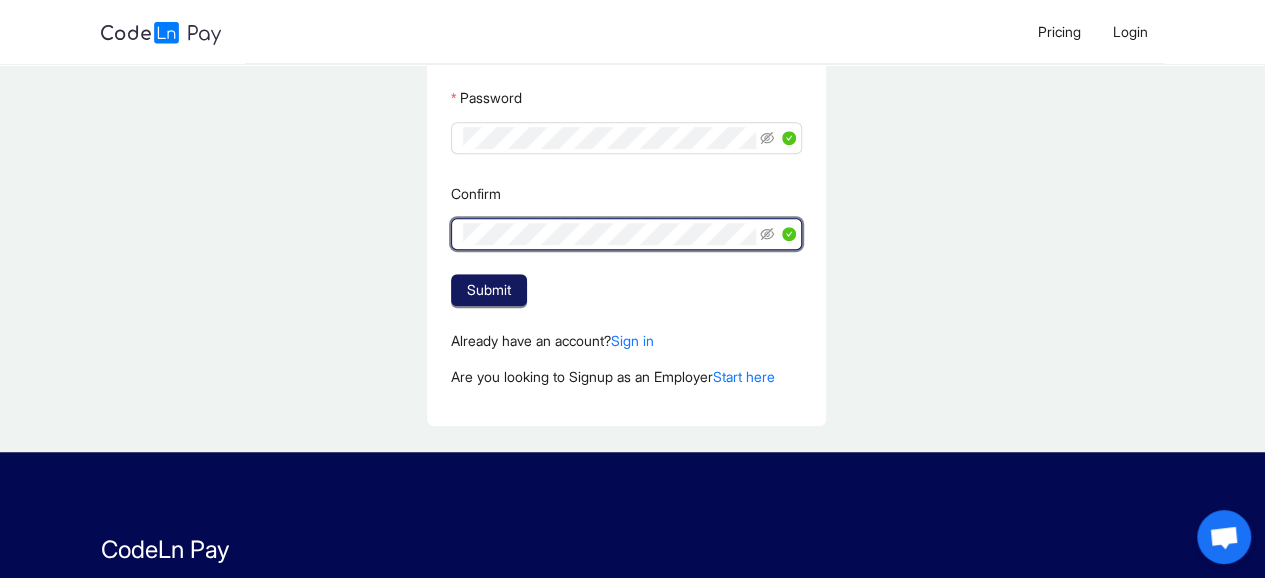 click on "Submit" 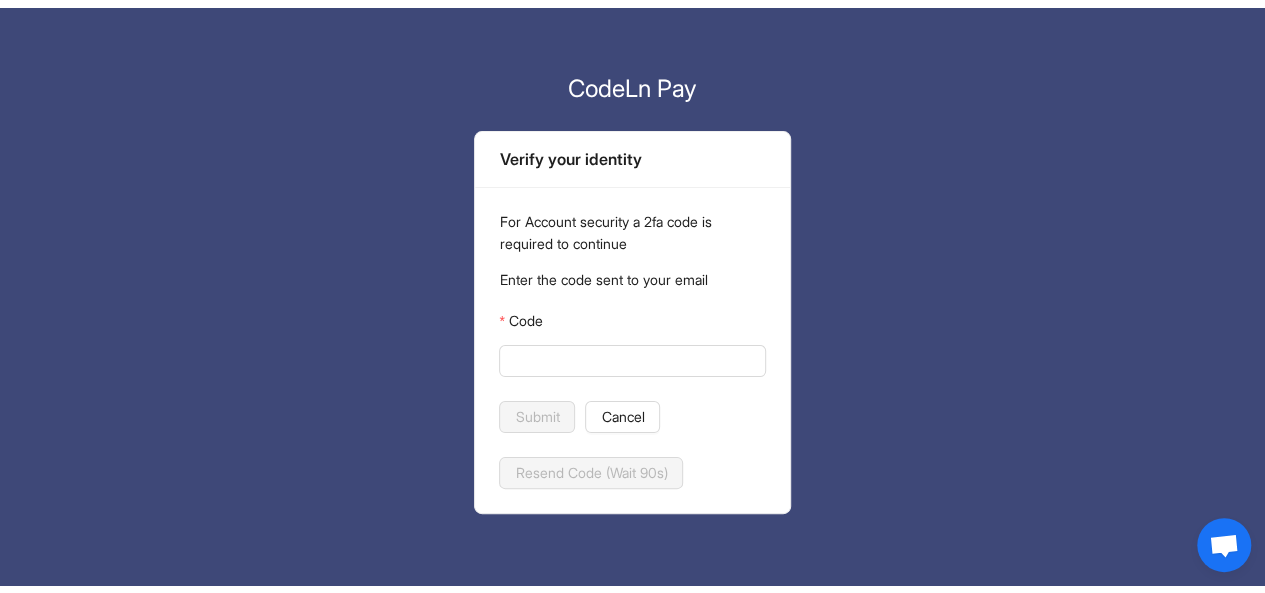 scroll, scrollTop: 0, scrollLeft: 0, axis: both 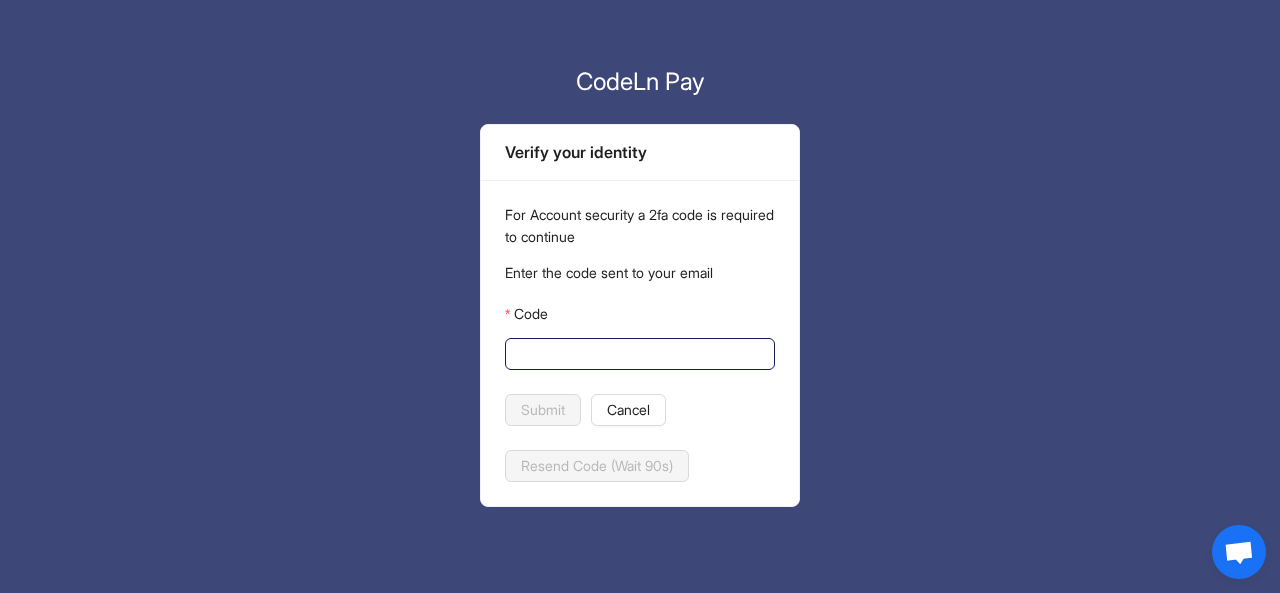 click on "Code" at bounding box center [638, 354] 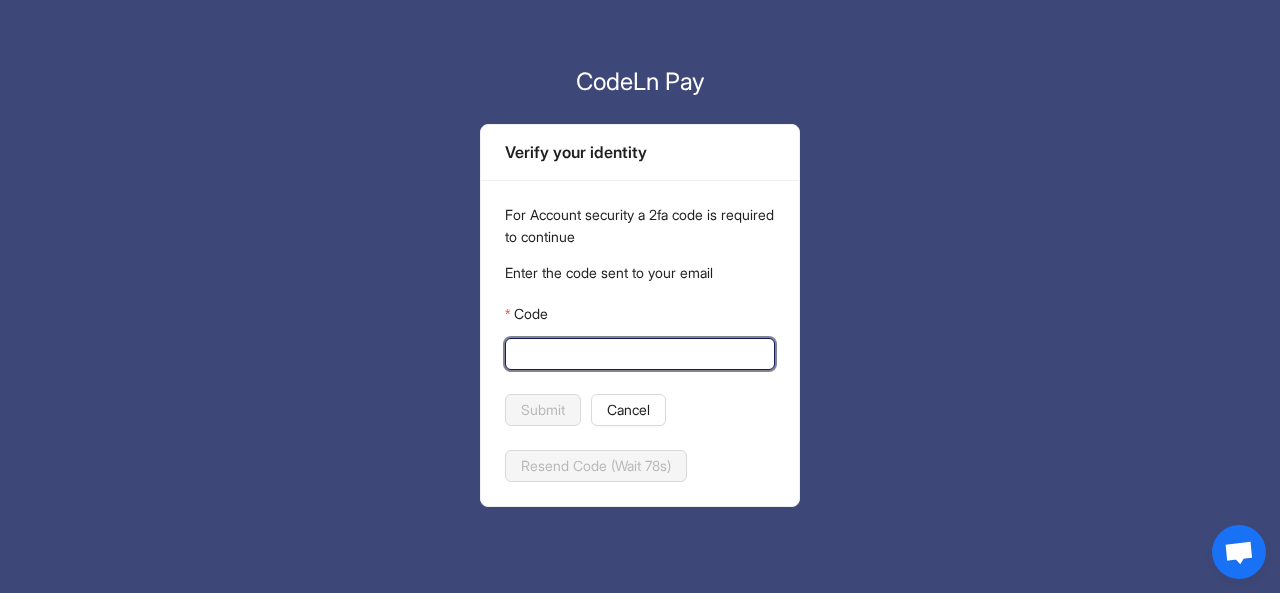 click on "Code Submit Cancel" 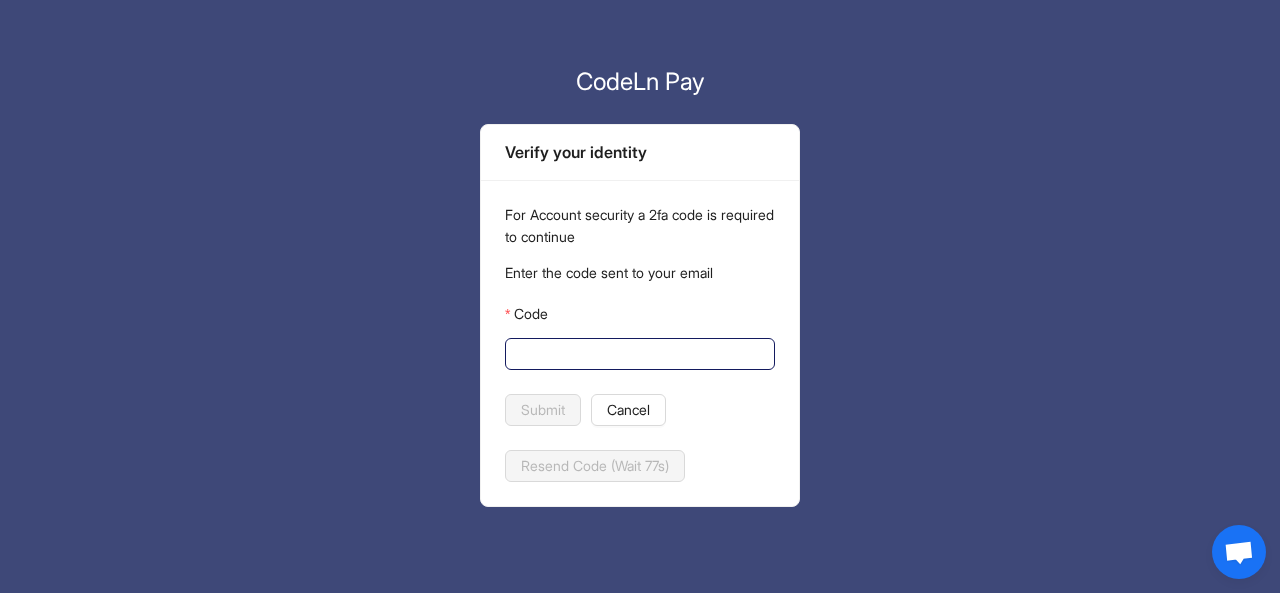 click on "Code" at bounding box center (638, 354) 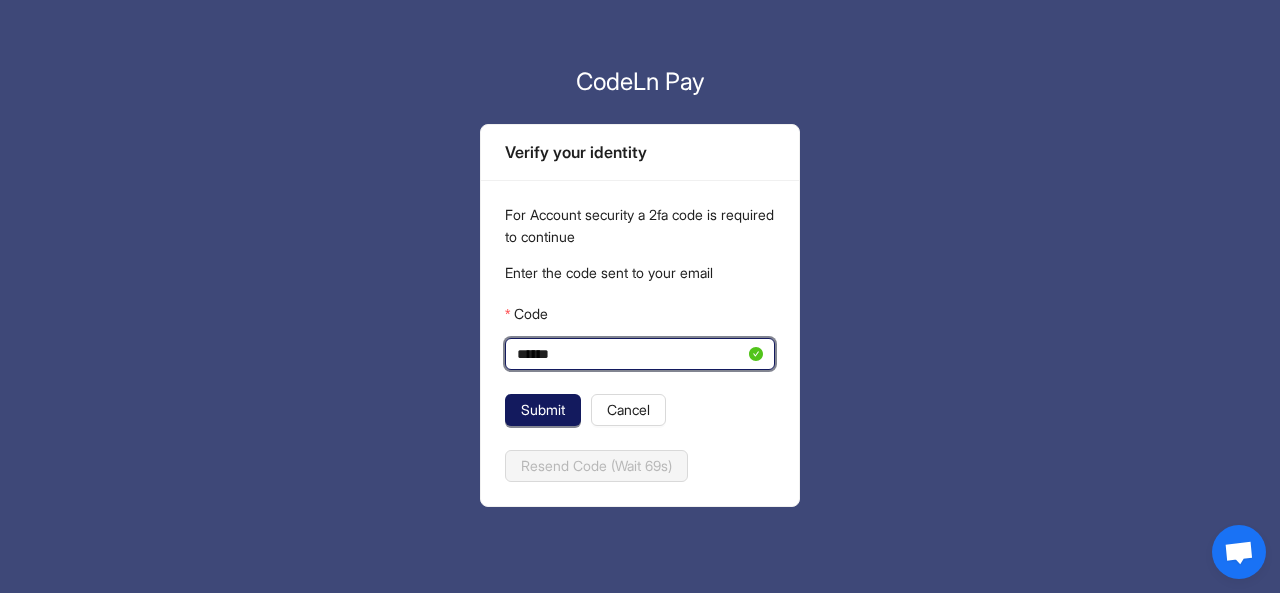 type on "******" 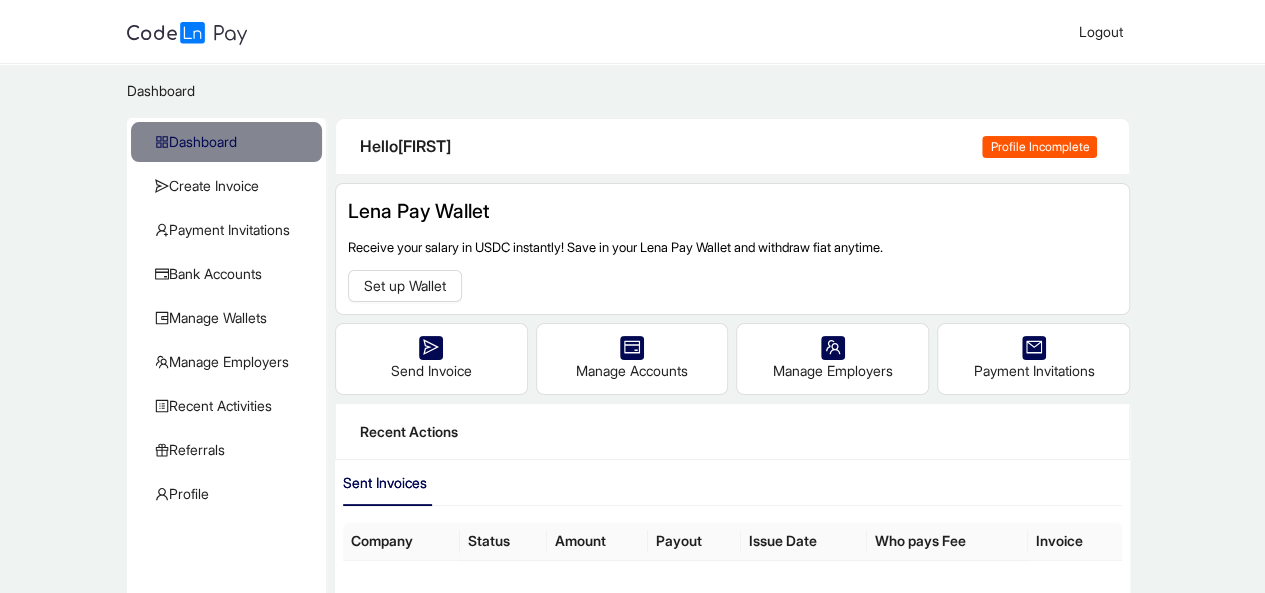 click on "Hello  Felistus  Profile Incomplete" at bounding box center (733, 147) 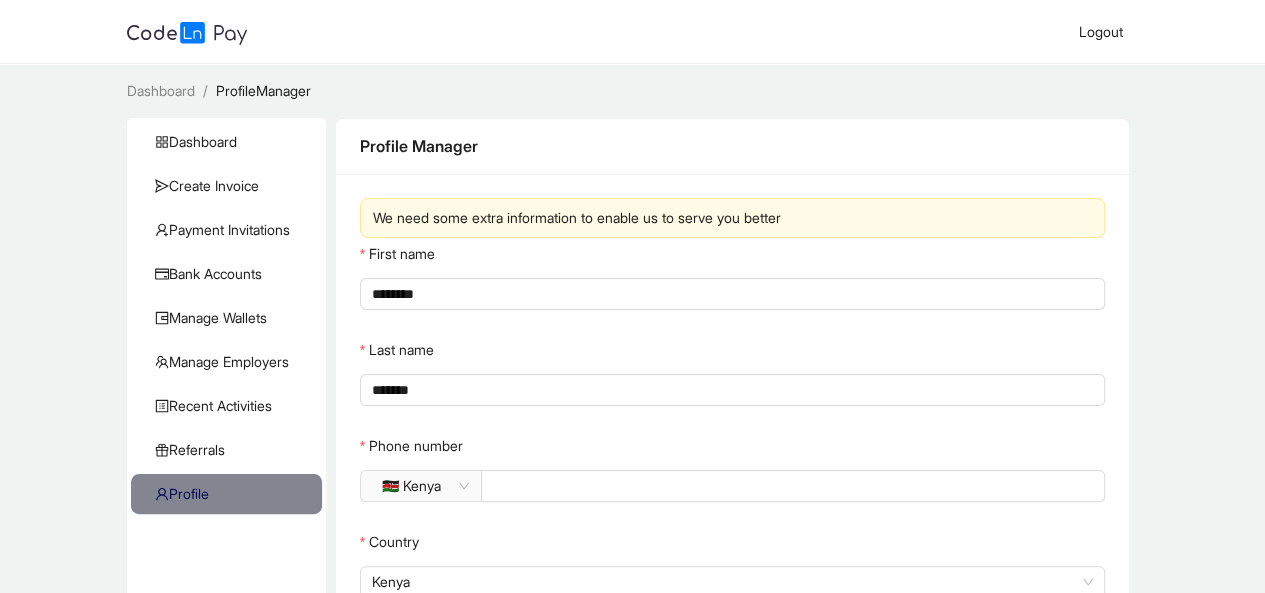 scroll, scrollTop: 447, scrollLeft: 0, axis: vertical 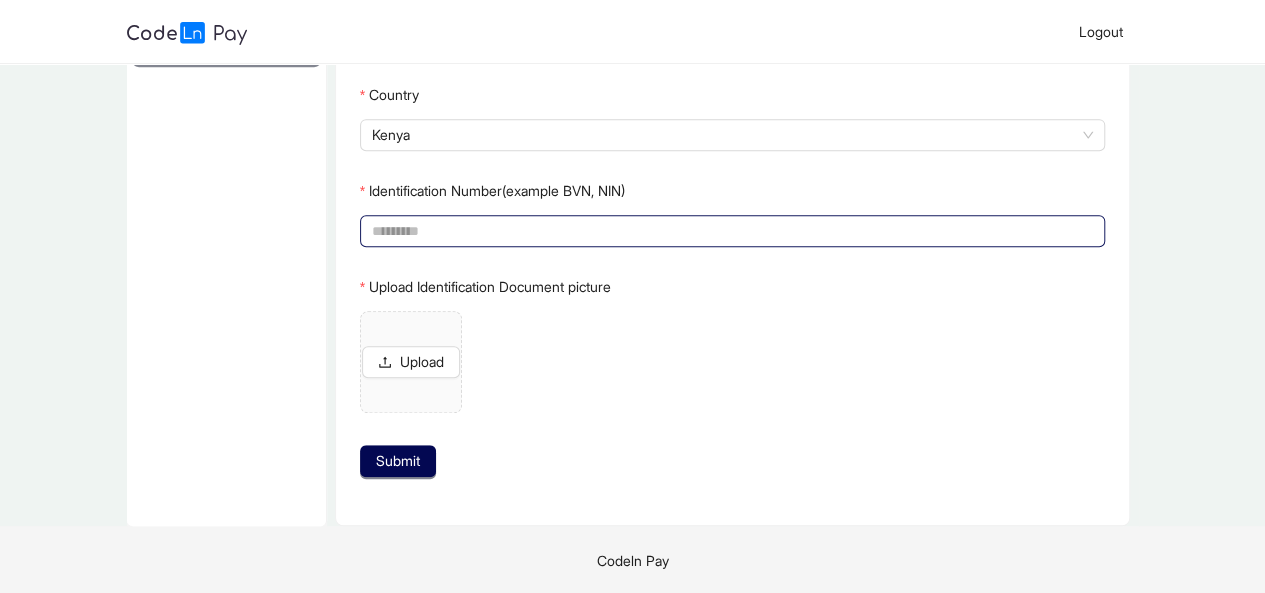drag, startPoint x: 591, startPoint y: 251, endPoint x: 589, endPoint y: 223, distance: 28.071337 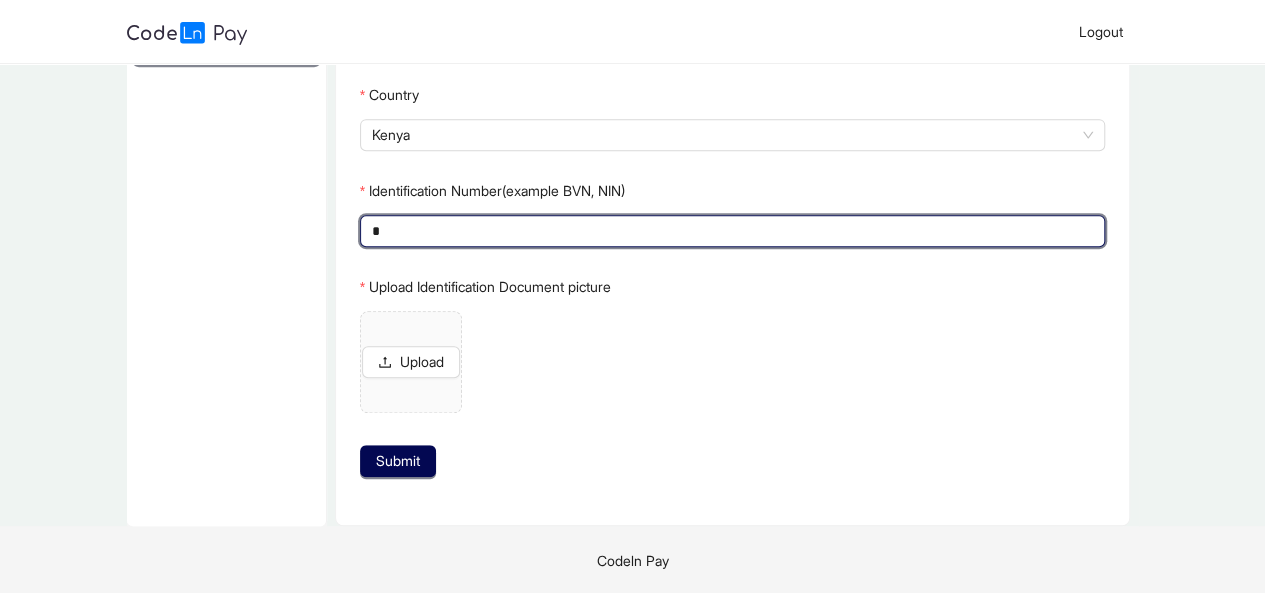 scroll, scrollTop: 408, scrollLeft: 0, axis: vertical 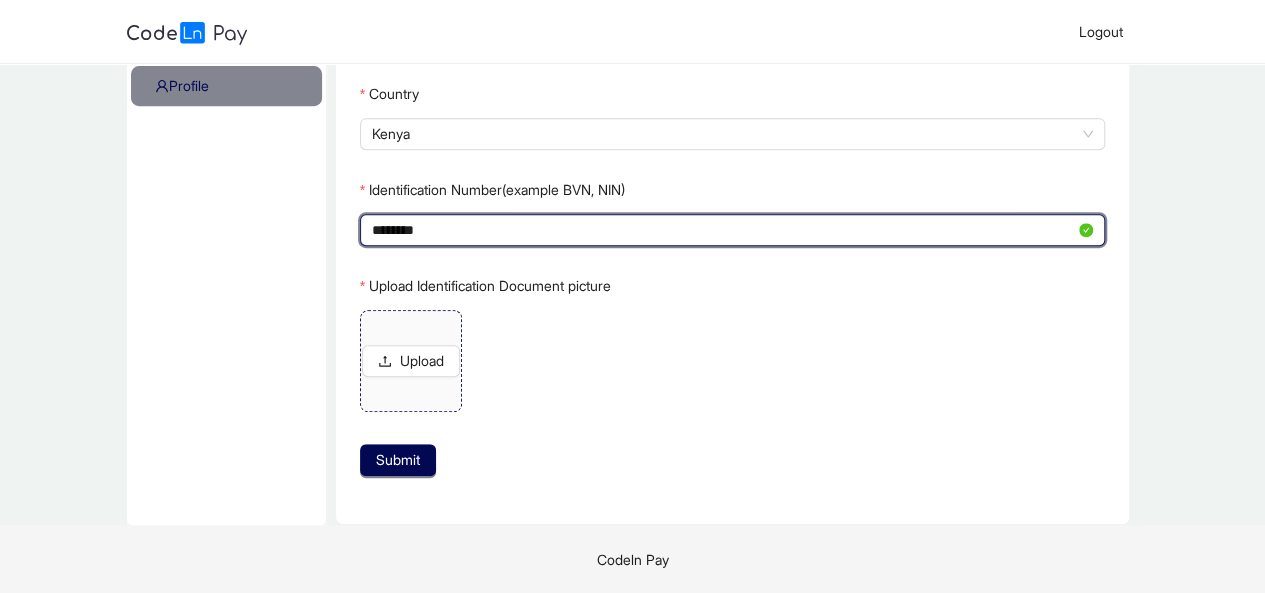 type on "********" 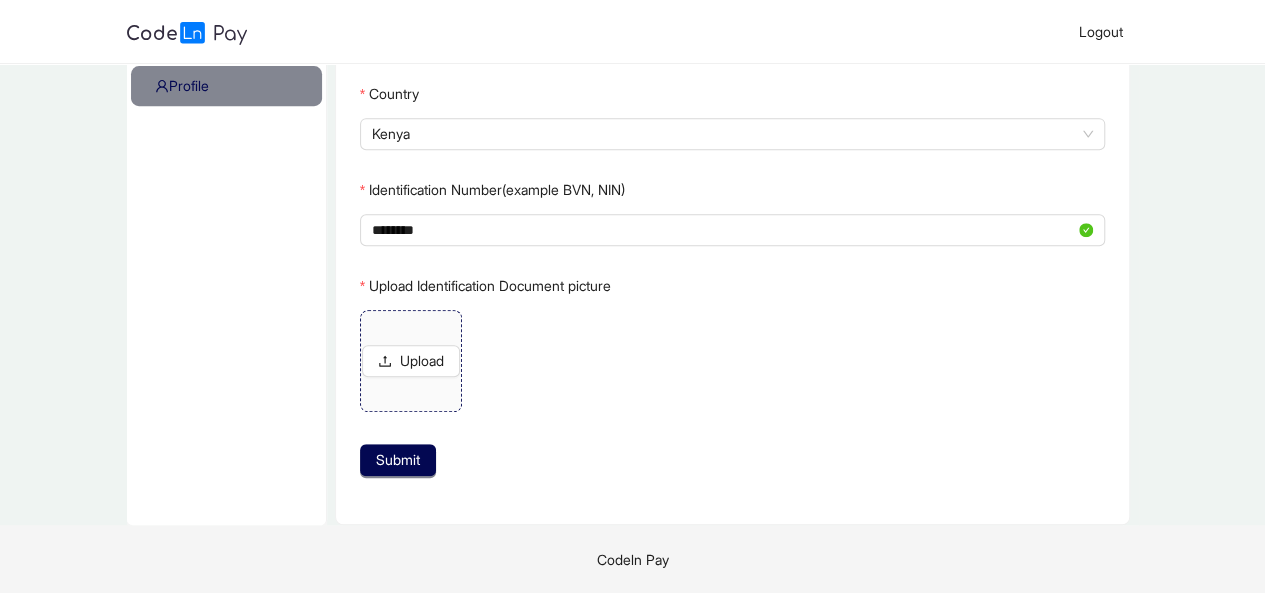 click on "Upload" at bounding box center [411, 361] 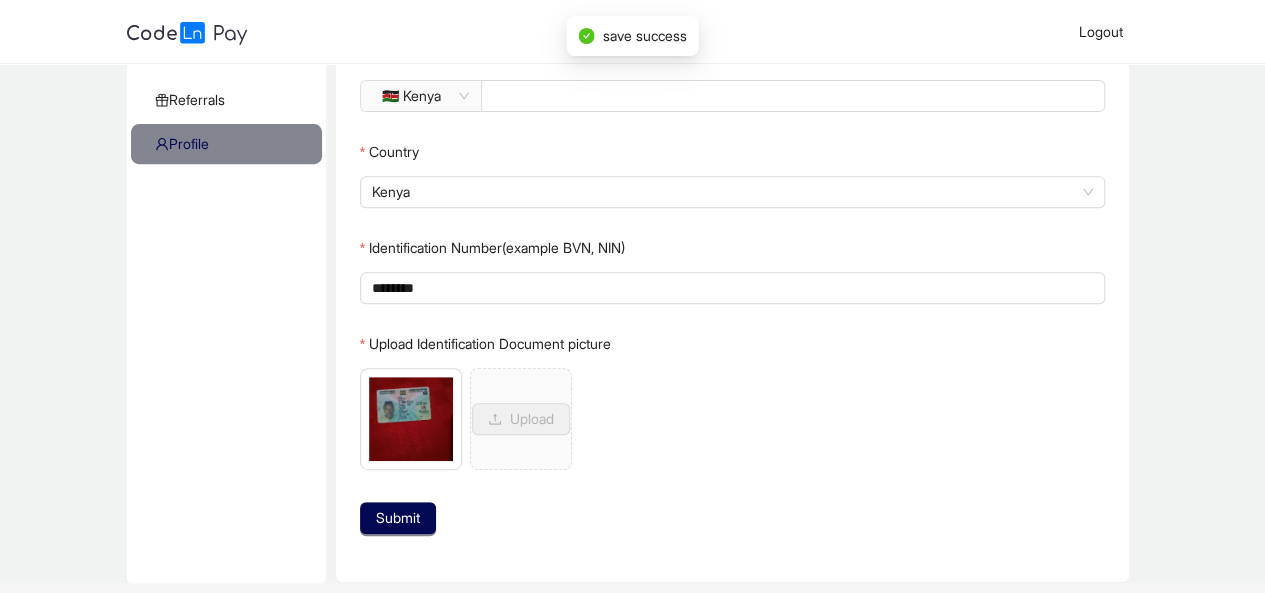 scroll, scrollTop: 408, scrollLeft: 0, axis: vertical 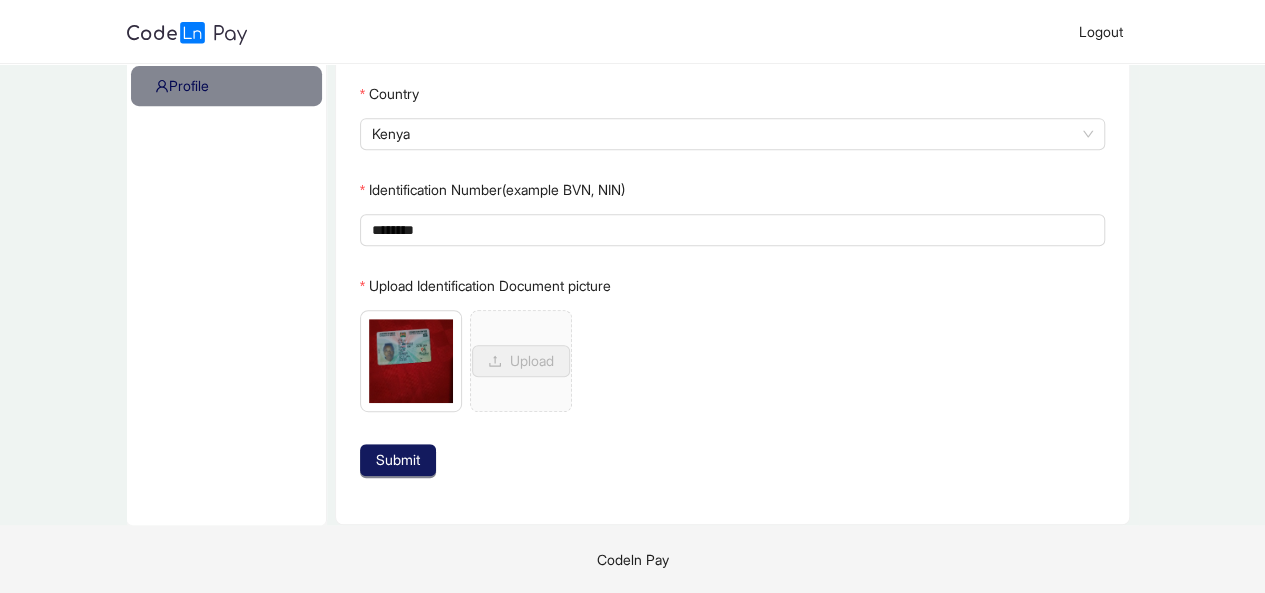 click on "Submit" 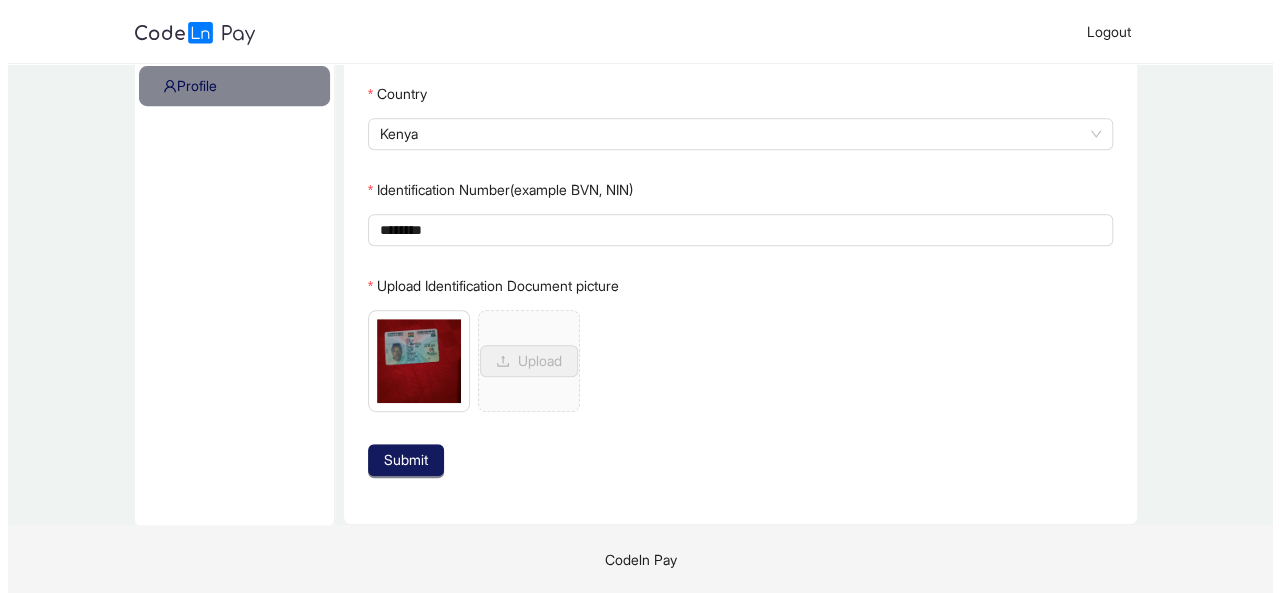scroll, scrollTop: 0, scrollLeft: 0, axis: both 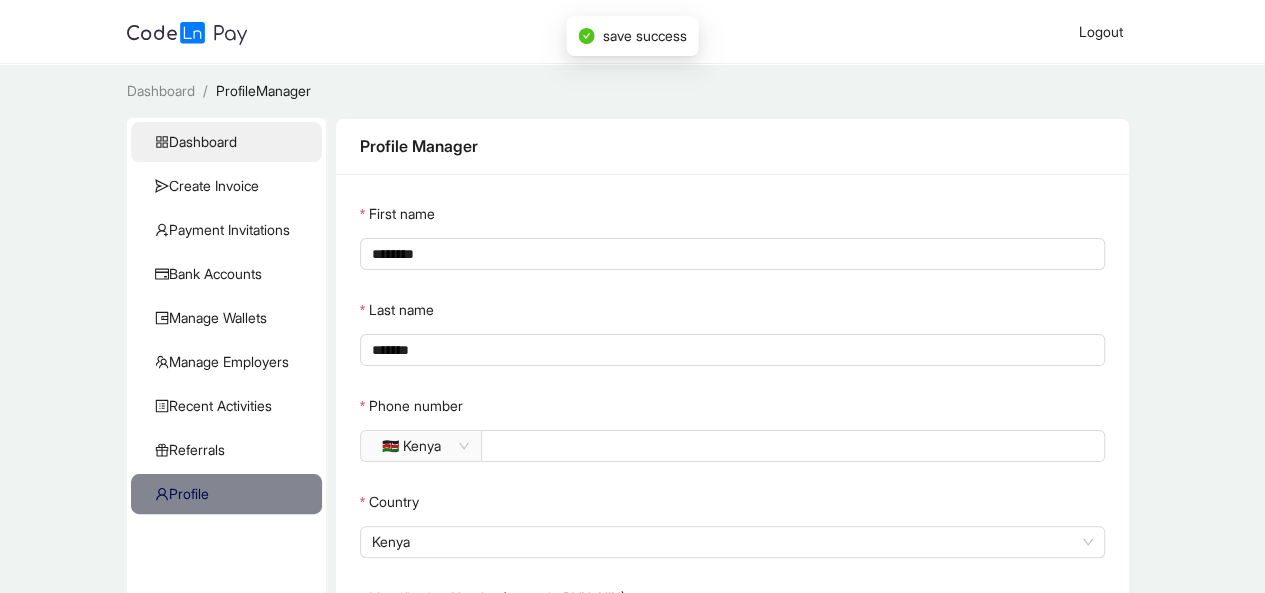 click on "Dashboard" 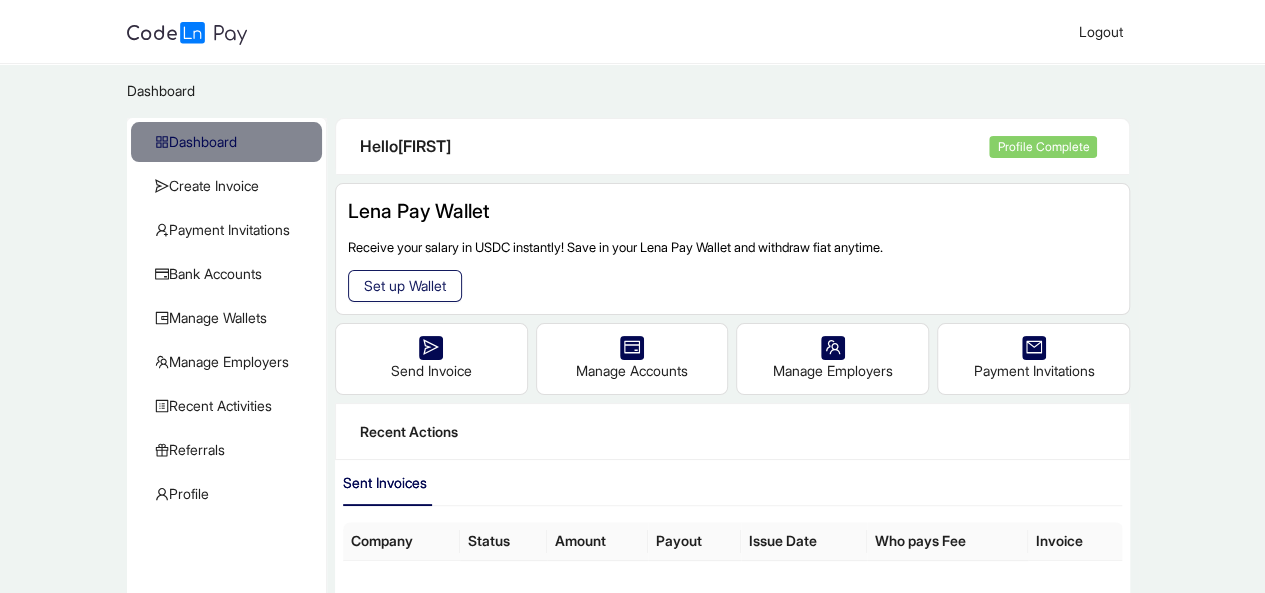 click on "Set up Wallet" 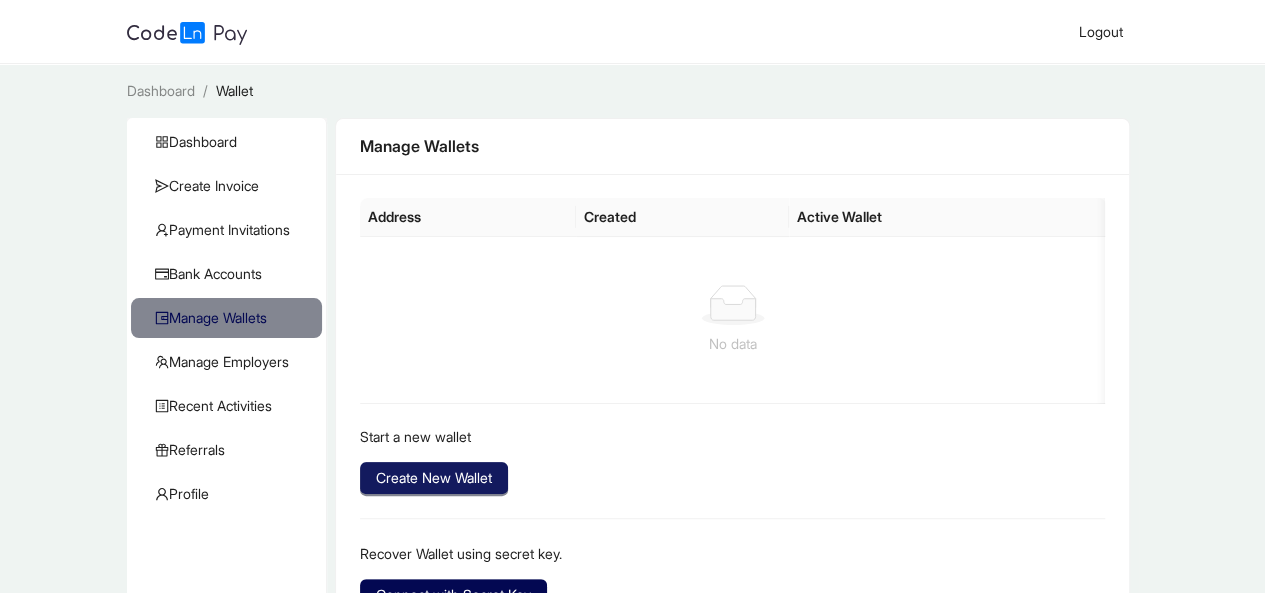 click on "Create New Wallet" 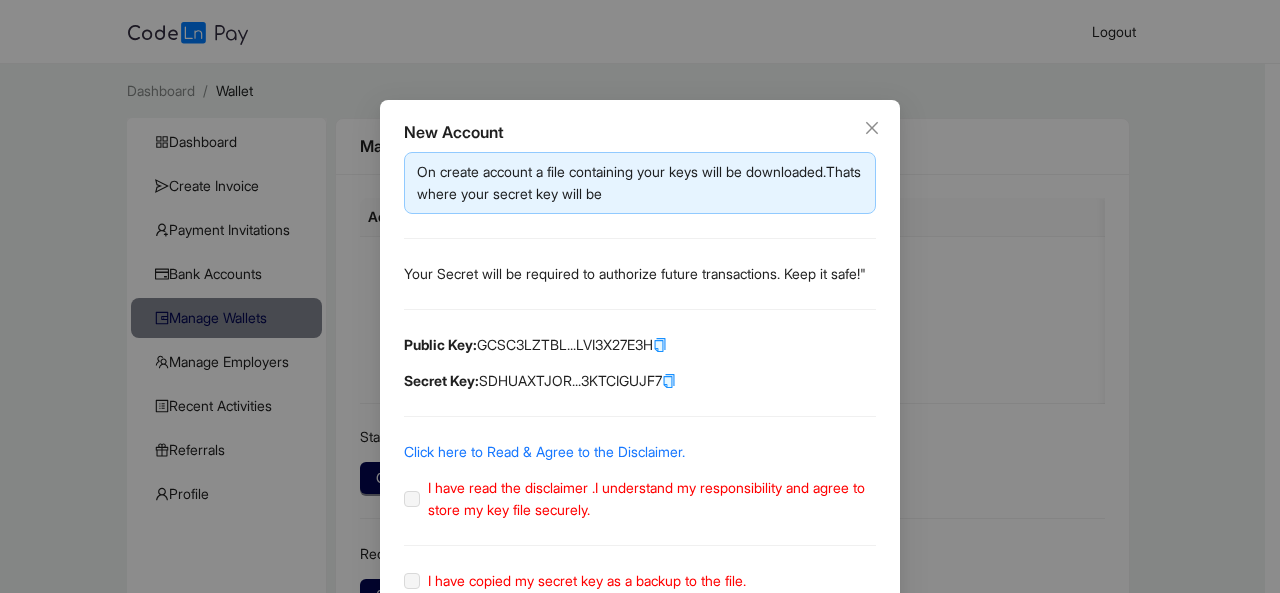 click 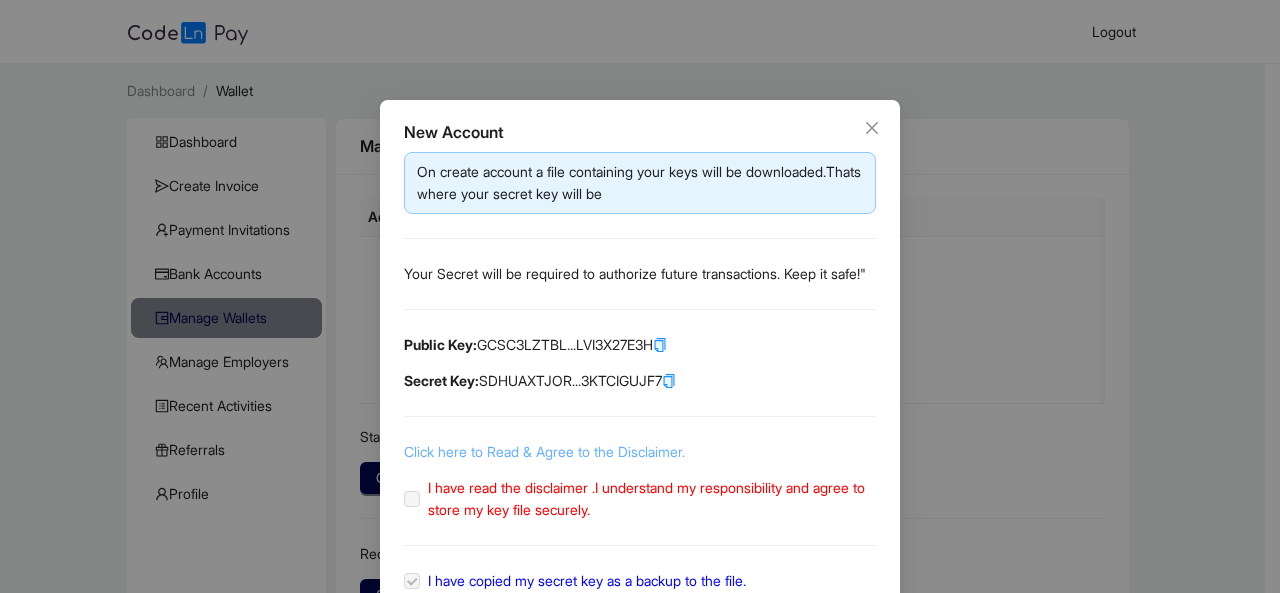 click on "Click here to Read & Agree to the Disclaimer." at bounding box center (544, 451) 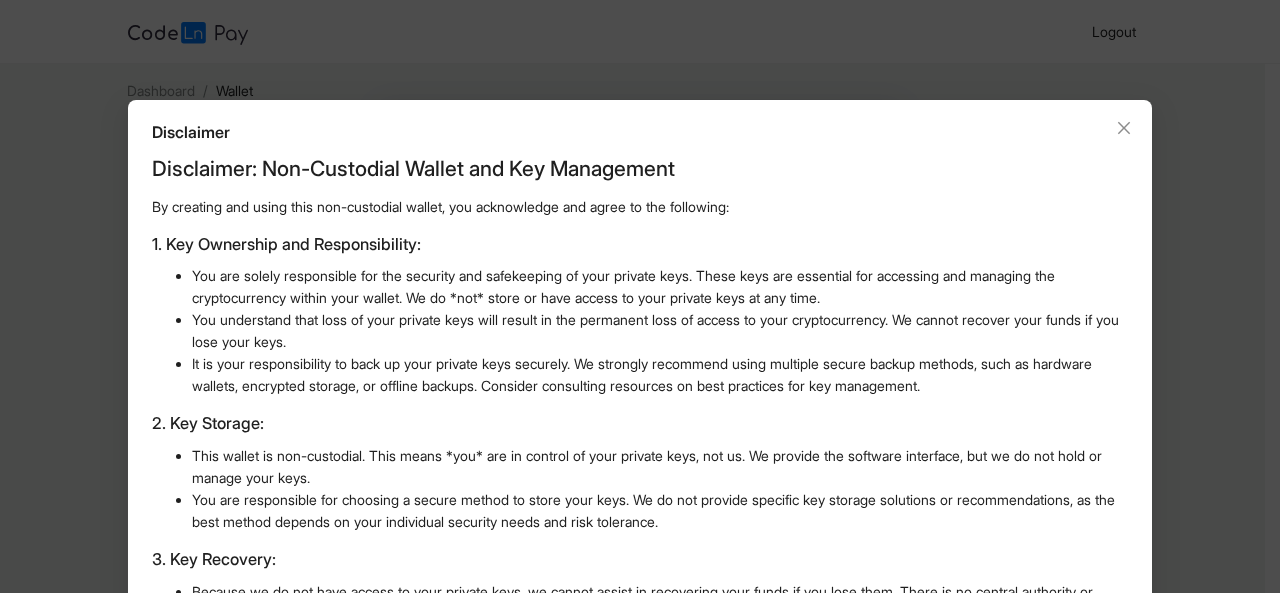 scroll, scrollTop: 134, scrollLeft: 0, axis: vertical 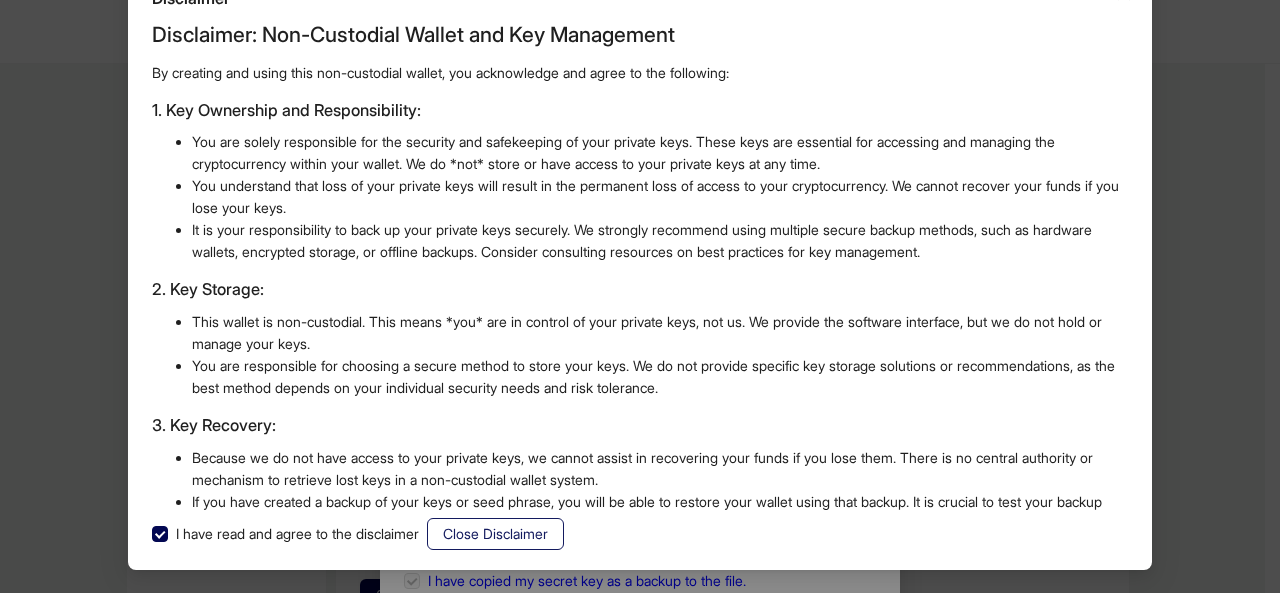 click on "Close Disclaimer" 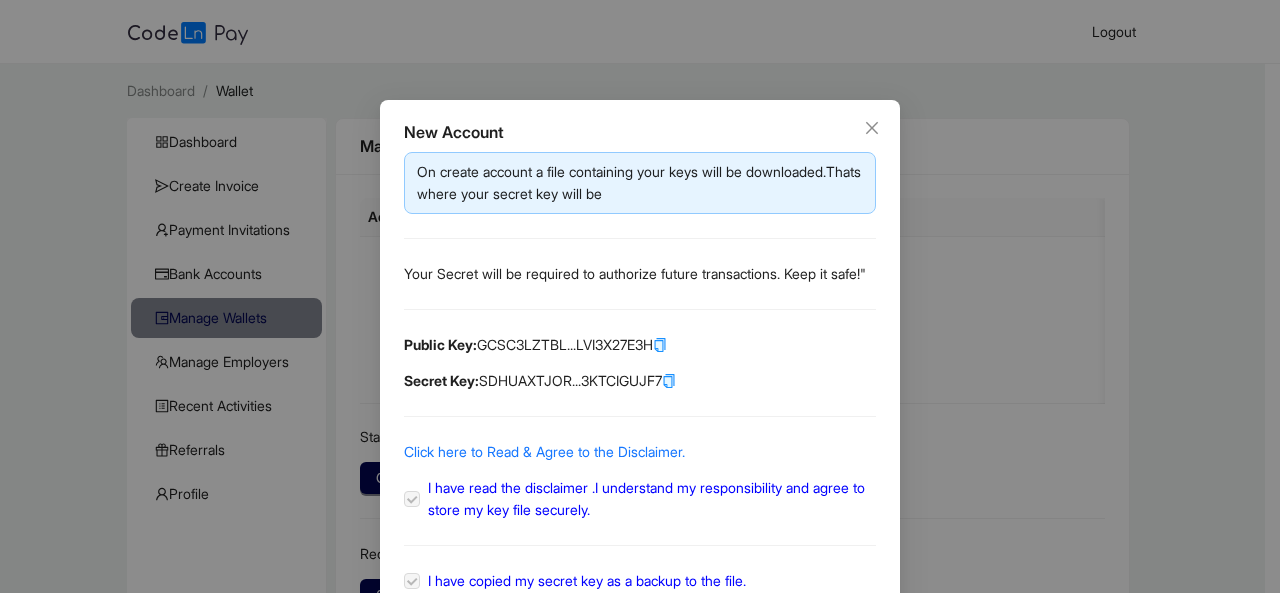 scroll, scrollTop: 34, scrollLeft: 0, axis: vertical 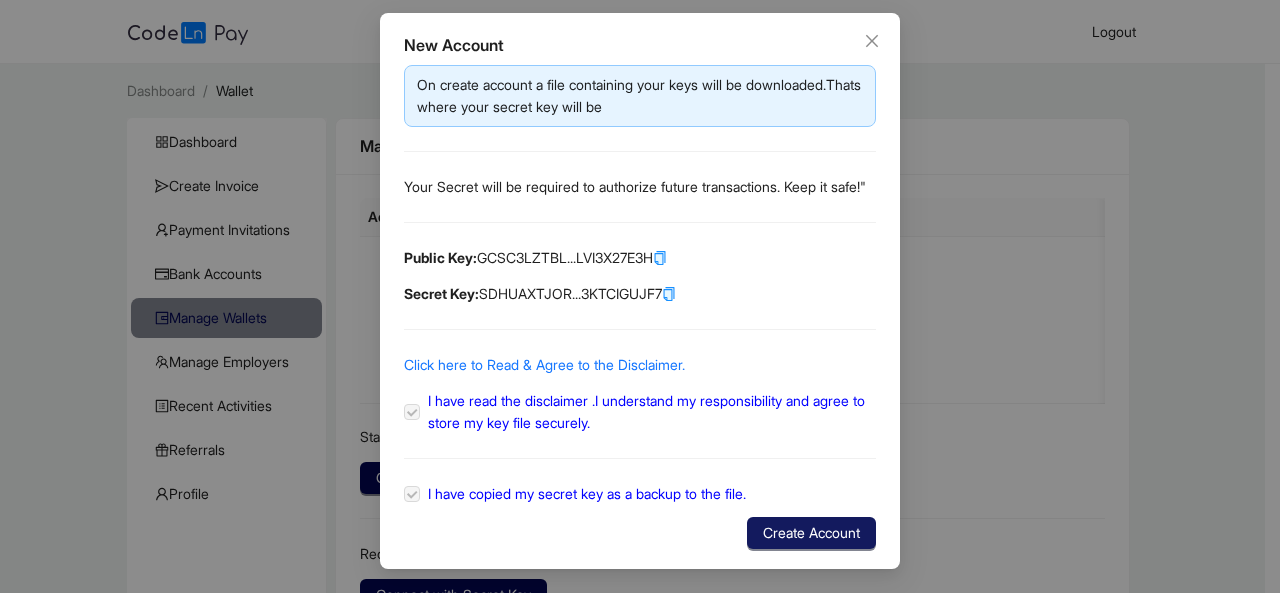 click on "Create Account" 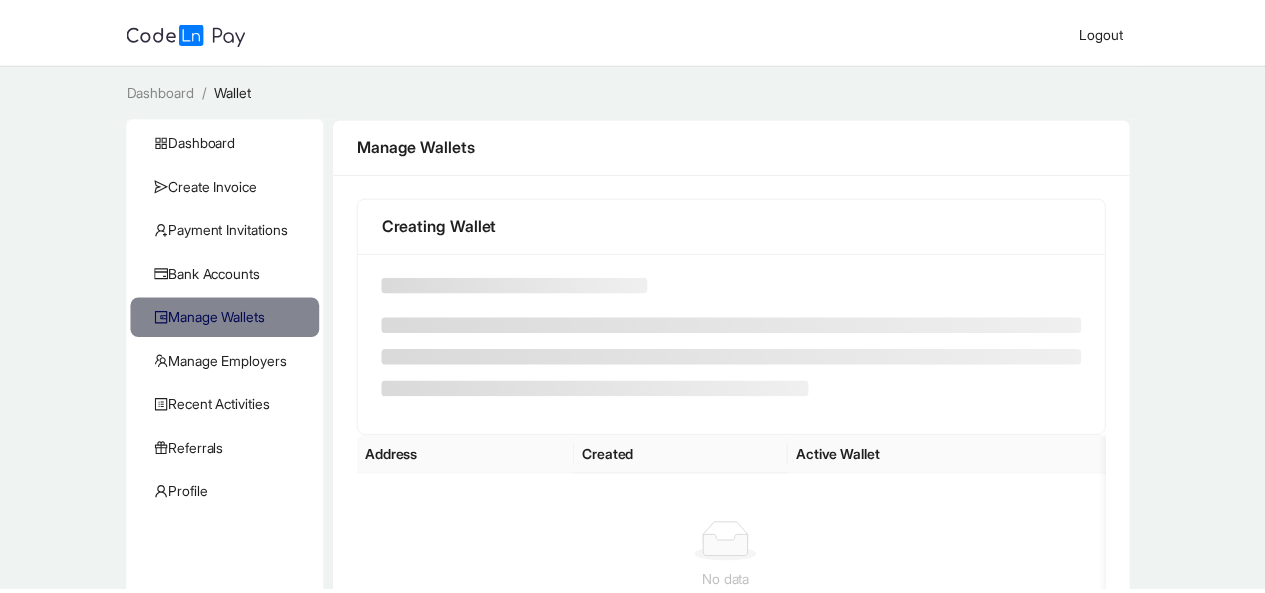 scroll, scrollTop: 0, scrollLeft: 0, axis: both 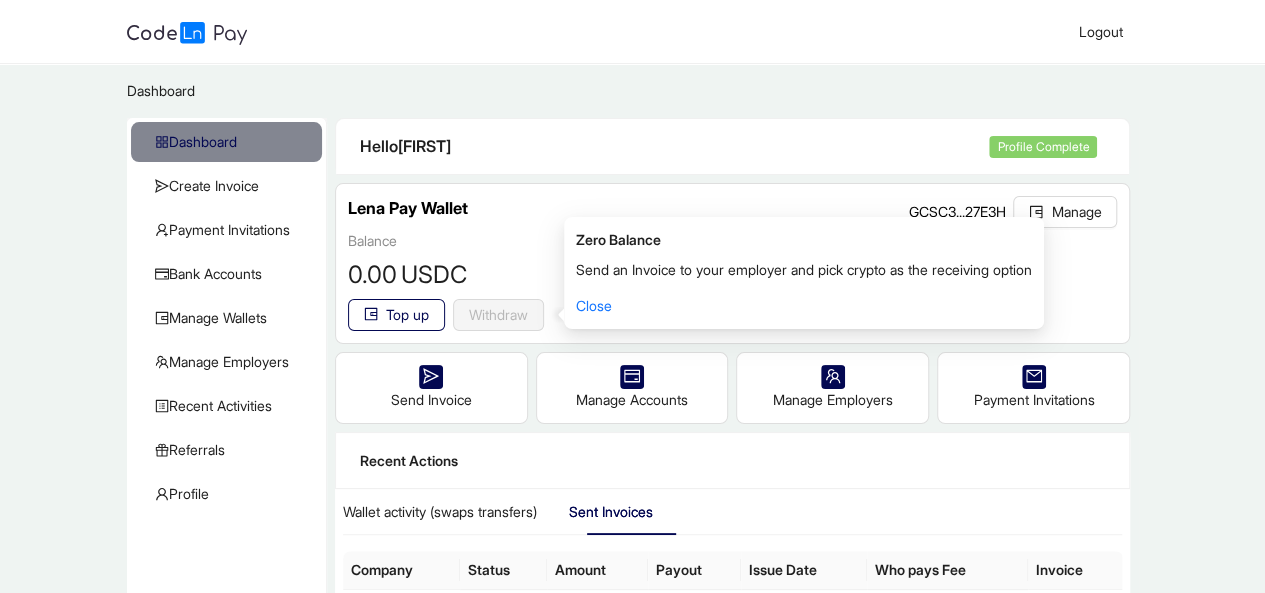 click on "Hello  Felistus  Profile Complete" at bounding box center (733, 147) 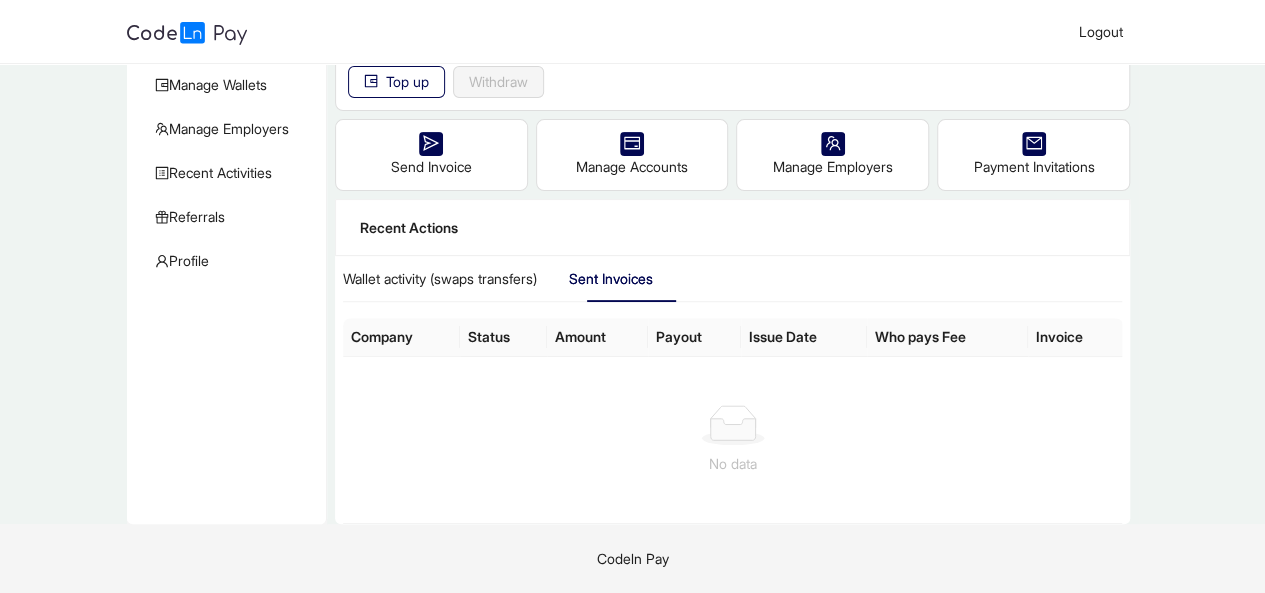 scroll, scrollTop: 0, scrollLeft: 0, axis: both 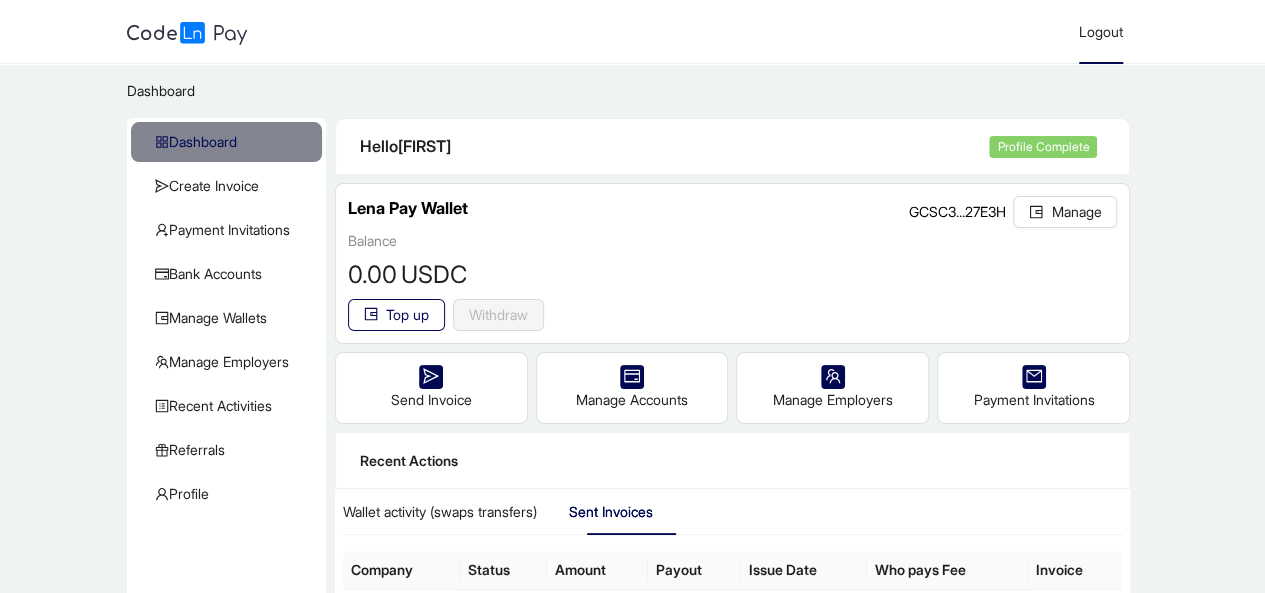 click on "Logout" 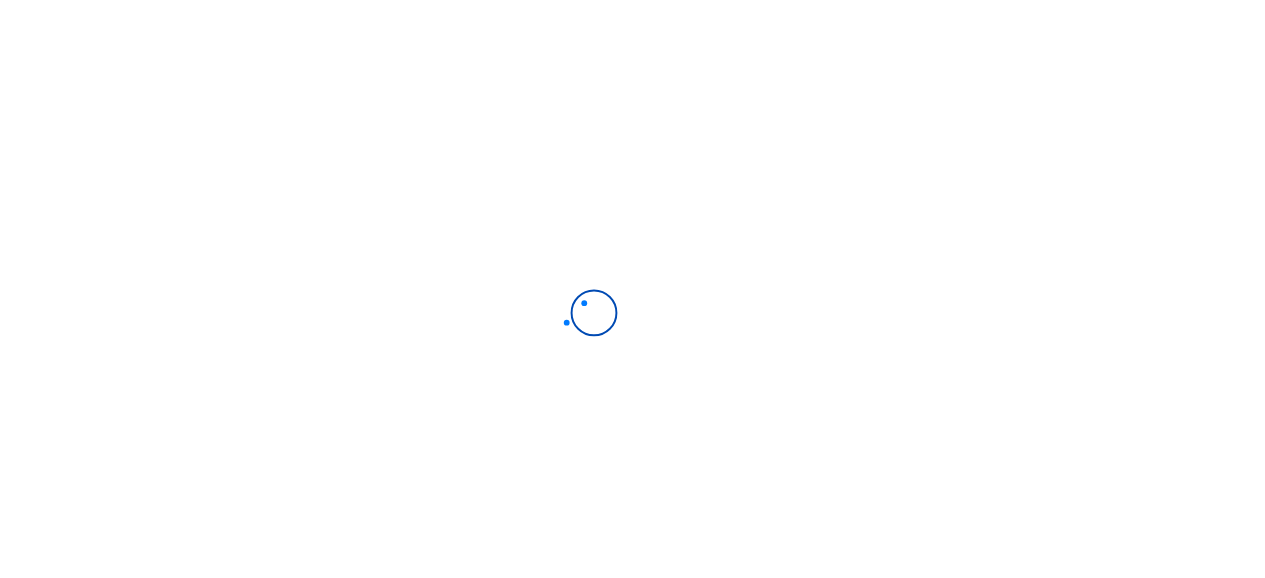 scroll, scrollTop: 0, scrollLeft: 0, axis: both 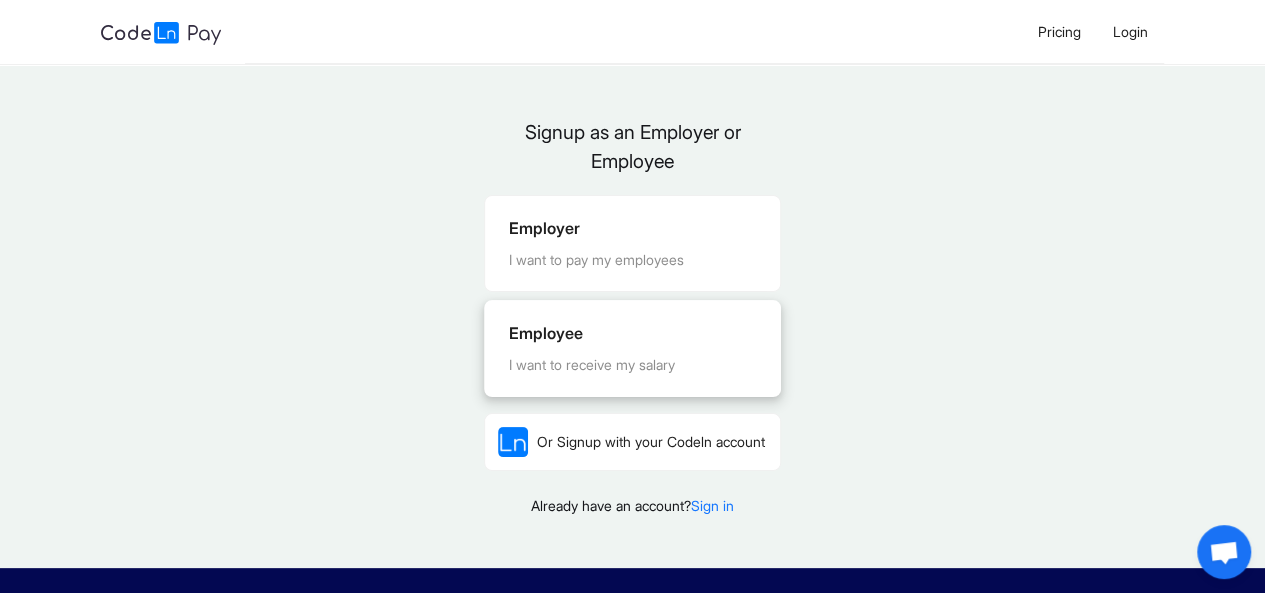 click on "I want to receive my salary" at bounding box center (632, 365) 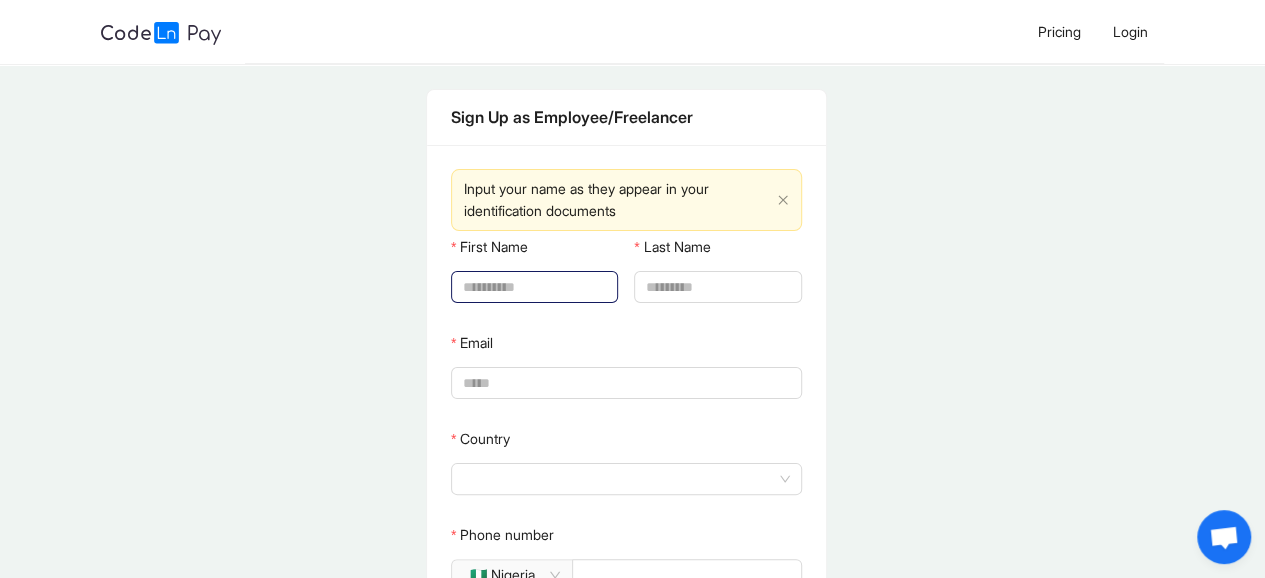 click on "First Name" at bounding box center [532, 287] 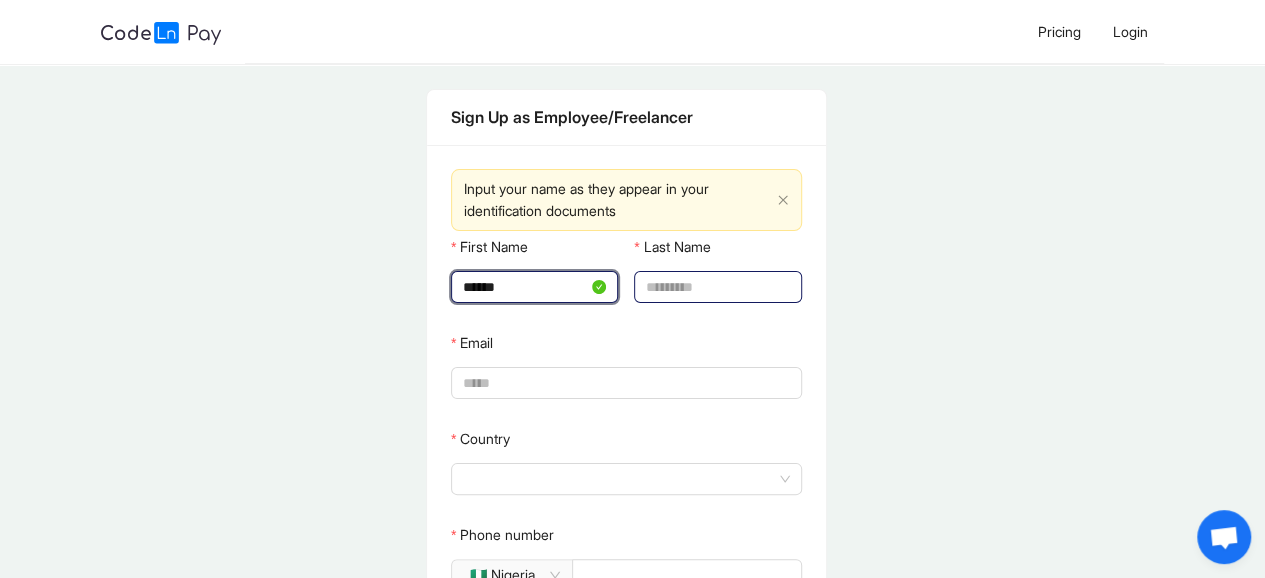 type on "******" 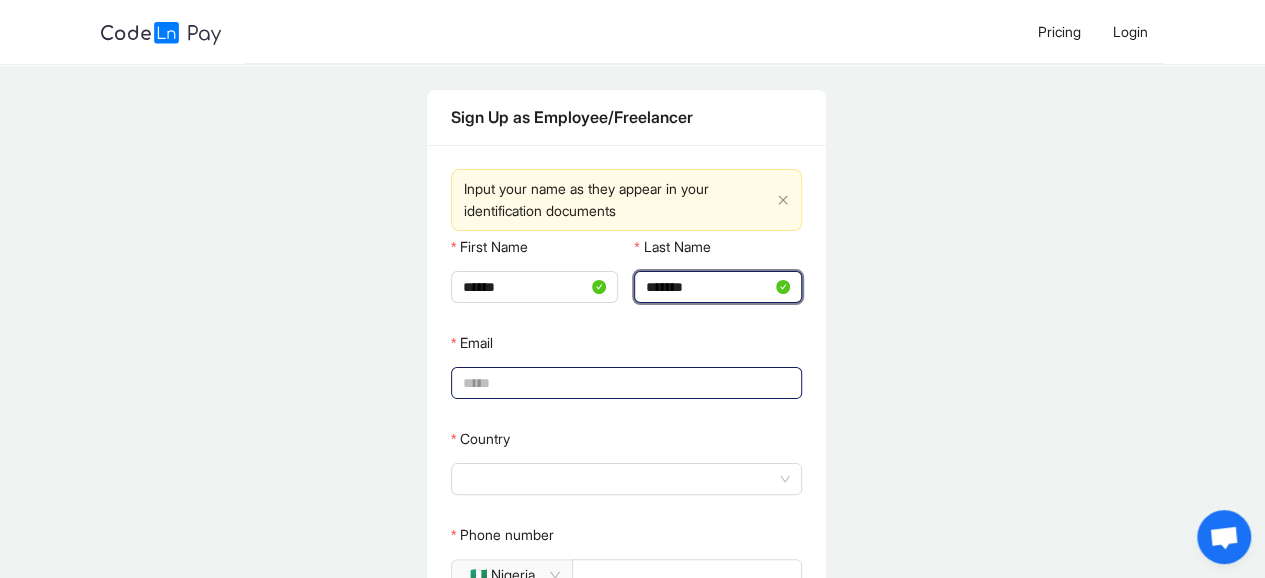 type on "*******" 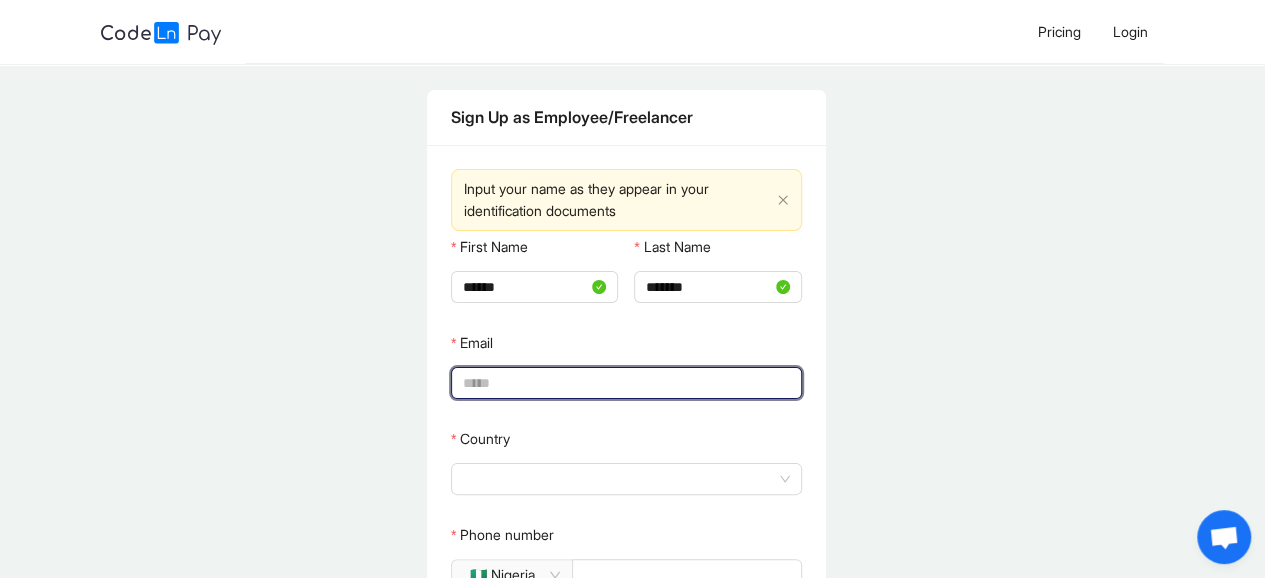 click on "Email" at bounding box center (624, 383) 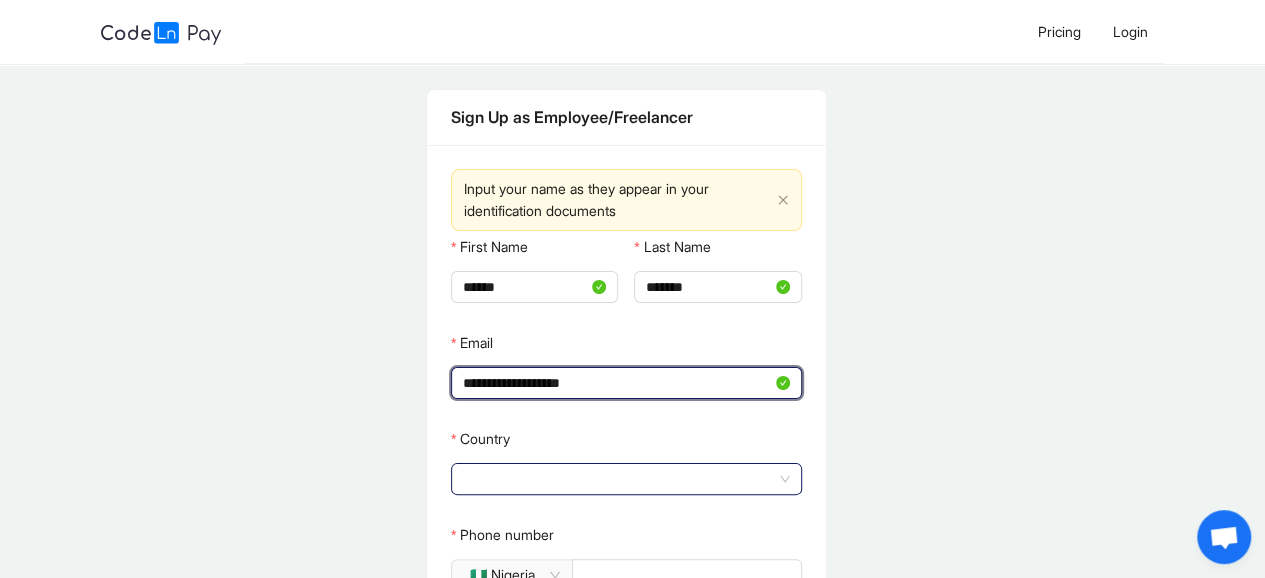 click 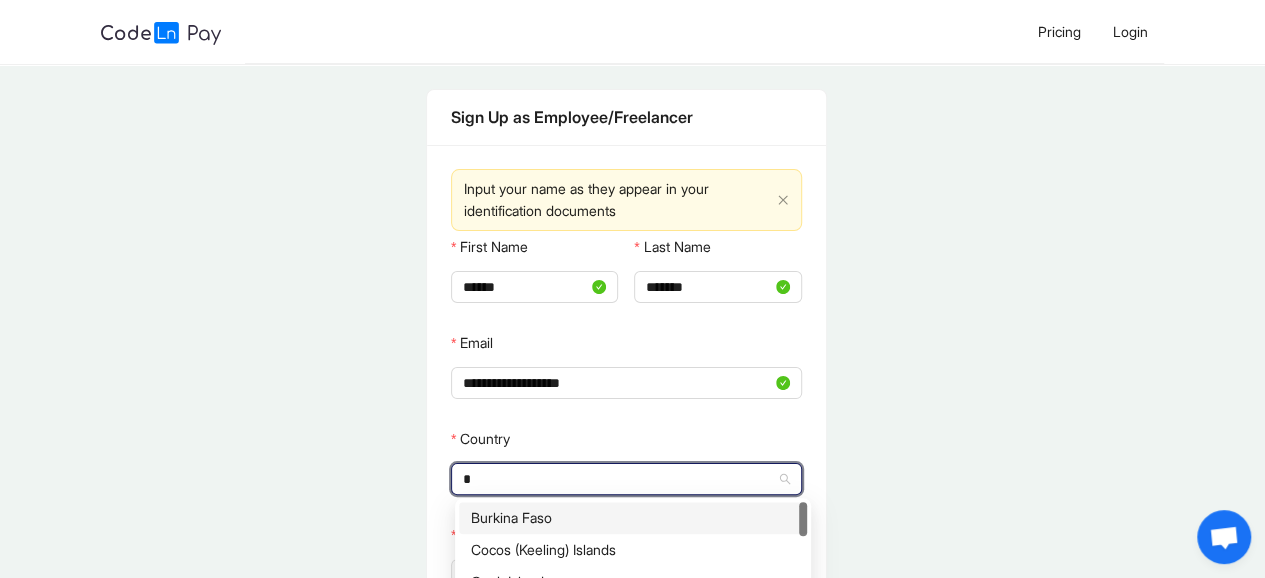 type on "**" 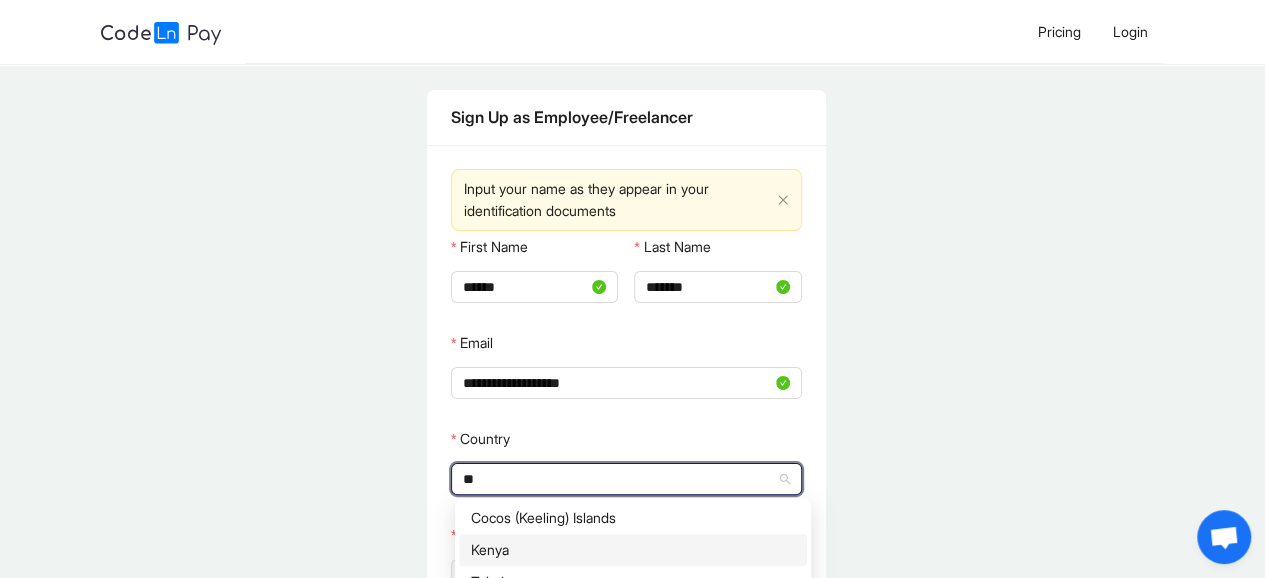 click on "Kenya" at bounding box center (633, 550) 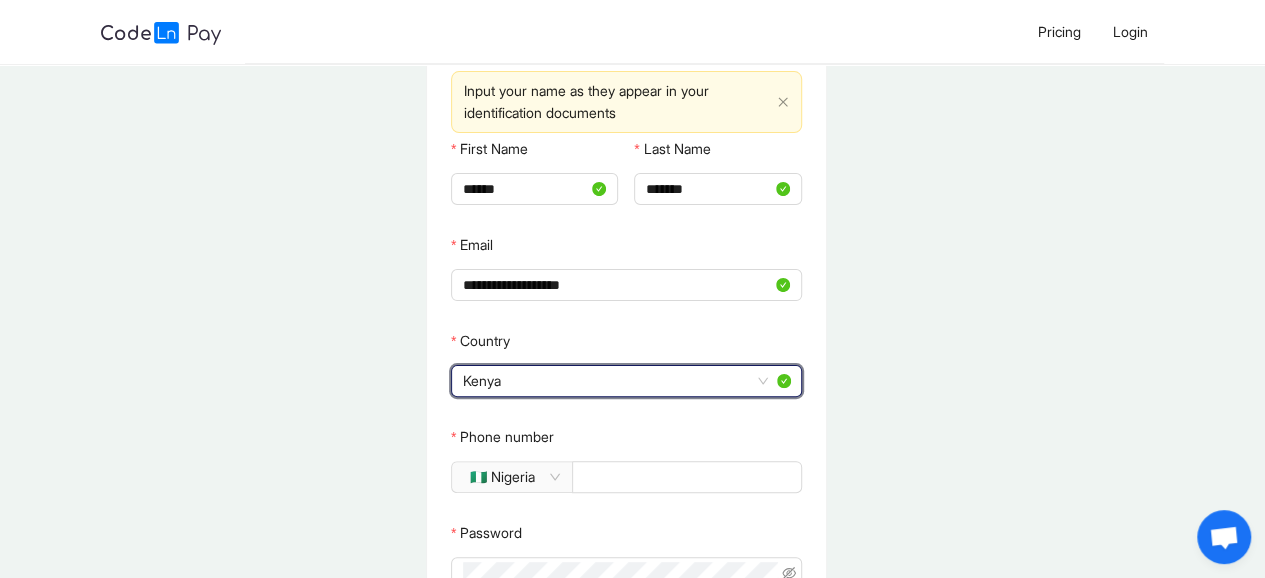 scroll, scrollTop: 150, scrollLeft: 0, axis: vertical 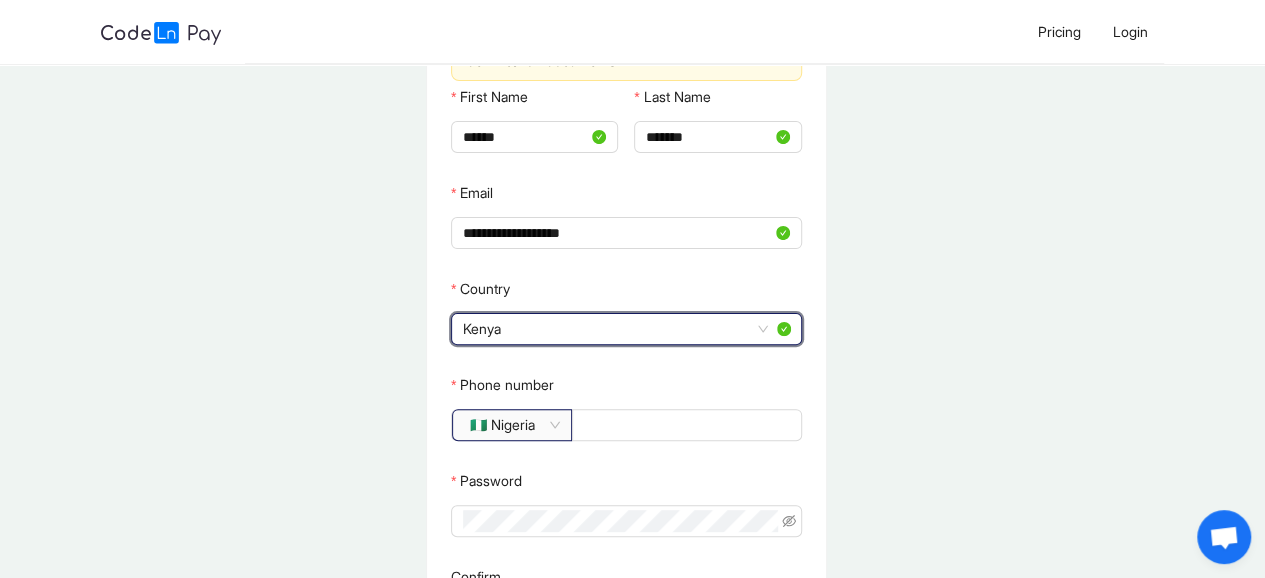 click on "🇳🇬 Nigeria" 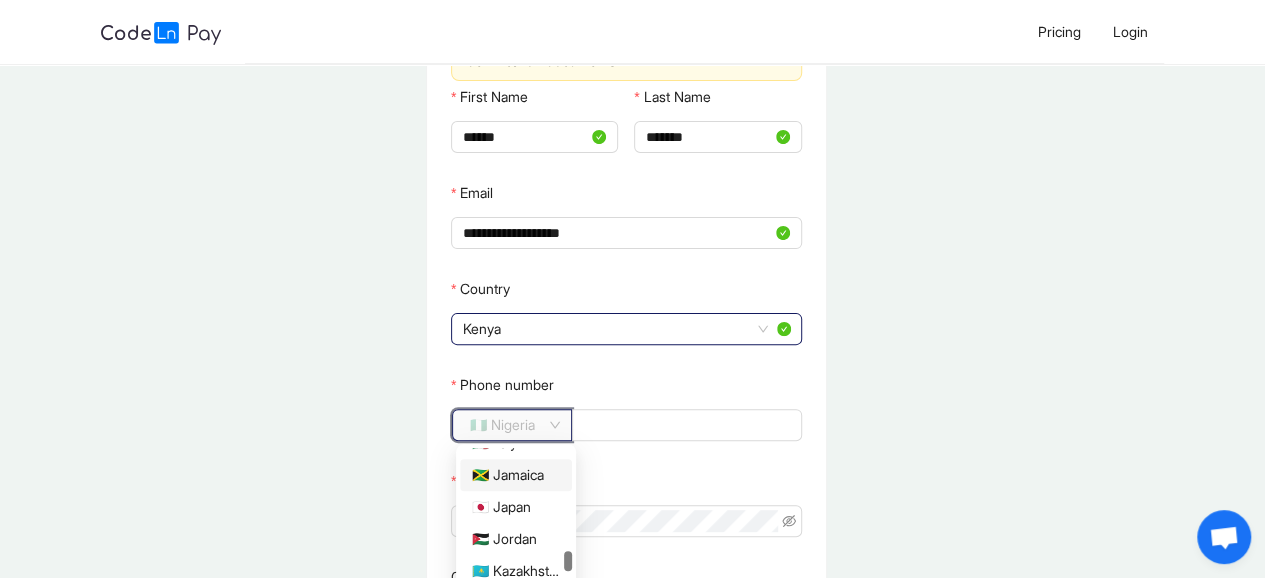 scroll, scrollTop: 2494, scrollLeft: 0, axis: vertical 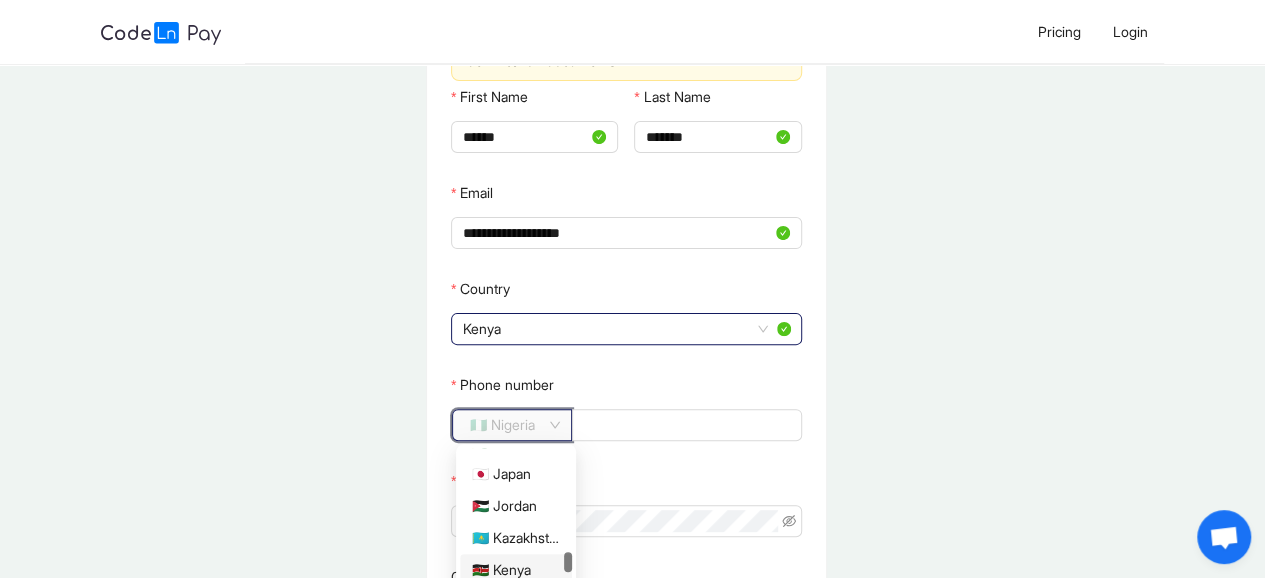 click on "🇰🇪 Kenya" at bounding box center (516, 570) 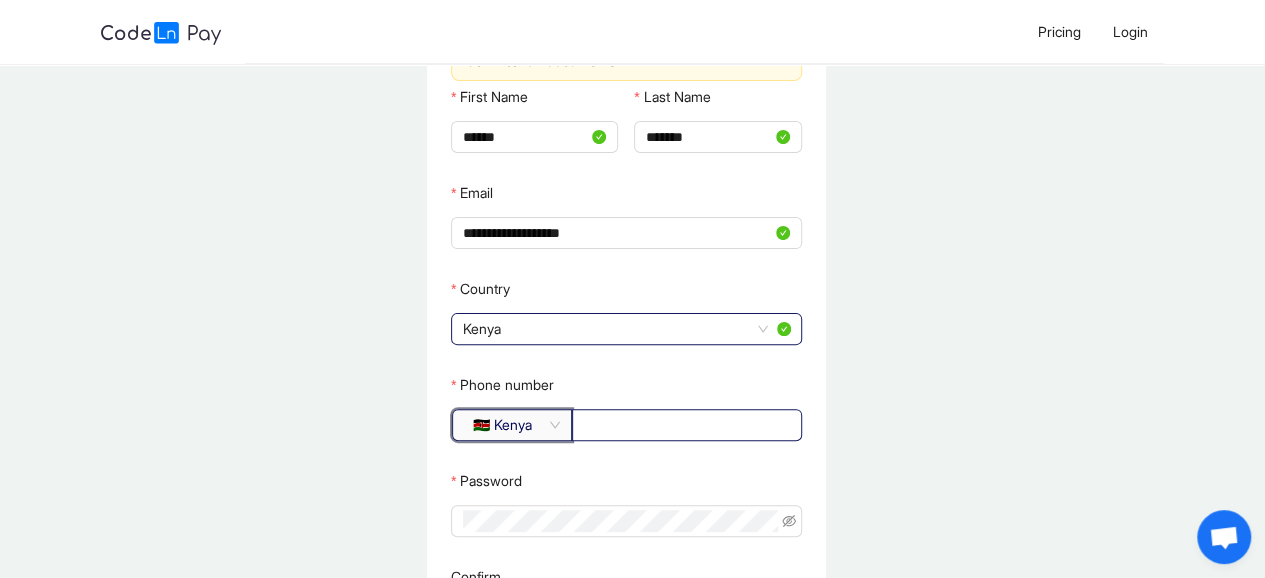 click on "Phone number" at bounding box center (685, 425) 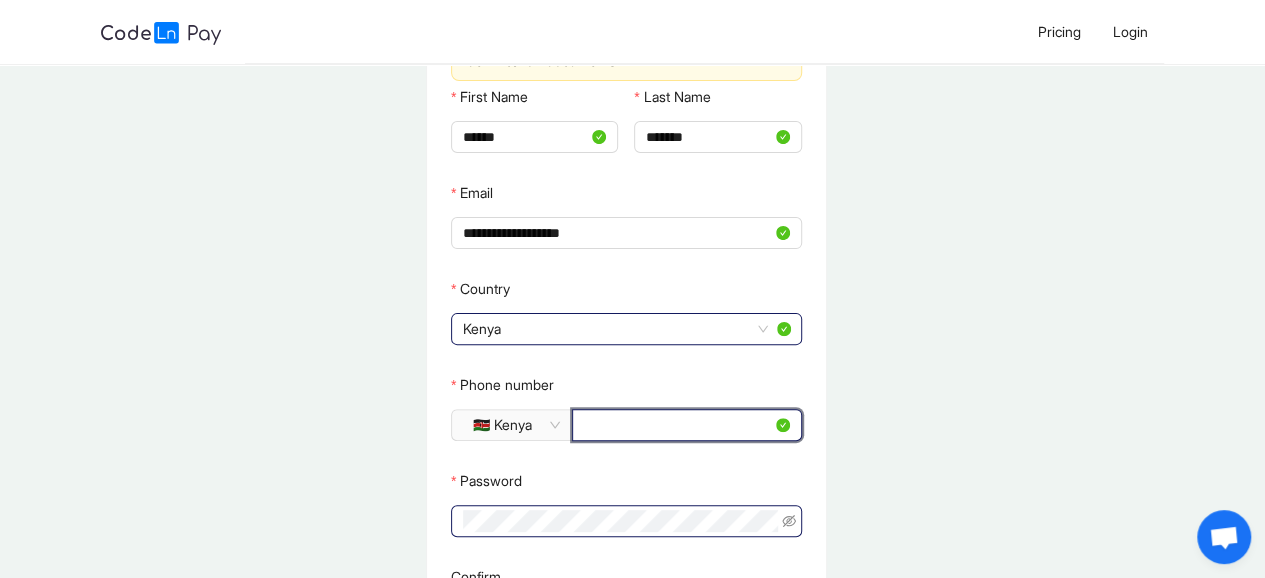 type on "*********" 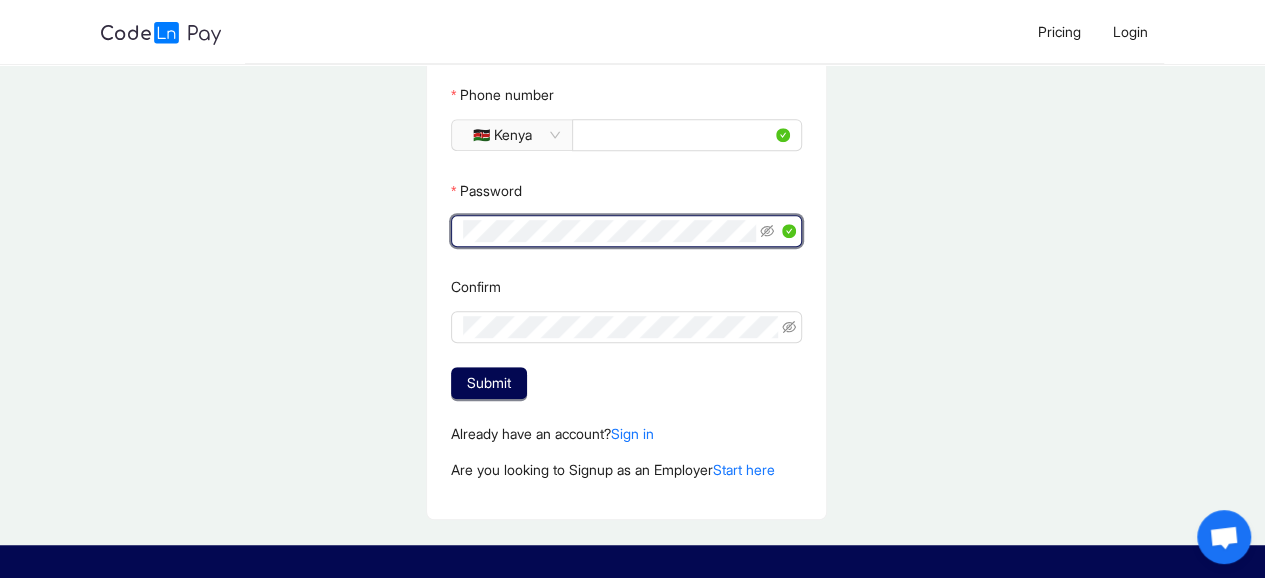 scroll, scrollTop: 450, scrollLeft: 0, axis: vertical 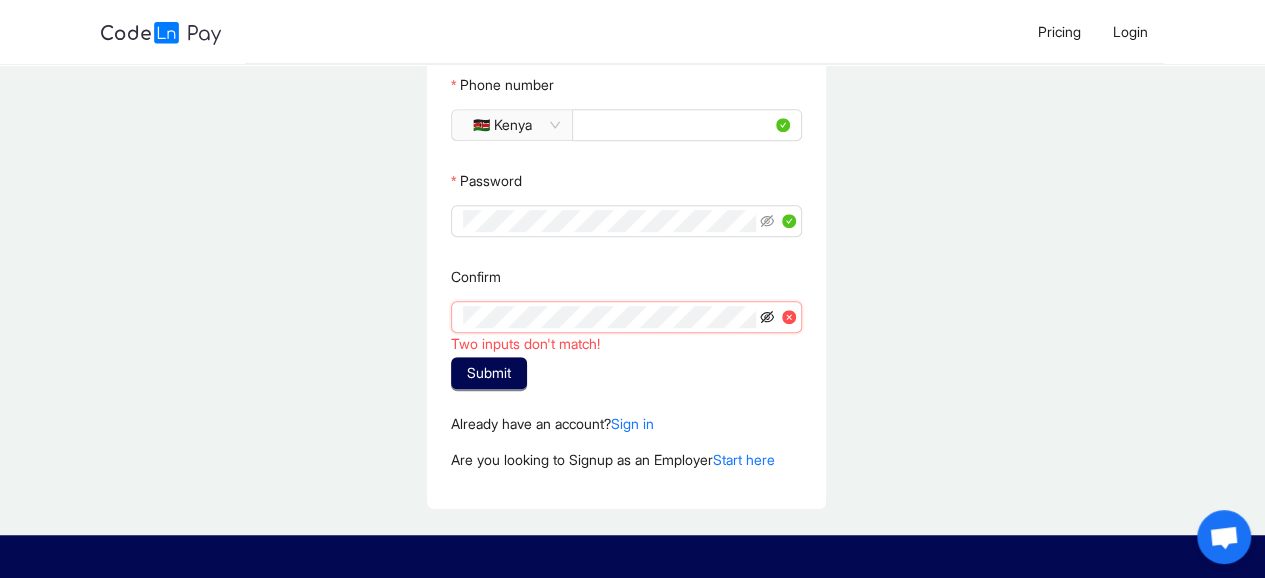 click 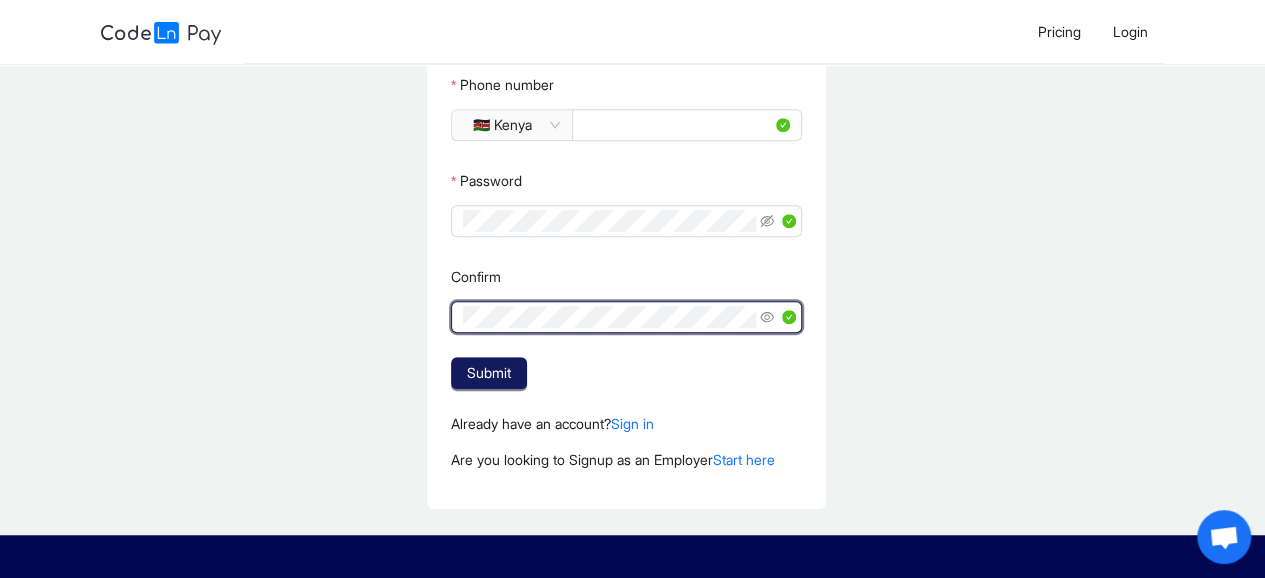 click on "Submit" 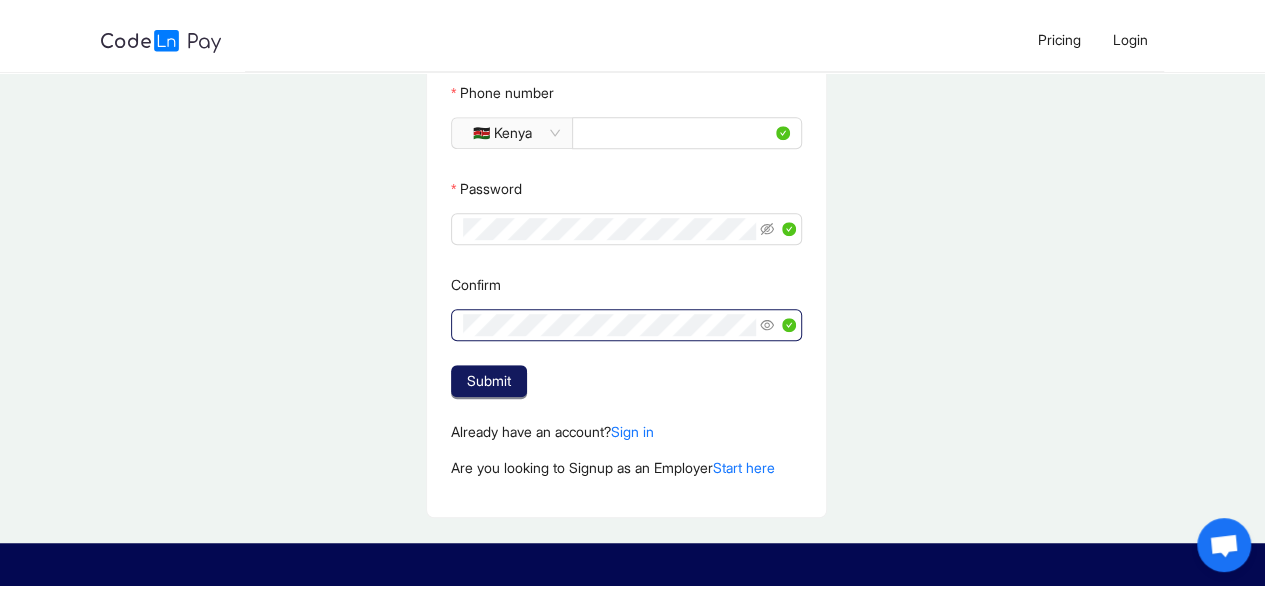 scroll, scrollTop: 0, scrollLeft: 0, axis: both 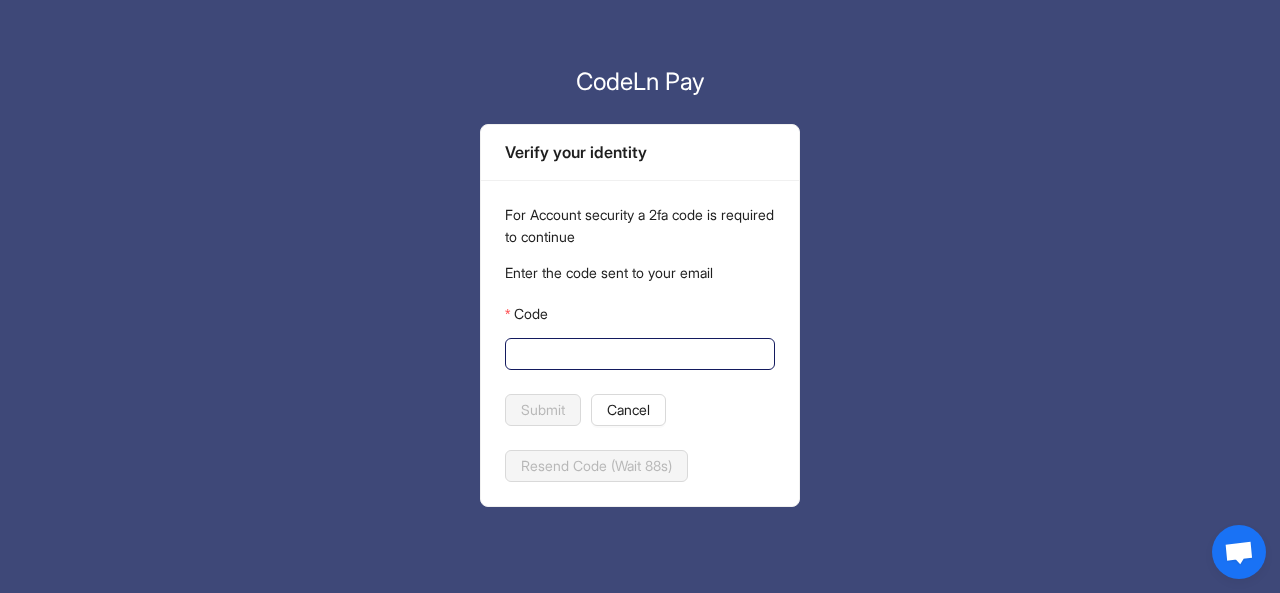 click on "Code" at bounding box center (638, 354) 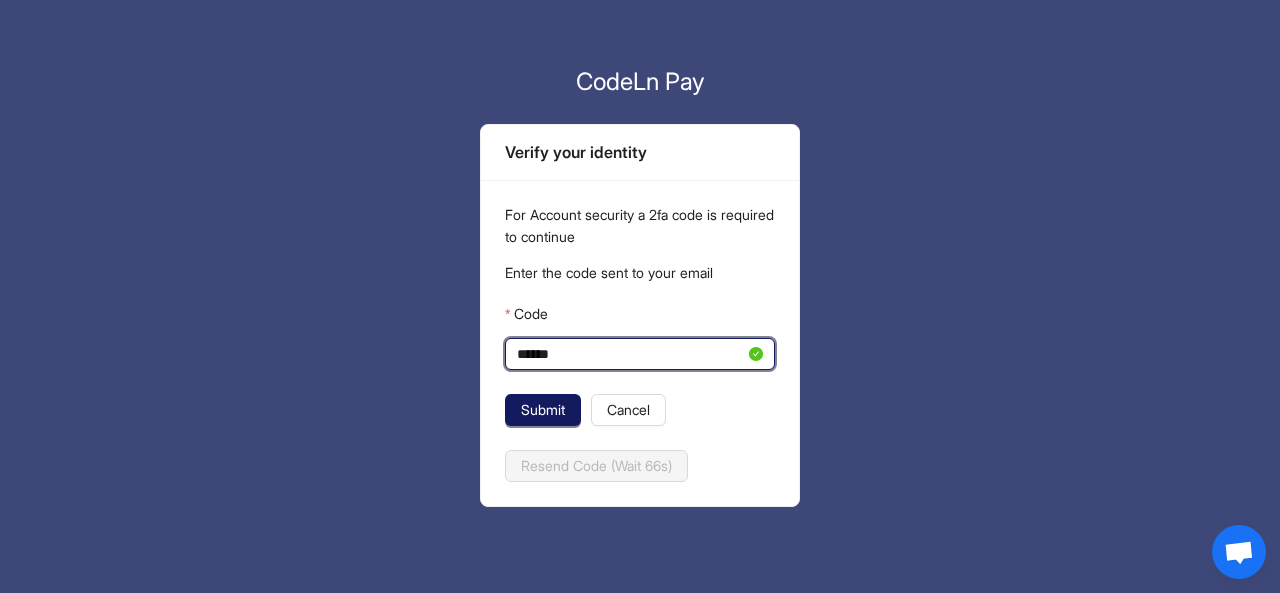 type on "******" 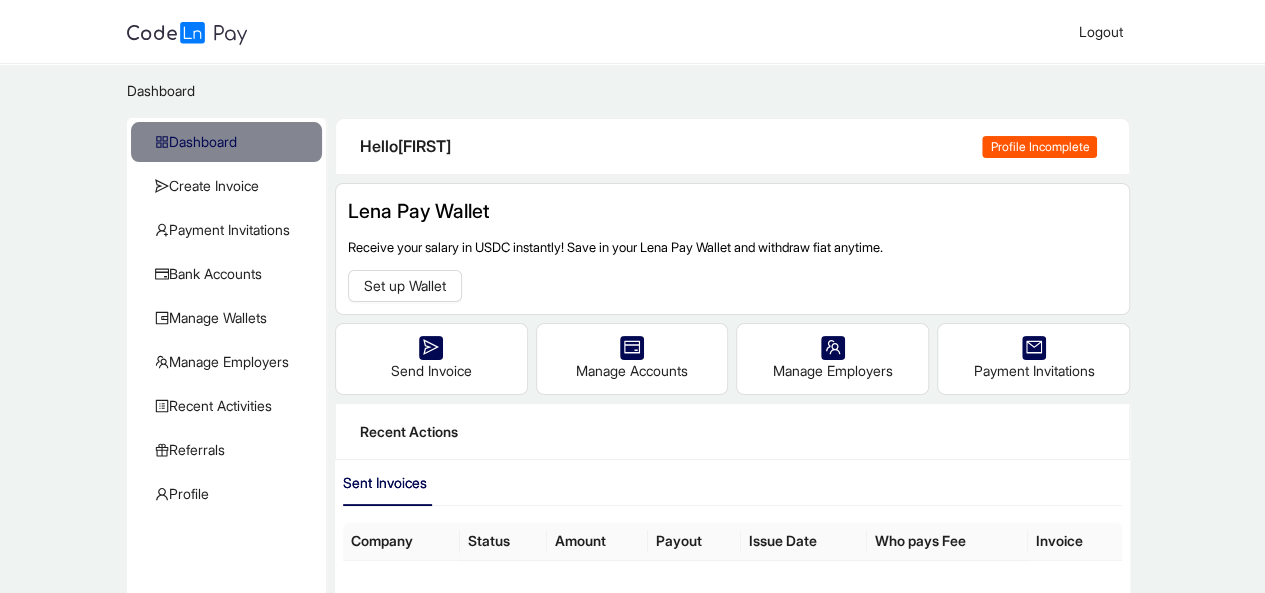 click on "Profile Incomplete" at bounding box center [1039, 147] 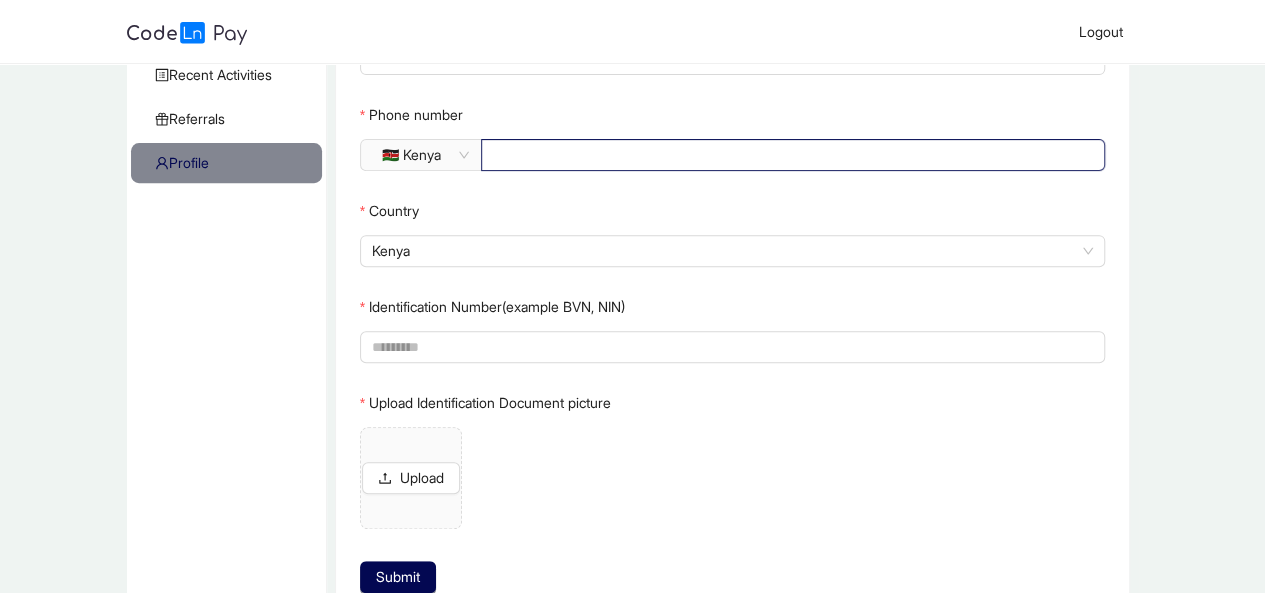 scroll, scrollTop: 333, scrollLeft: 0, axis: vertical 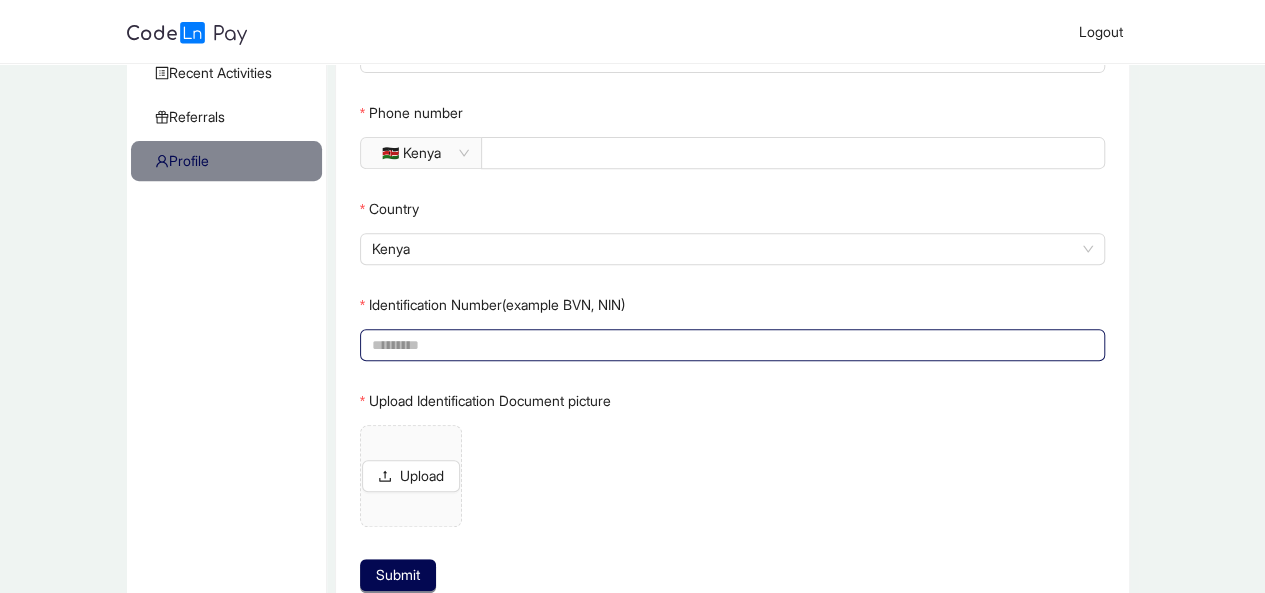 click on "Identification Number(example BVN, NIN)" at bounding box center [731, 345] 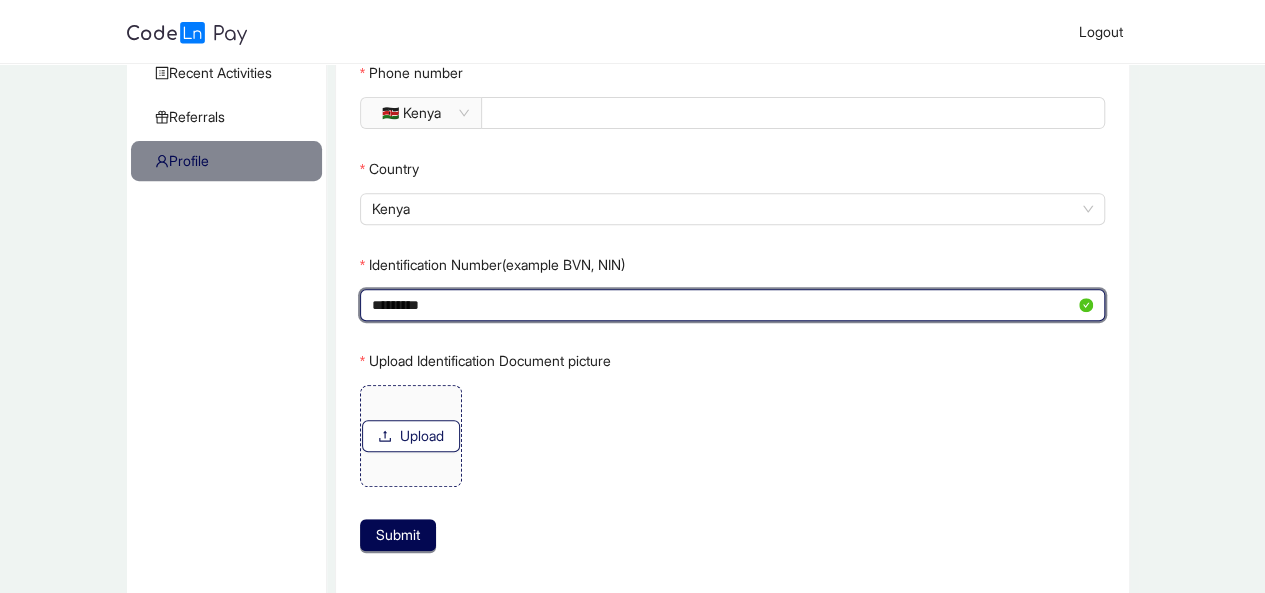 type on "*********" 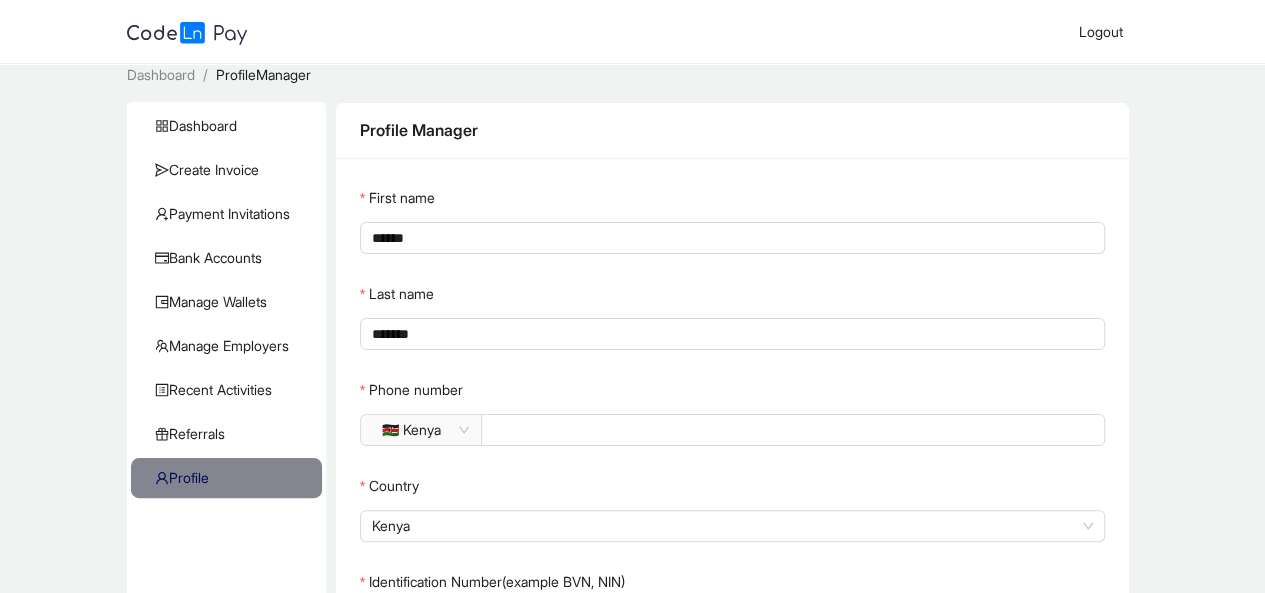 scroll, scrollTop: 408, scrollLeft: 0, axis: vertical 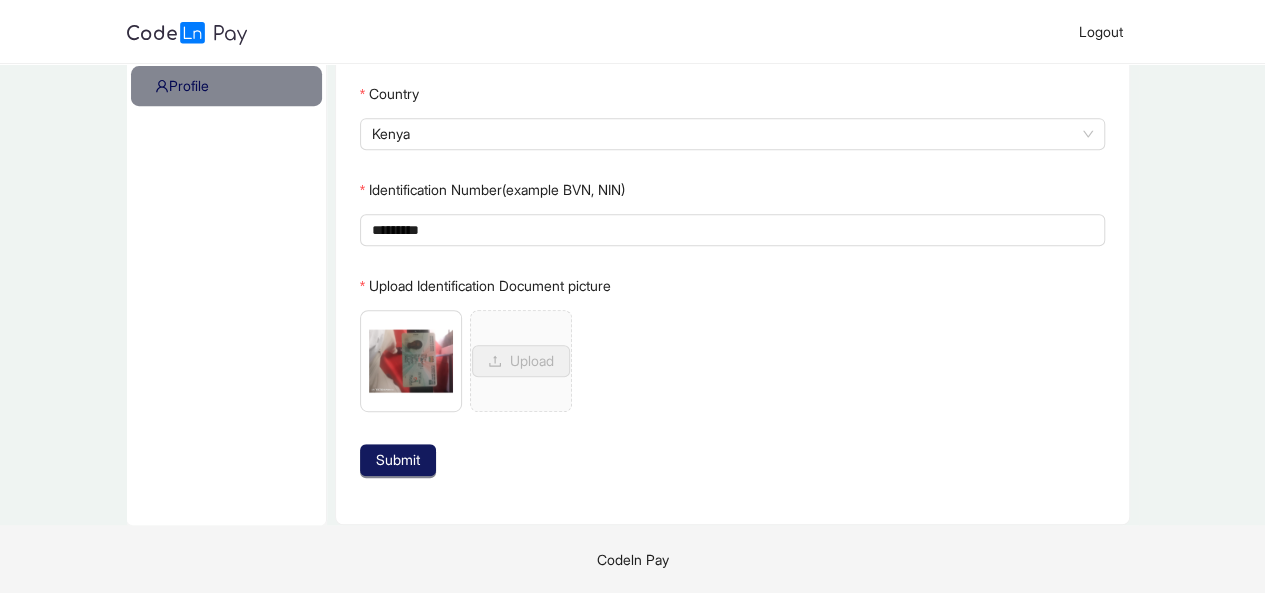 click on "Submit" at bounding box center [577, 460] 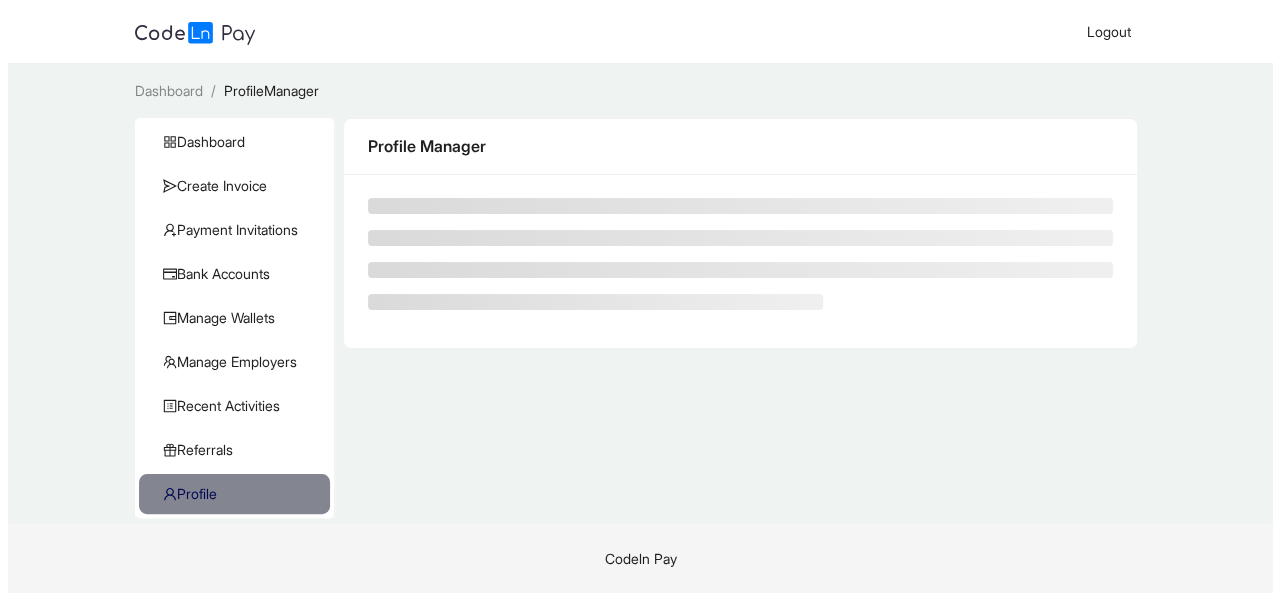 scroll, scrollTop: 0, scrollLeft: 0, axis: both 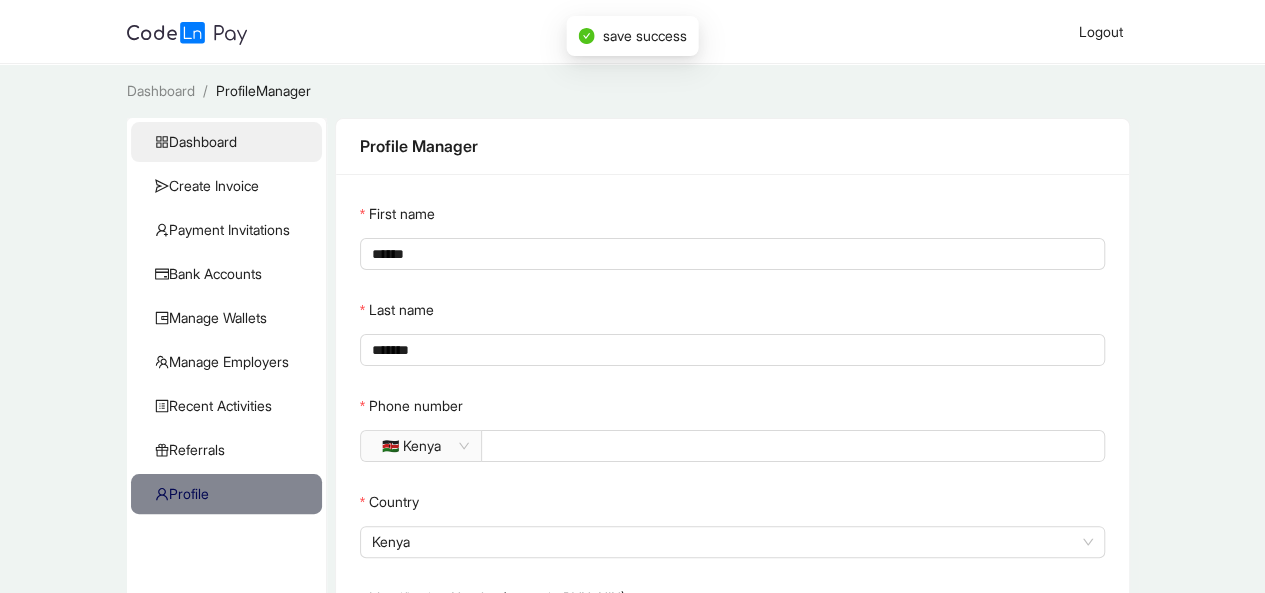 click on "Dashboard" 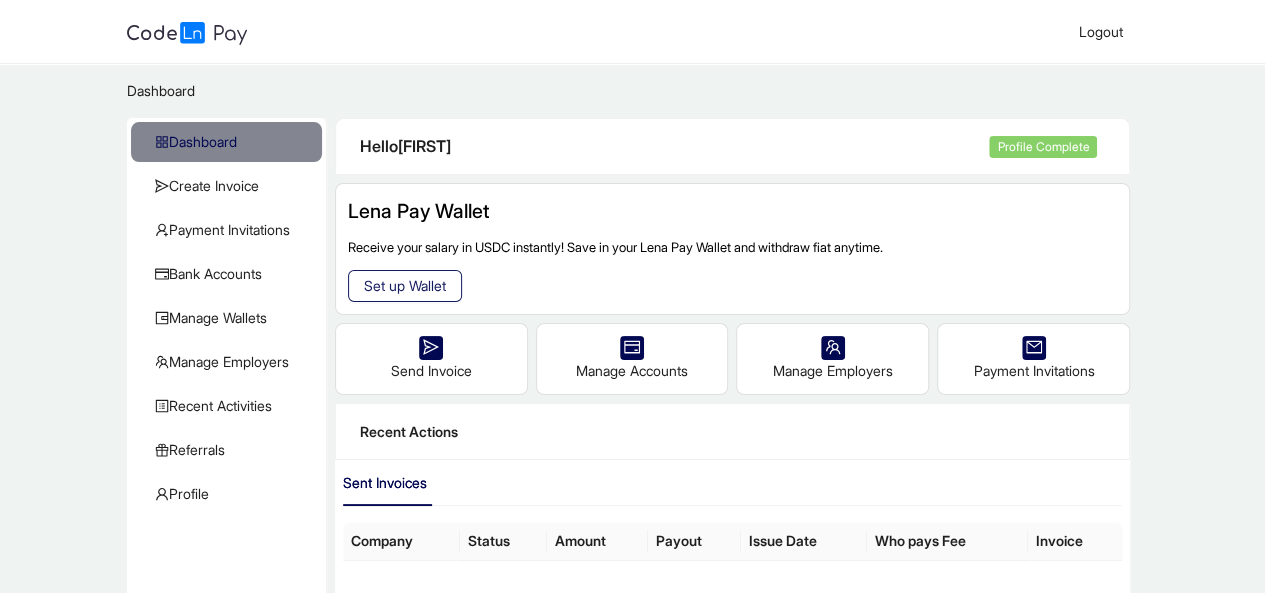 click on "Set up Wallet" 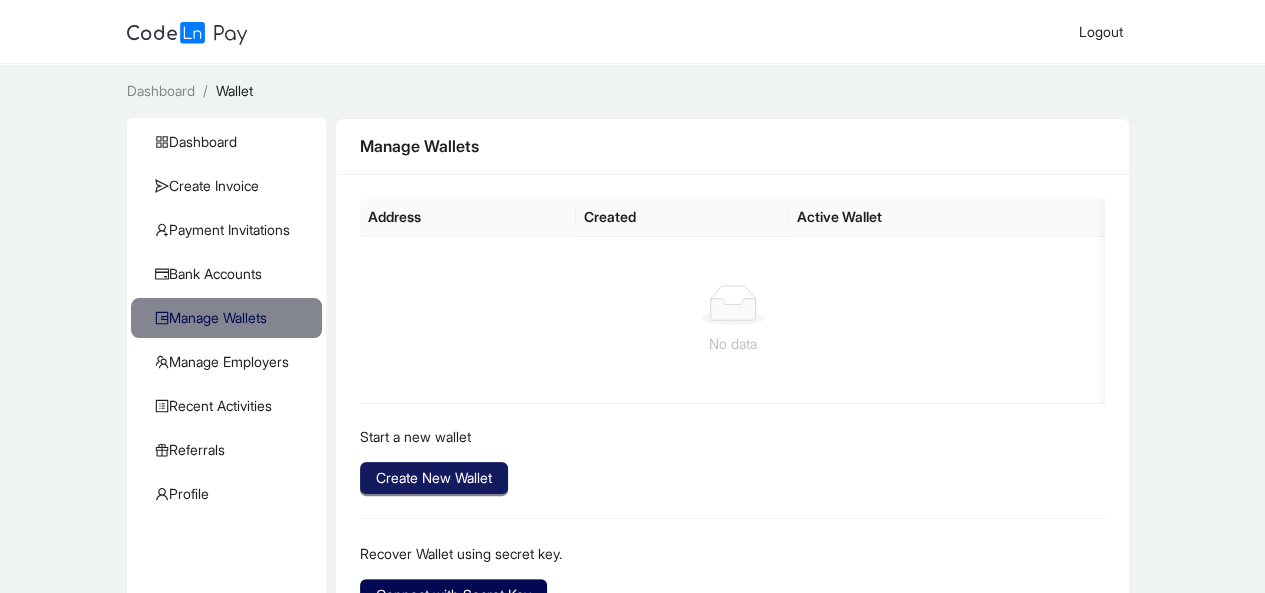click on "Create New Wallet" 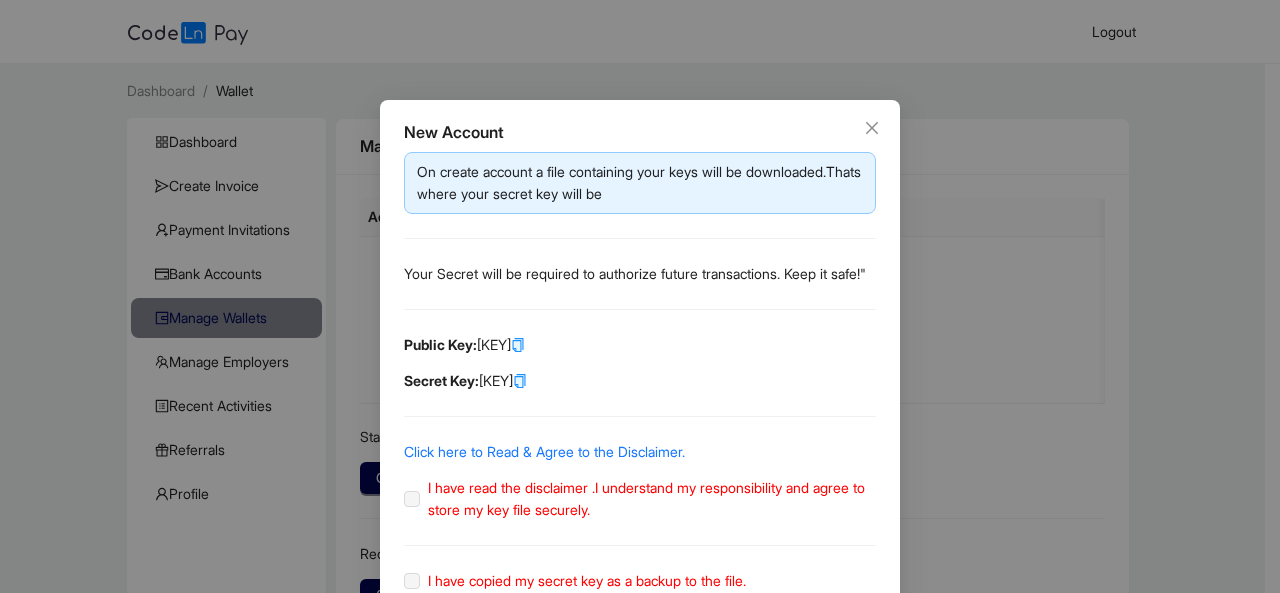 click 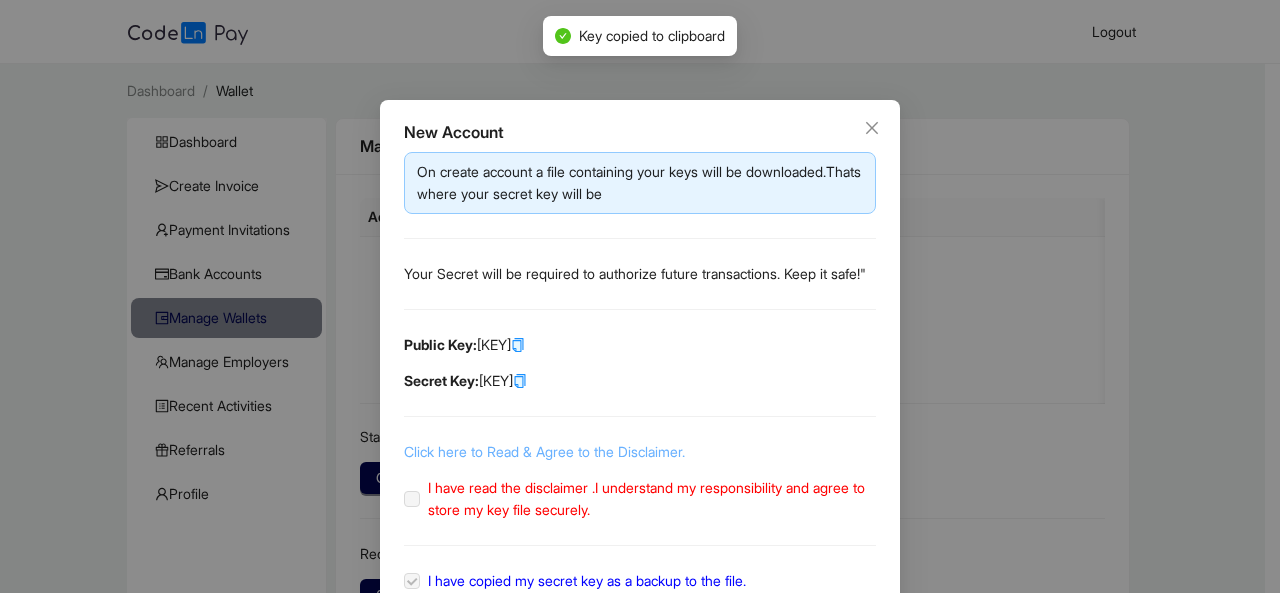 click on "Click here to Read & Agree to the Disclaimer." at bounding box center [544, 451] 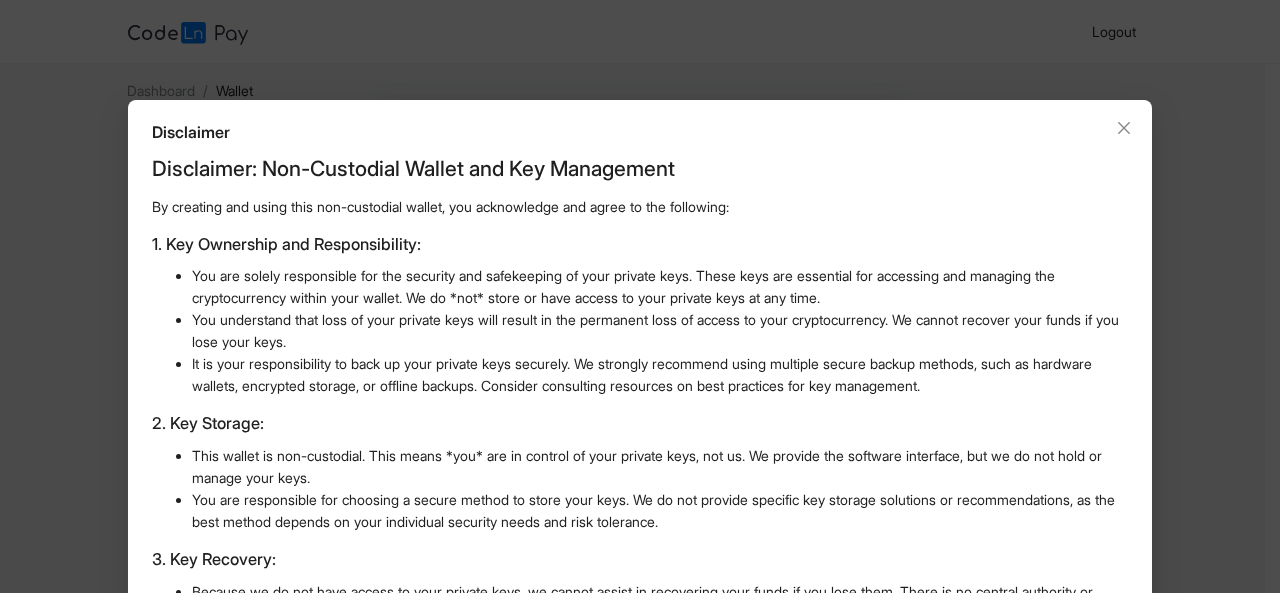 scroll, scrollTop: 134, scrollLeft: 0, axis: vertical 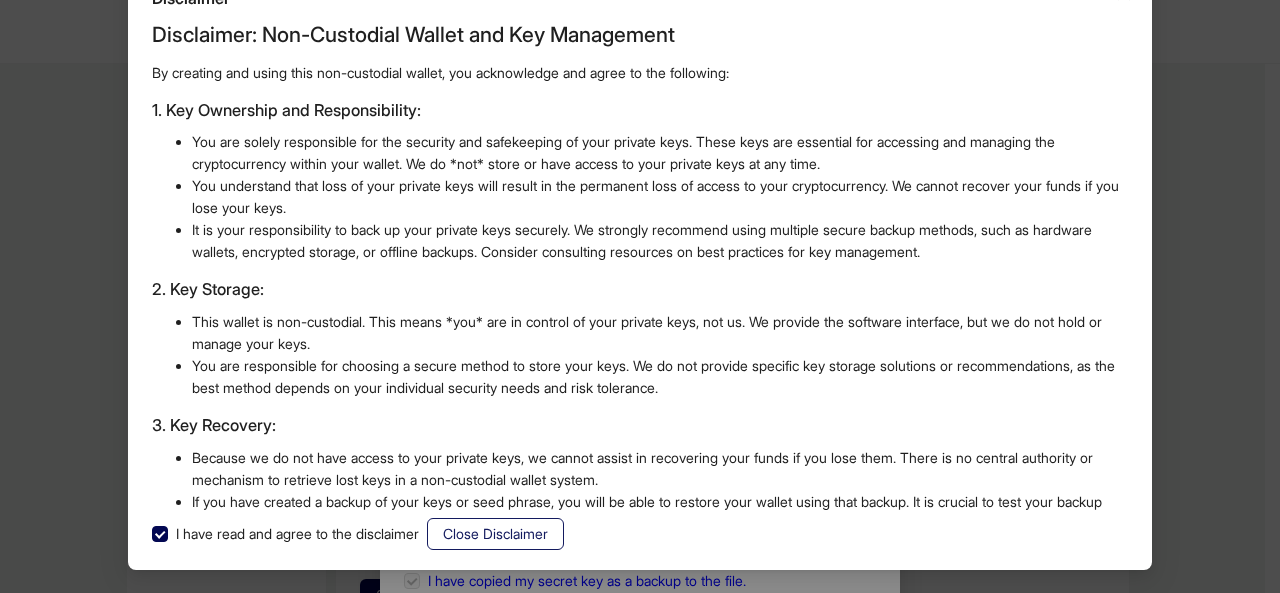 click on "Close Disclaimer" 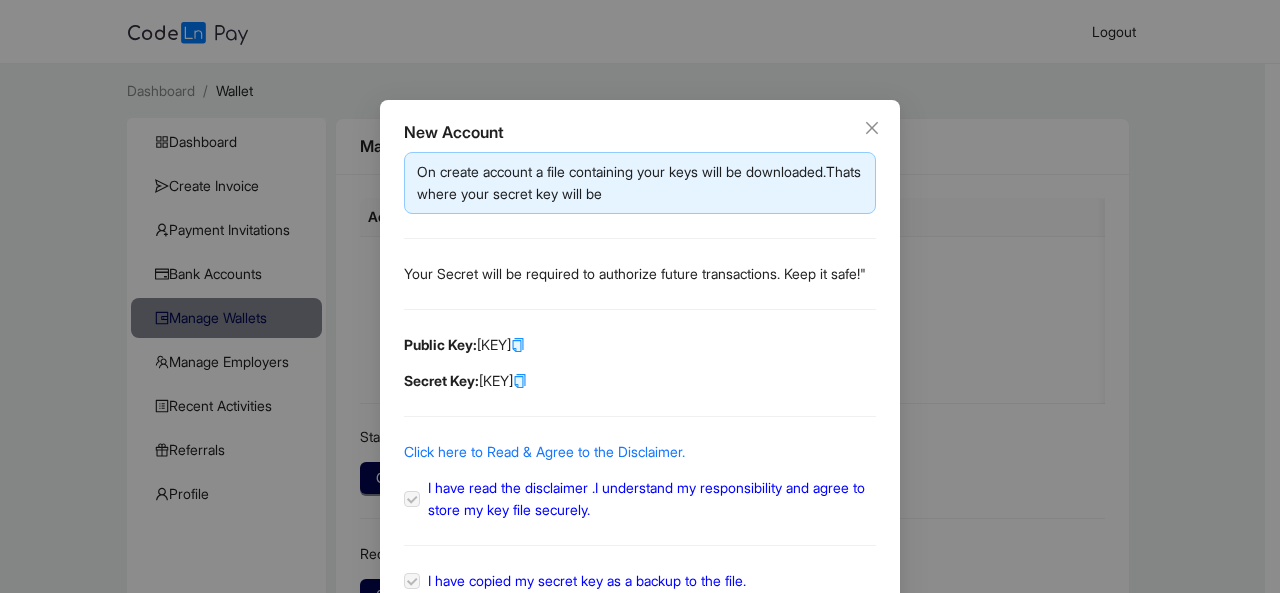 scroll, scrollTop: 34, scrollLeft: 0, axis: vertical 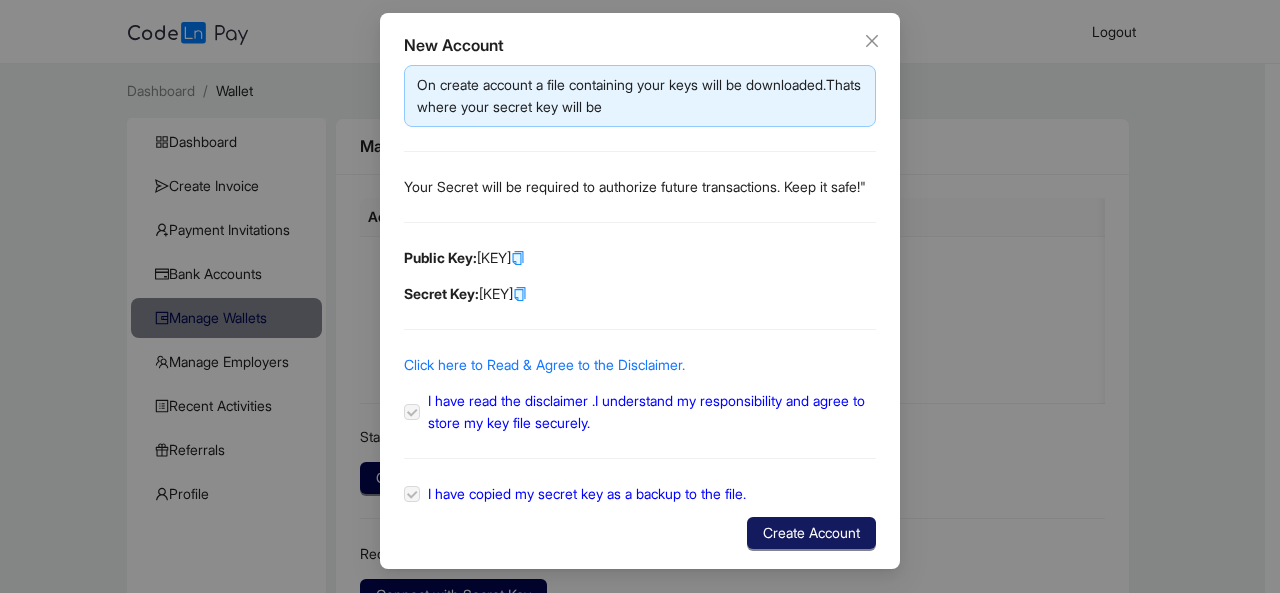 click on "Create Account" 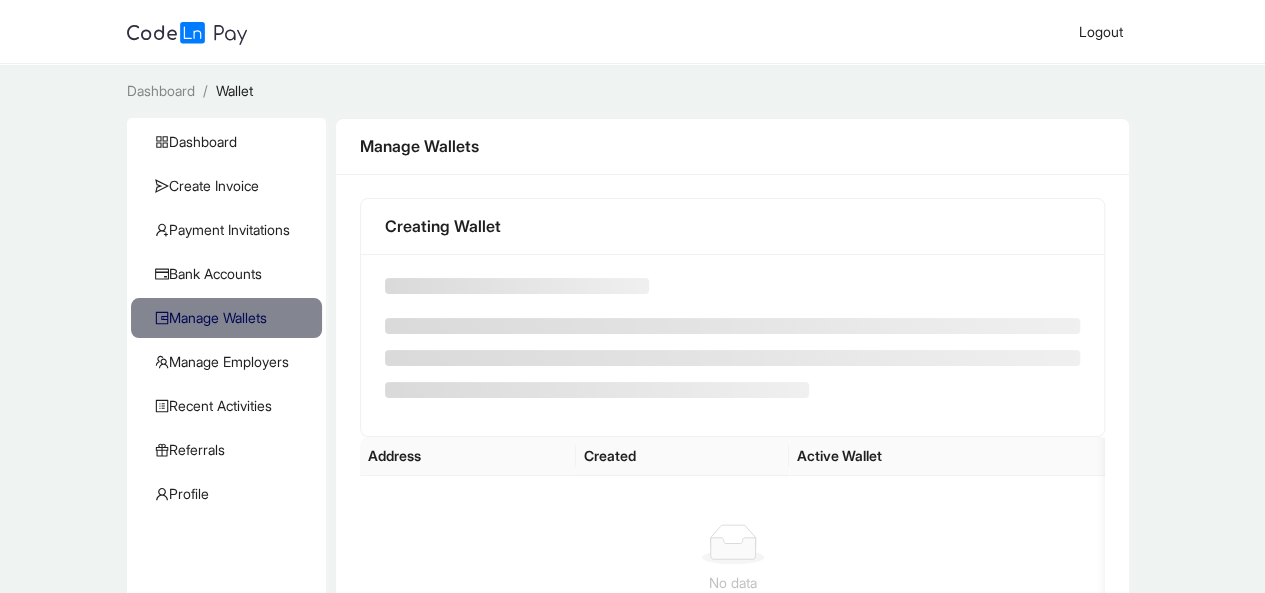 scroll, scrollTop: 0, scrollLeft: 0, axis: both 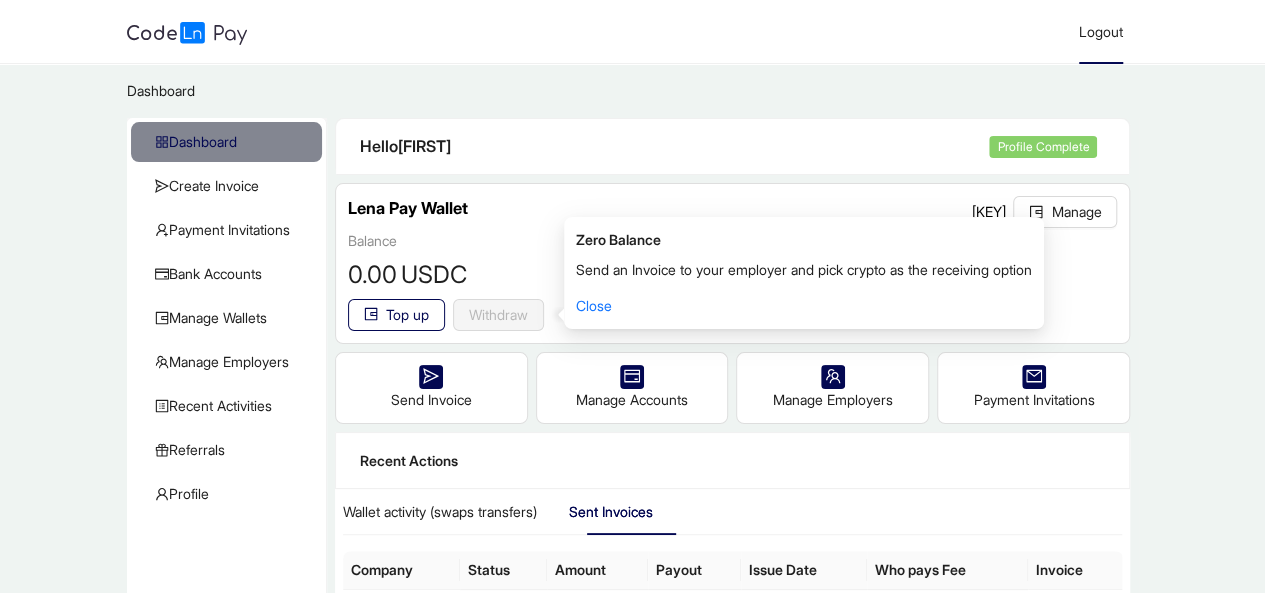 click on "Logout" 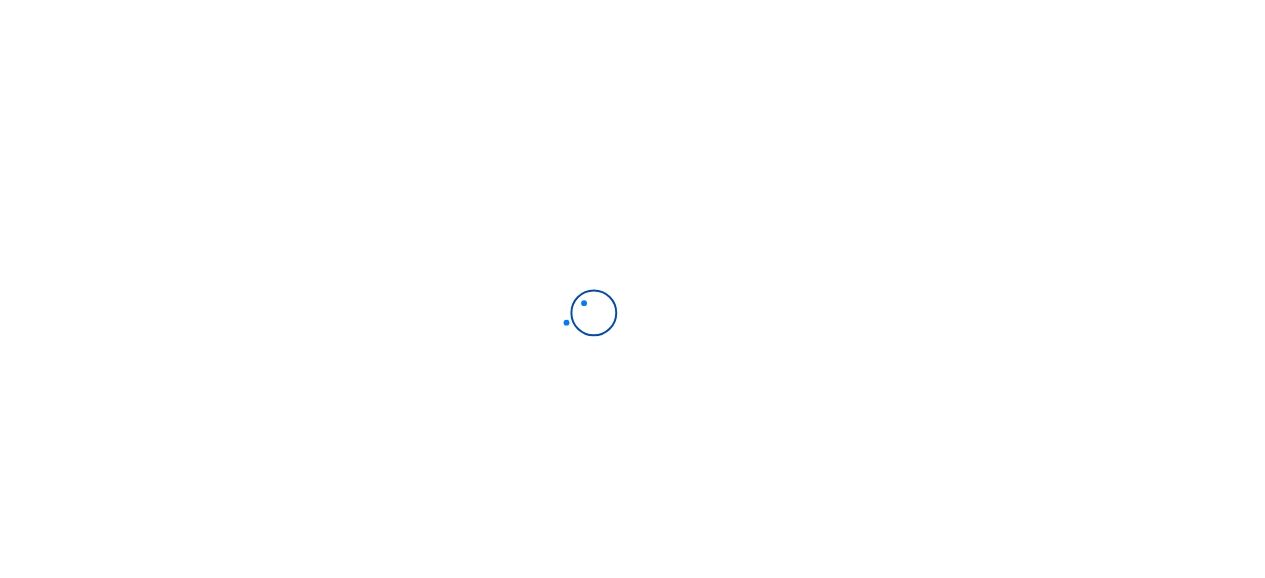 scroll, scrollTop: 0, scrollLeft: 0, axis: both 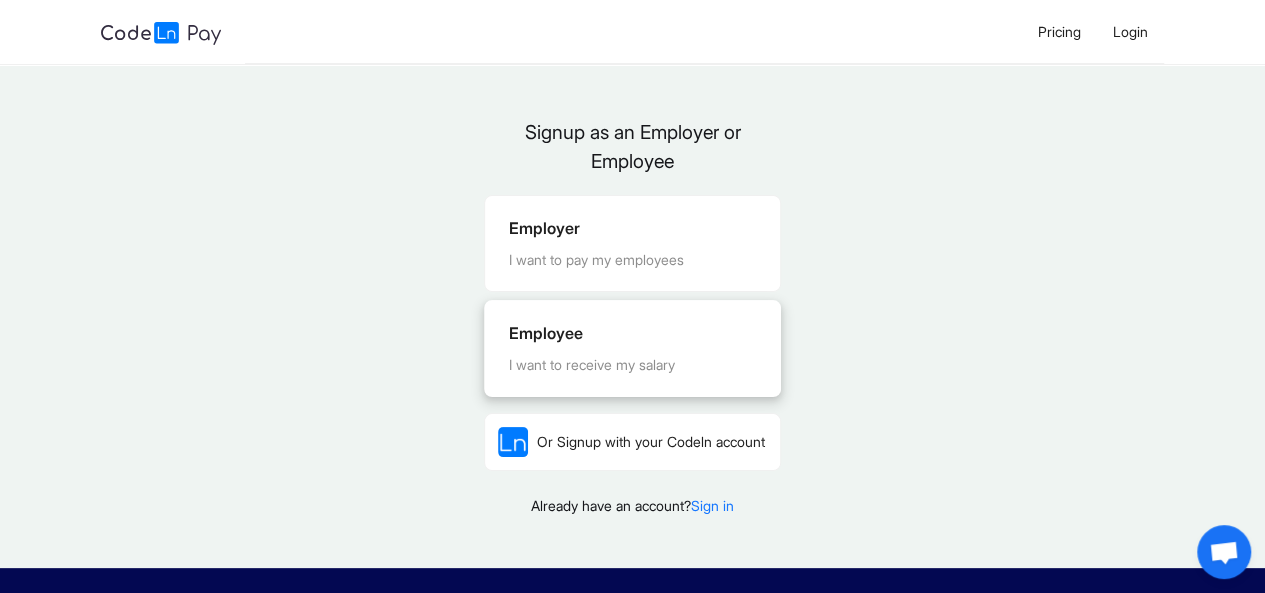 click on "I want to receive my salary" at bounding box center (632, 365) 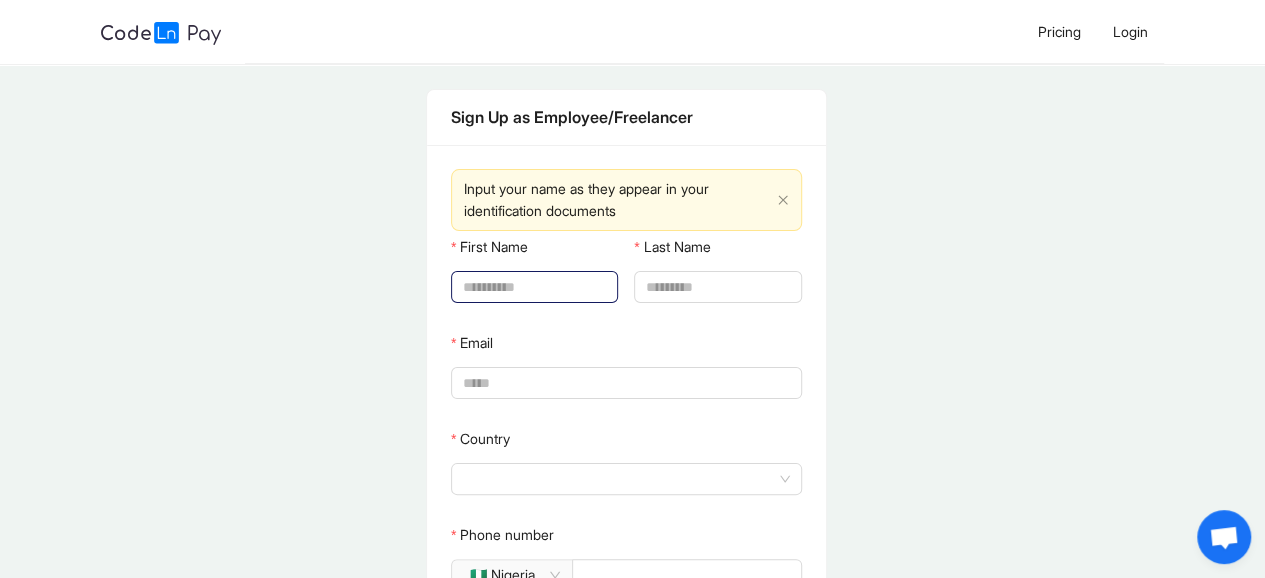 click on "First Name" at bounding box center [532, 287] 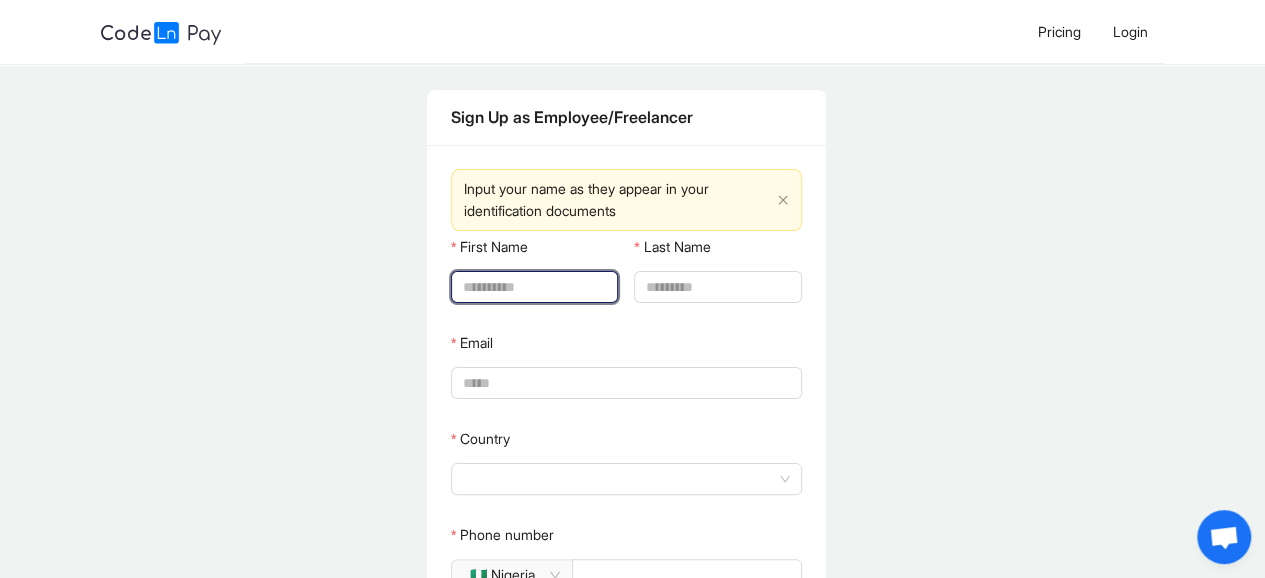 type on "*" 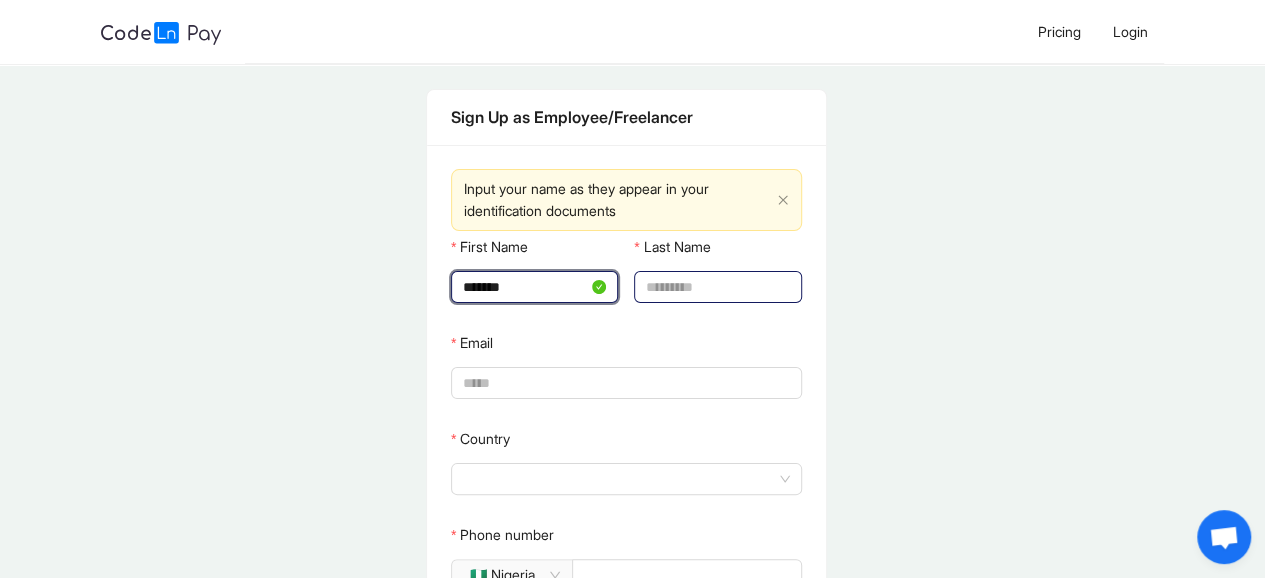 type on "*******" 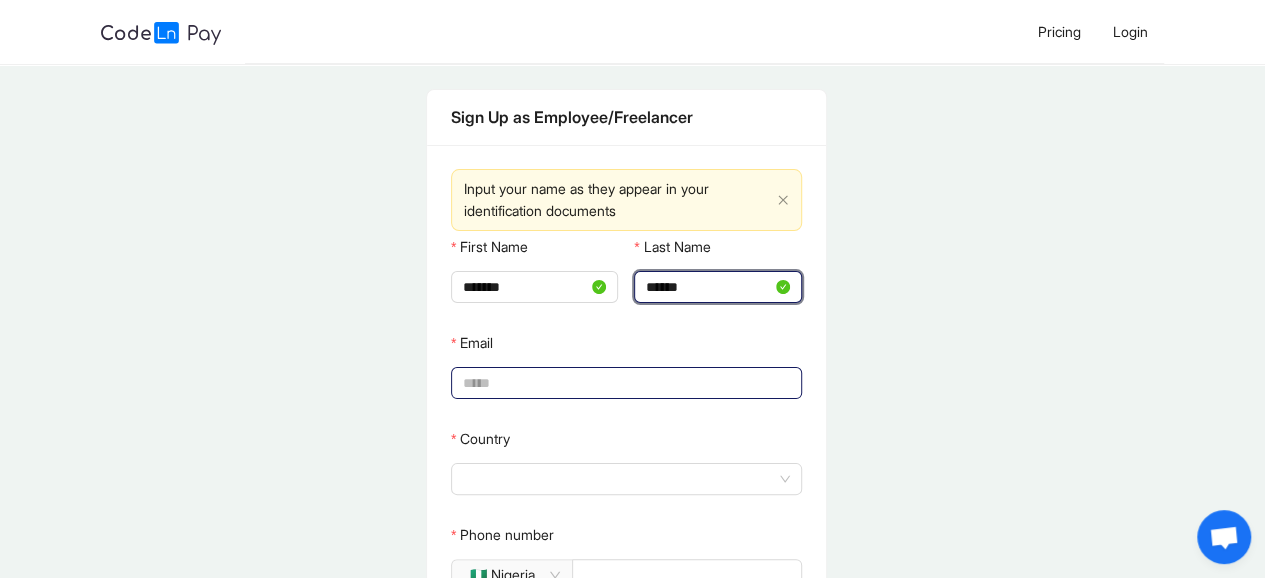 type on "******" 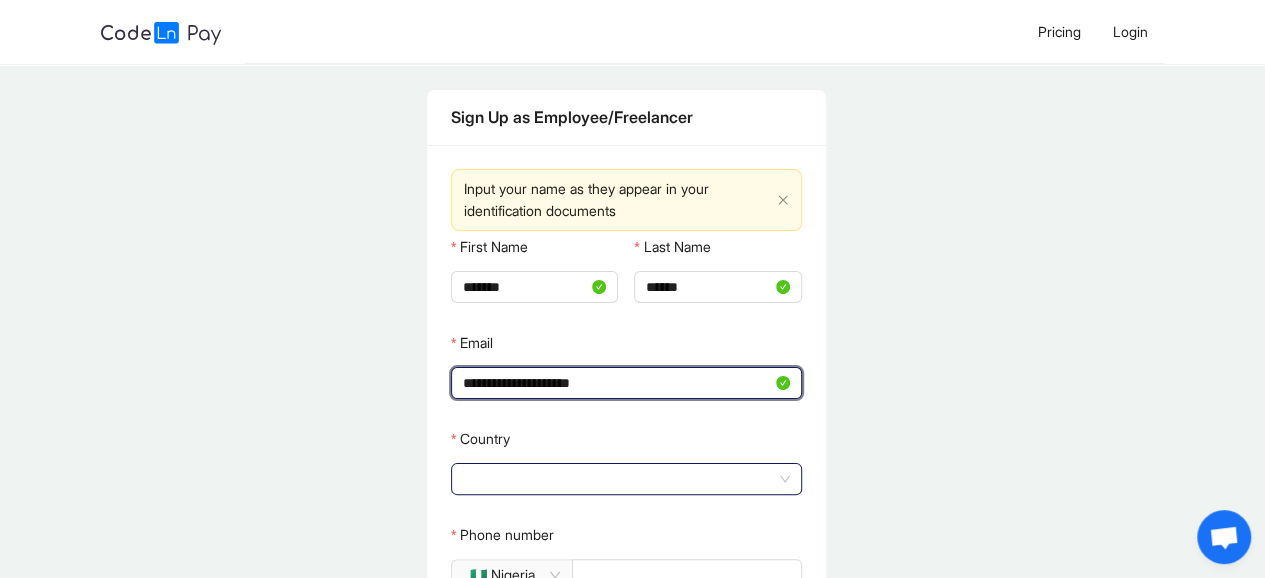 click 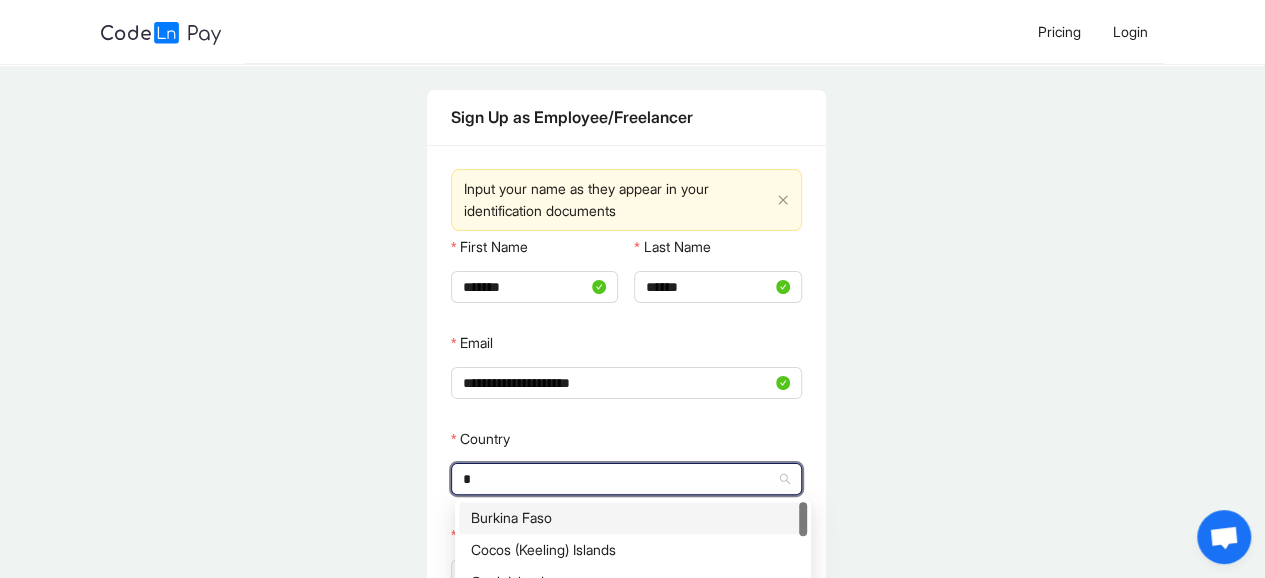type on "**" 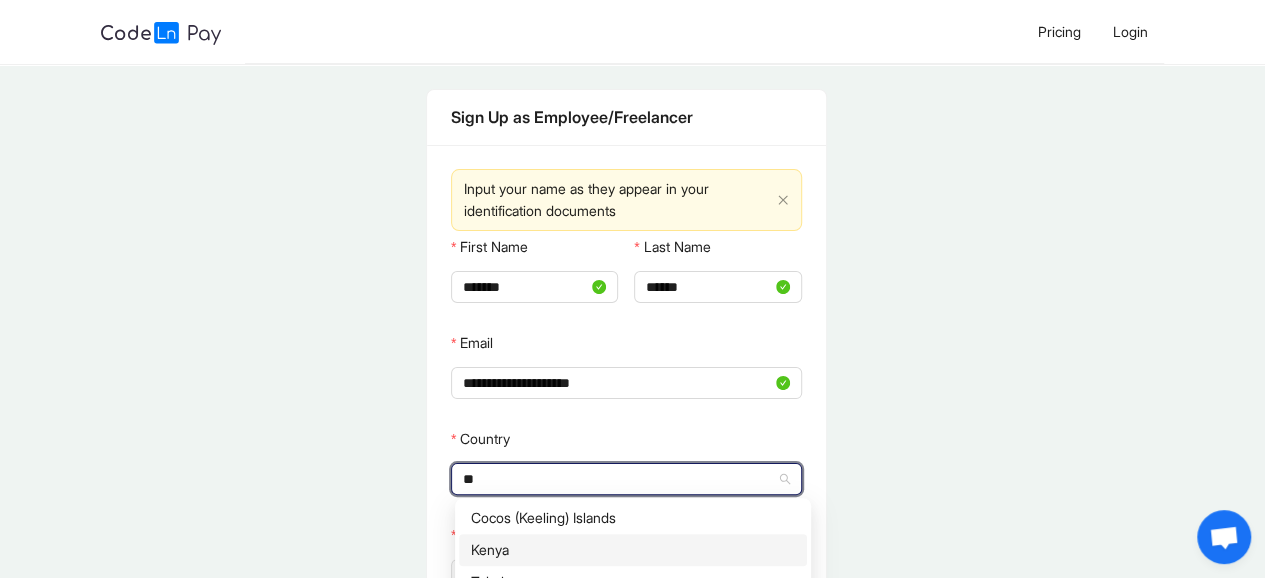 click on "Kenya" at bounding box center (633, 550) 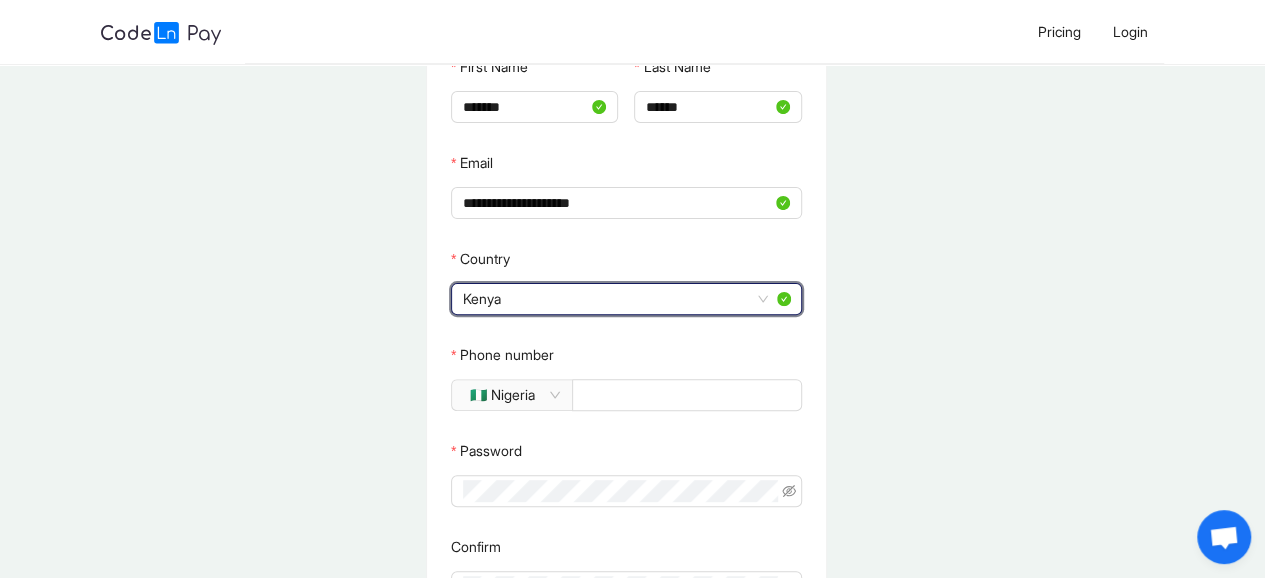 scroll, scrollTop: 200, scrollLeft: 0, axis: vertical 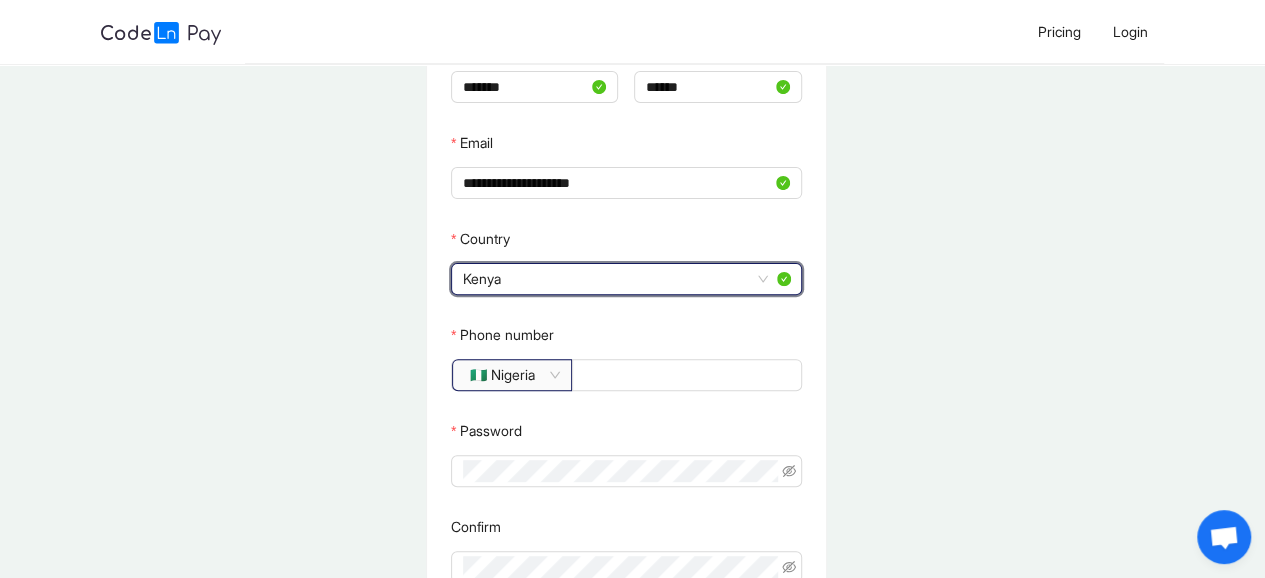 click on "🇳🇬 Nigeria" 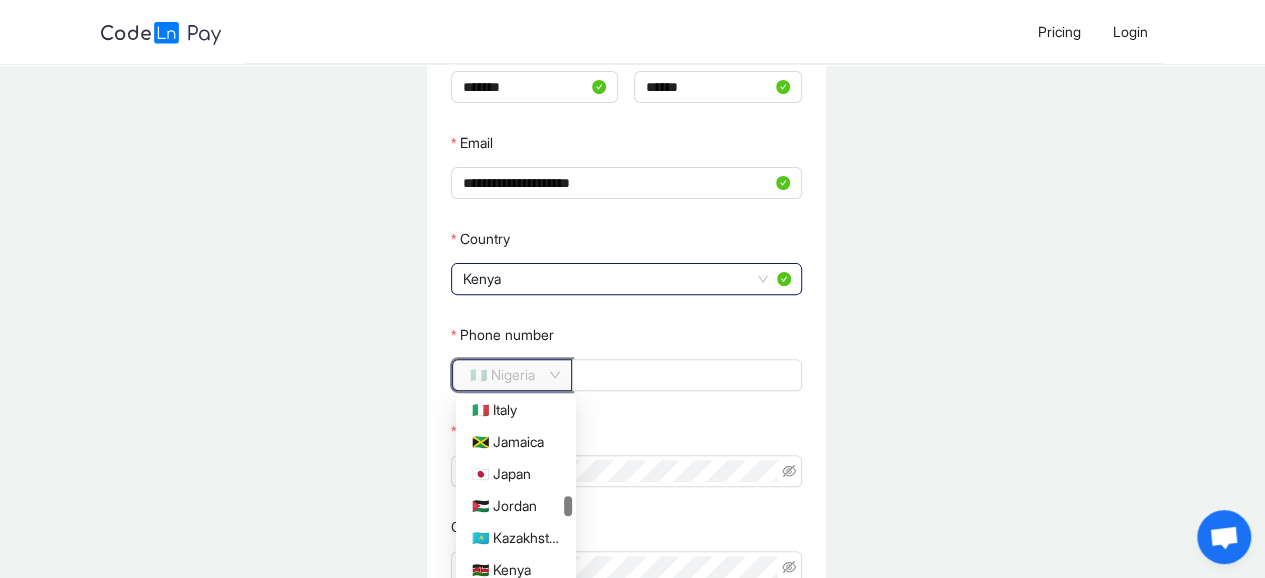 scroll, scrollTop: 2511, scrollLeft: 0, axis: vertical 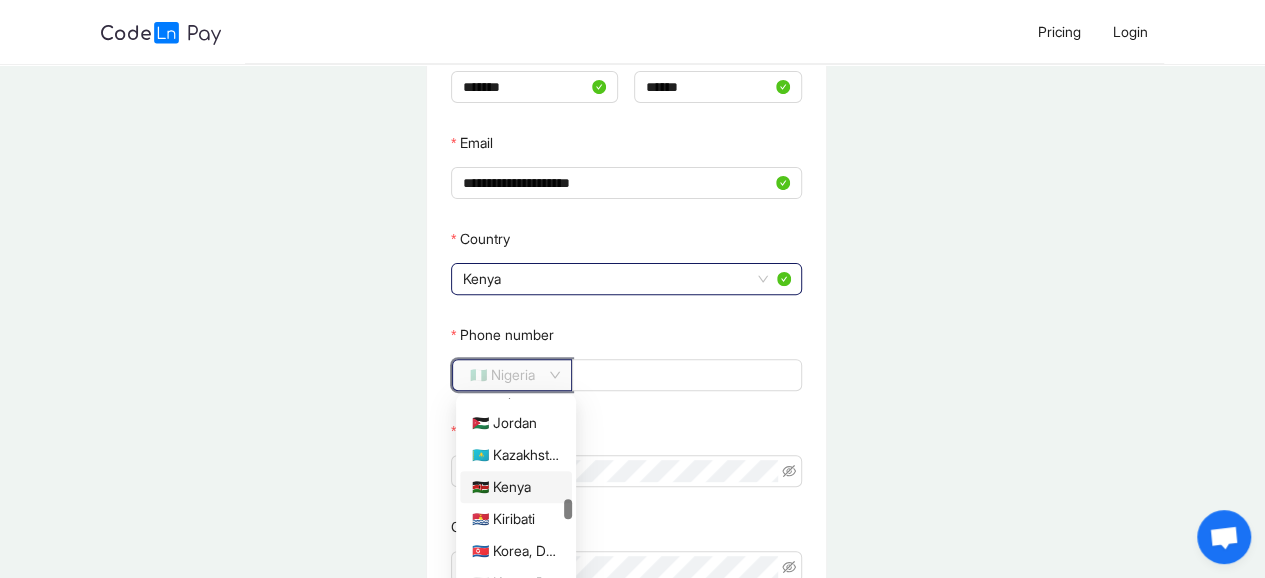 click on "🇰🇪 Kenya" 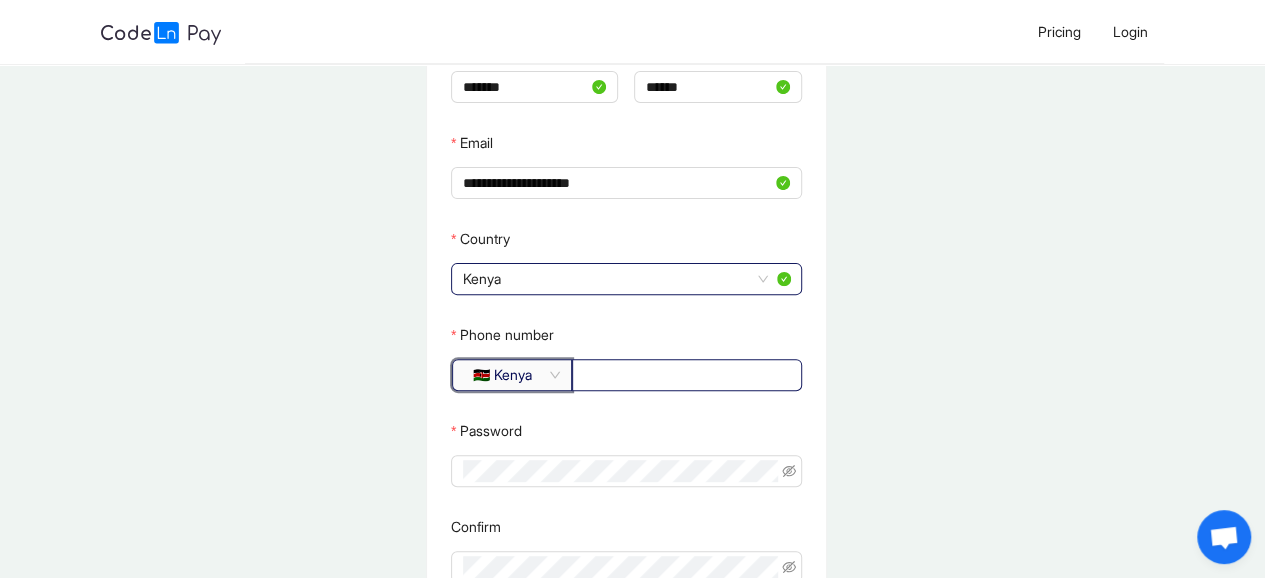 click at bounding box center [687, 375] 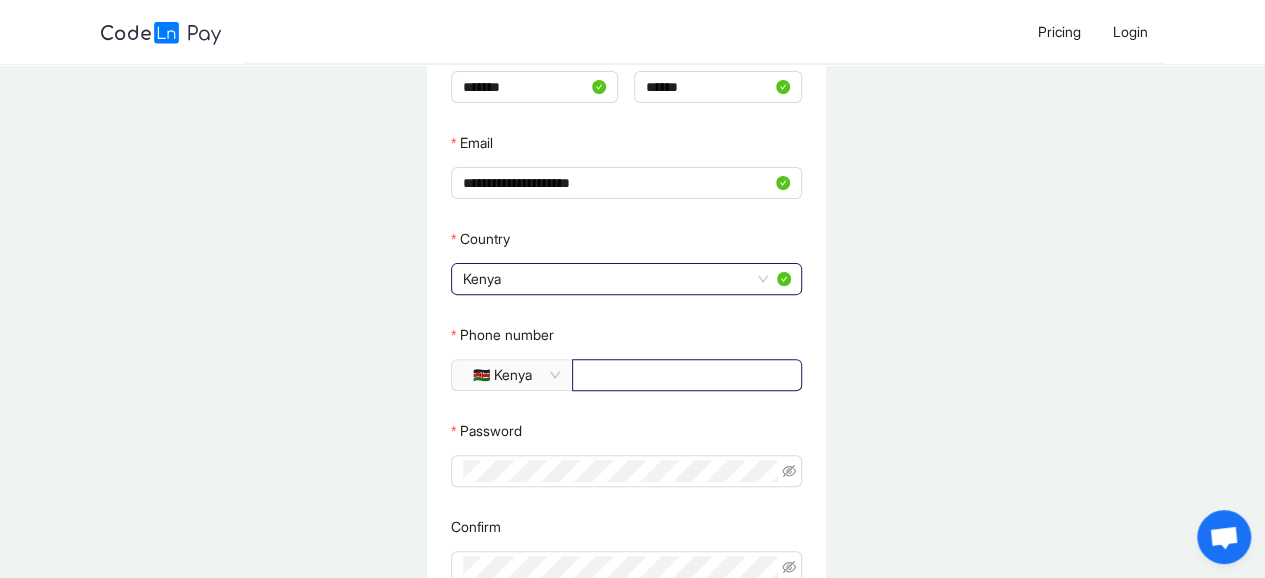 click on "Phone number" at bounding box center [685, 375] 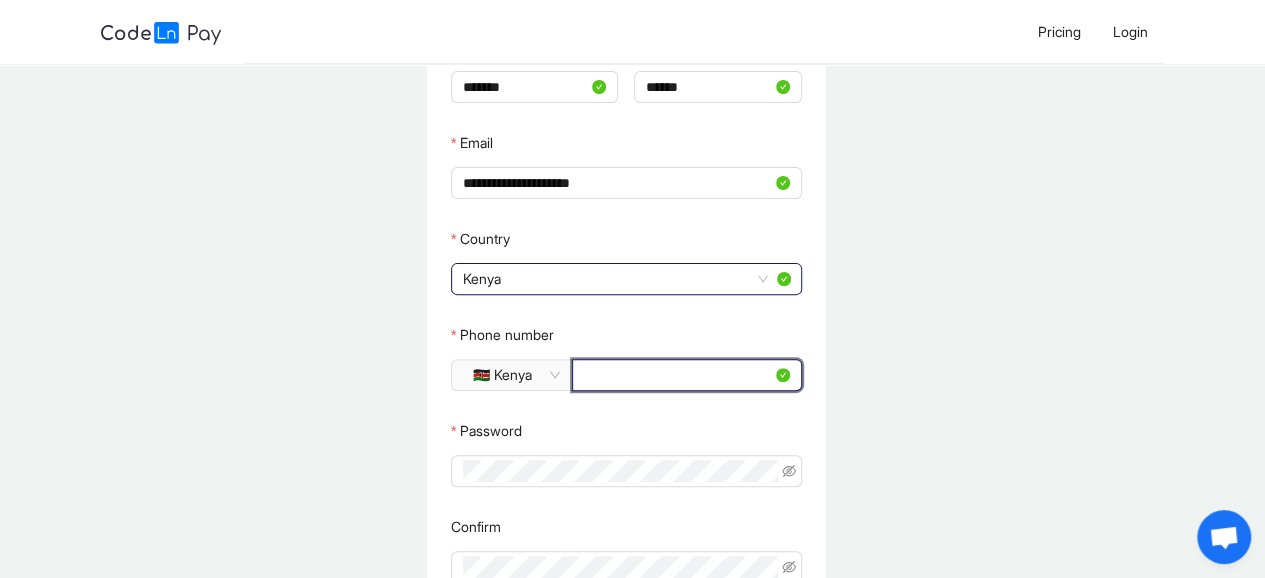 type on "*********" 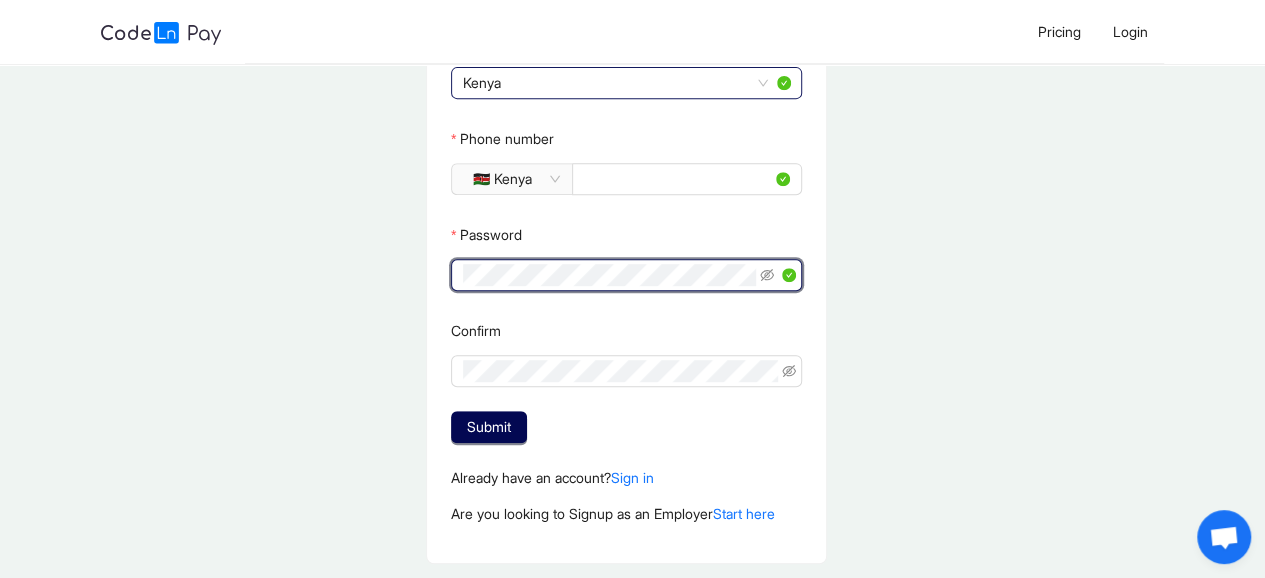 scroll, scrollTop: 400, scrollLeft: 0, axis: vertical 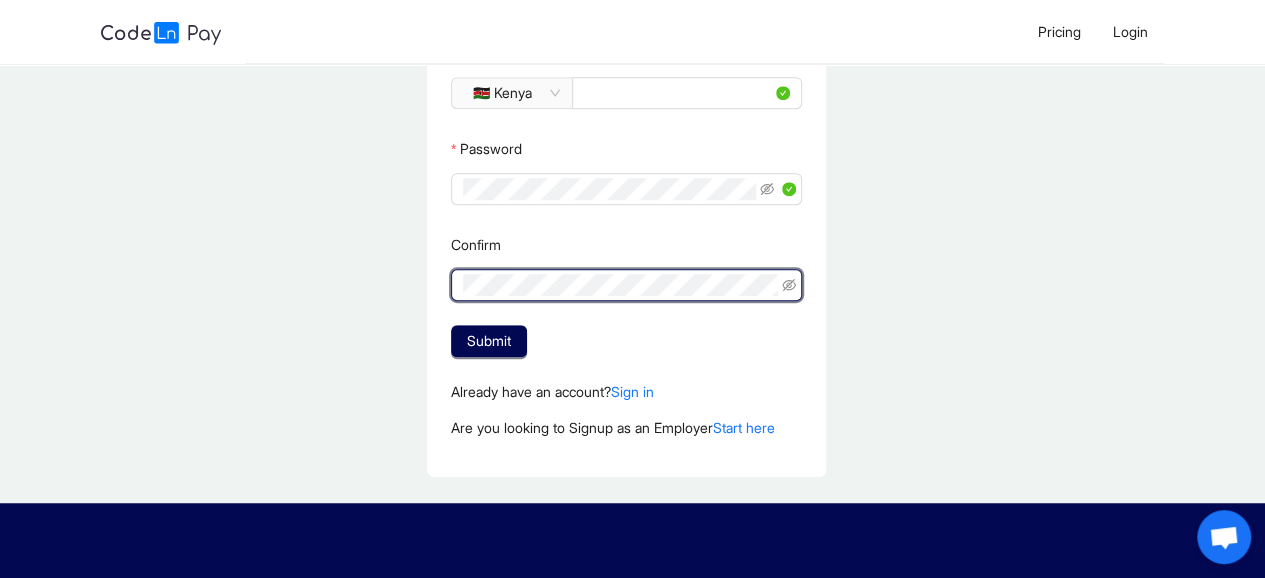 click on "**********" at bounding box center (626, 70) 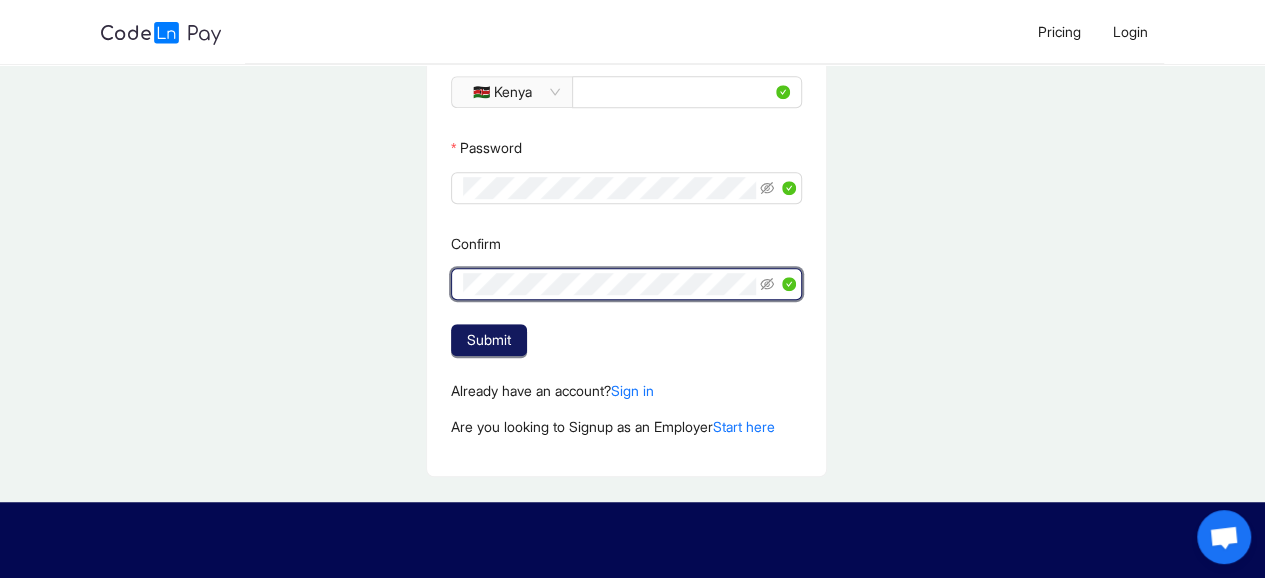 click on "Submit" 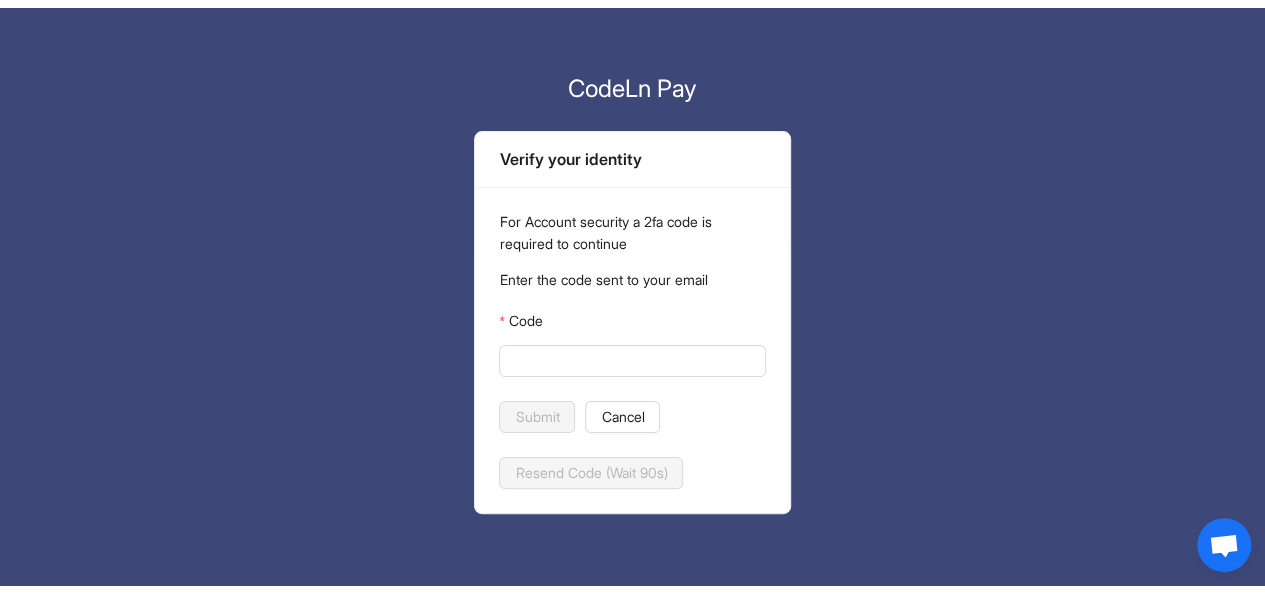 scroll, scrollTop: 0, scrollLeft: 0, axis: both 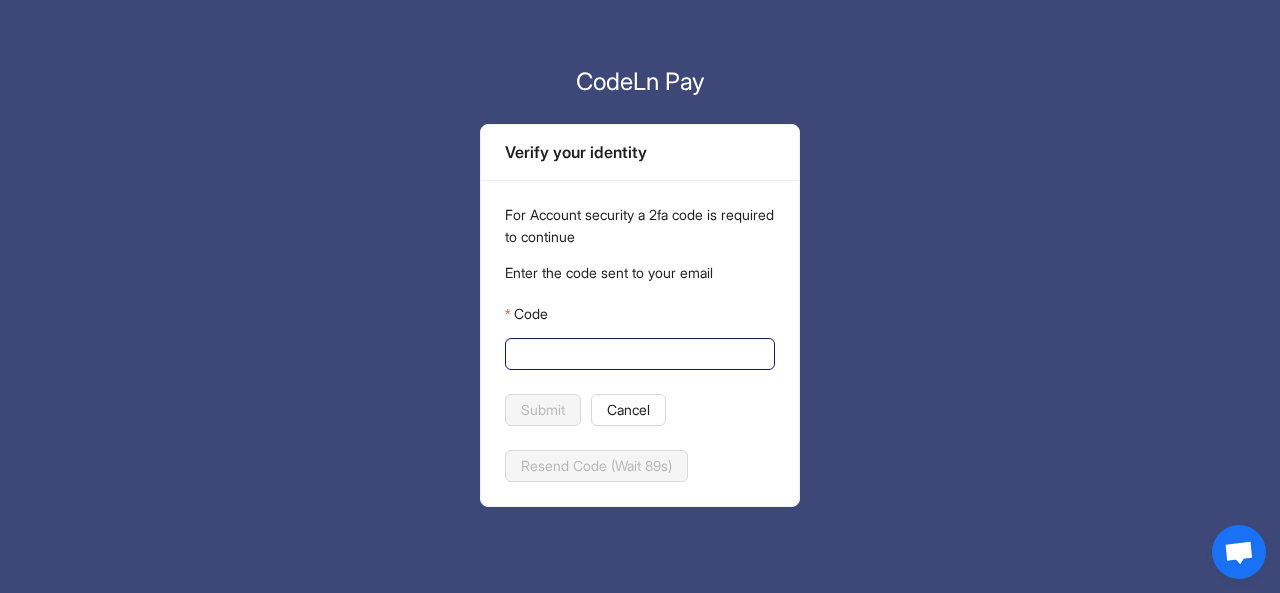 click on "Code" at bounding box center [638, 354] 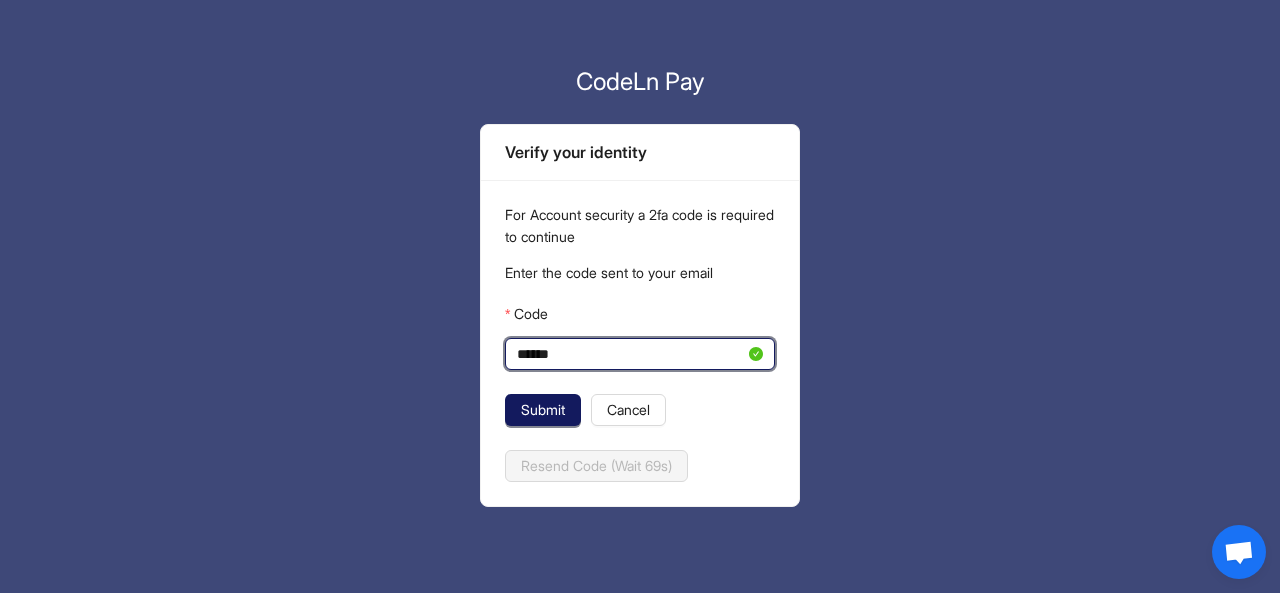 type on "******" 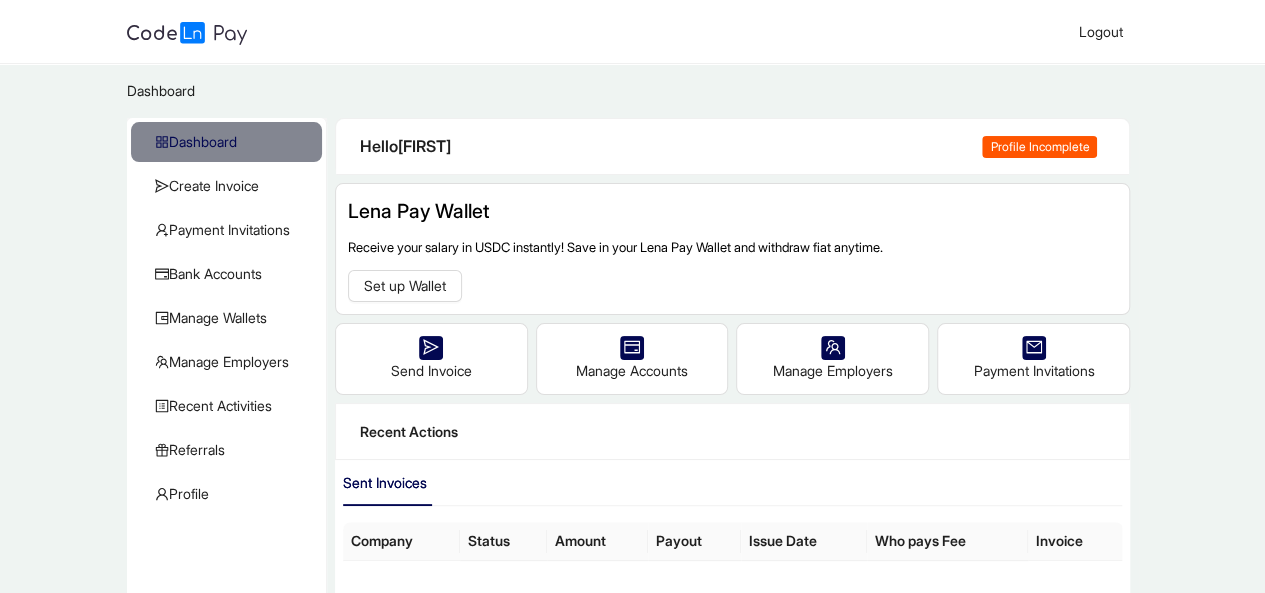 click on "Hello  [LAST]  Profile Incomplete" at bounding box center [733, 146] 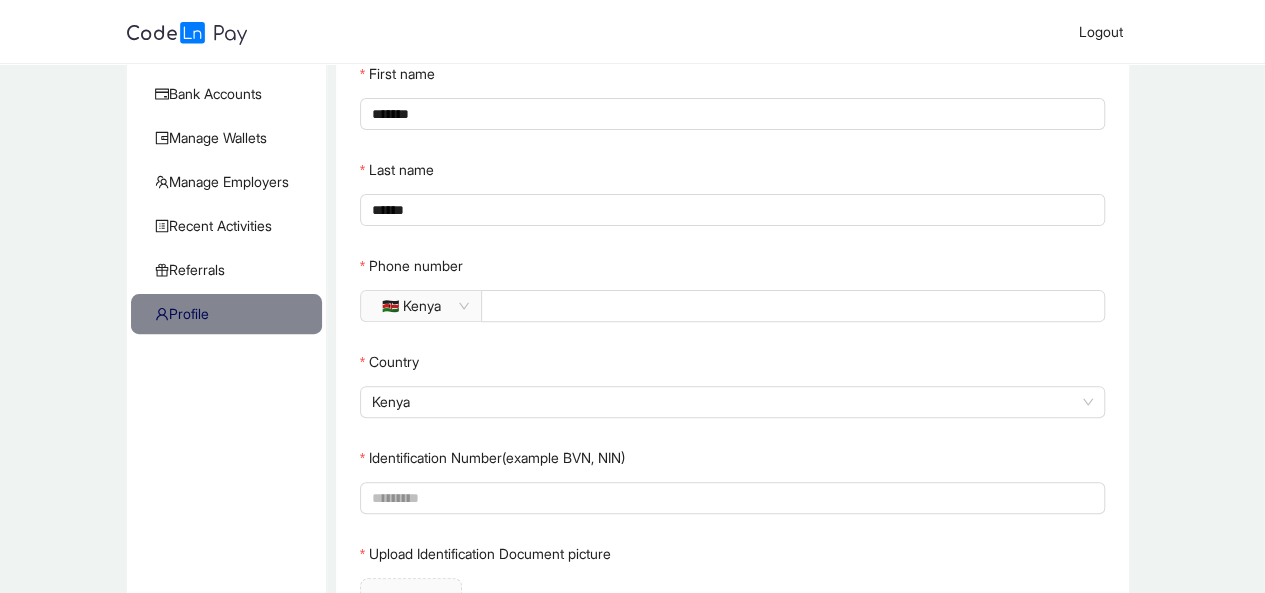scroll, scrollTop: 333, scrollLeft: 0, axis: vertical 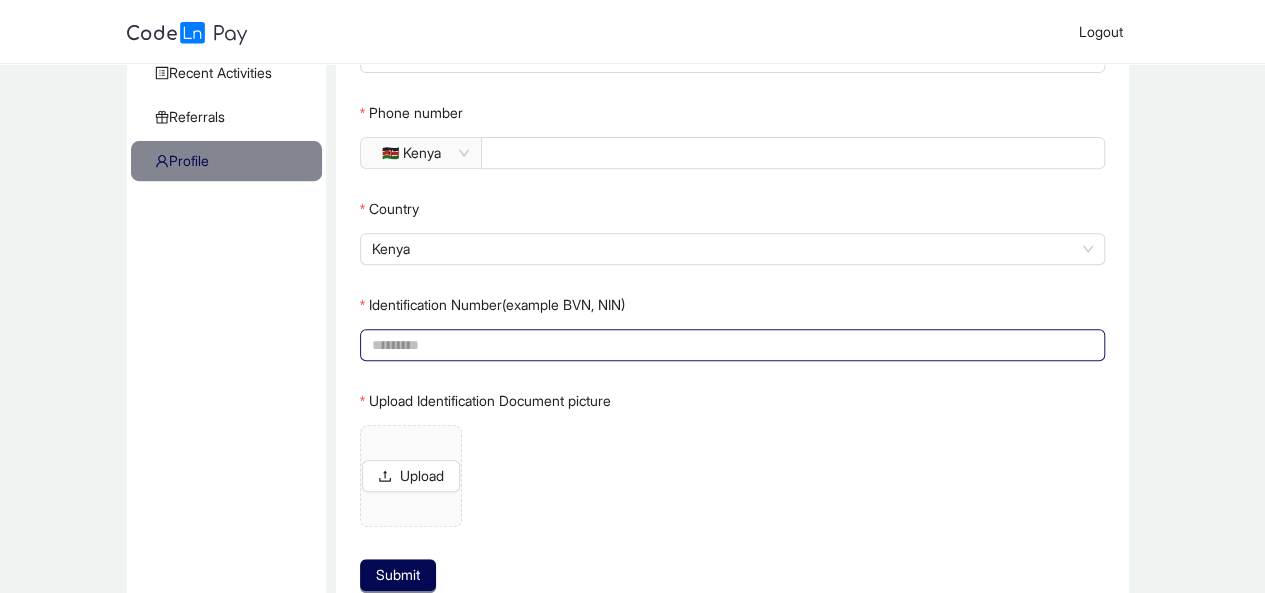 click 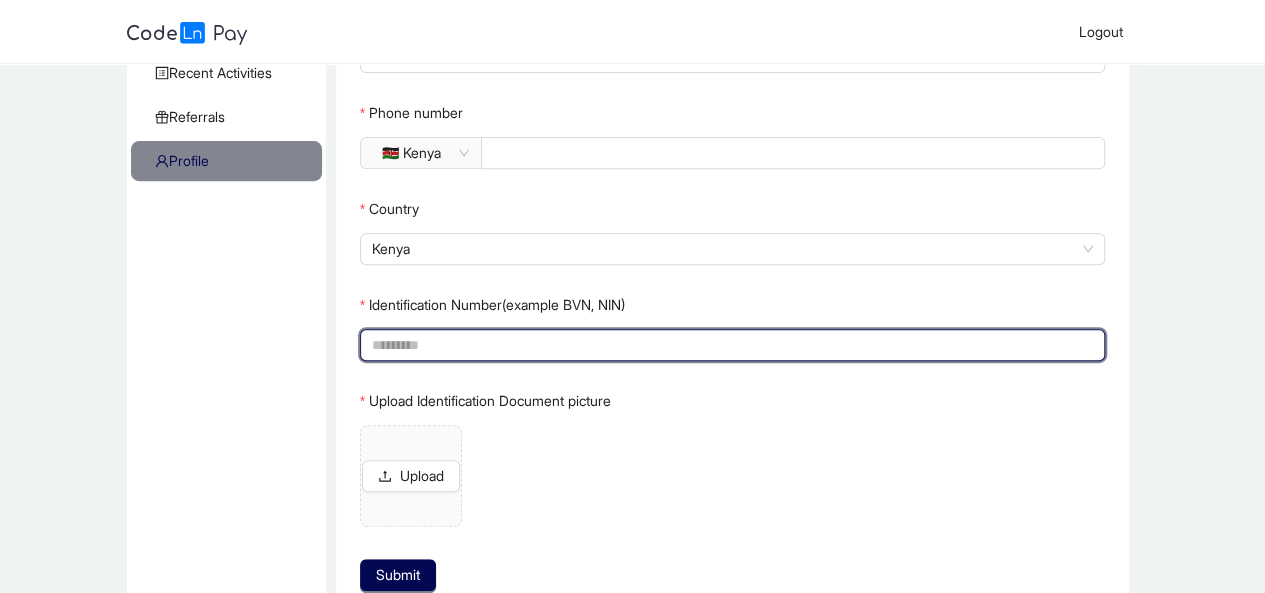 click on "Identification Number(example BVN, NIN)" at bounding box center (731, 345) 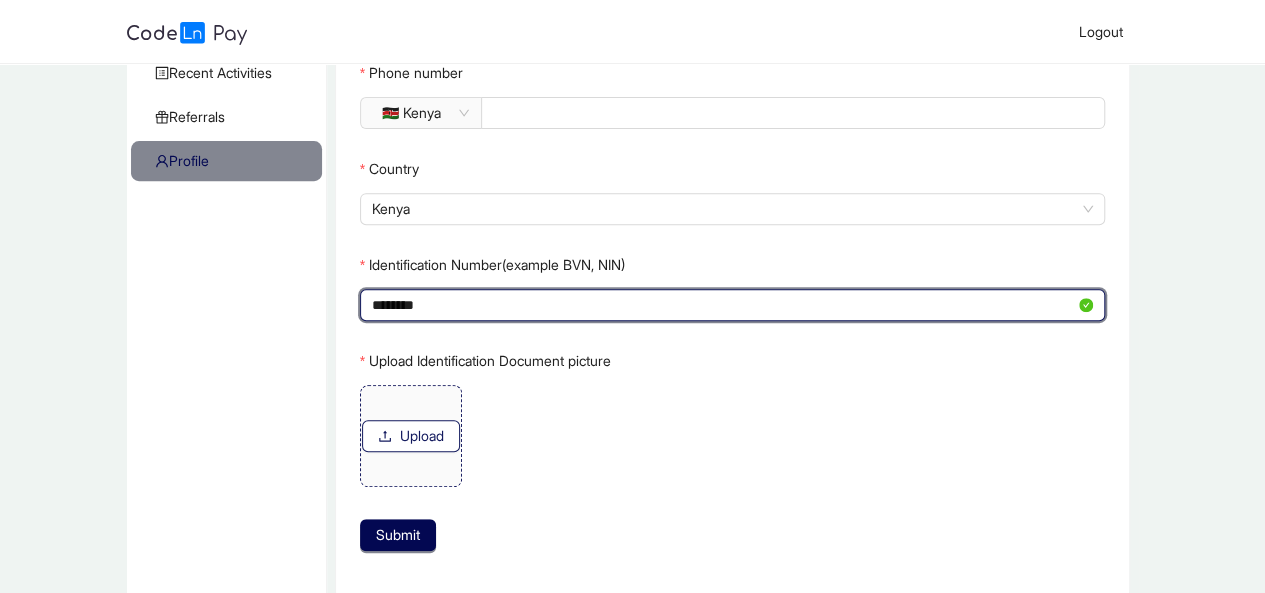 type on "********" 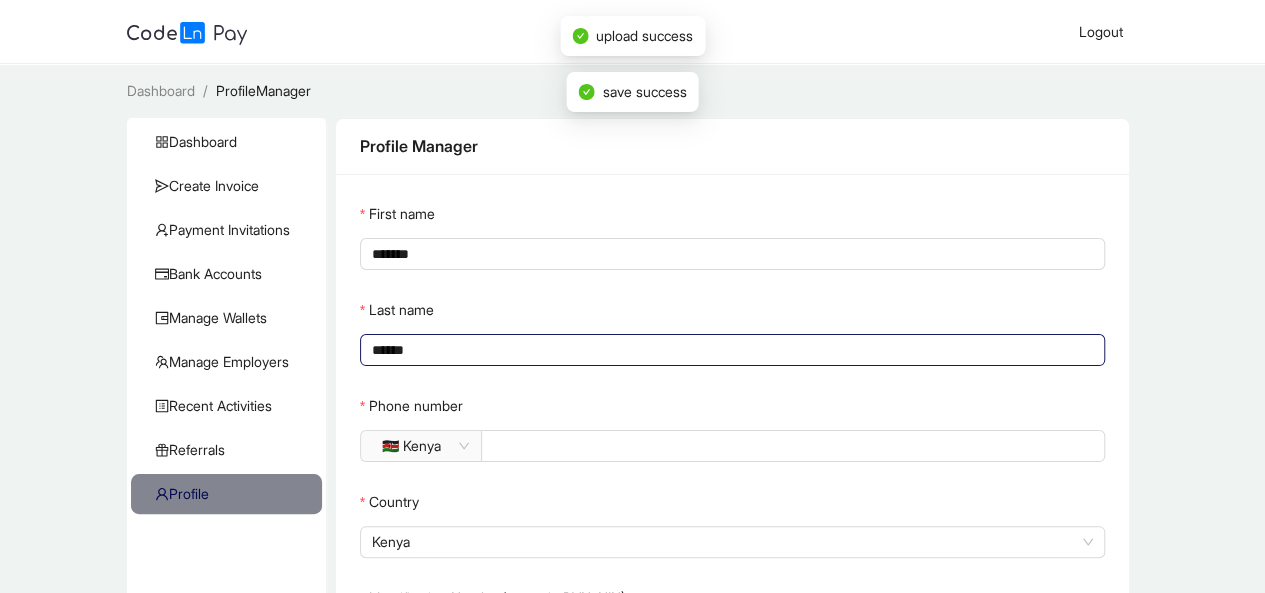 scroll, scrollTop: 408, scrollLeft: 0, axis: vertical 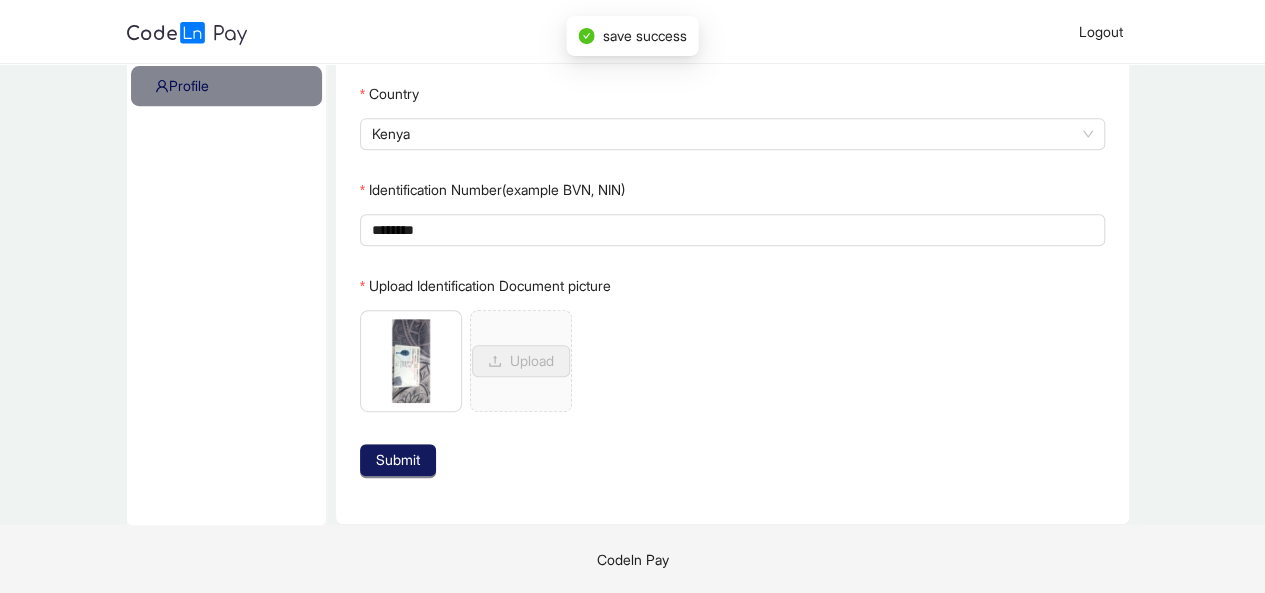 click on "Submit" 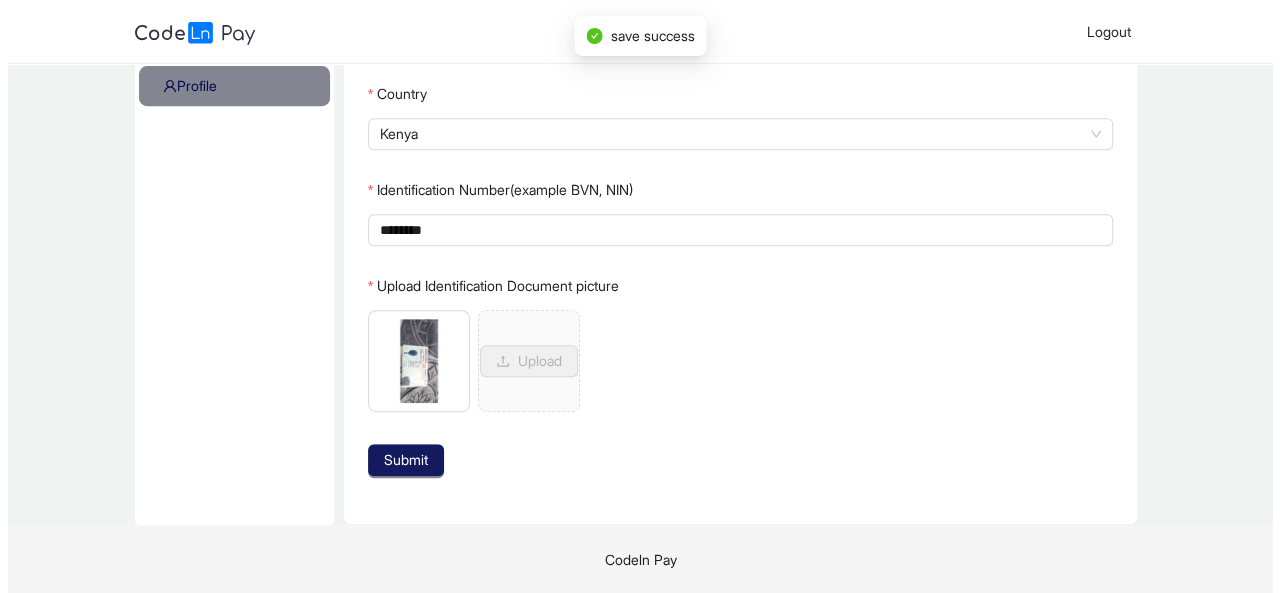 scroll, scrollTop: 0, scrollLeft: 0, axis: both 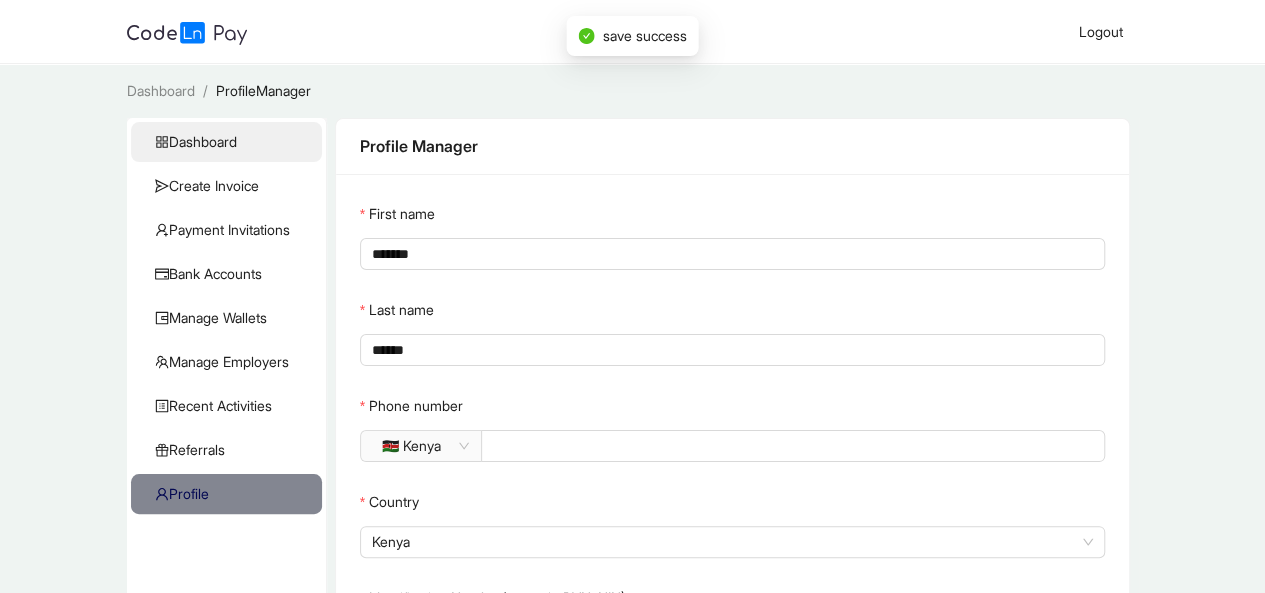 click on "Dashboard" 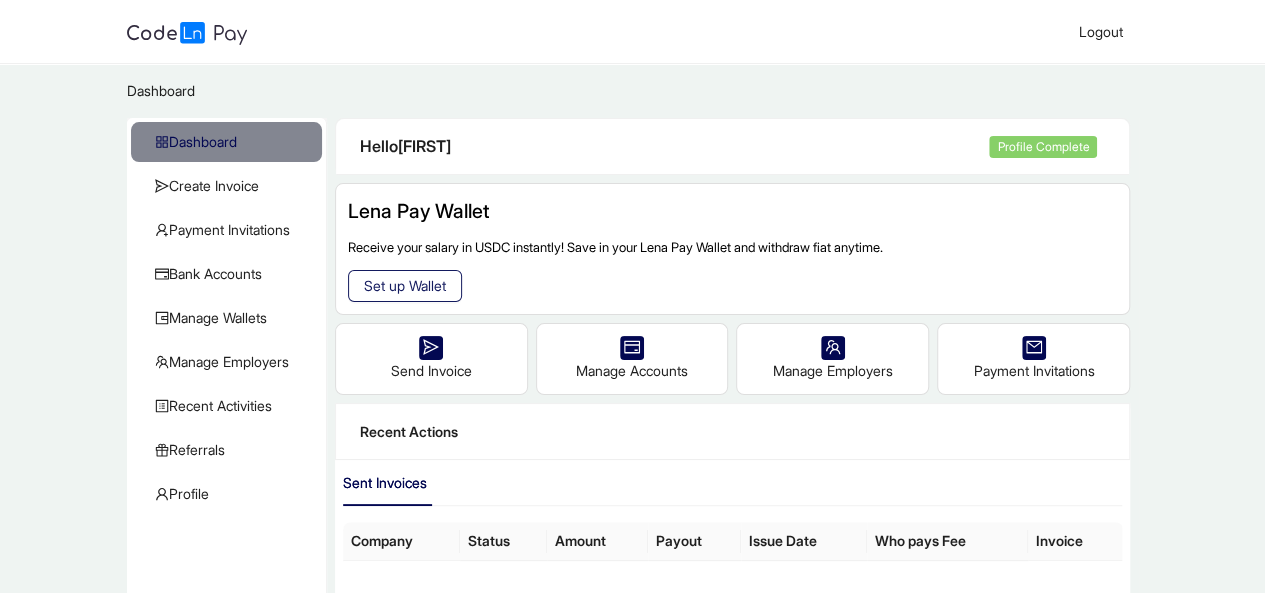 click on "Set up Wallet" 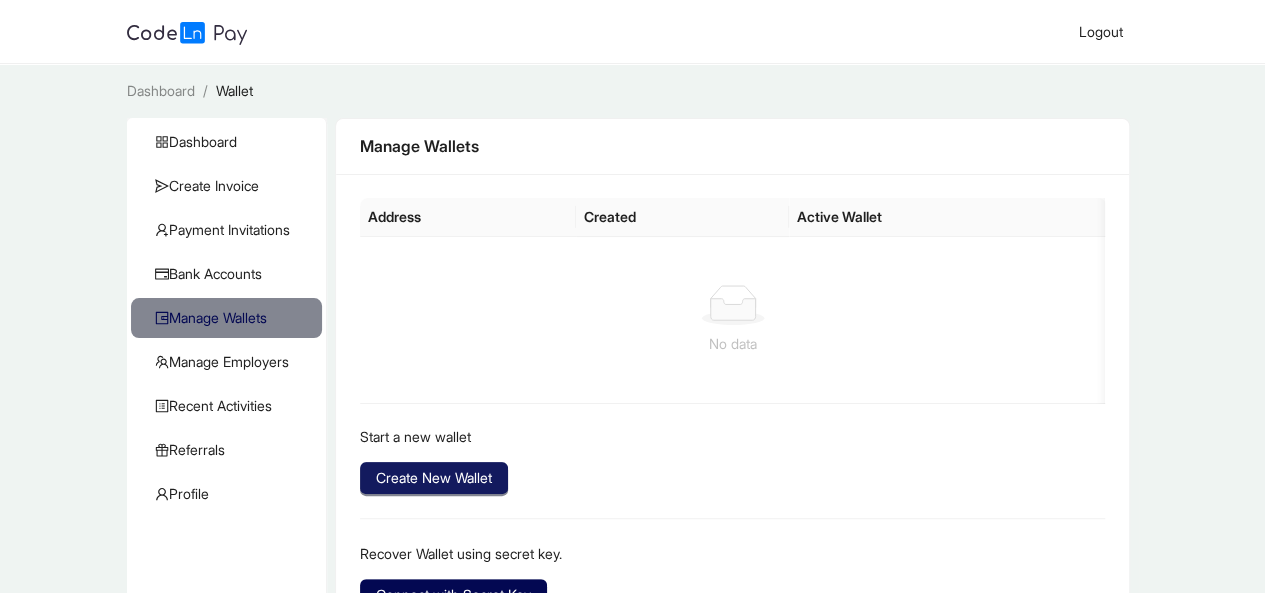click on "Create New Wallet" 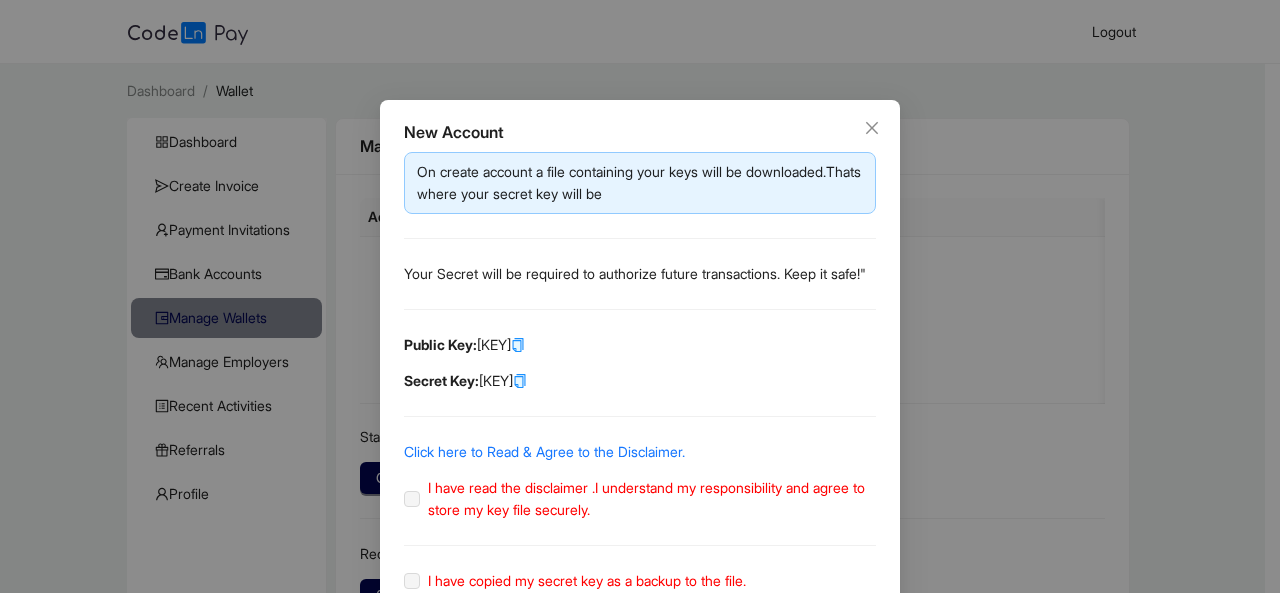 click 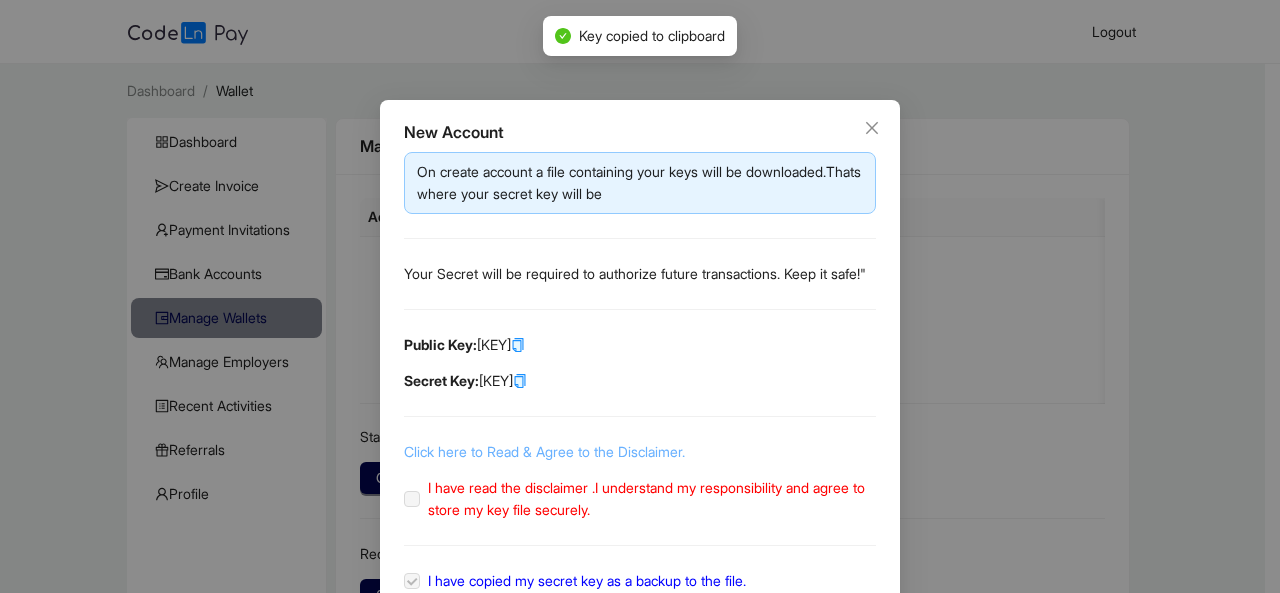 click on "Click here to Read & Agree to the Disclaimer." at bounding box center (544, 451) 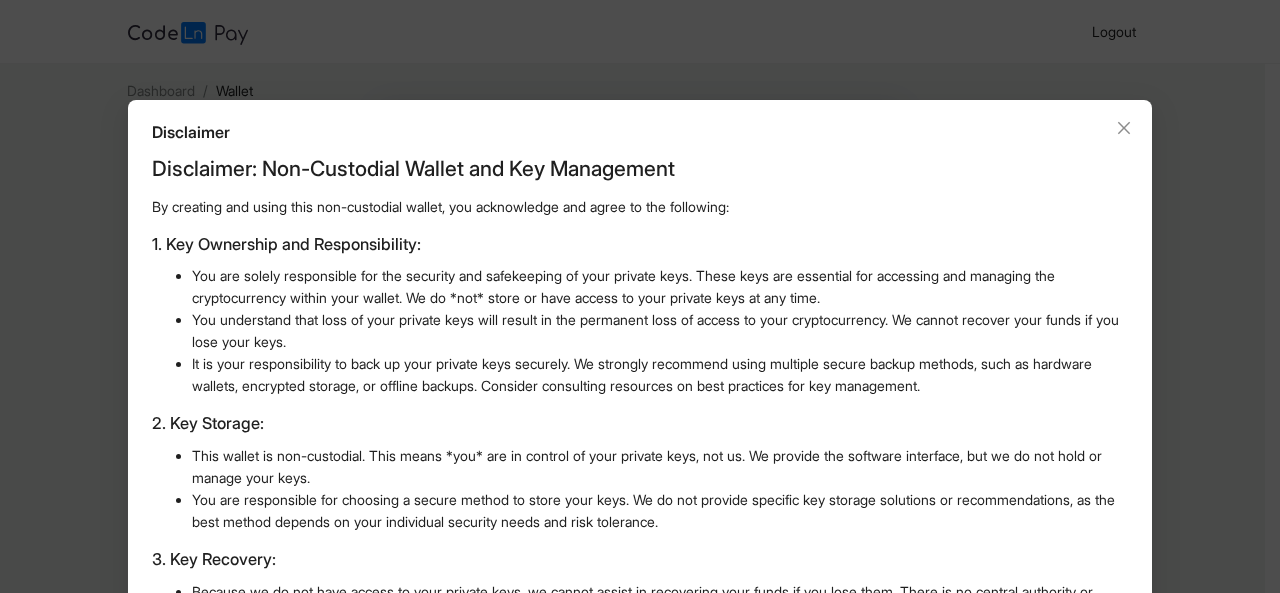 scroll, scrollTop: 134, scrollLeft: 0, axis: vertical 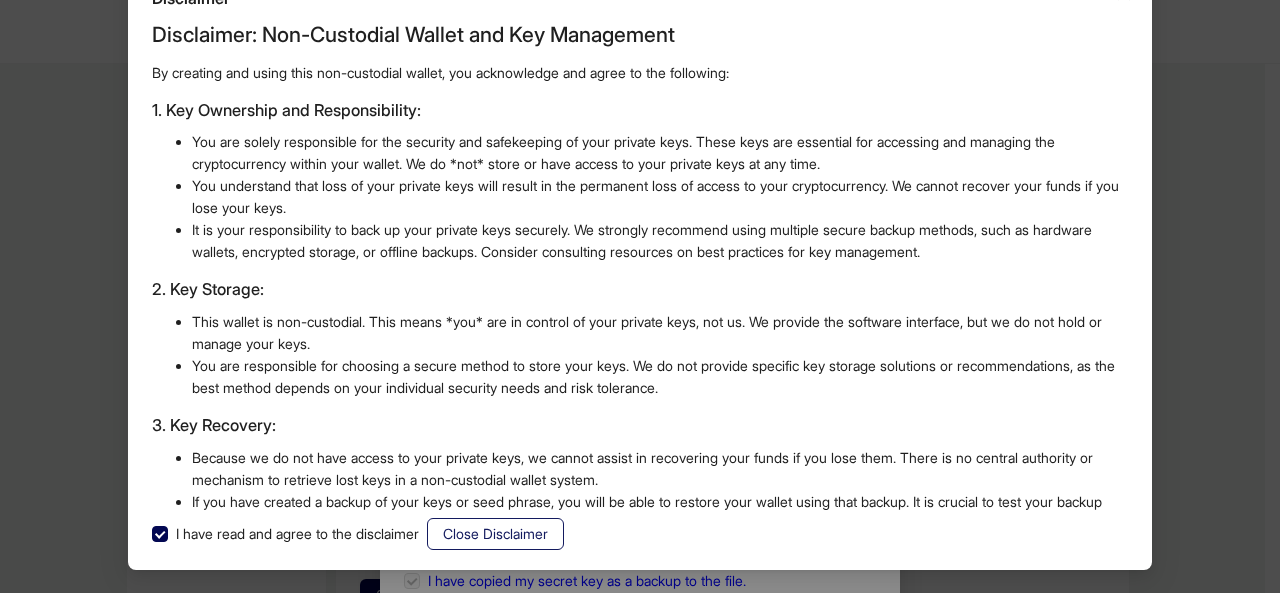 click on "Close Disclaimer" 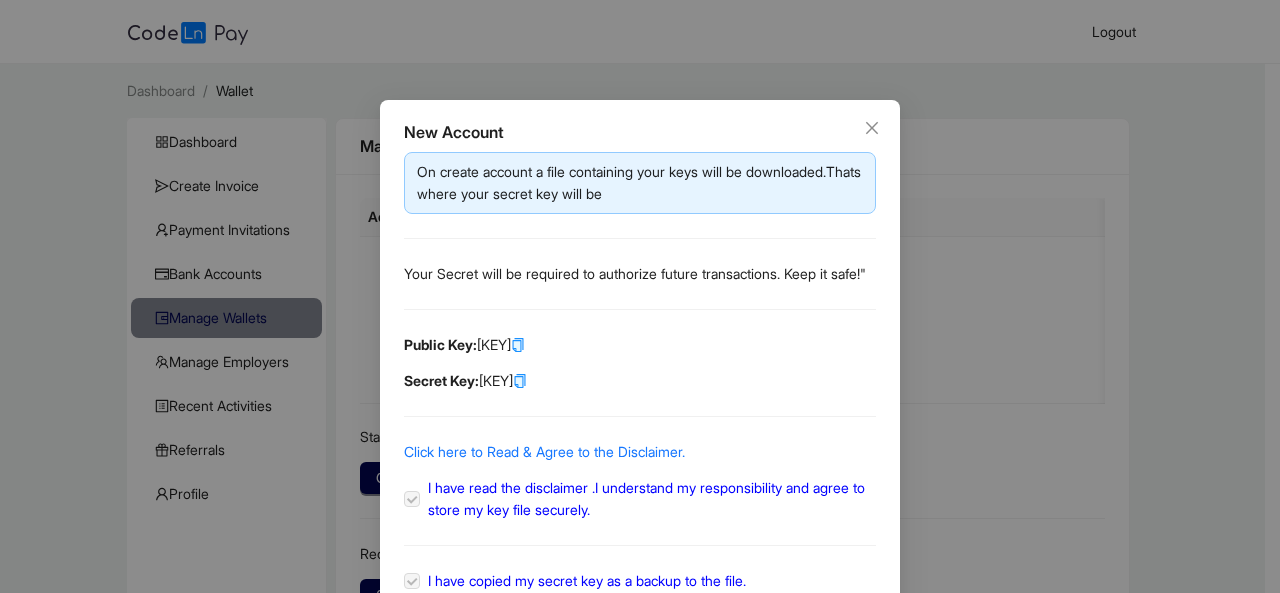 scroll, scrollTop: 34, scrollLeft: 0, axis: vertical 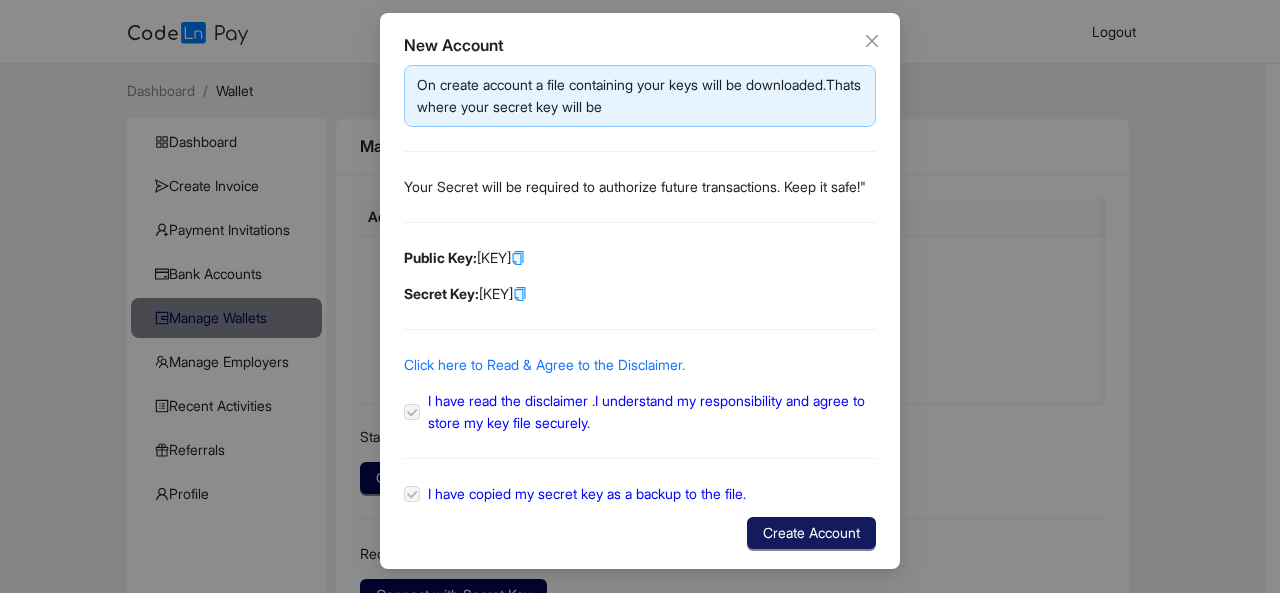 click on "Create Account" 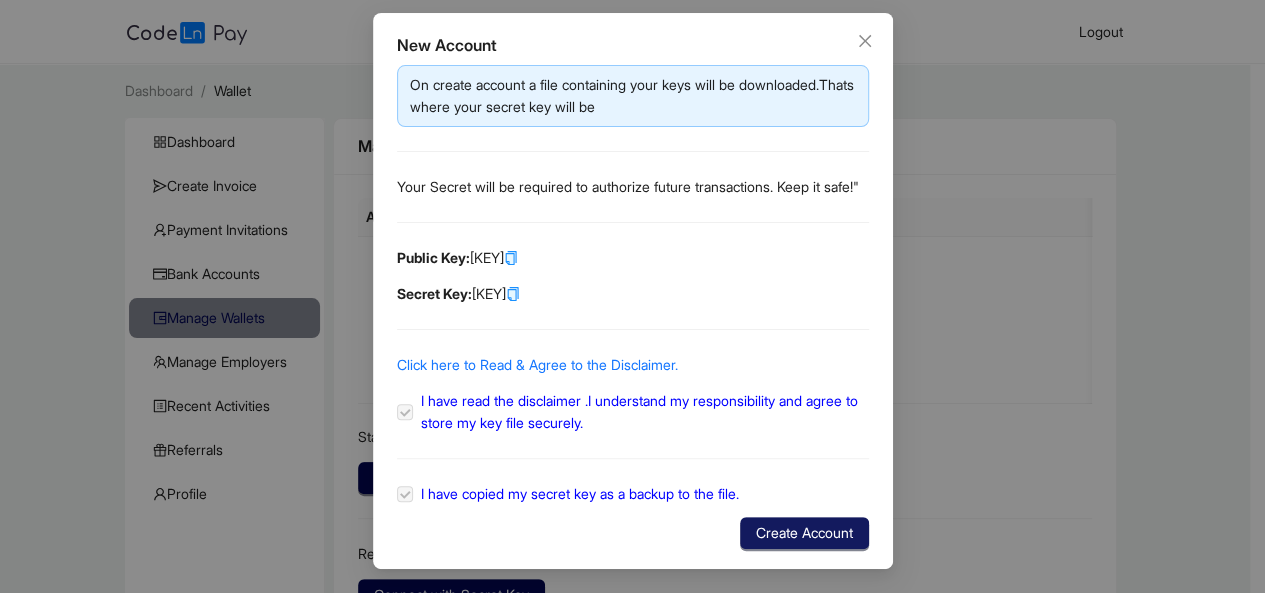 scroll, scrollTop: 6, scrollLeft: 0, axis: vertical 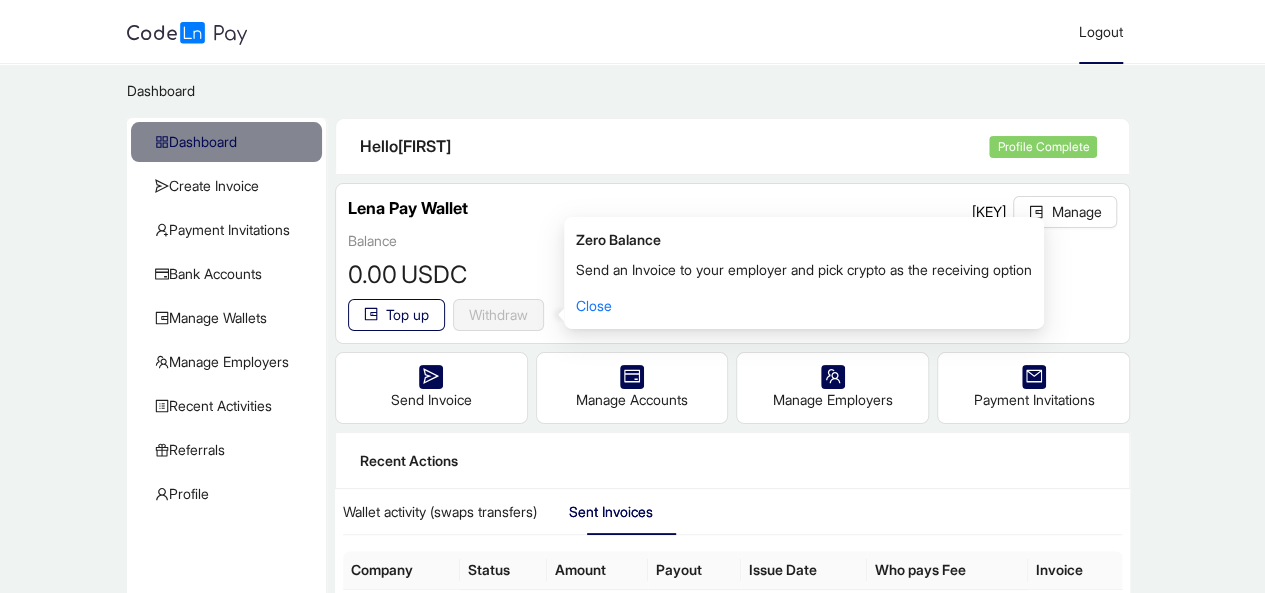 click on "Logout" 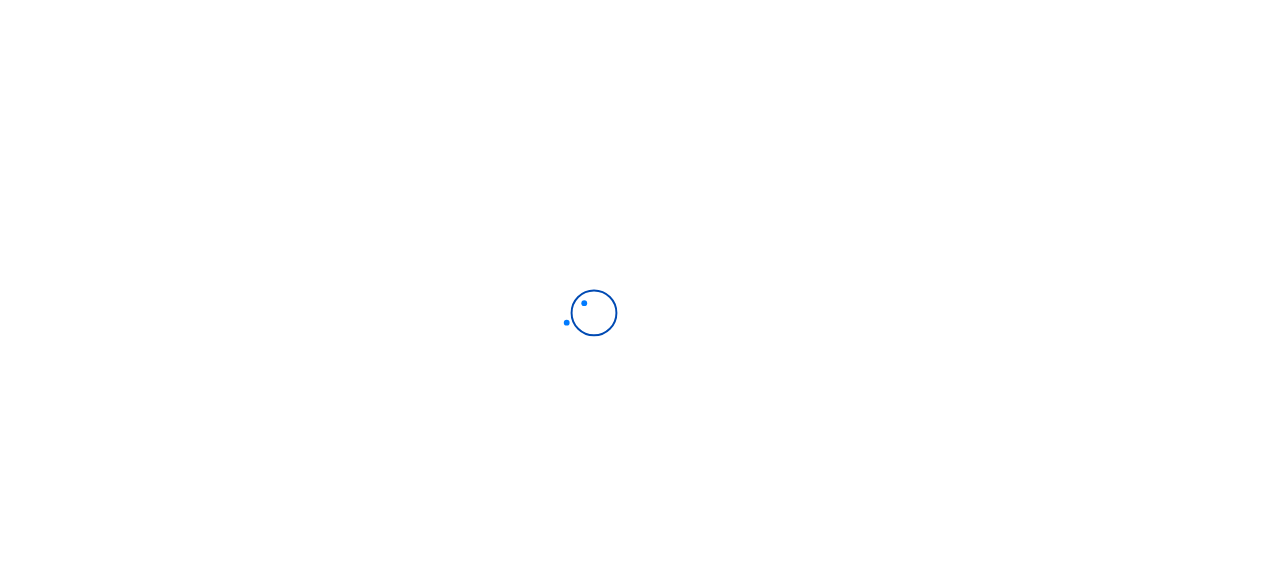scroll, scrollTop: 0, scrollLeft: 0, axis: both 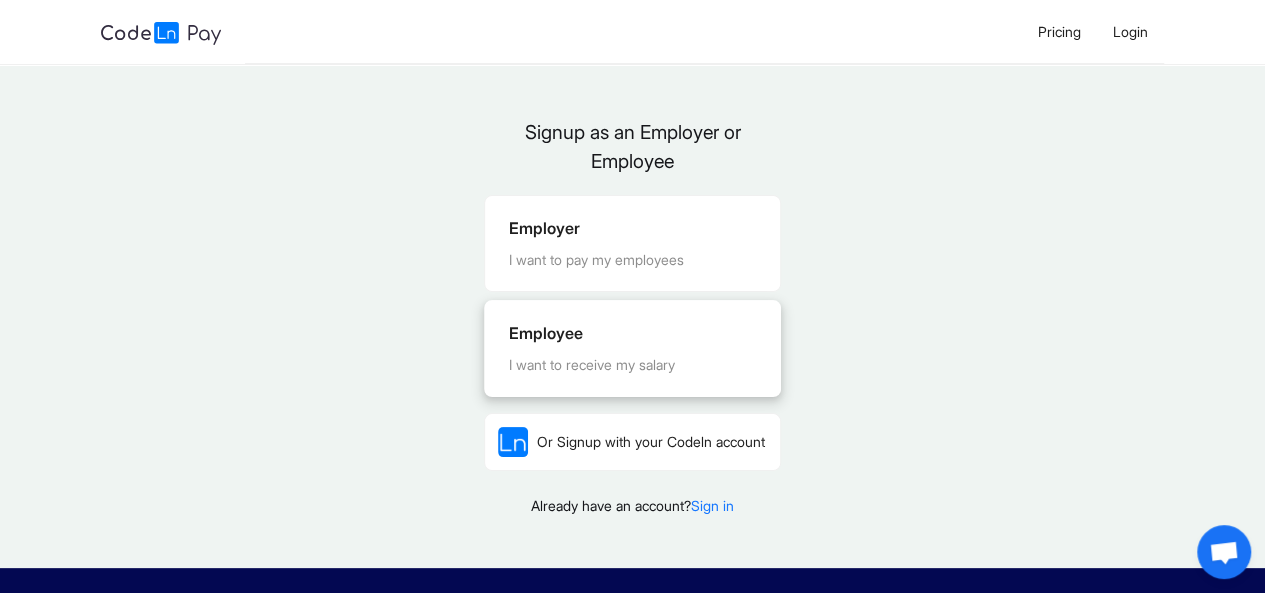 click on "Employee I want to receive my salary" at bounding box center (632, 348) 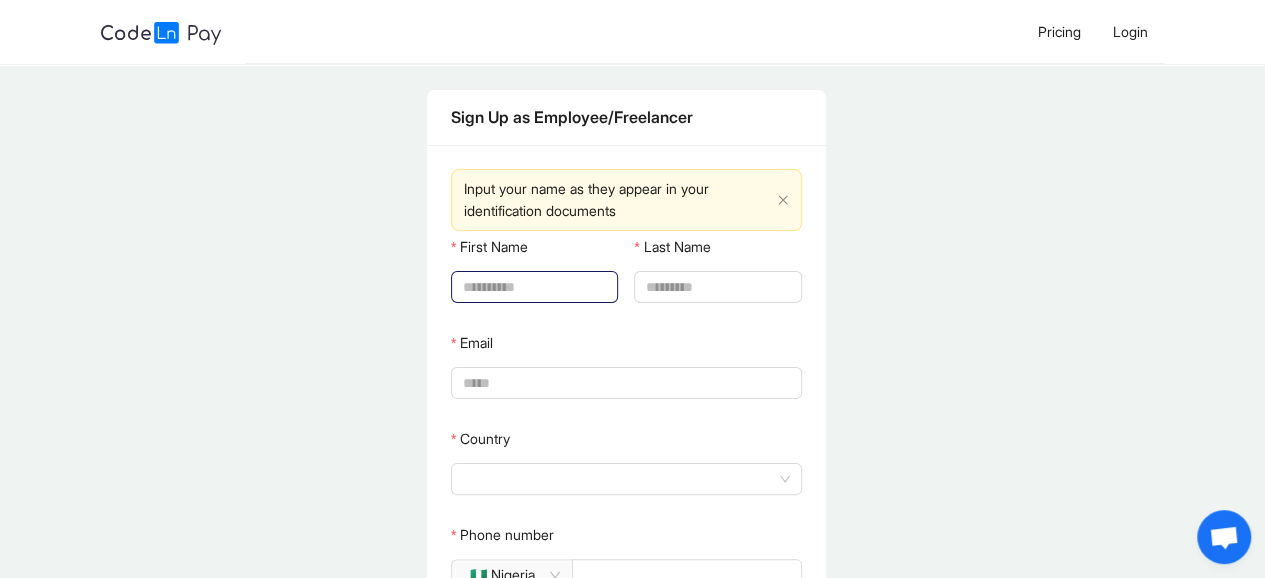 click on "First Name" at bounding box center (532, 287) 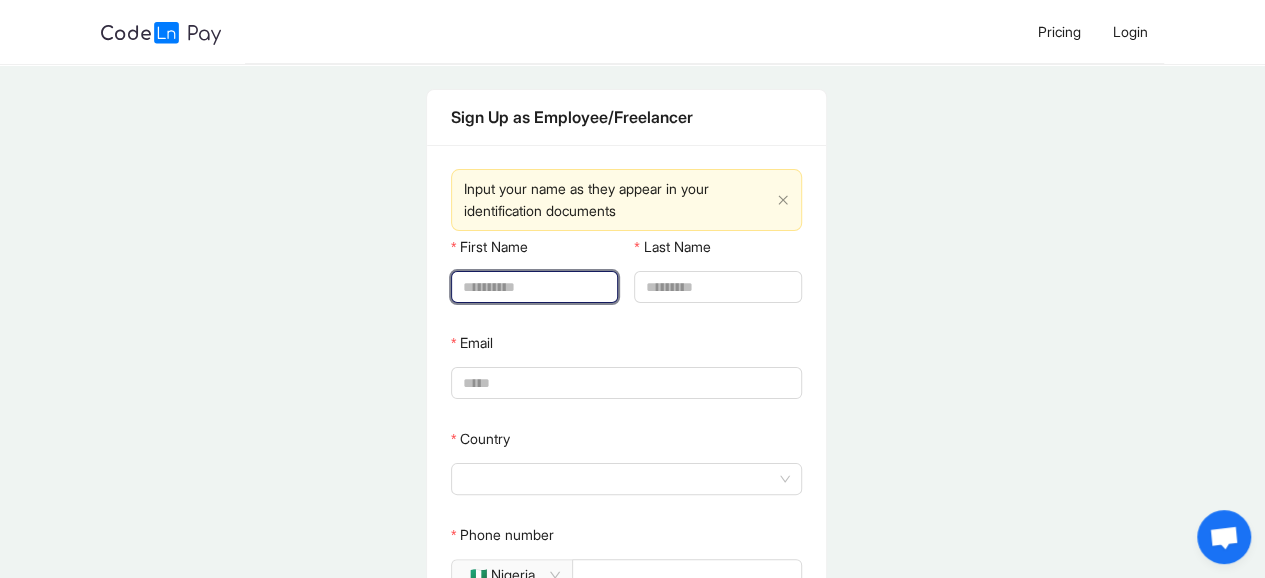 click on "First Name" at bounding box center (532, 287) 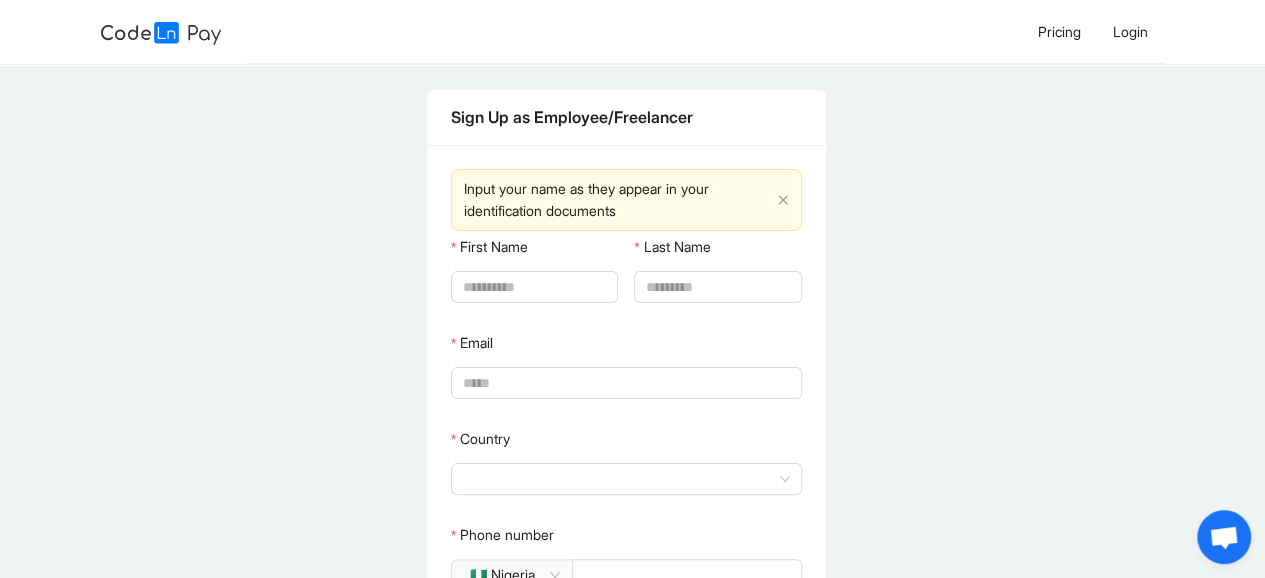 click on "Sign Up as Employee/Freelancer  Input your name as they appear in your identification documents First Name Last Name Email [COUNTRY] Phone number 🇳🇬 [COUNTRY] Password Confirm Submit  Already have an account?   Sign in  Are you looking to Signup as an Employer   Start here" at bounding box center (626, 524) 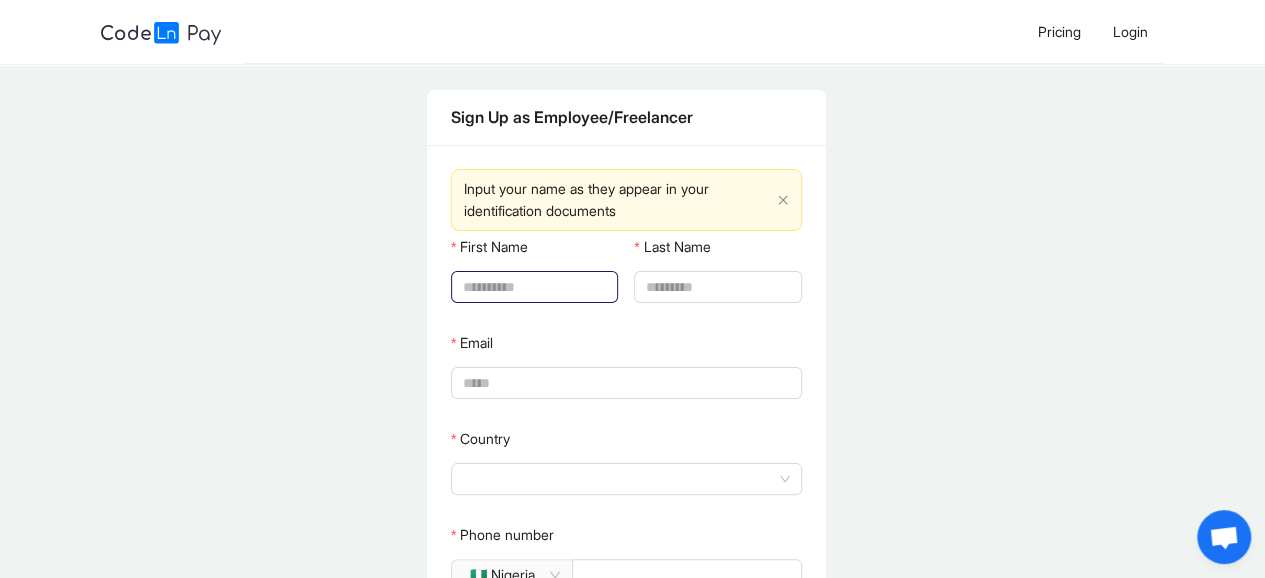 click on "First Name" at bounding box center [532, 287] 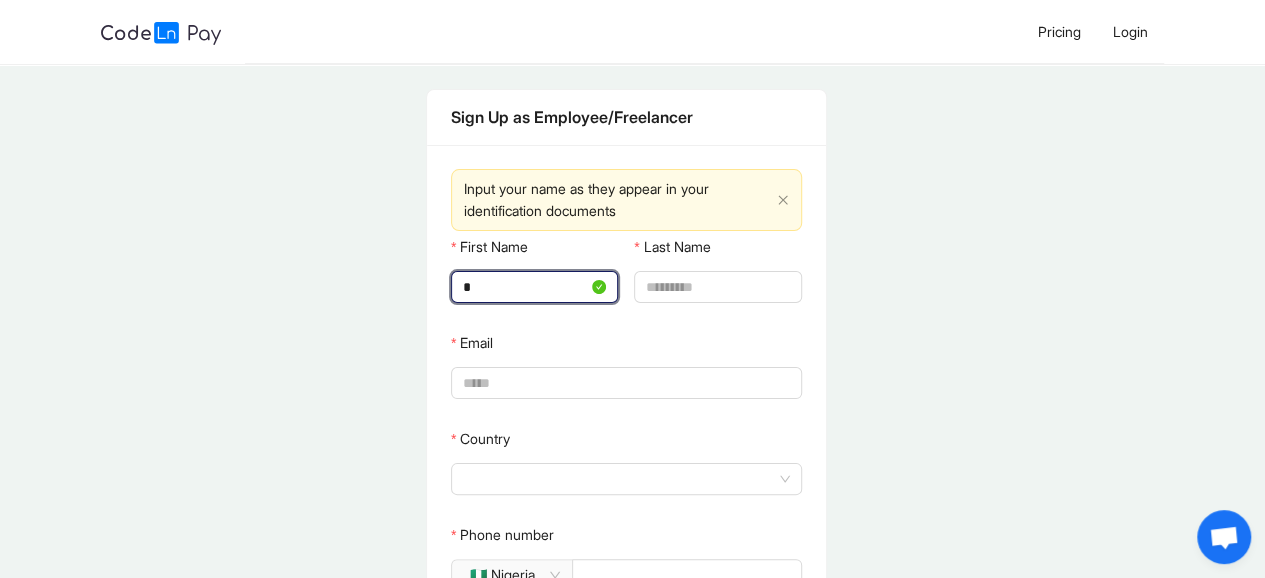 click on "*" at bounding box center (525, 287) 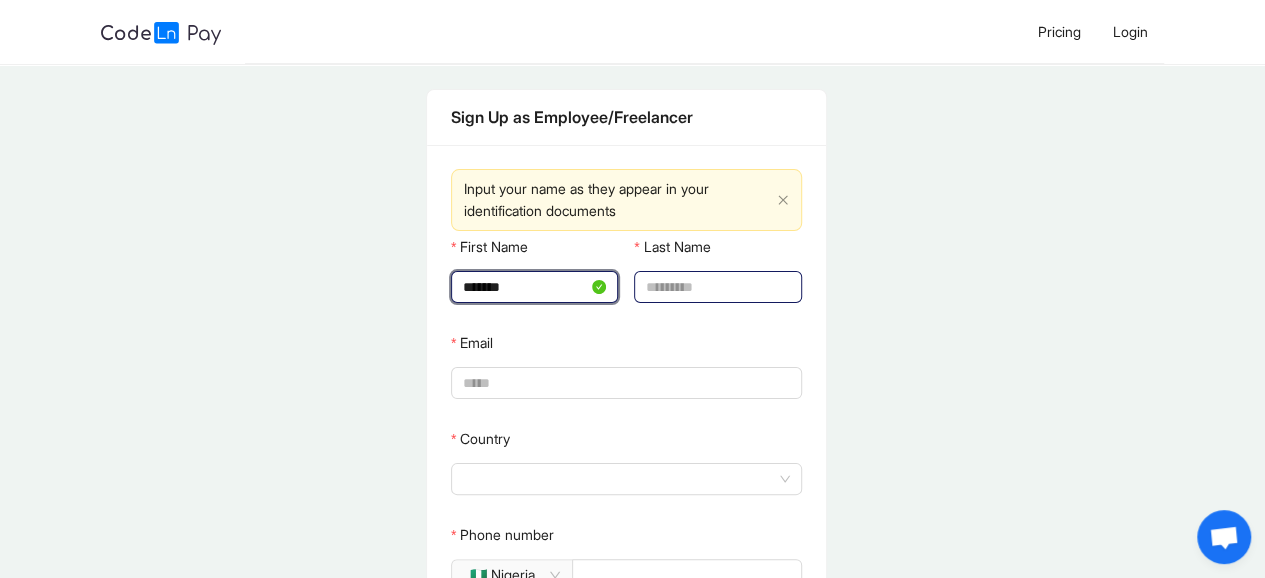 type on "*******" 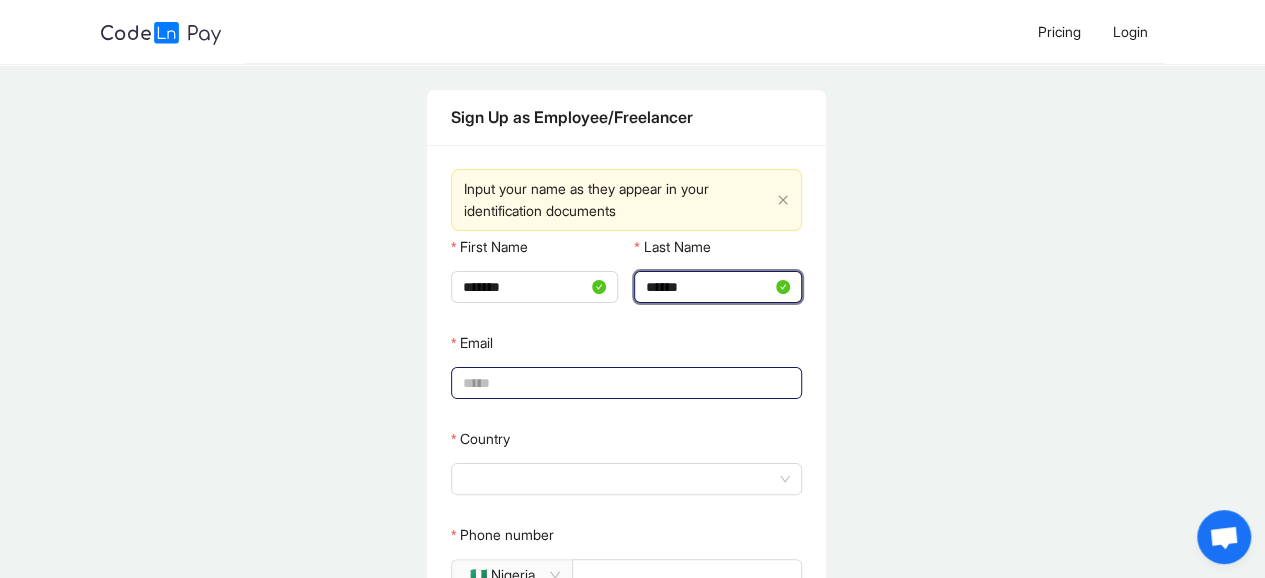 type on "******" 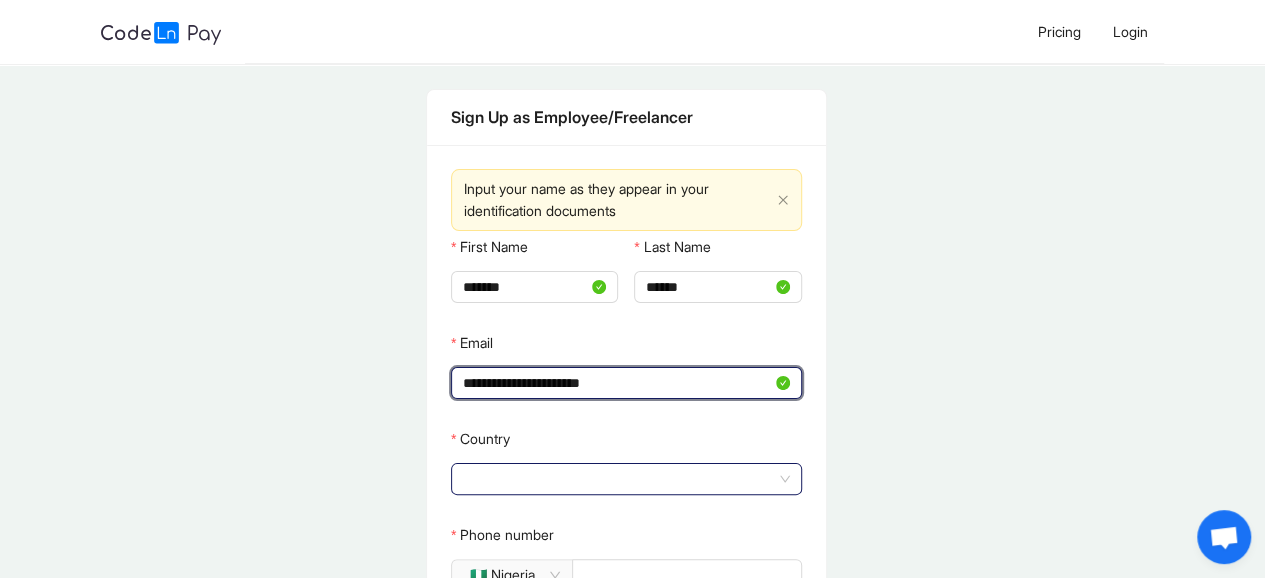 click 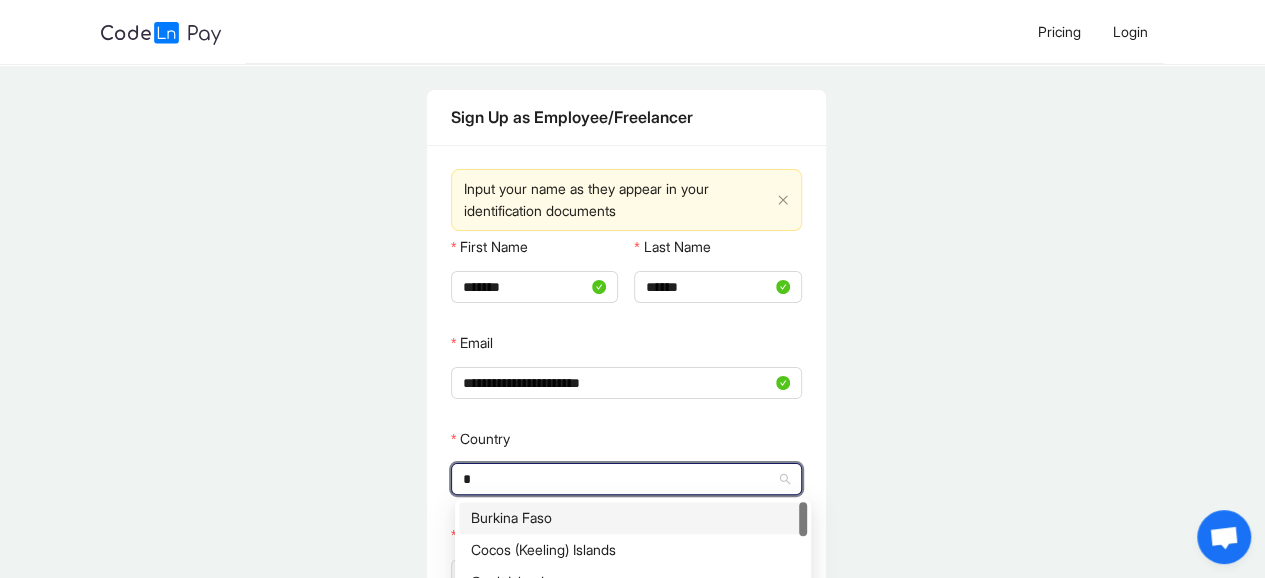 type on "**" 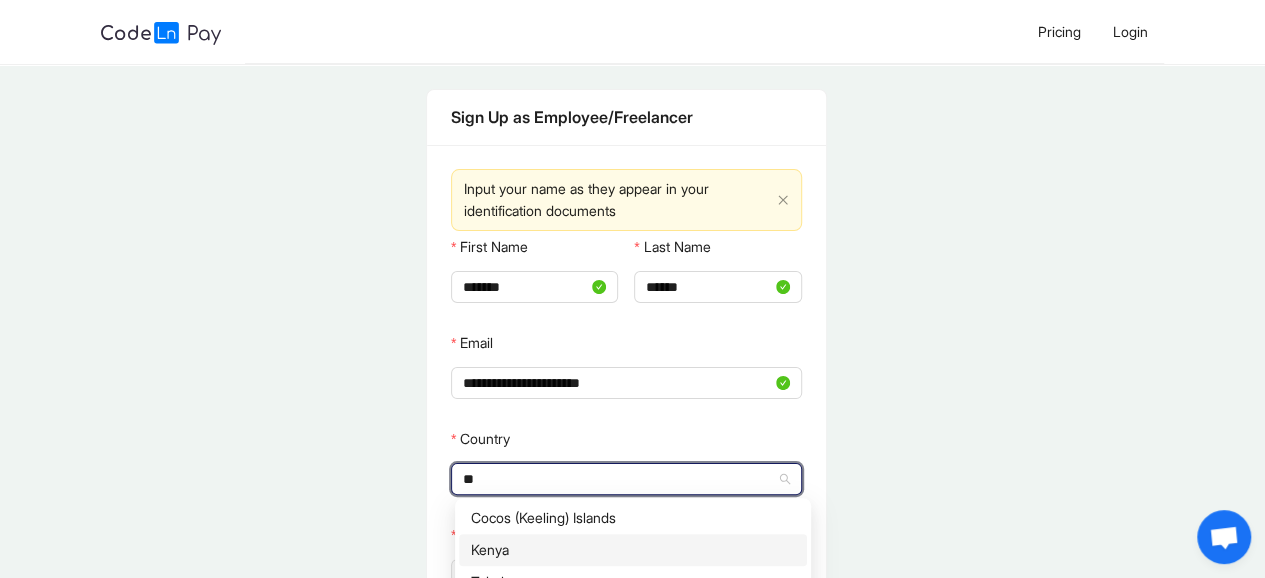 click on "Kenya" at bounding box center (633, 550) 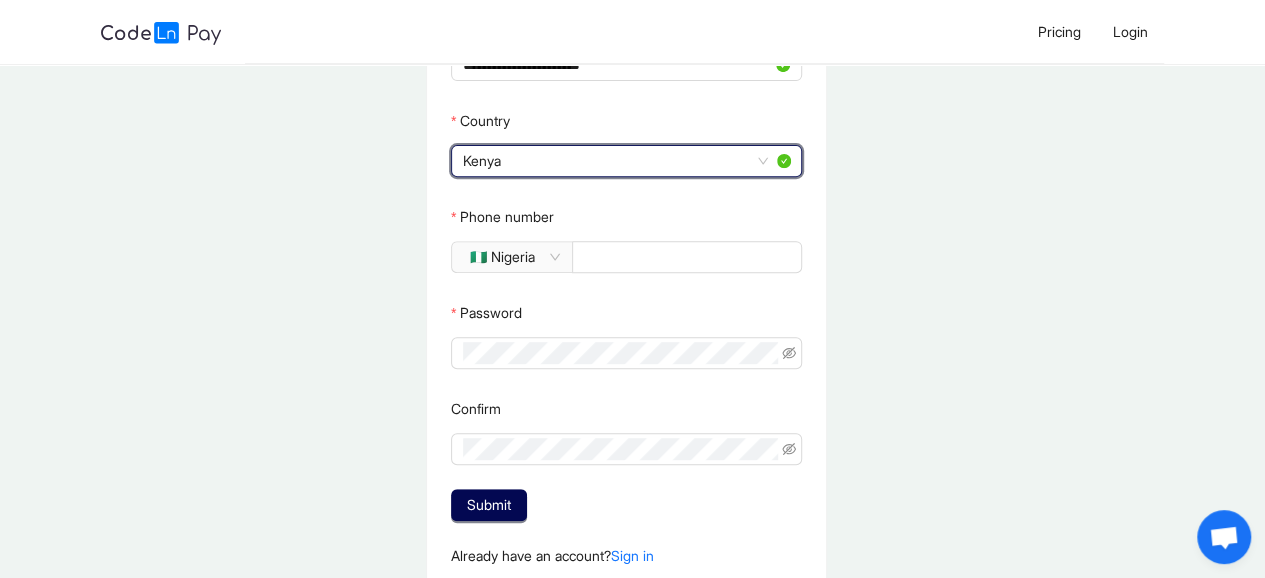 scroll, scrollTop: 350, scrollLeft: 0, axis: vertical 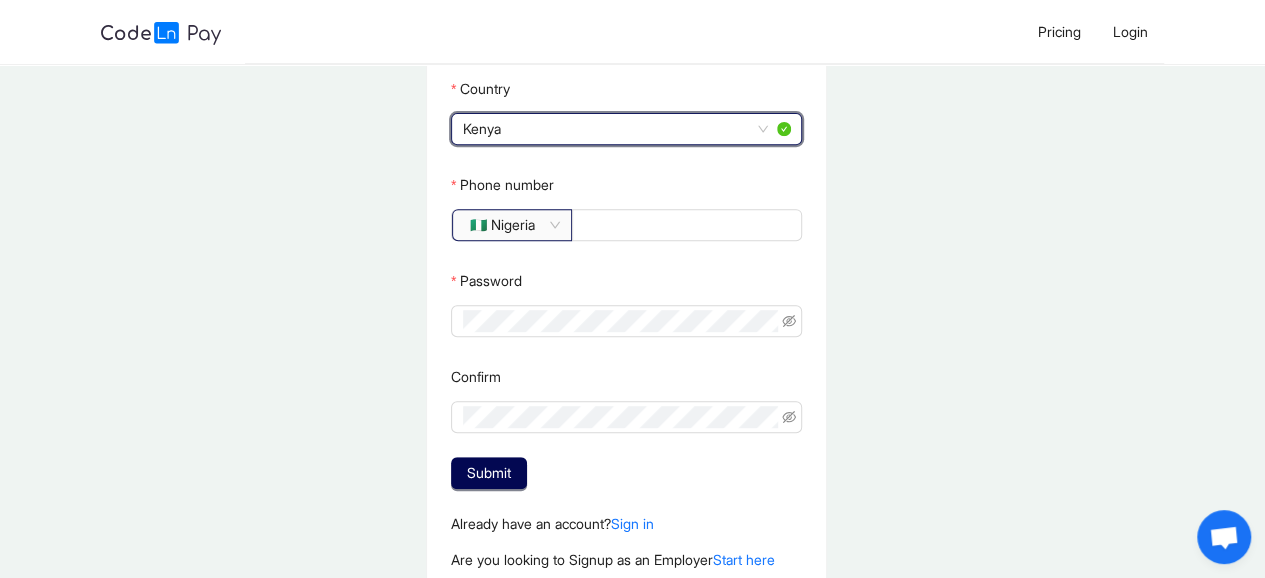 click on "🇳🇬 Nigeria" 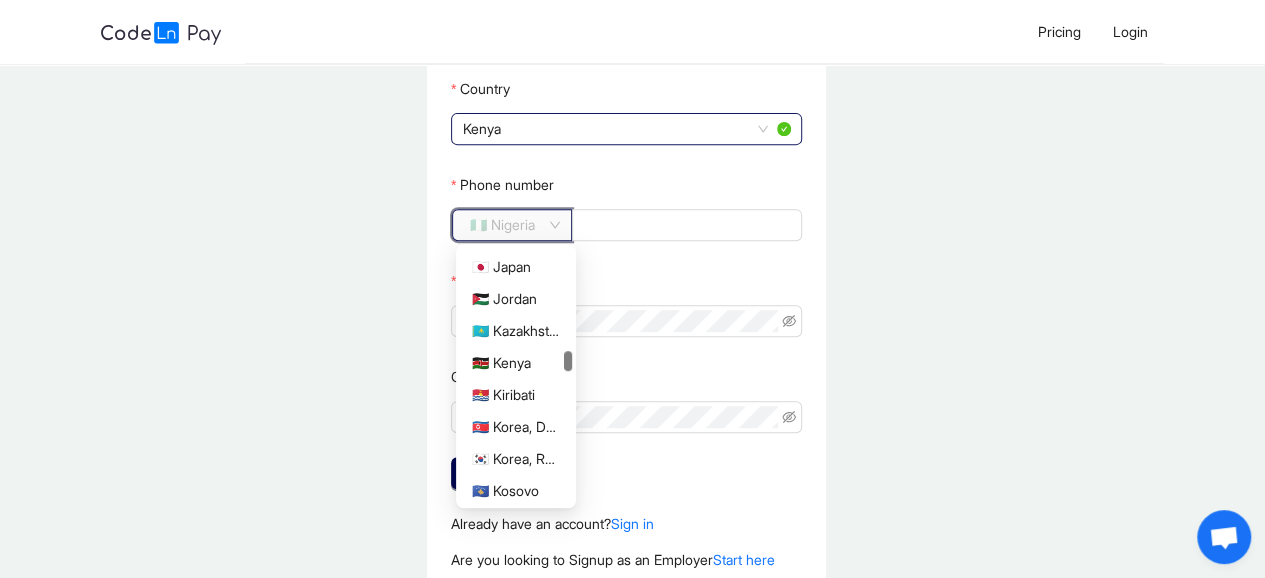 scroll, scrollTop: 2461, scrollLeft: 0, axis: vertical 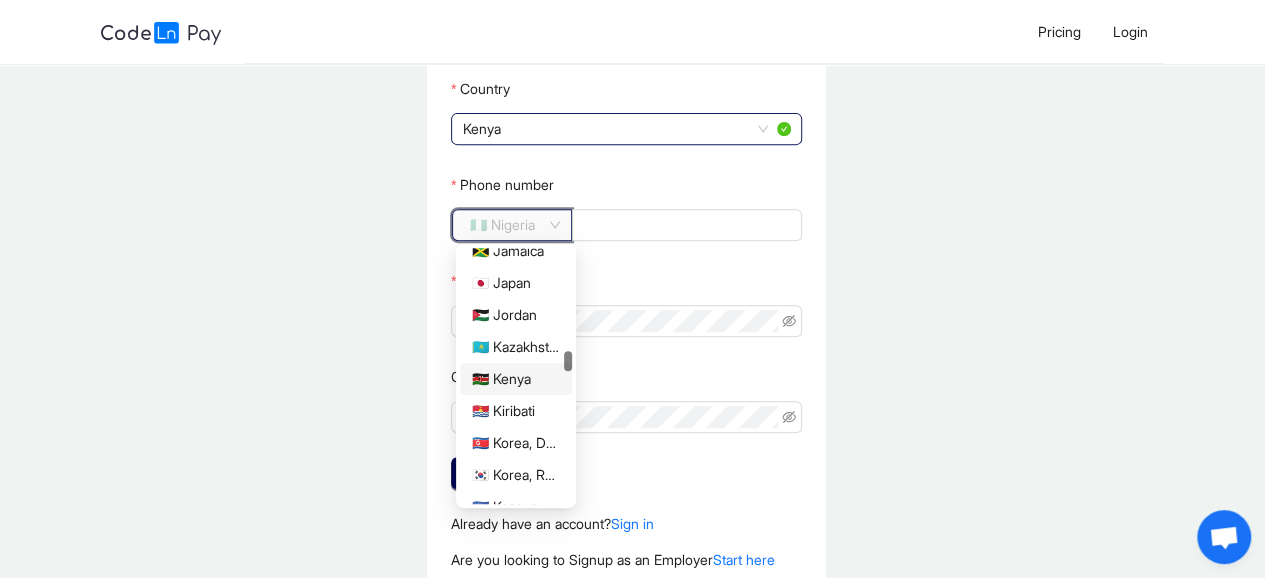click on "🇰🇪 Kenya" at bounding box center [516, 379] 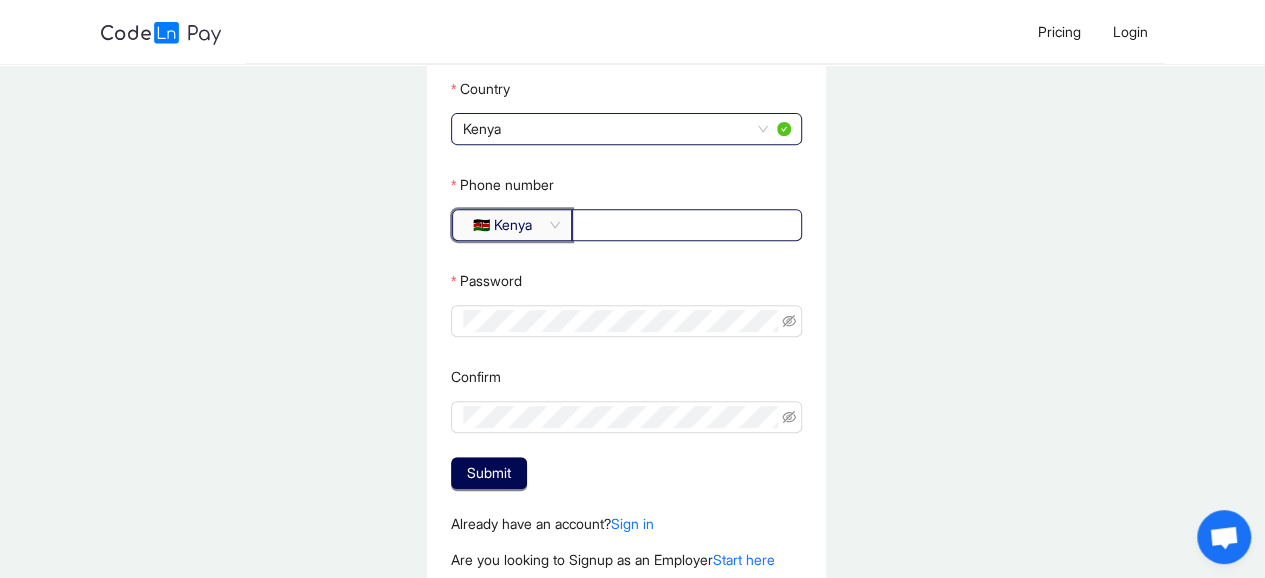 click on "Phone number" at bounding box center [685, 225] 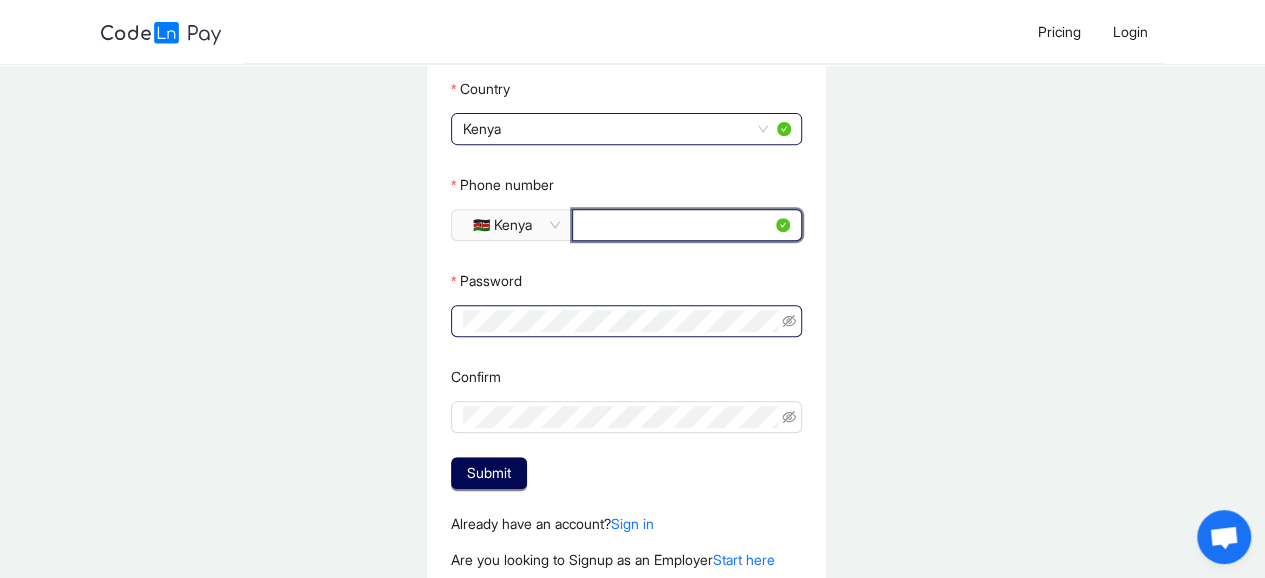 type on "*********" 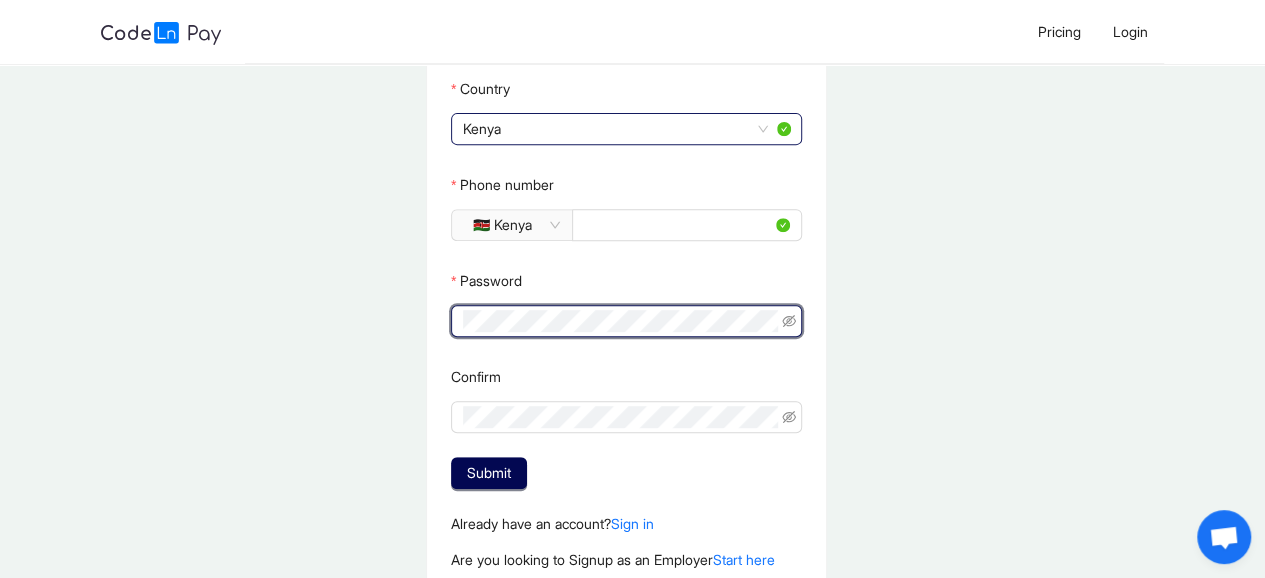 click on "**********" at bounding box center (626, 174) 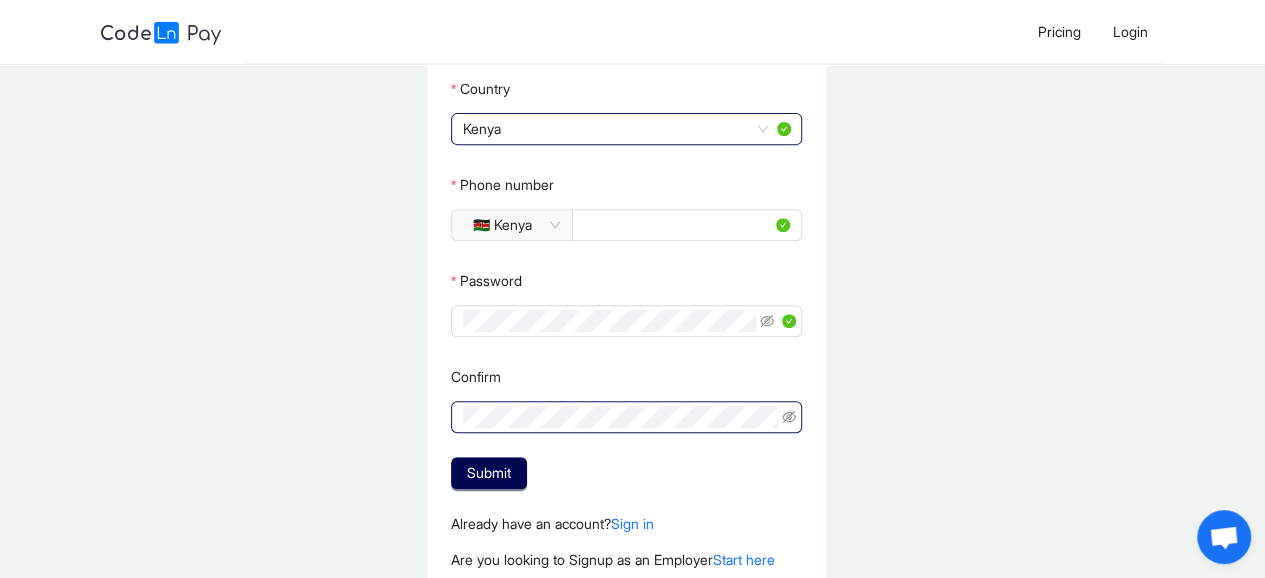 click 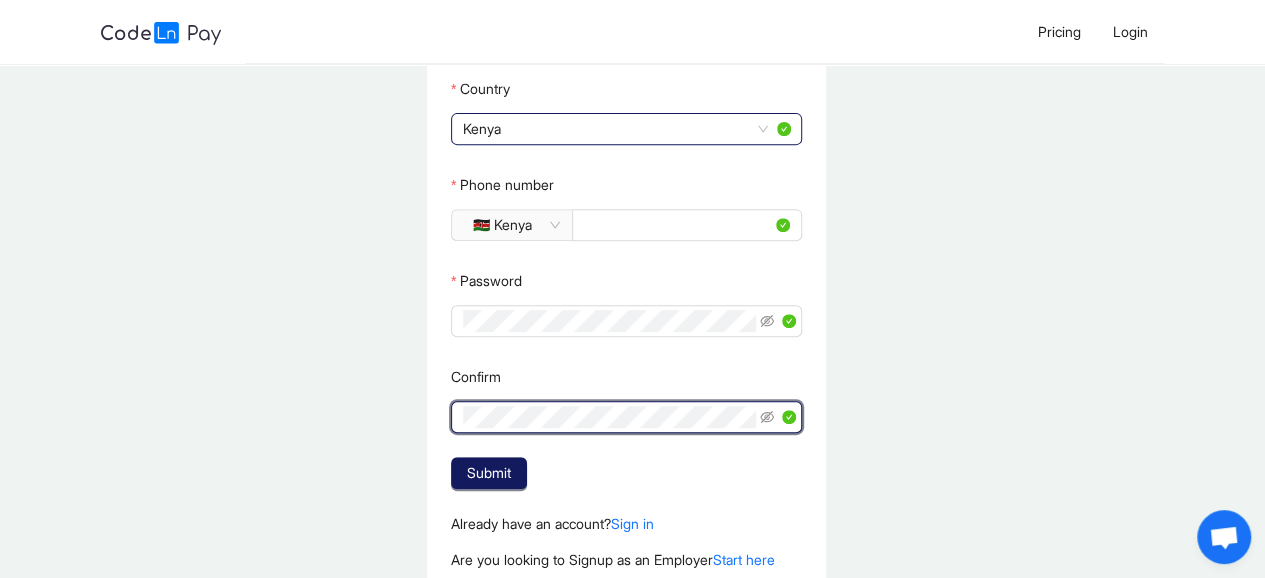 click on "Submit" 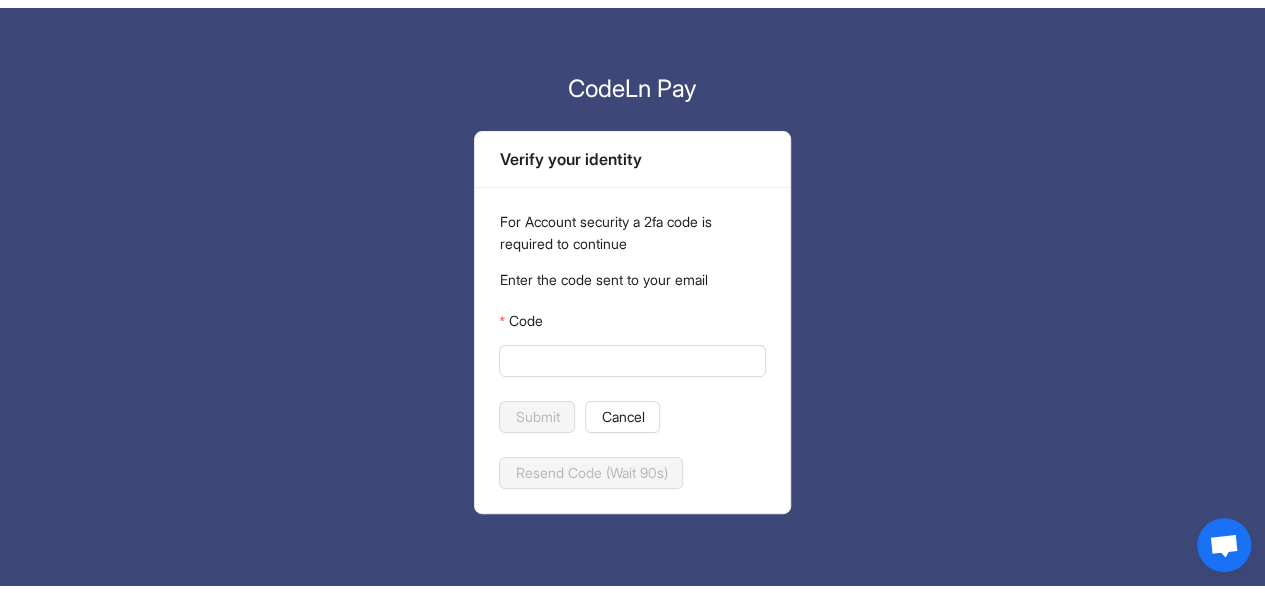 scroll, scrollTop: 0, scrollLeft: 0, axis: both 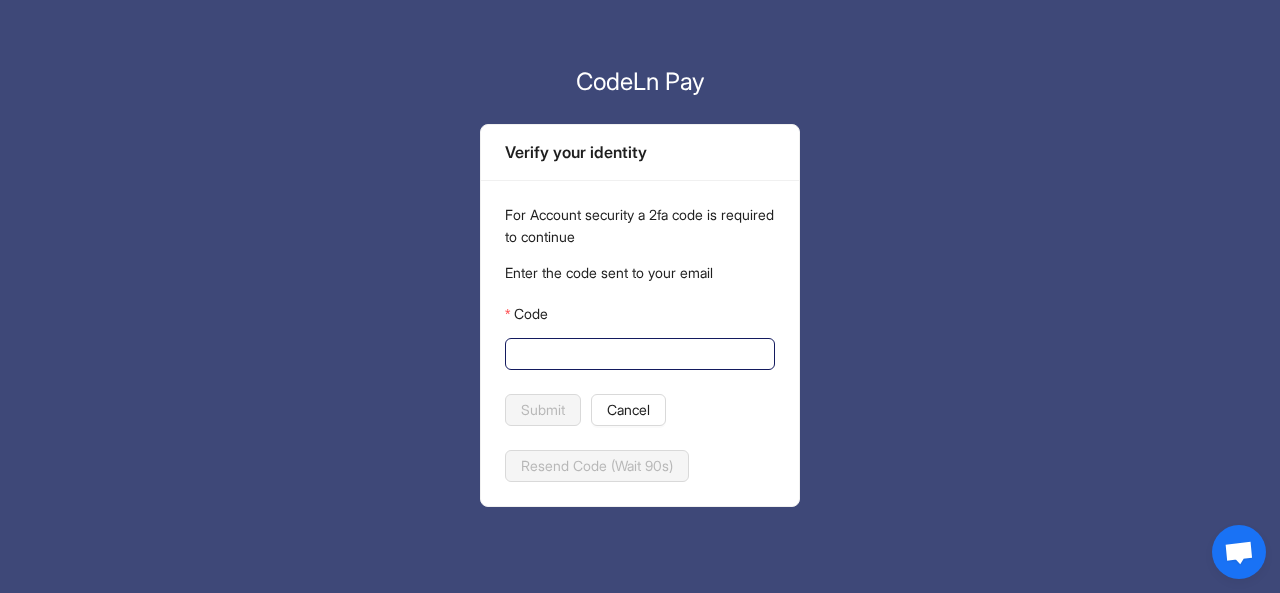 click on "Code" at bounding box center [638, 354] 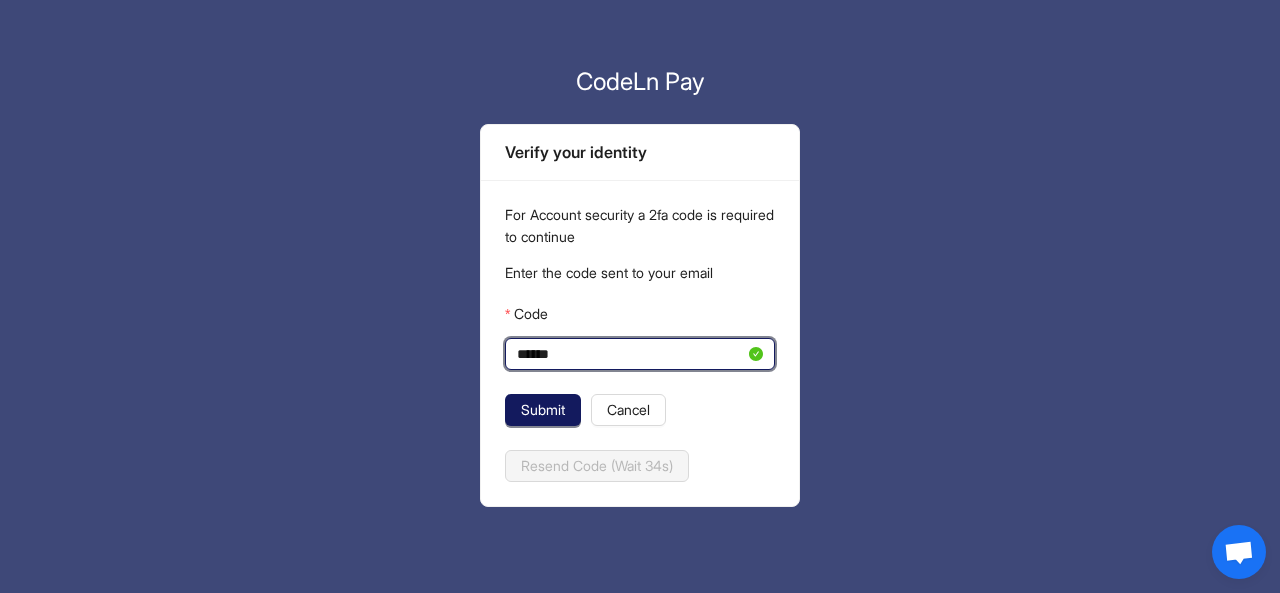 type on "******" 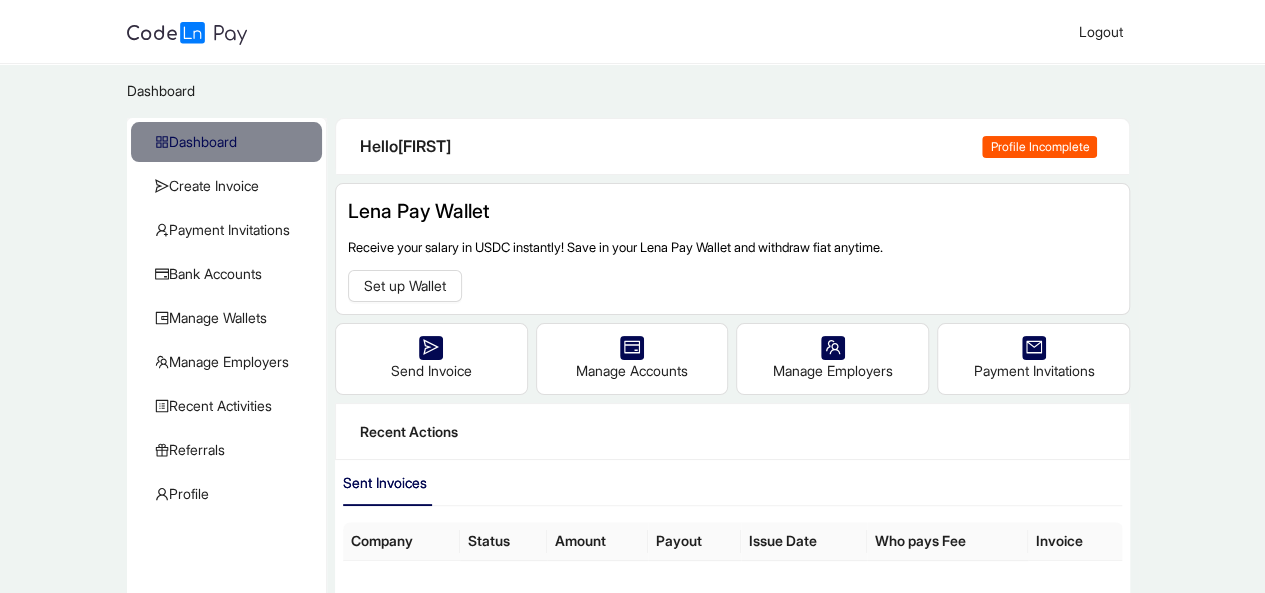 click on "Profile Incomplete" at bounding box center (1039, 147) 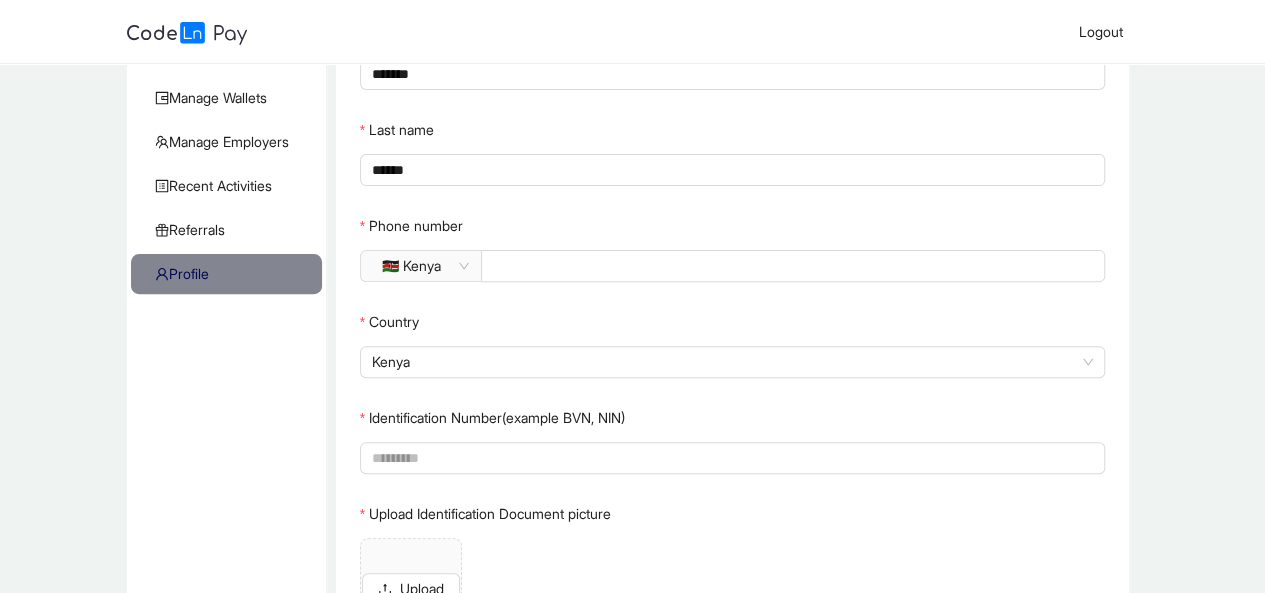 scroll, scrollTop: 316, scrollLeft: 0, axis: vertical 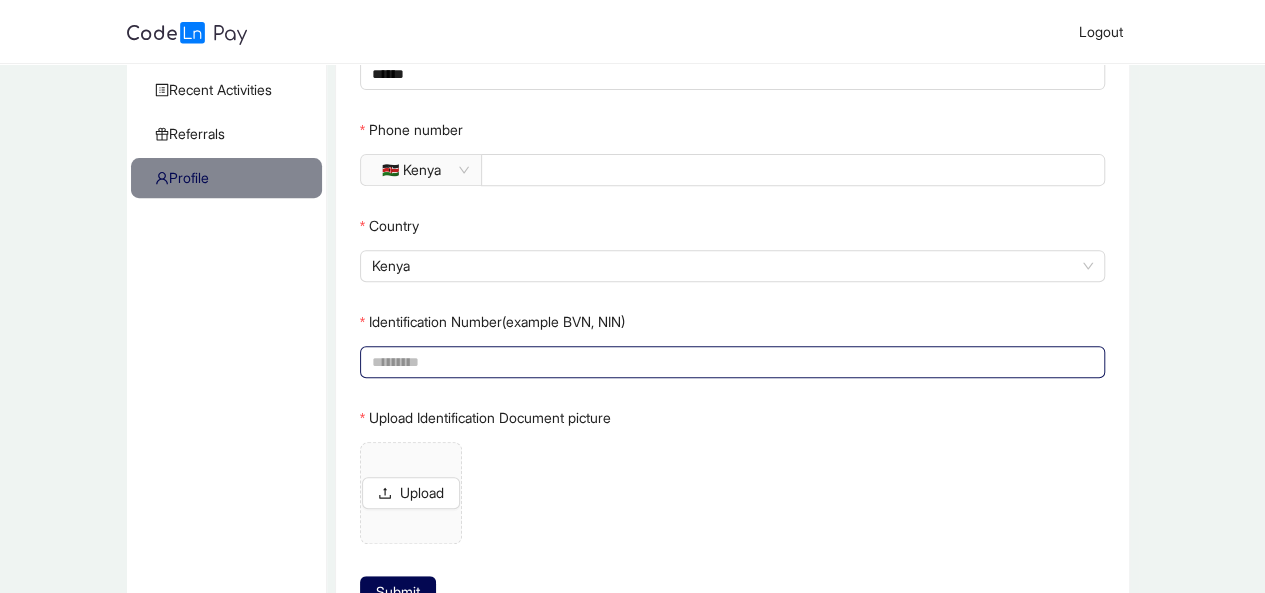click on "Identification Number(example BVN, NIN)" at bounding box center [731, 362] 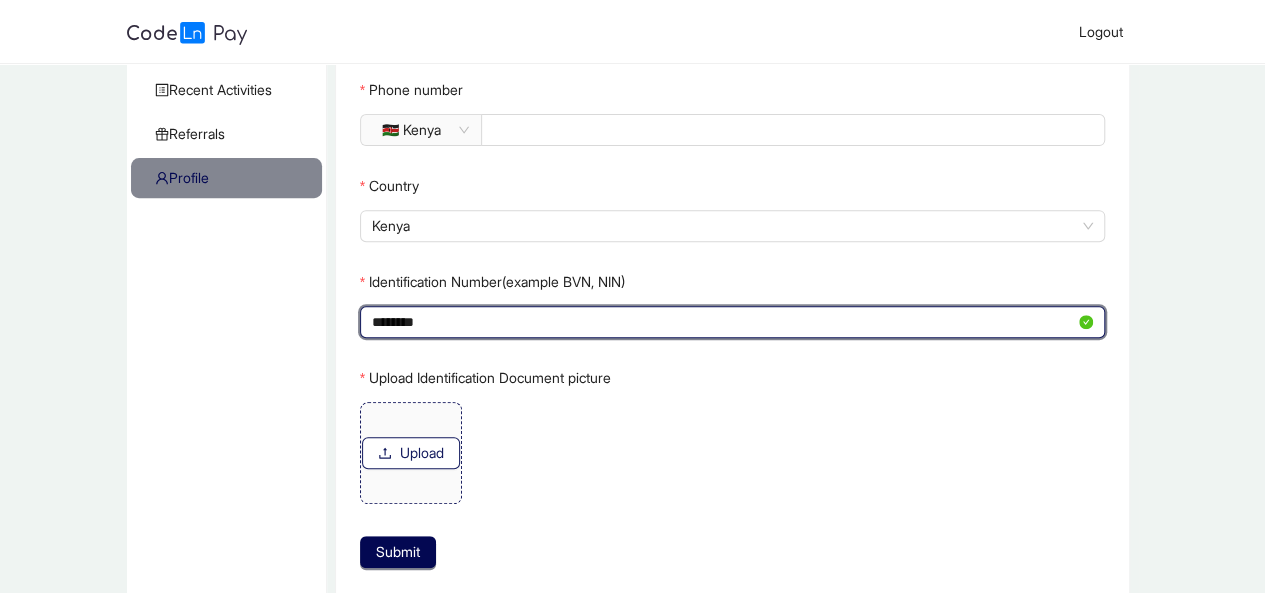 type on "********" 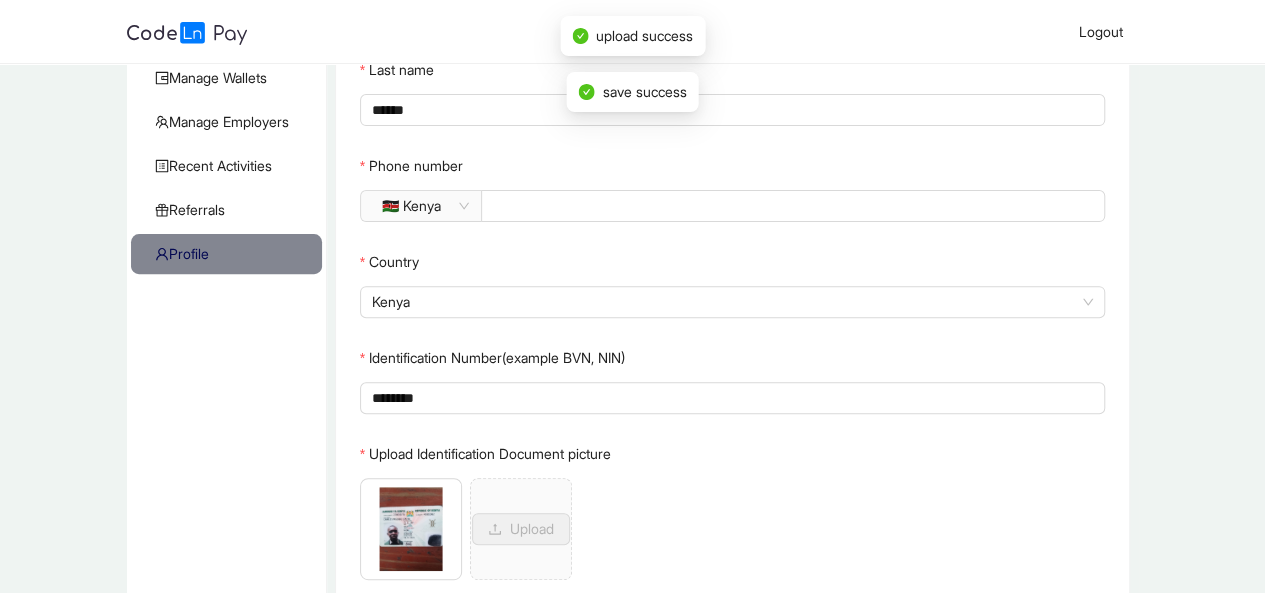 scroll, scrollTop: 408, scrollLeft: 0, axis: vertical 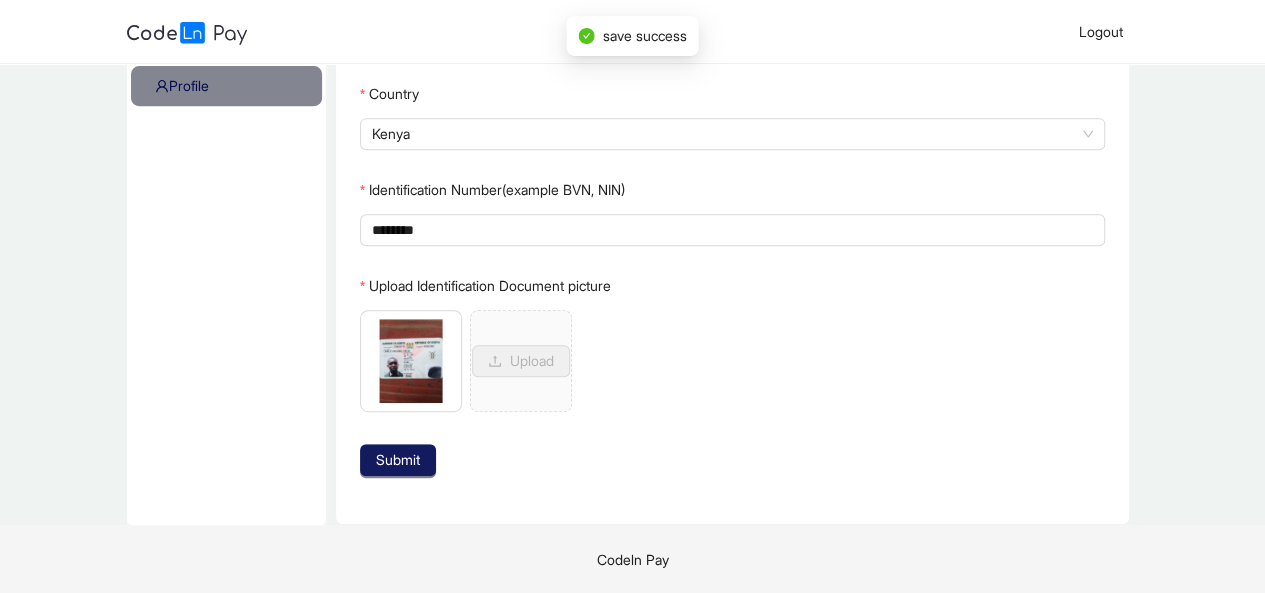 click on "Submit" 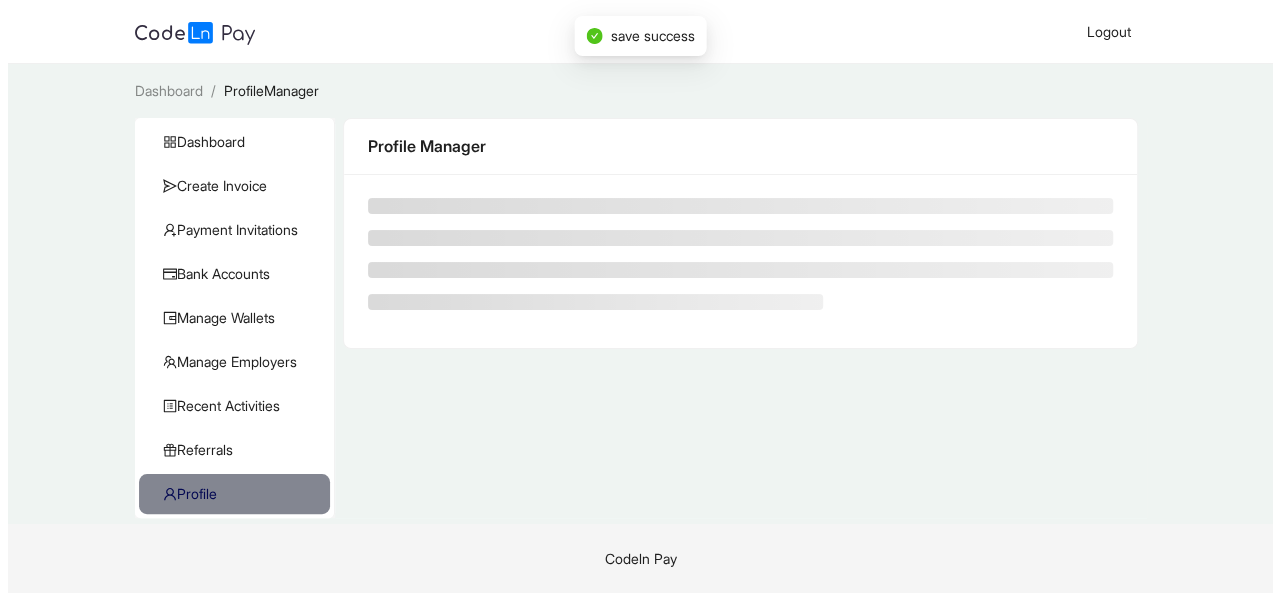 scroll, scrollTop: 0, scrollLeft: 0, axis: both 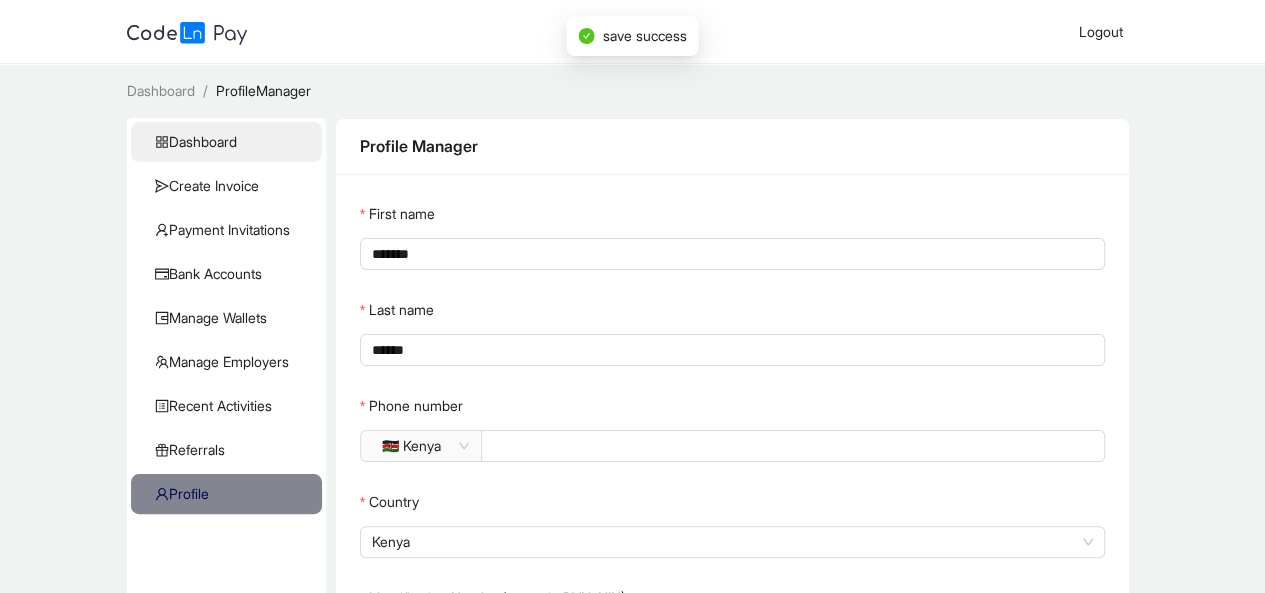 click on "Dashboard" 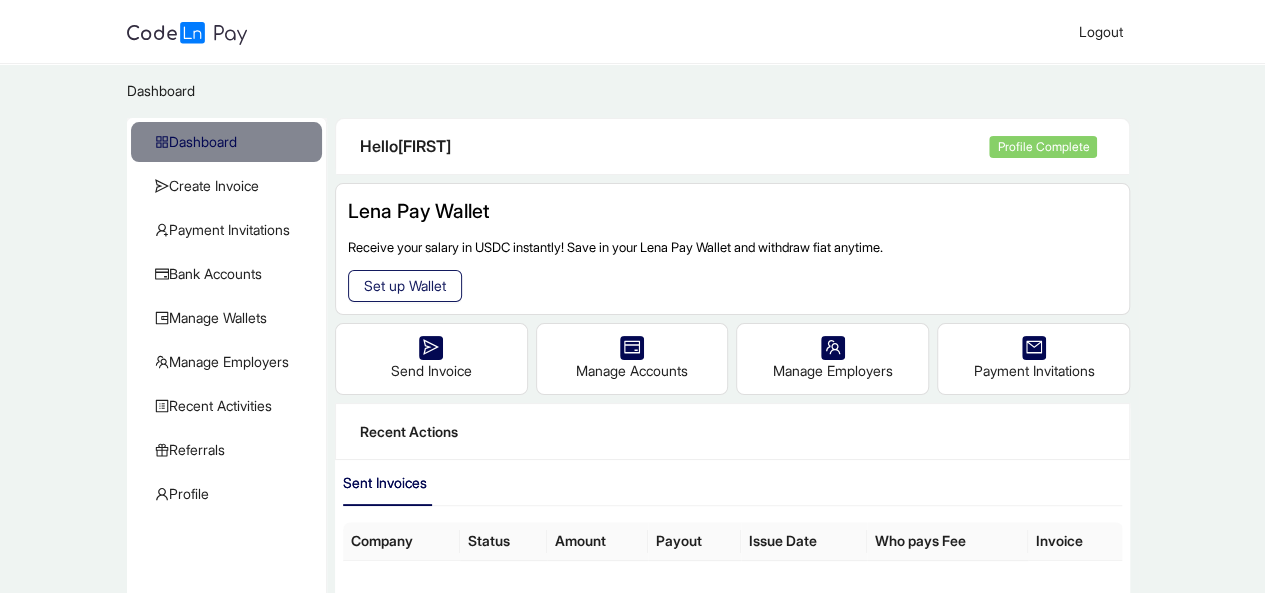 click on "Set up Wallet" 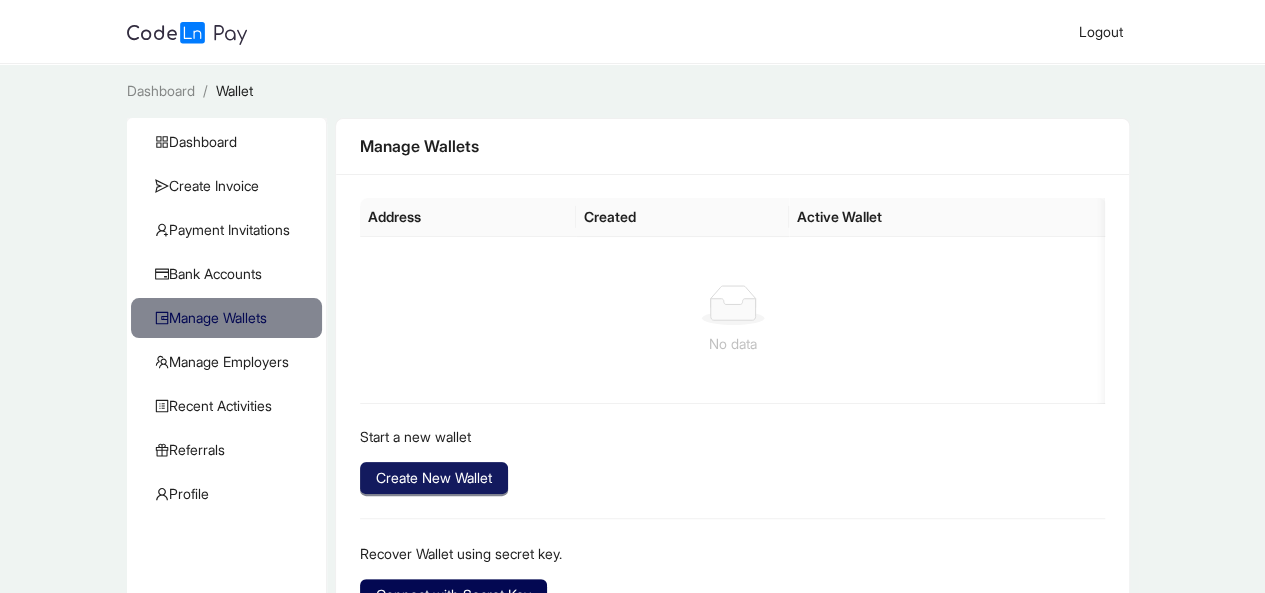 click on "Create New Wallet" at bounding box center (434, 478) 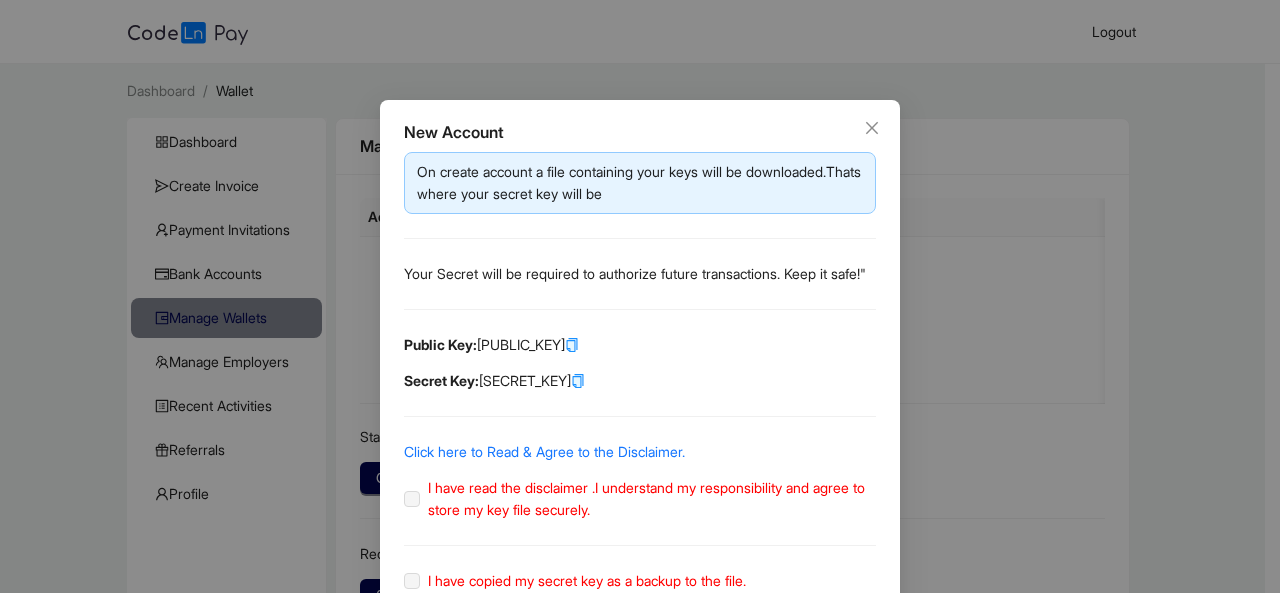 click on "Secret Key:  [SECRET_KEY]" 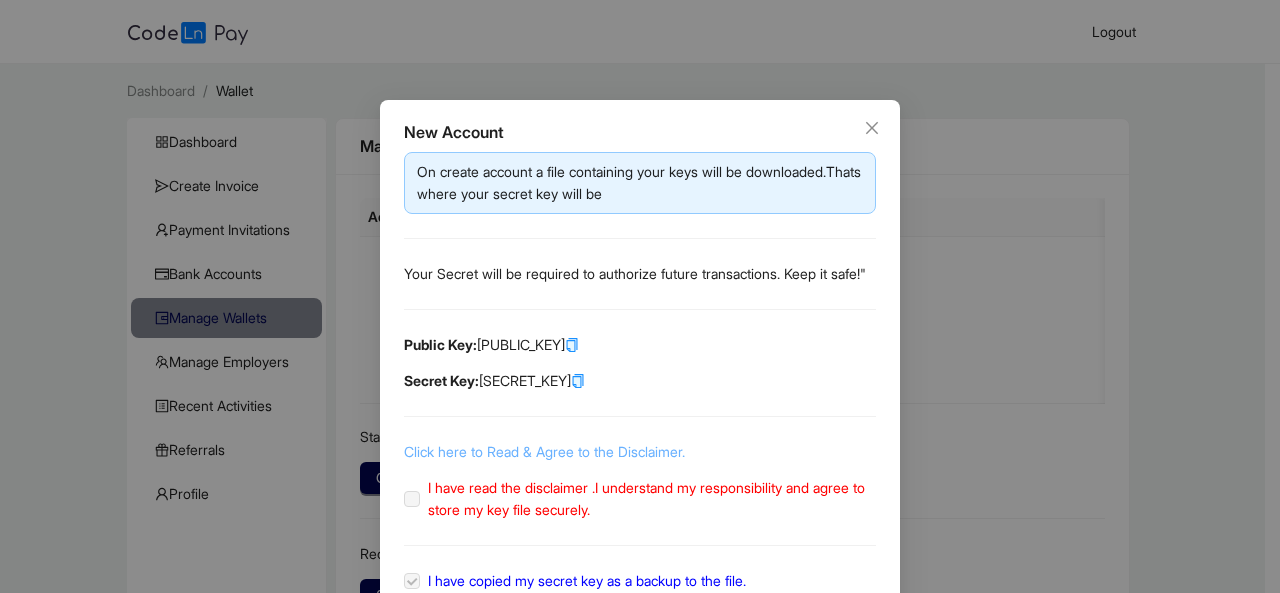 click on "Click here to Read & Agree to the Disclaimer." at bounding box center [544, 451] 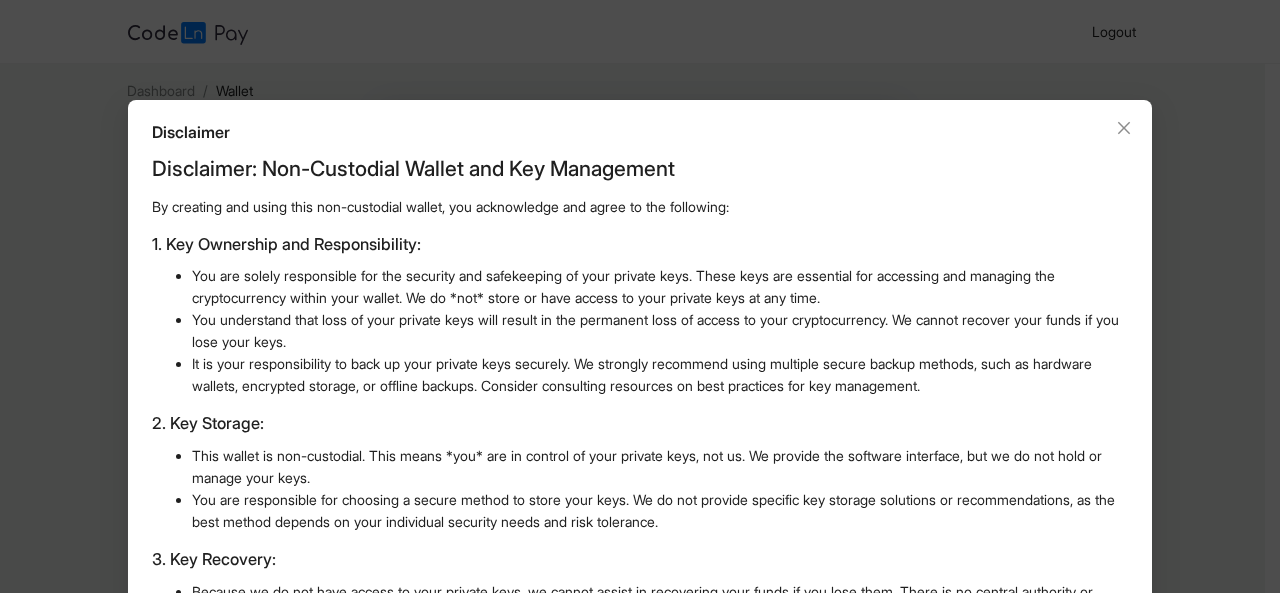 click on "This wallet is non-custodial. This means *you* are in control of your private keys, not us. We provide the software interface, but we do not hold or manage your keys." at bounding box center [660, 467] 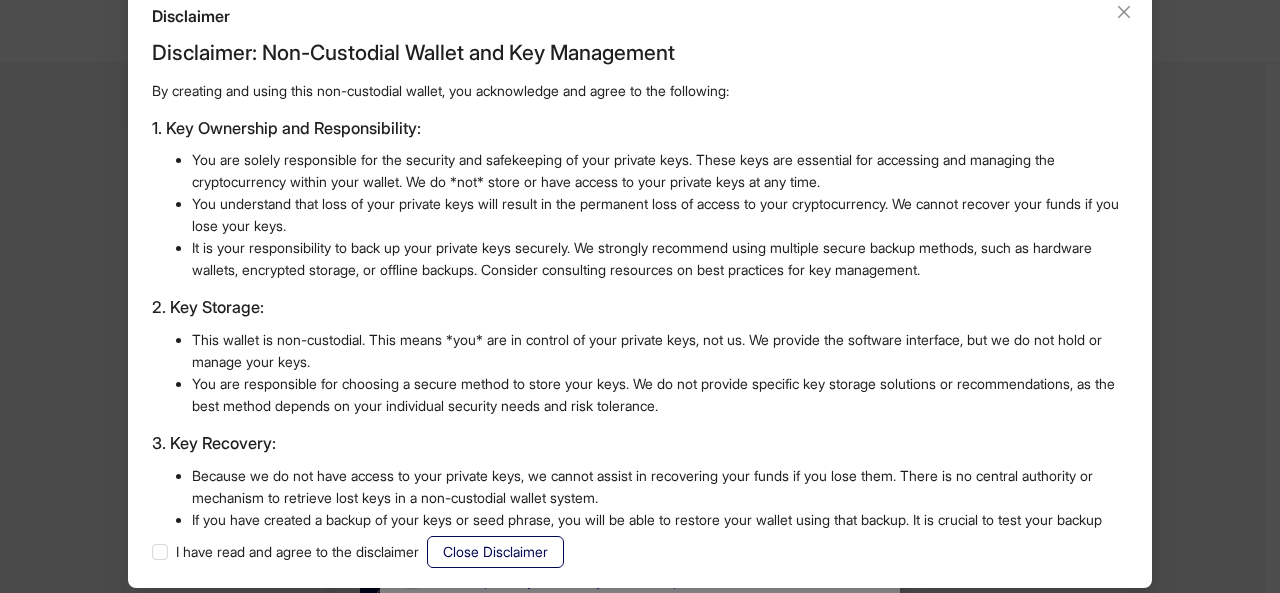 scroll, scrollTop: 134, scrollLeft: 0, axis: vertical 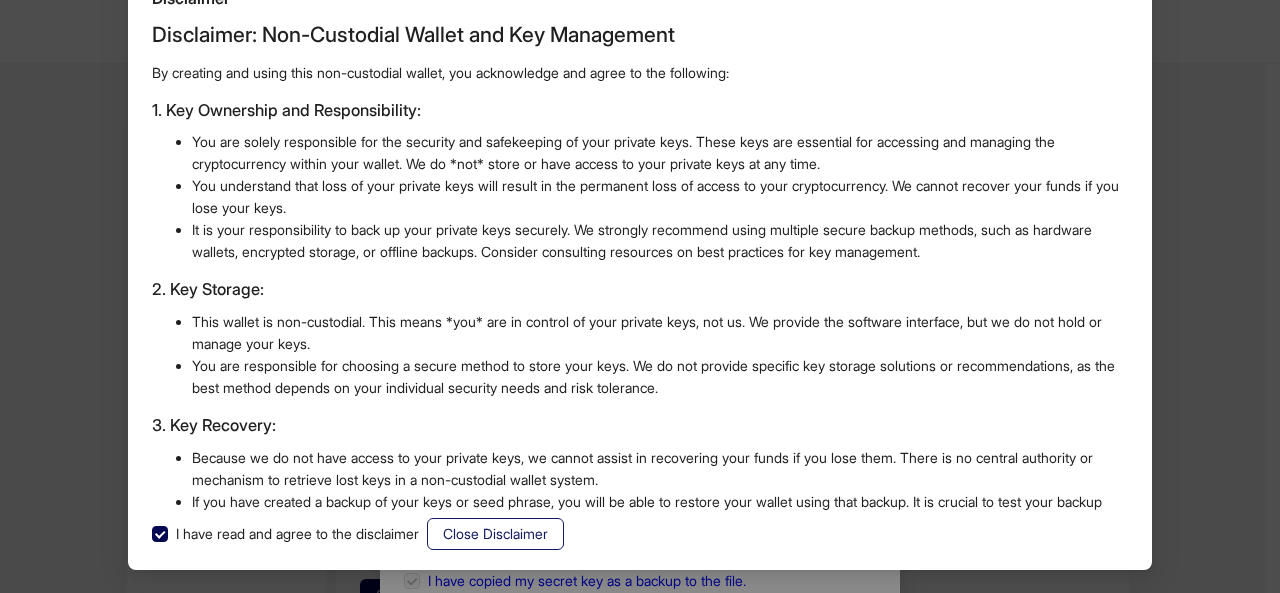 click on "Close Disclaimer" 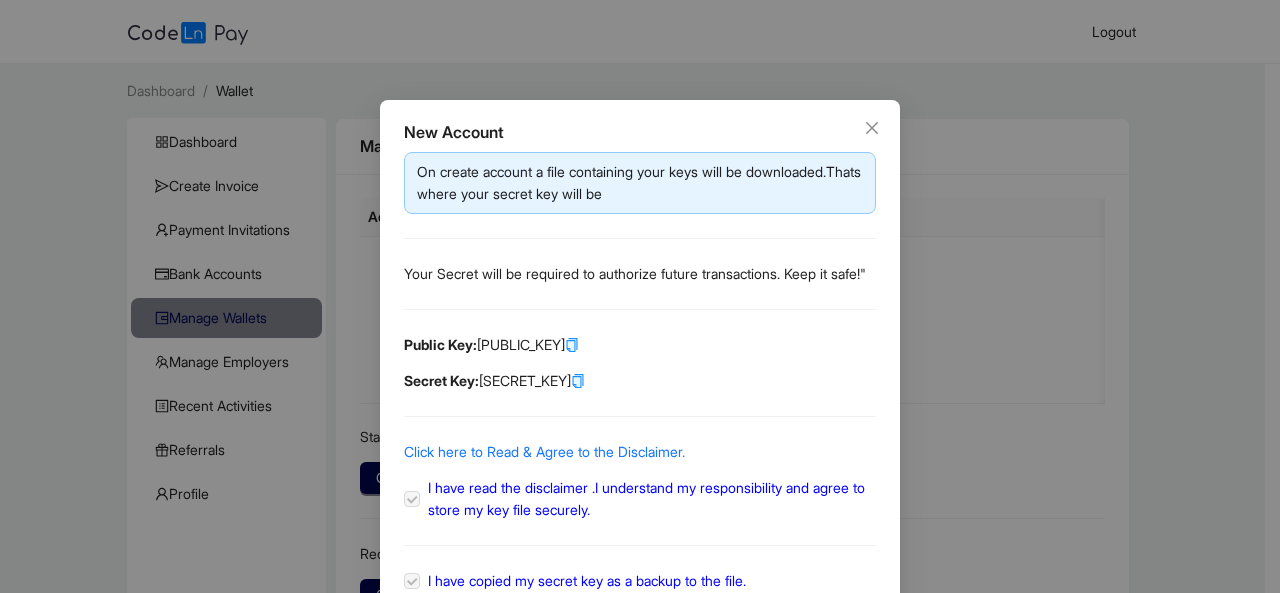 scroll, scrollTop: 34, scrollLeft: 0, axis: vertical 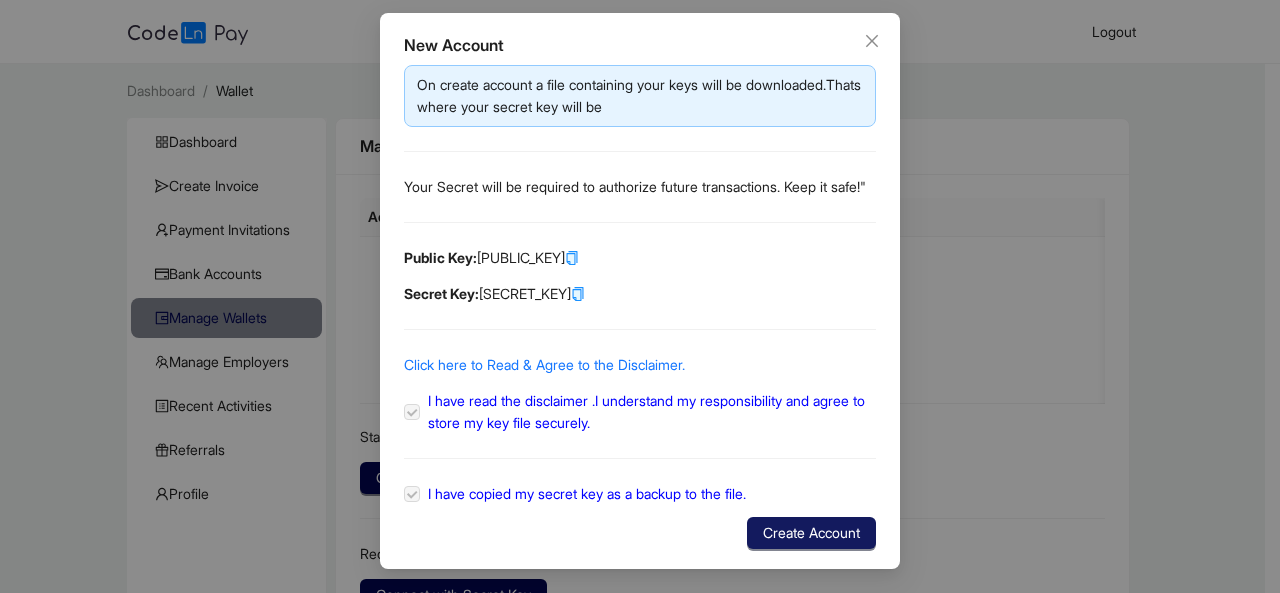 click on "Create Account" 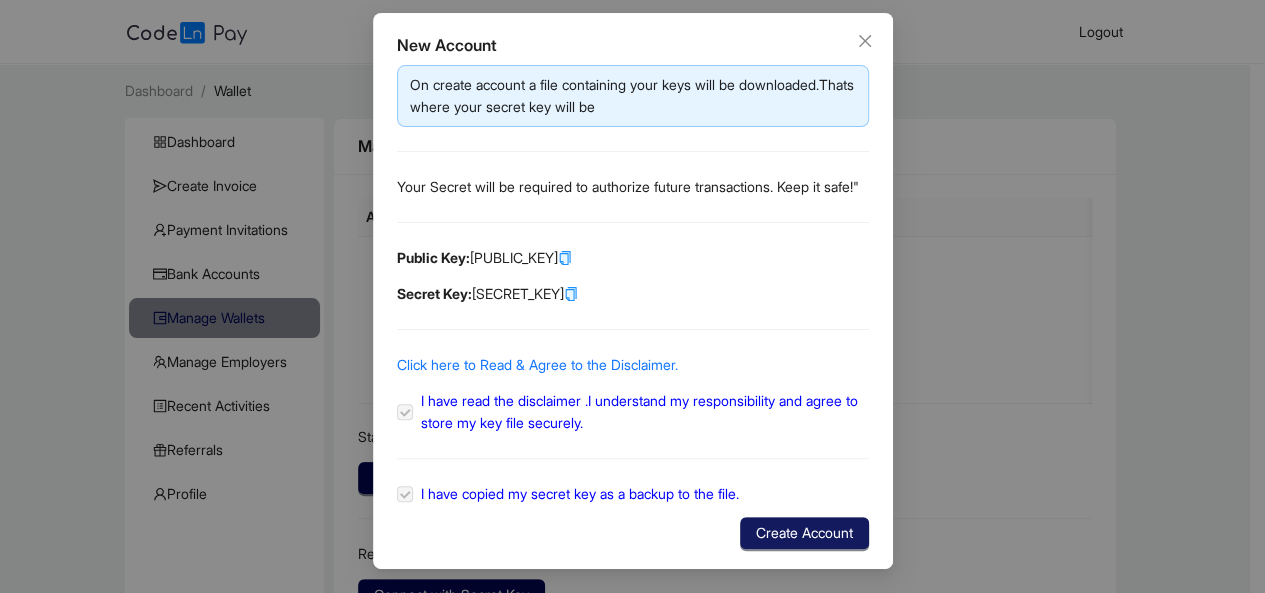 scroll, scrollTop: 6, scrollLeft: 0, axis: vertical 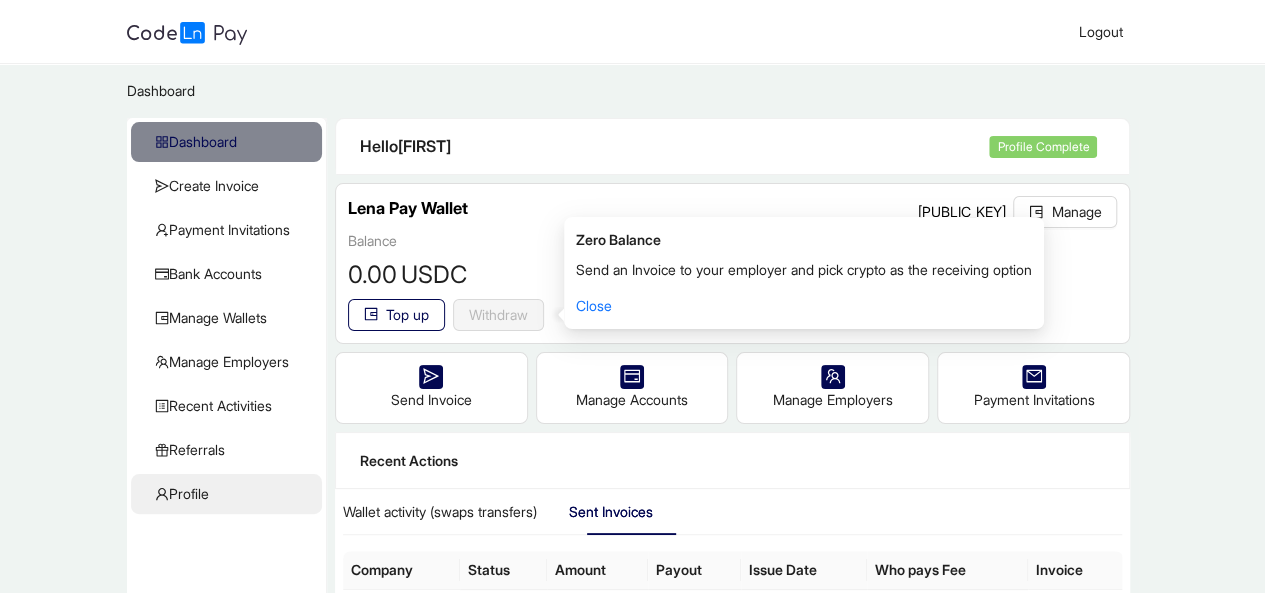 click on "Profile" 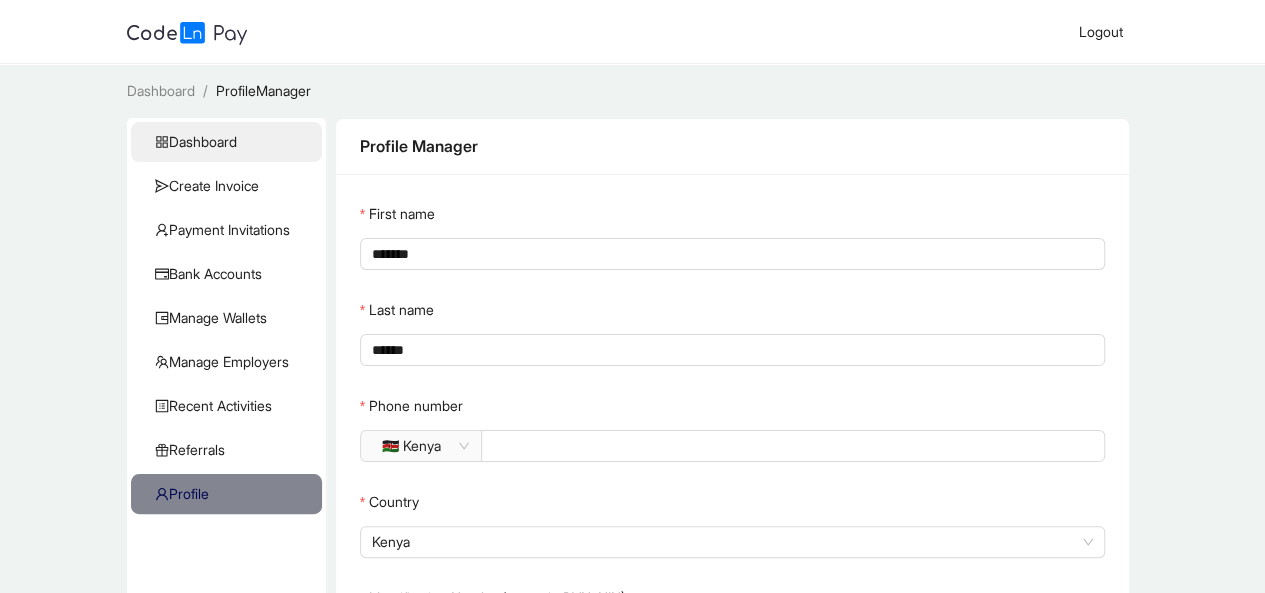 click on "Dashboard" 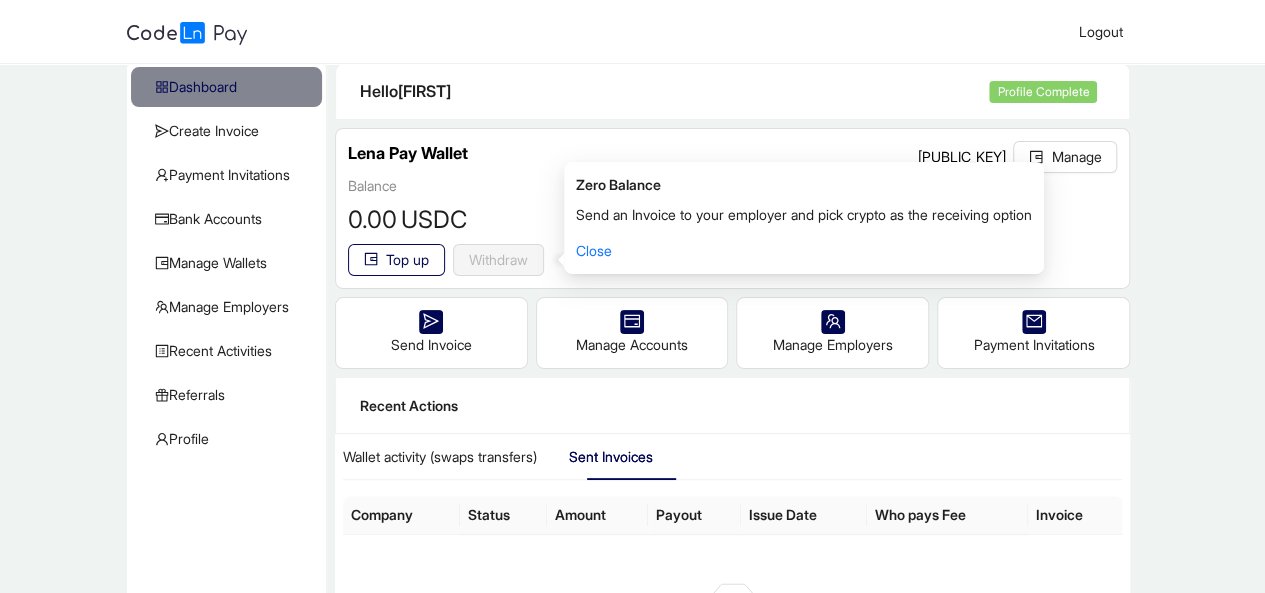 scroll, scrollTop: 0, scrollLeft: 0, axis: both 